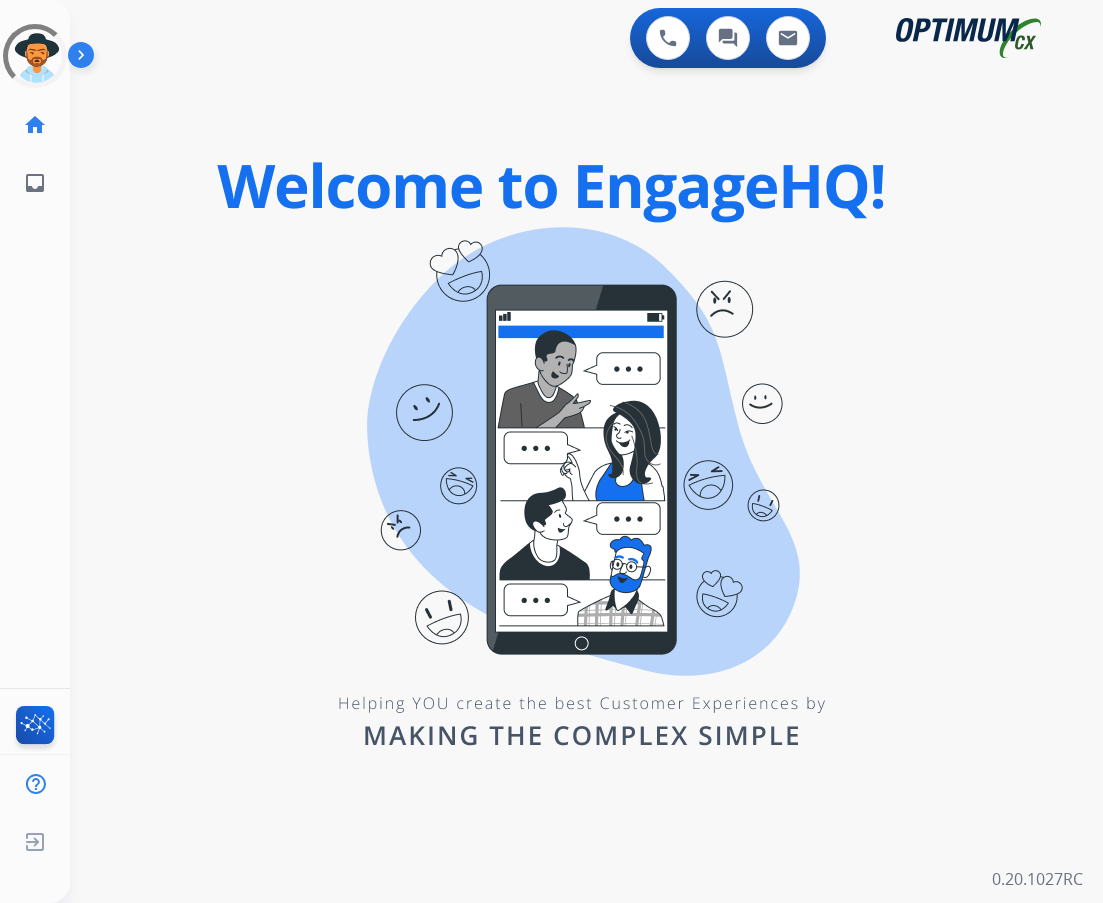 scroll, scrollTop: 0, scrollLeft: 0, axis: both 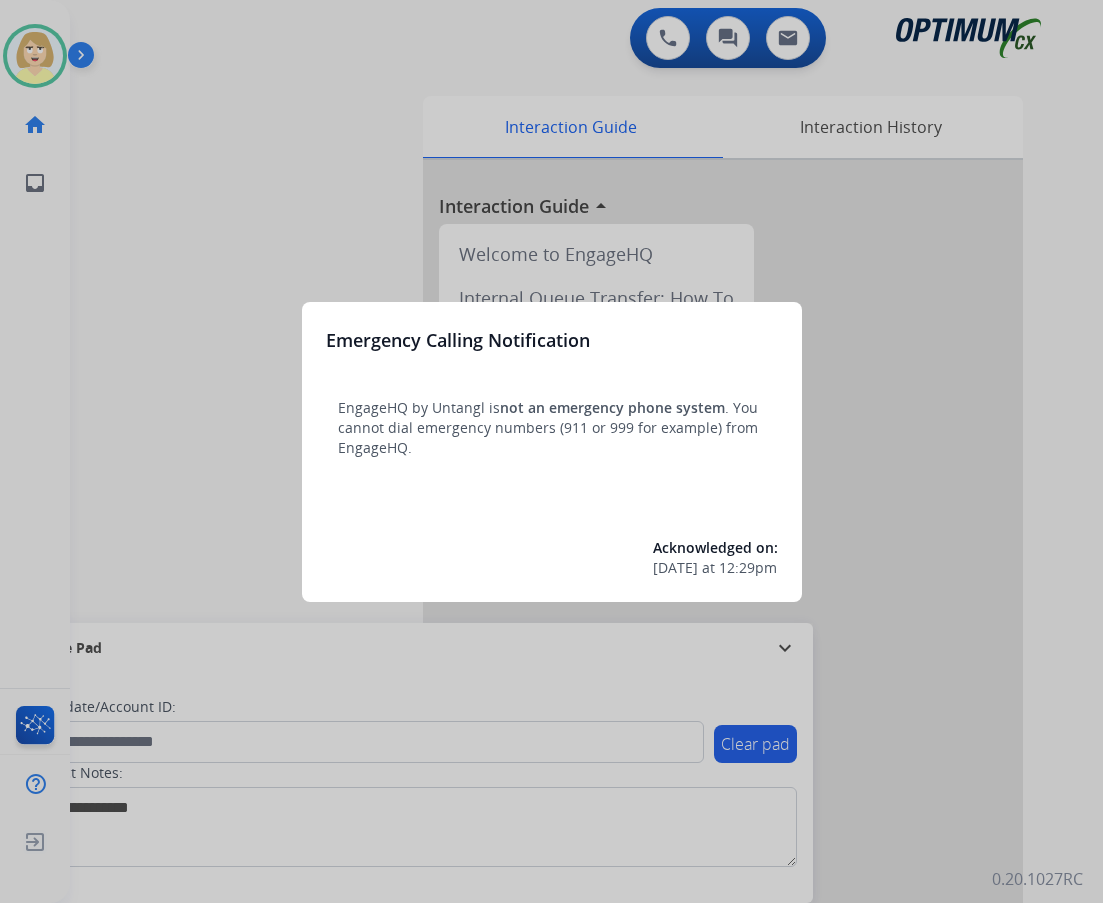 click at bounding box center (551, 451) 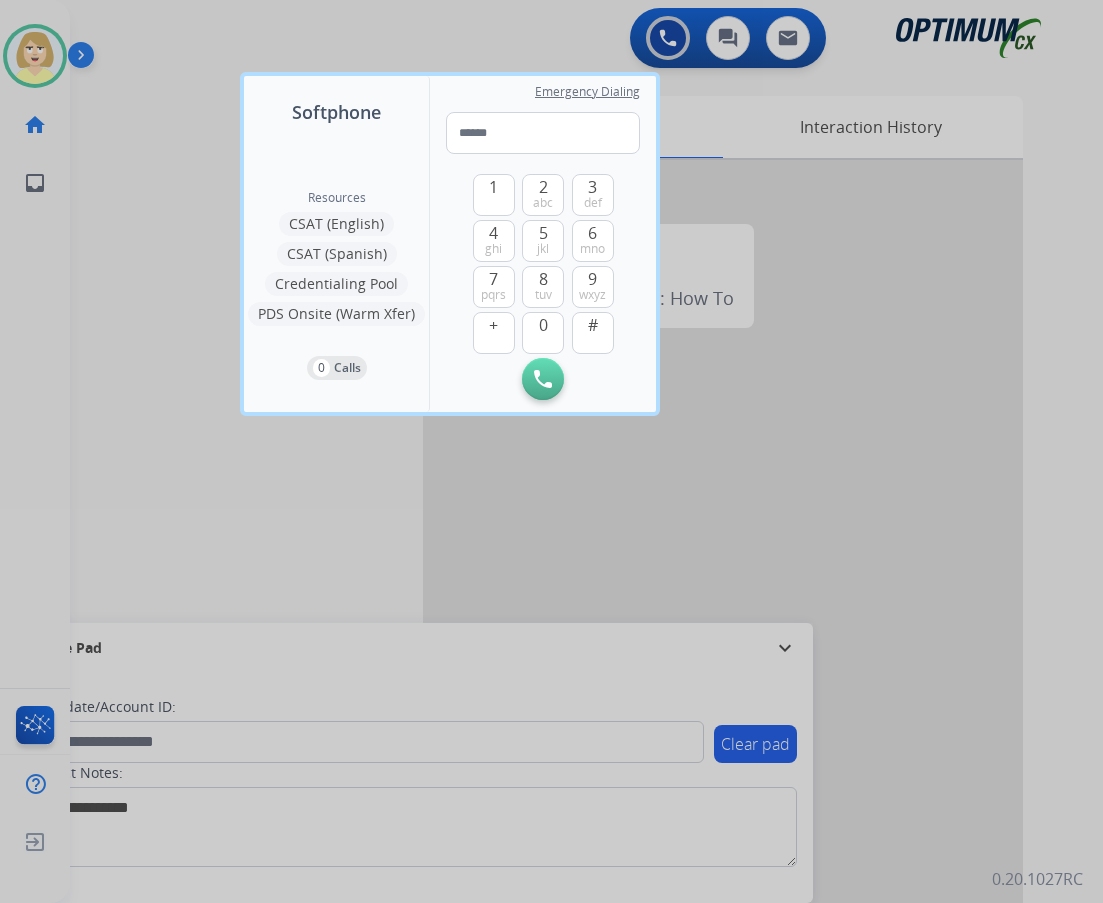 click at bounding box center [551, 451] 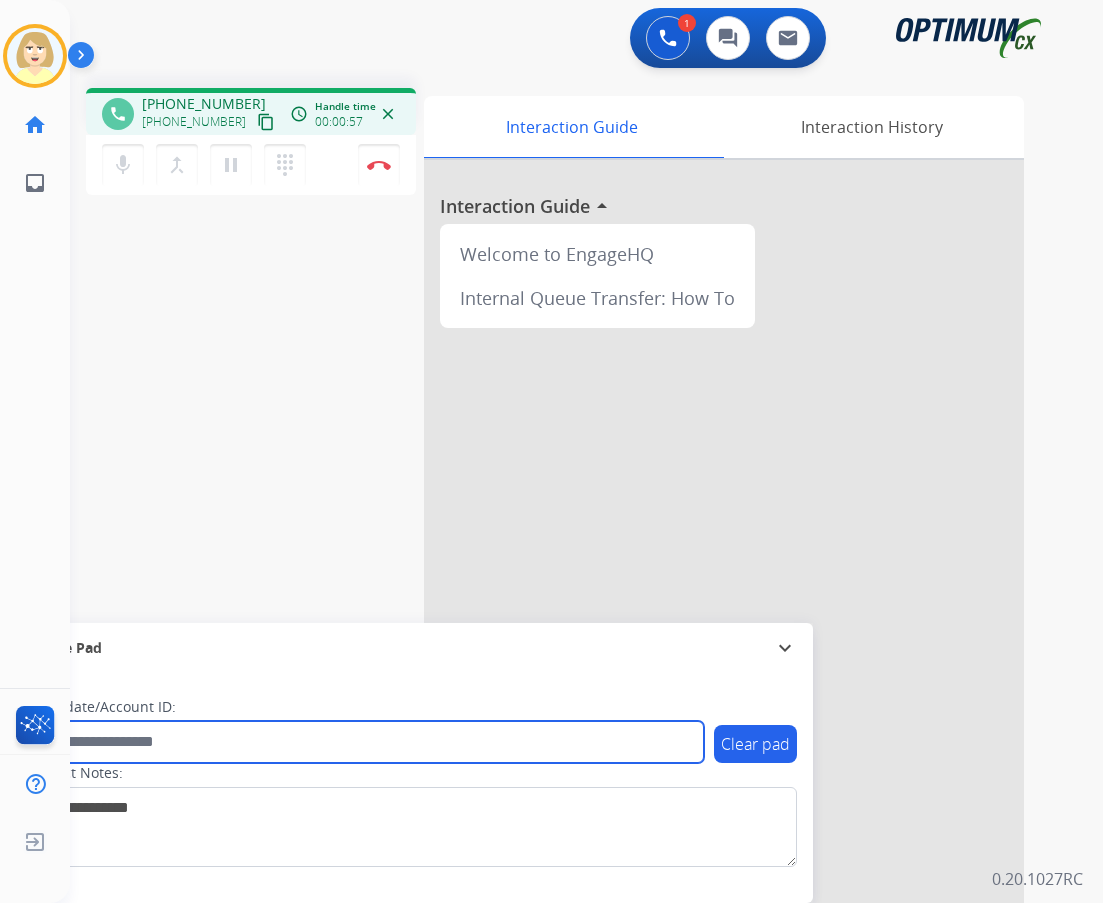 click at bounding box center [365, 742] 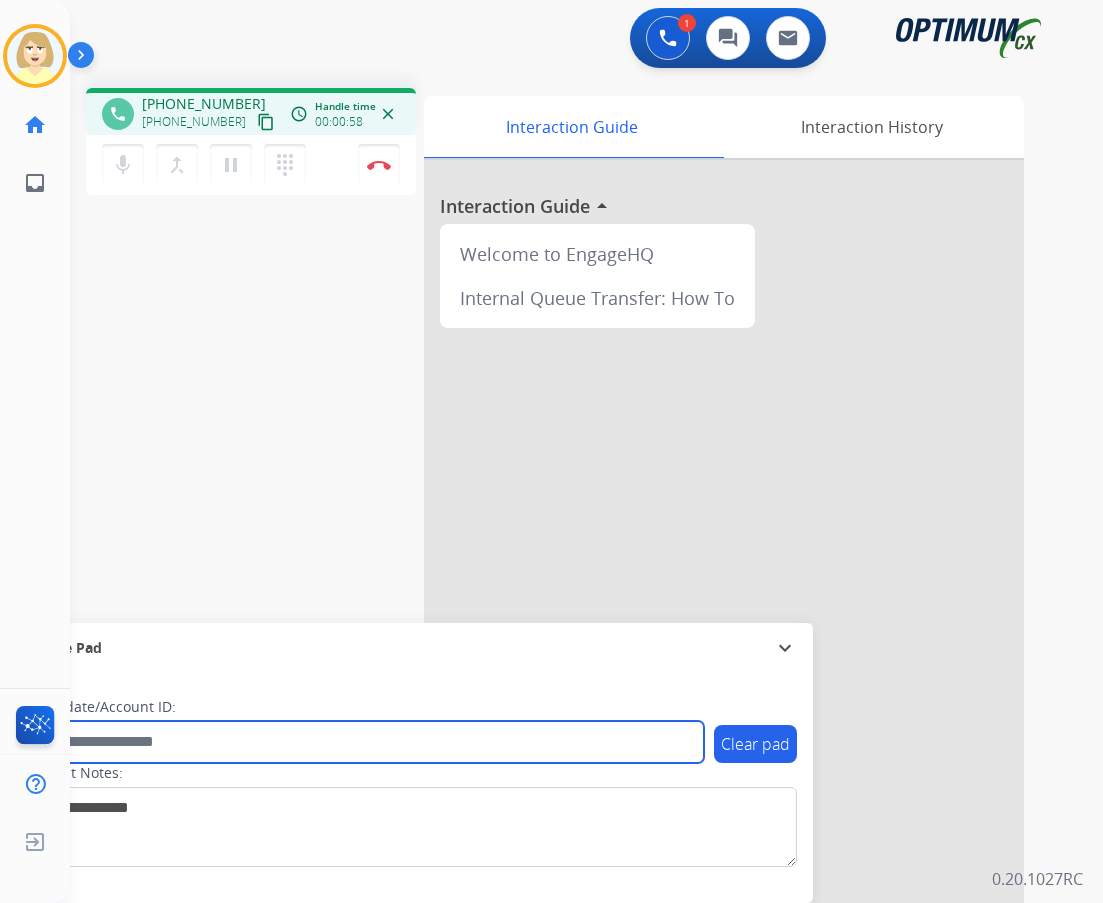 paste on "*******" 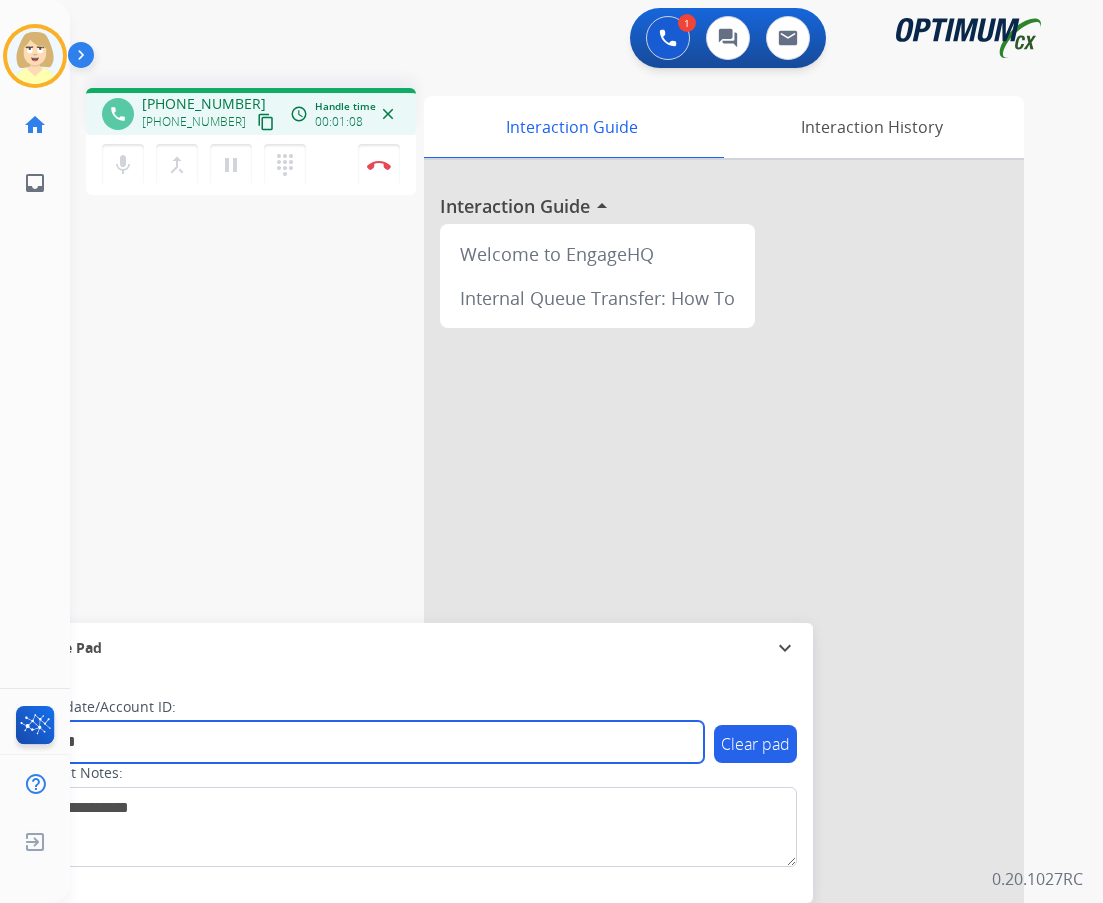 type on "*******" 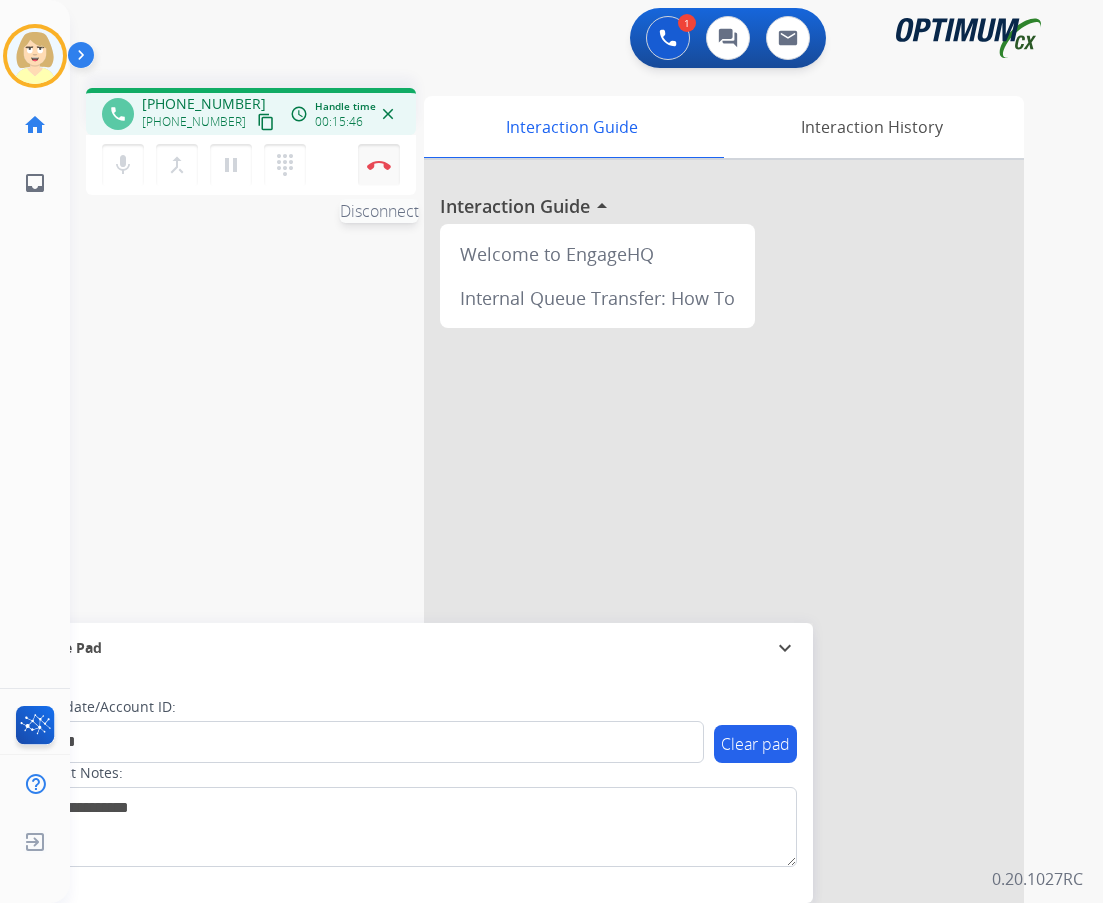 click on "Disconnect" at bounding box center [379, 165] 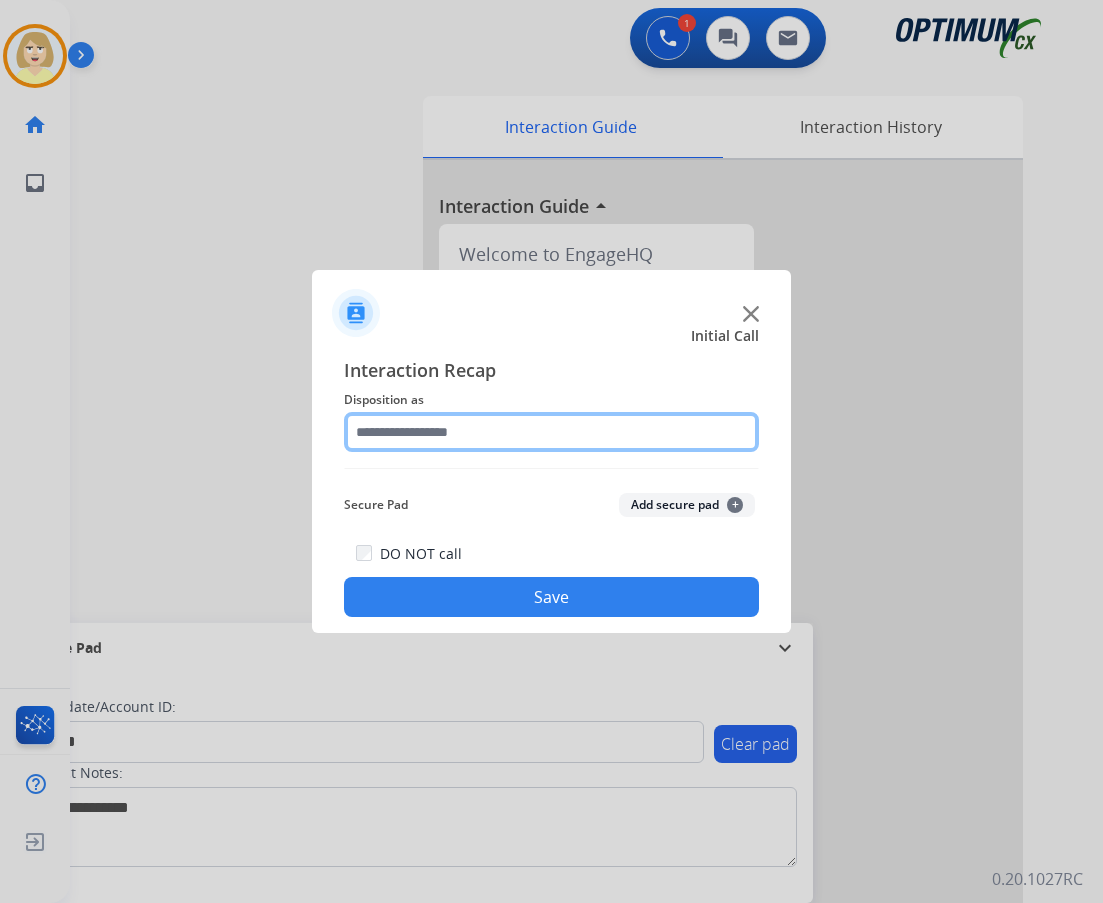 click 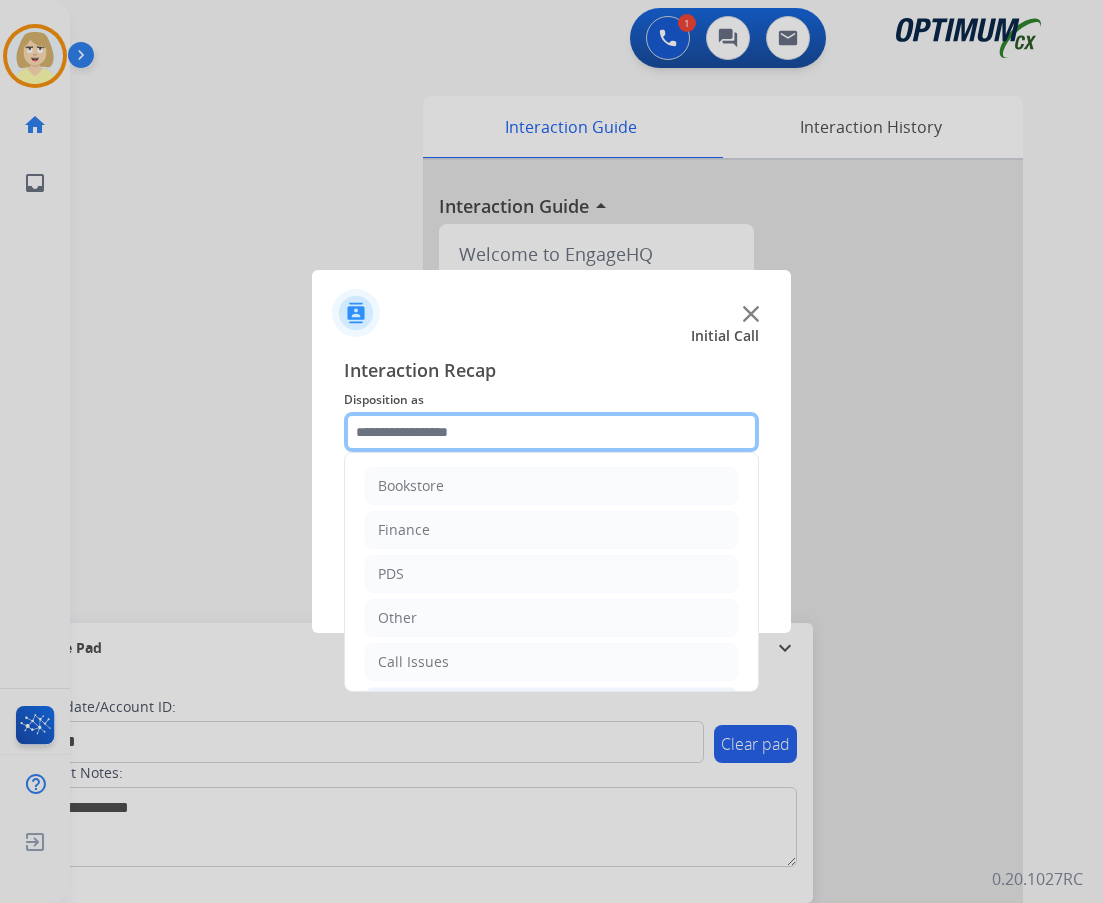 scroll, scrollTop: 136, scrollLeft: 0, axis: vertical 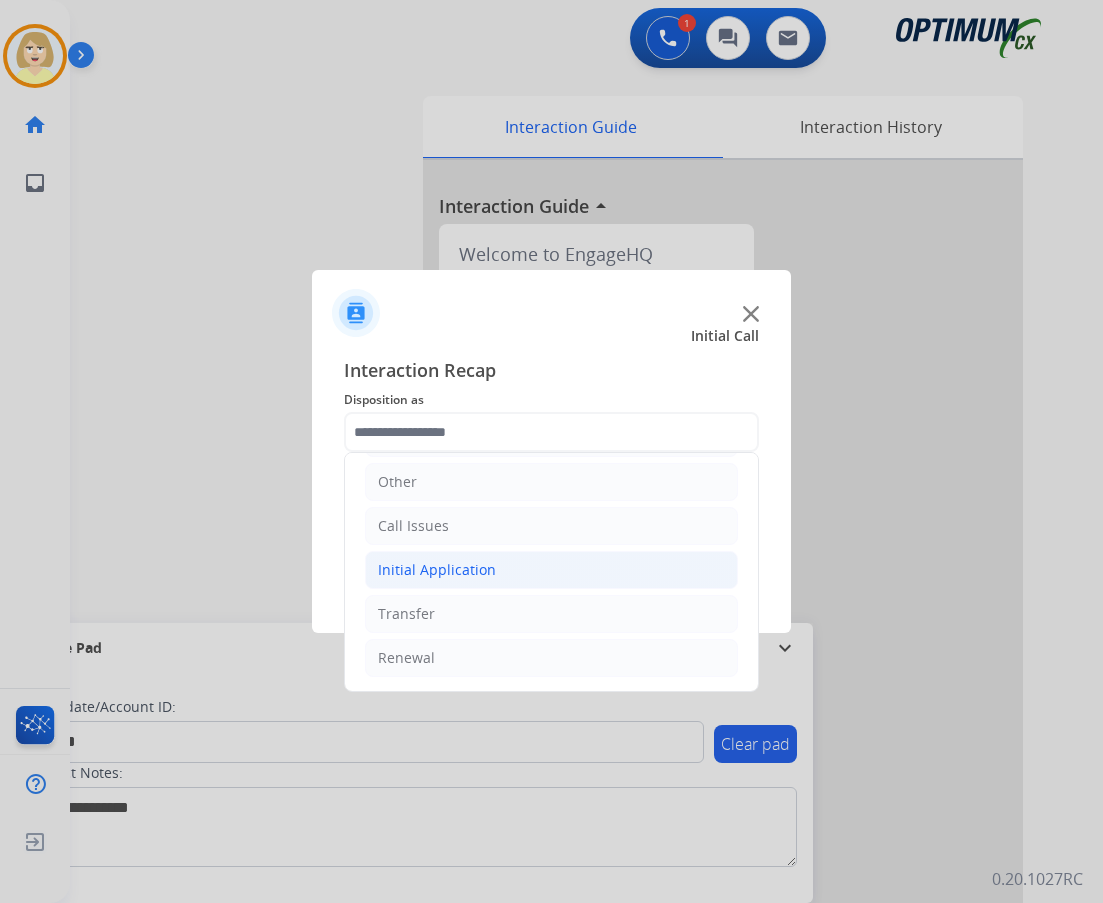 click on "Initial Application" 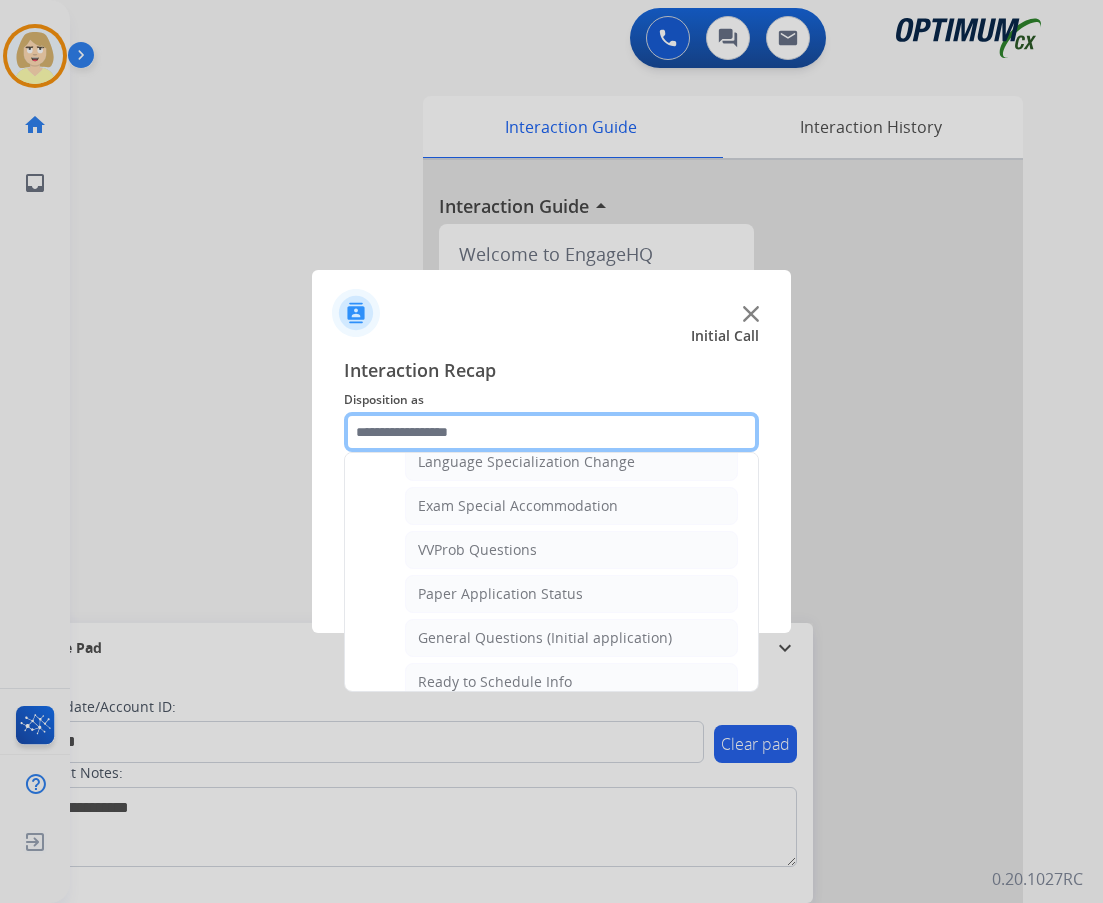 scroll, scrollTop: 1112, scrollLeft: 0, axis: vertical 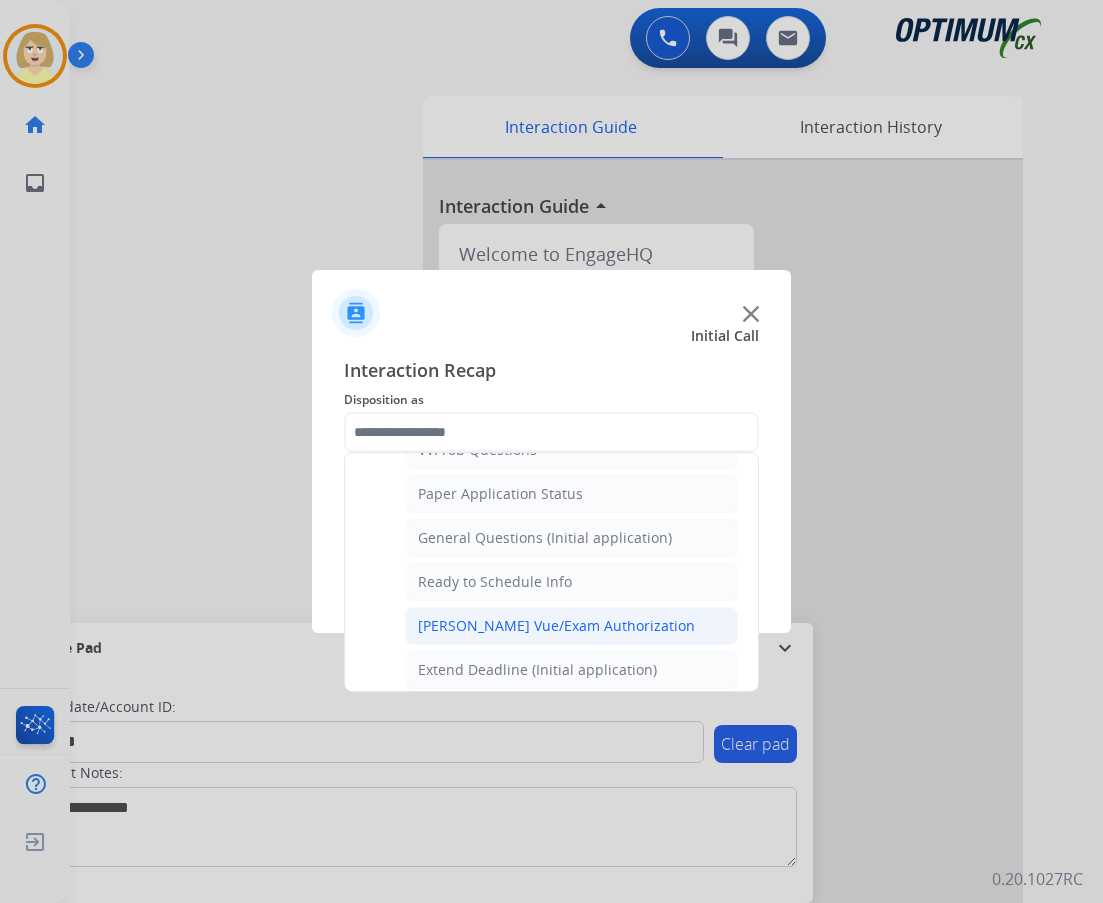 click on "[PERSON_NAME] Vue/Exam Authorization" 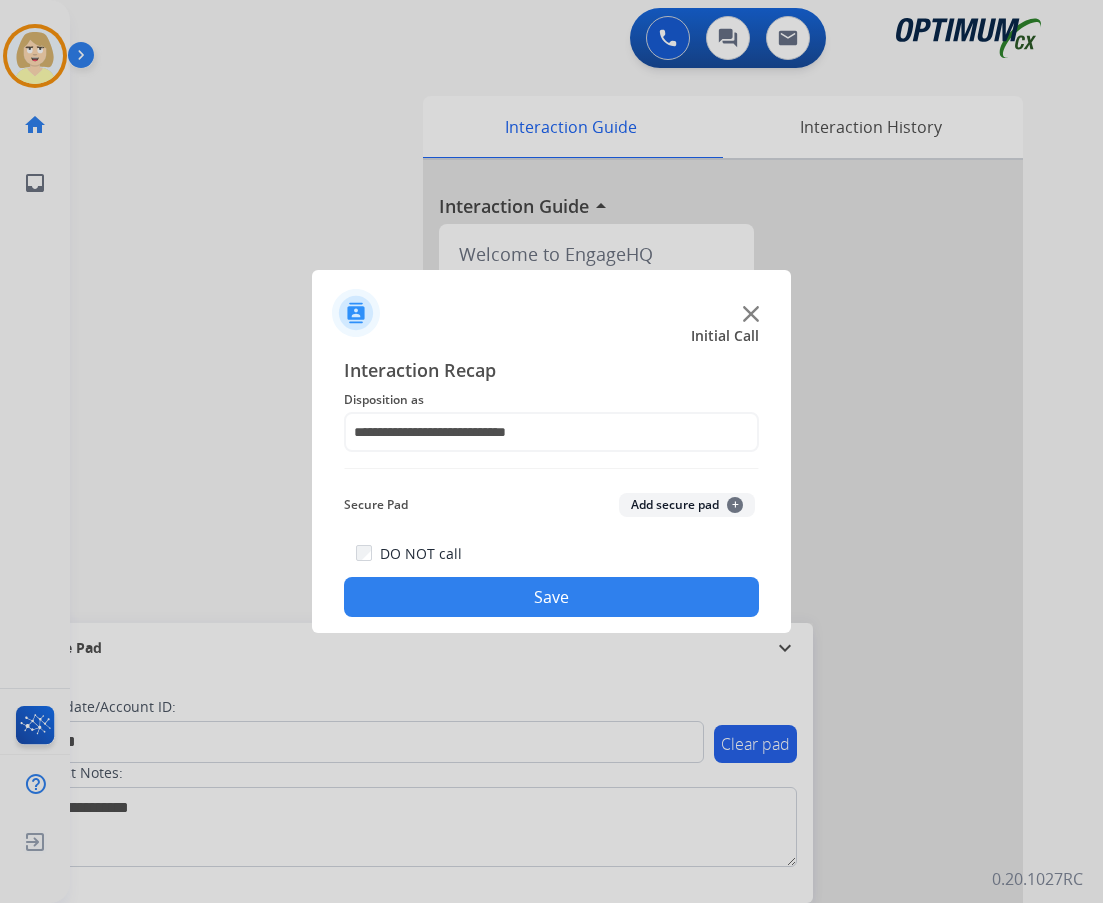 click on "Add secure pad  +" 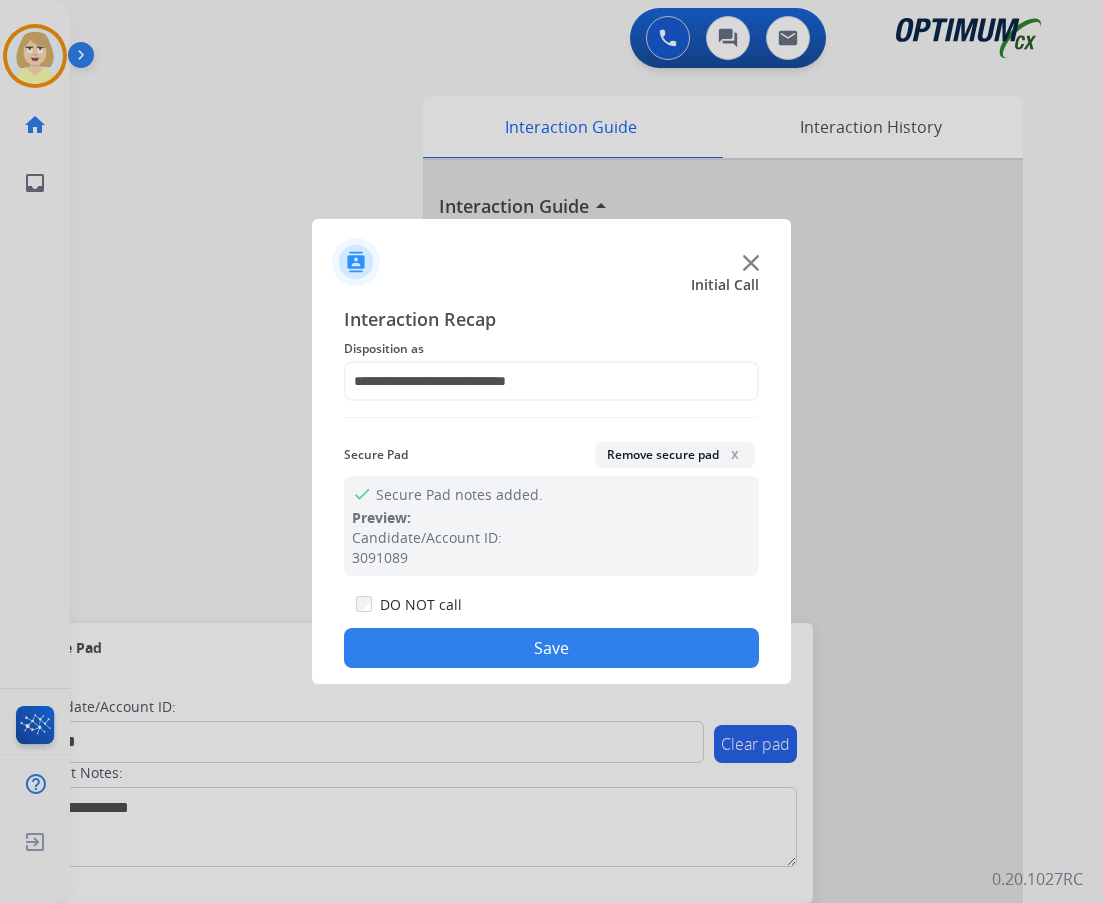 drag, startPoint x: 396, startPoint y: 640, endPoint x: 379, endPoint y: 605, distance: 38.910152 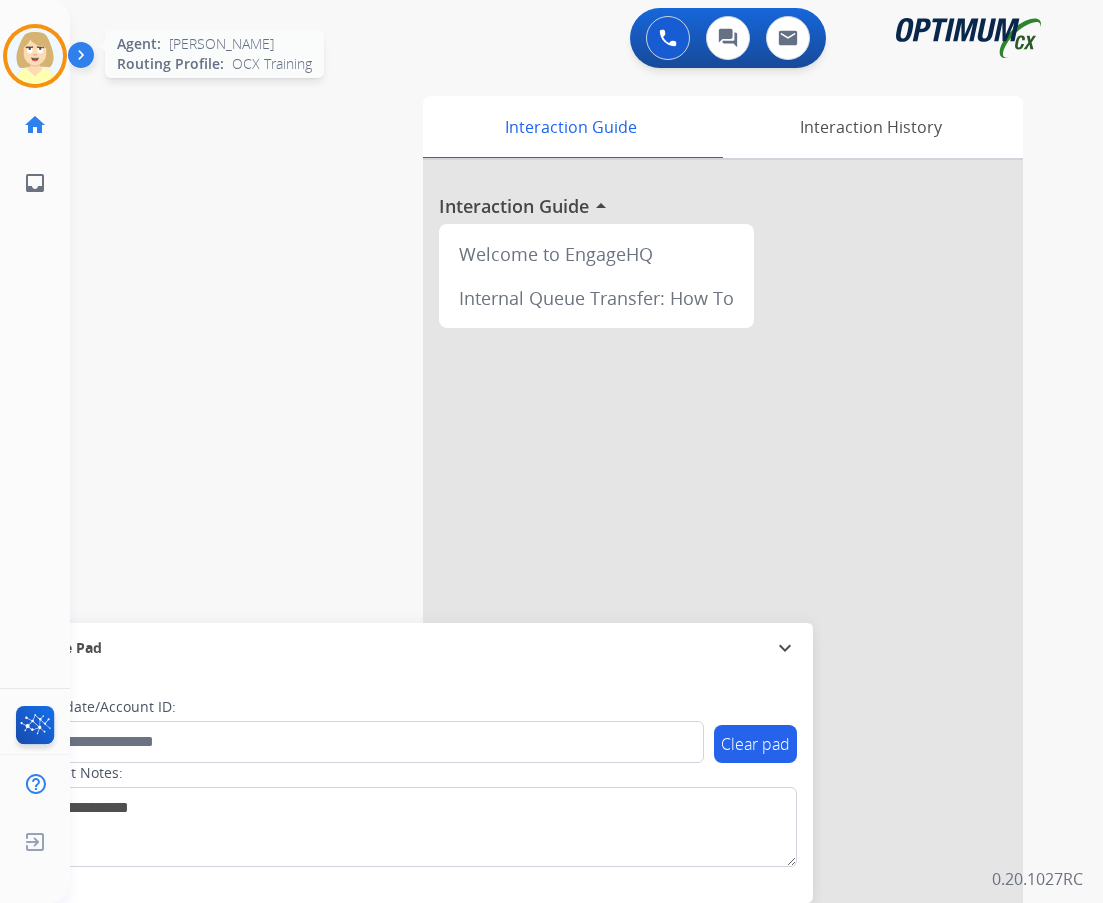 click at bounding box center (35, 56) 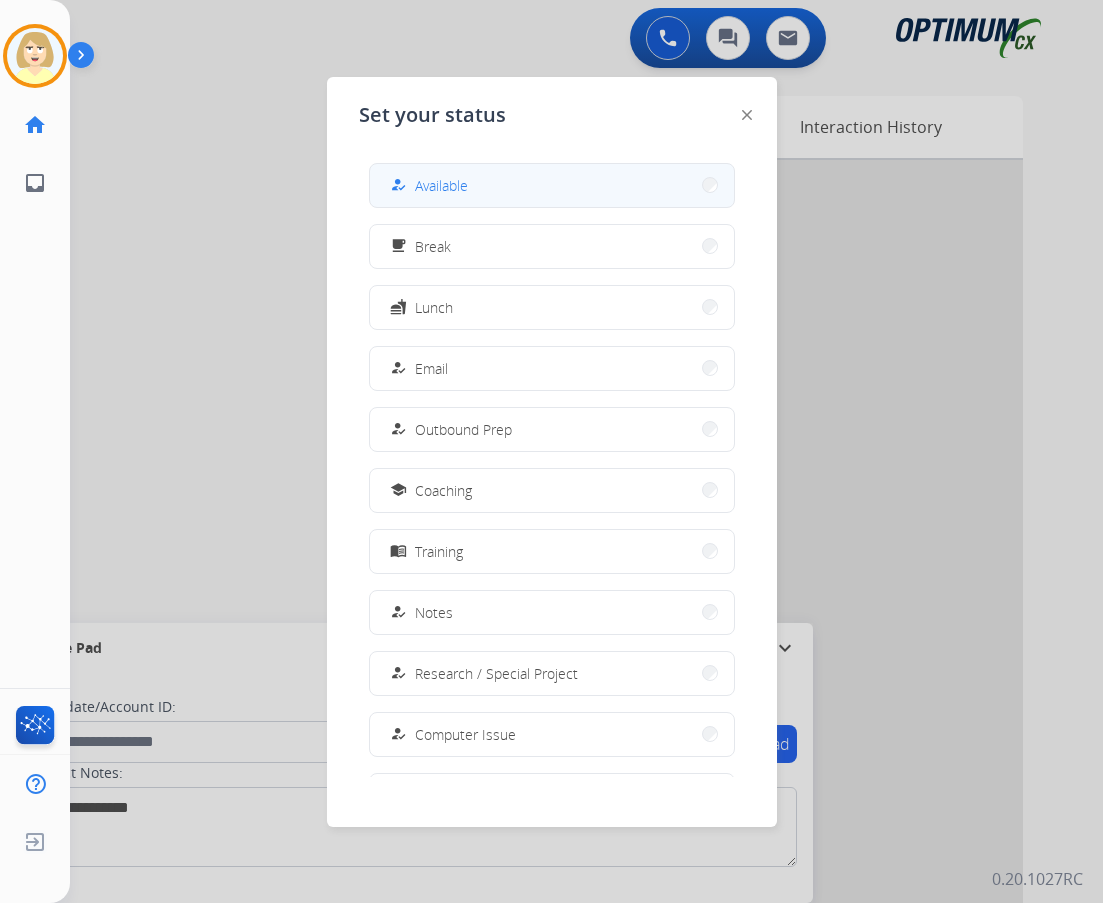 click on "Available" at bounding box center (441, 185) 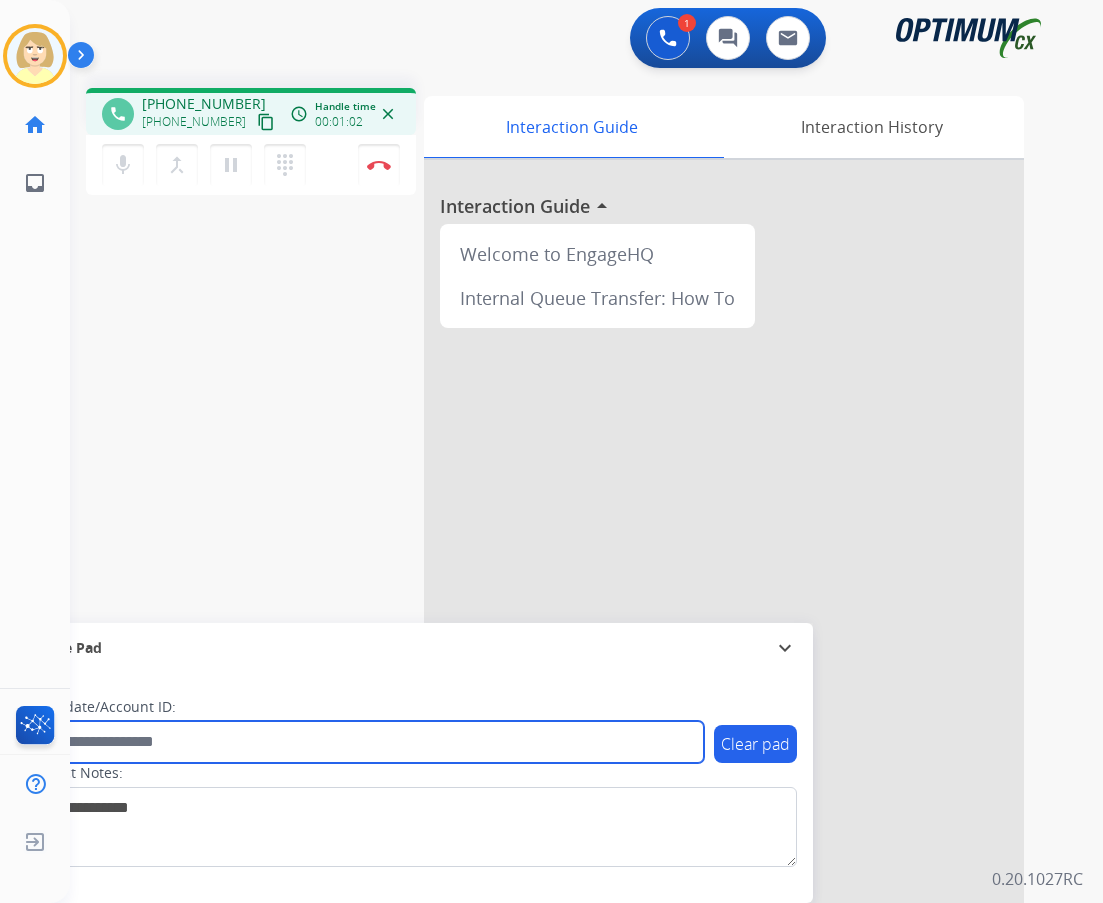 click at bounding box center [365, 742] 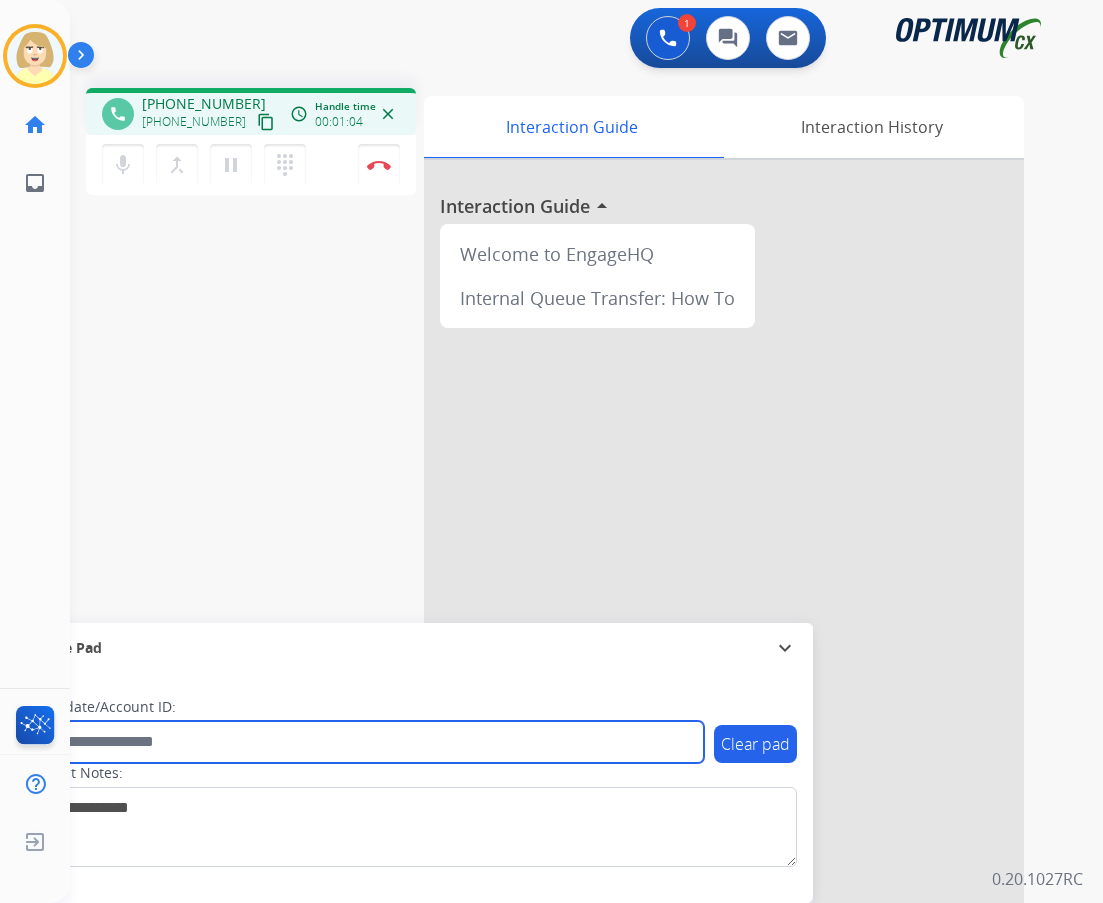 paste on "*******" 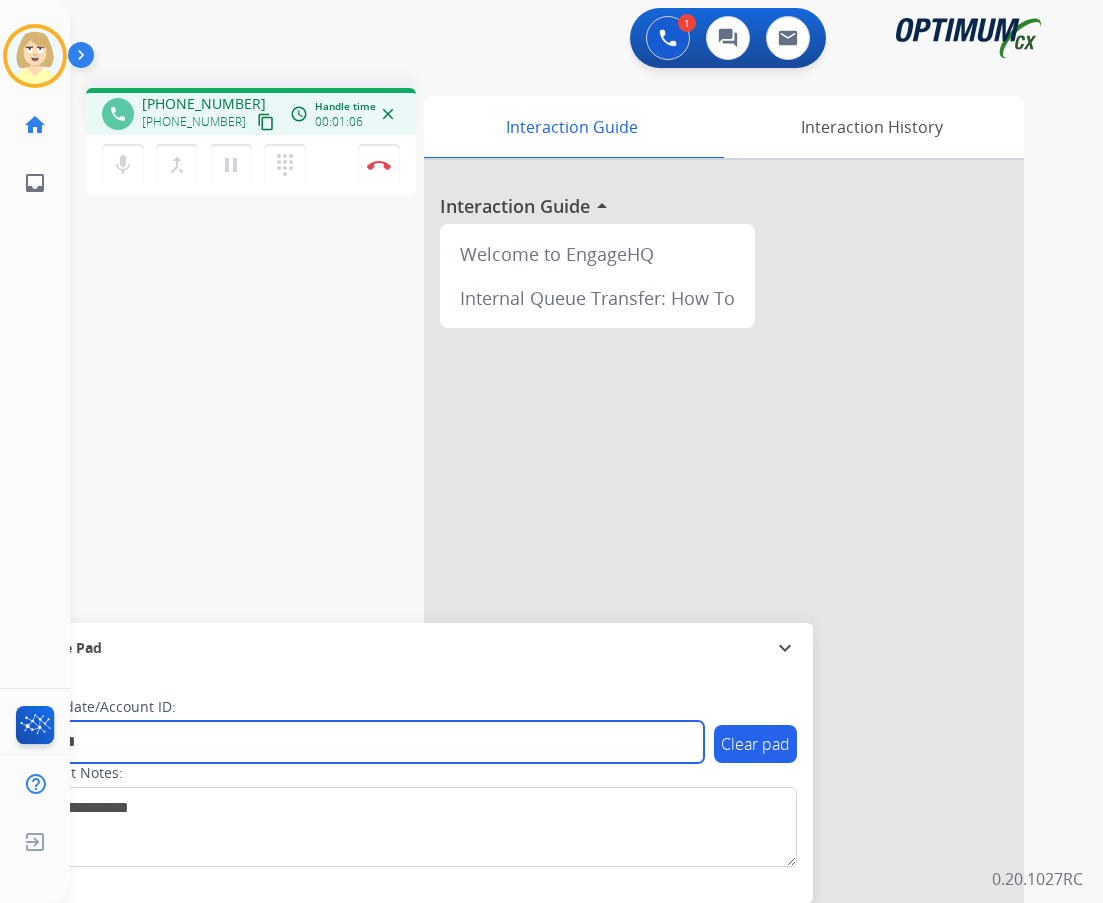 type on "*******" 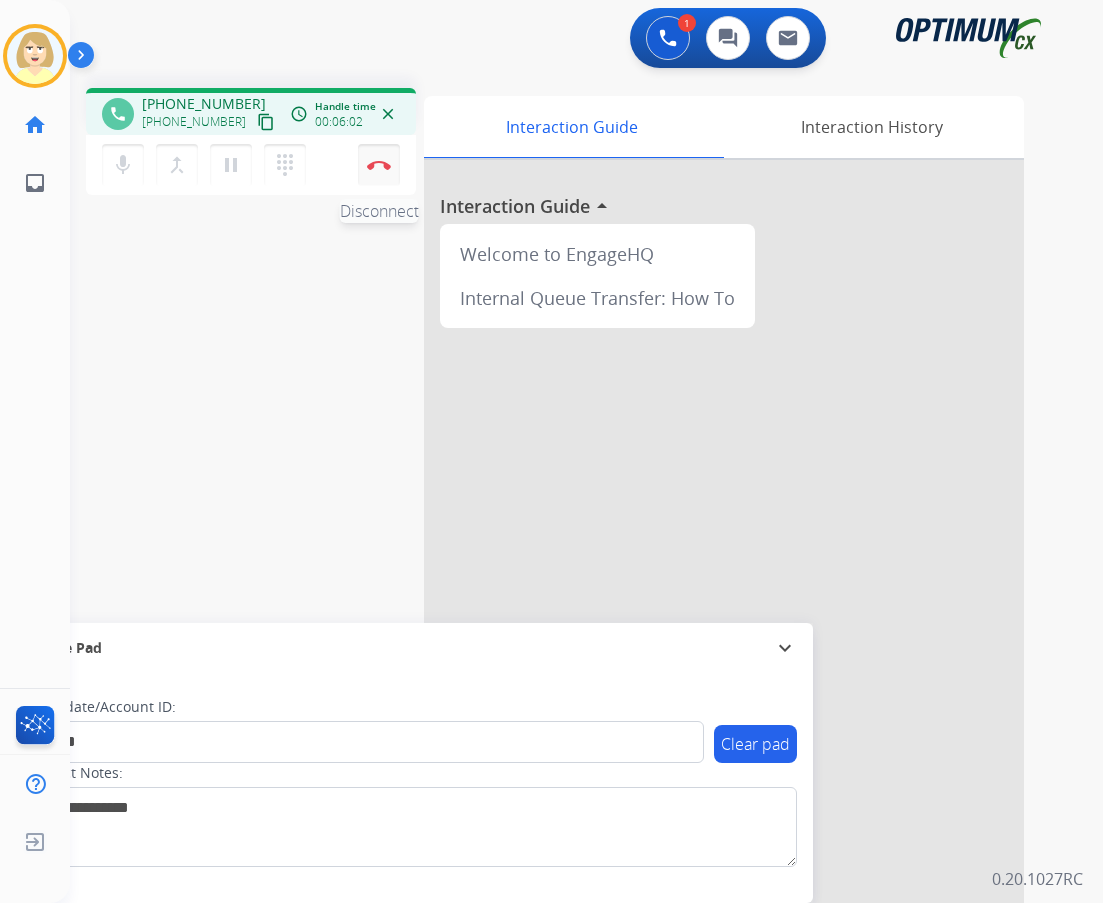 click at bounding box center (379, 165) 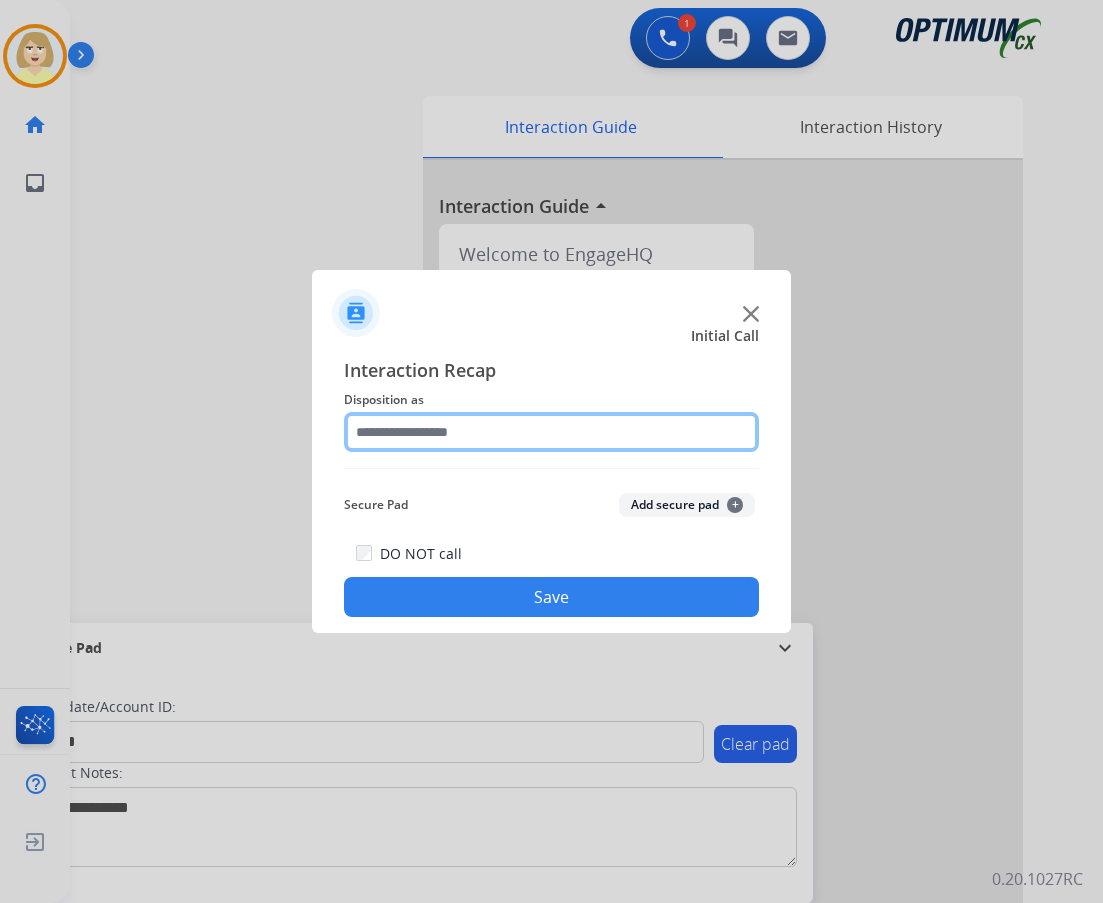 click 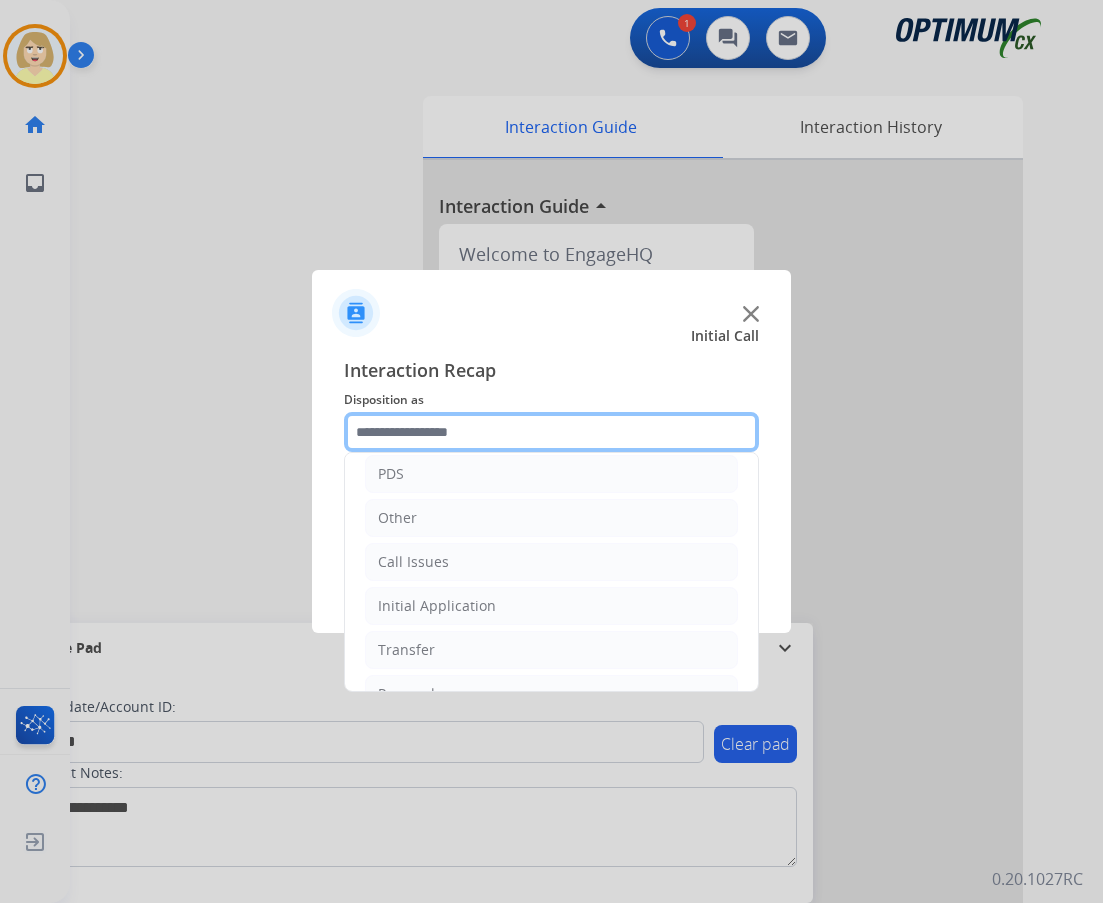 scroll, scrollTop: 136, scrollLeft: 0, axis: vertical 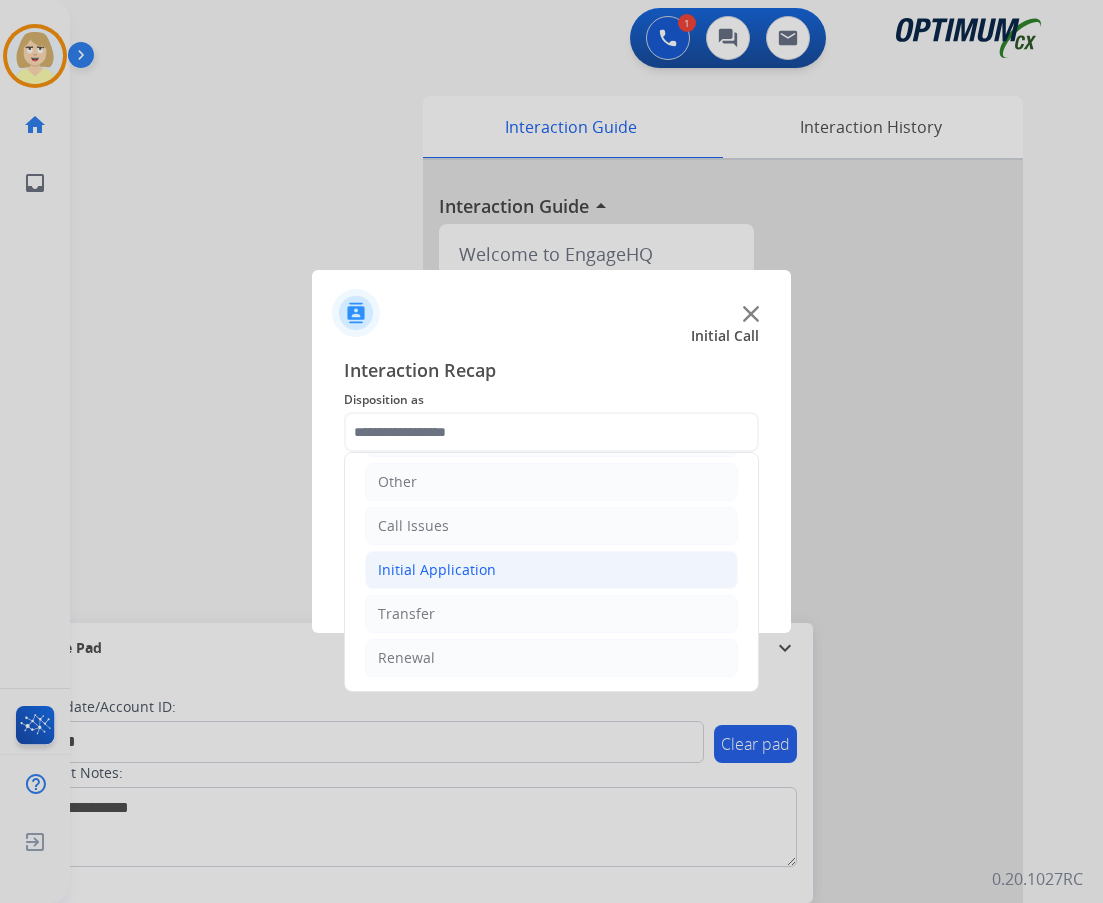 click on "Initial Application" 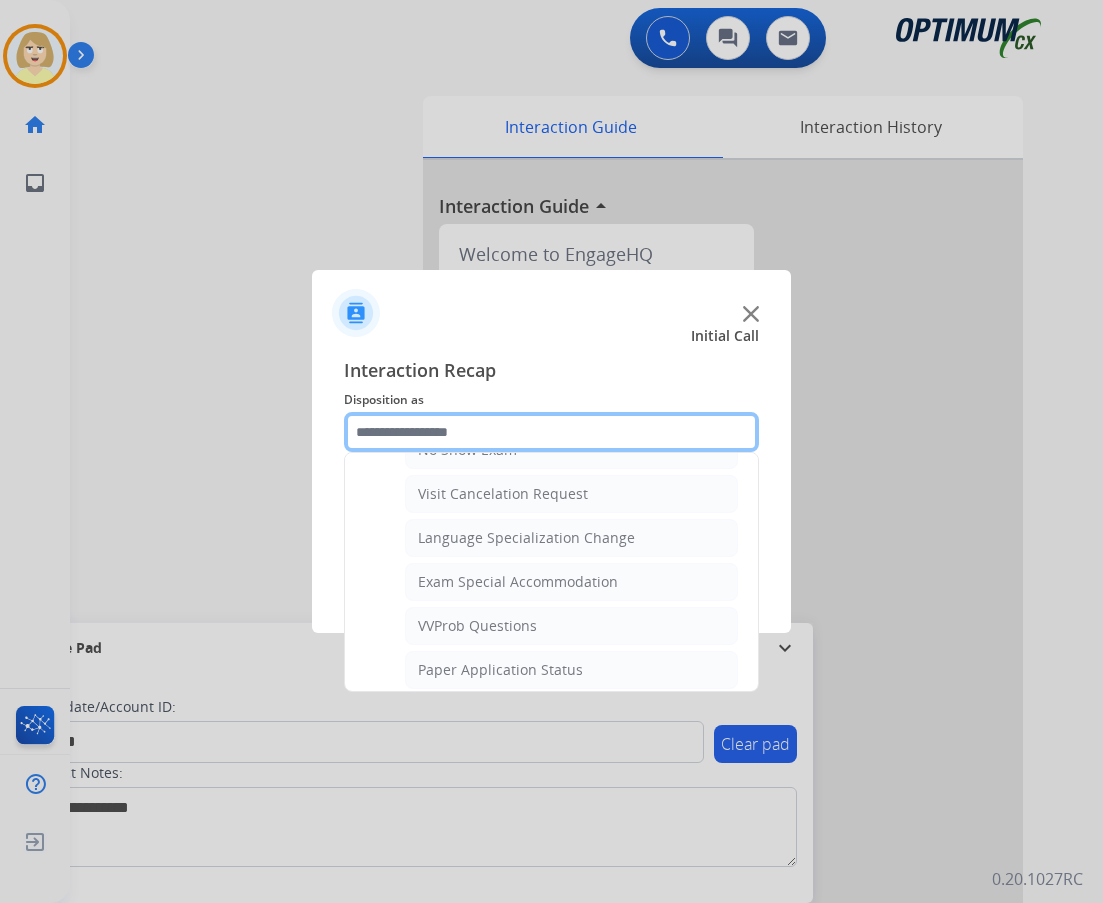 scroll, scrollTop: 1136, scrollLeft: 0, axis: vertical 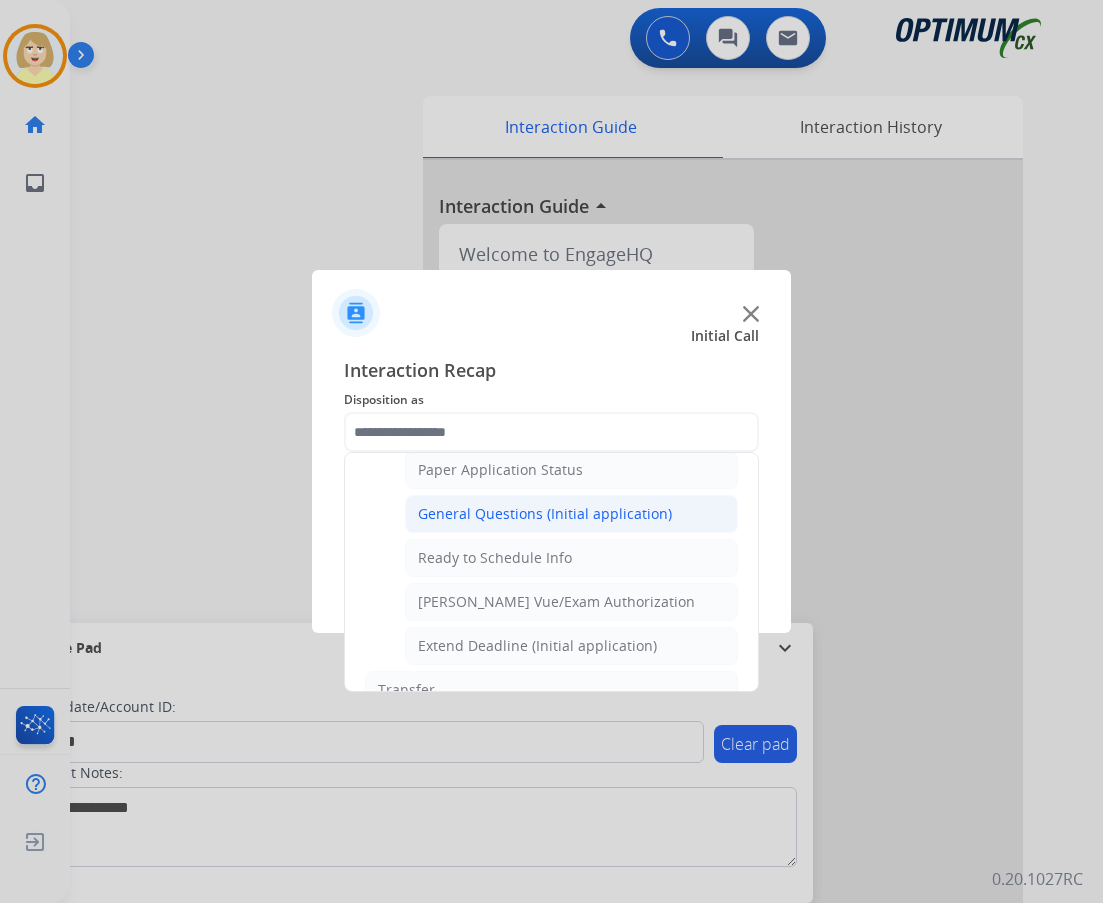click on "General Questions (Initial application)" 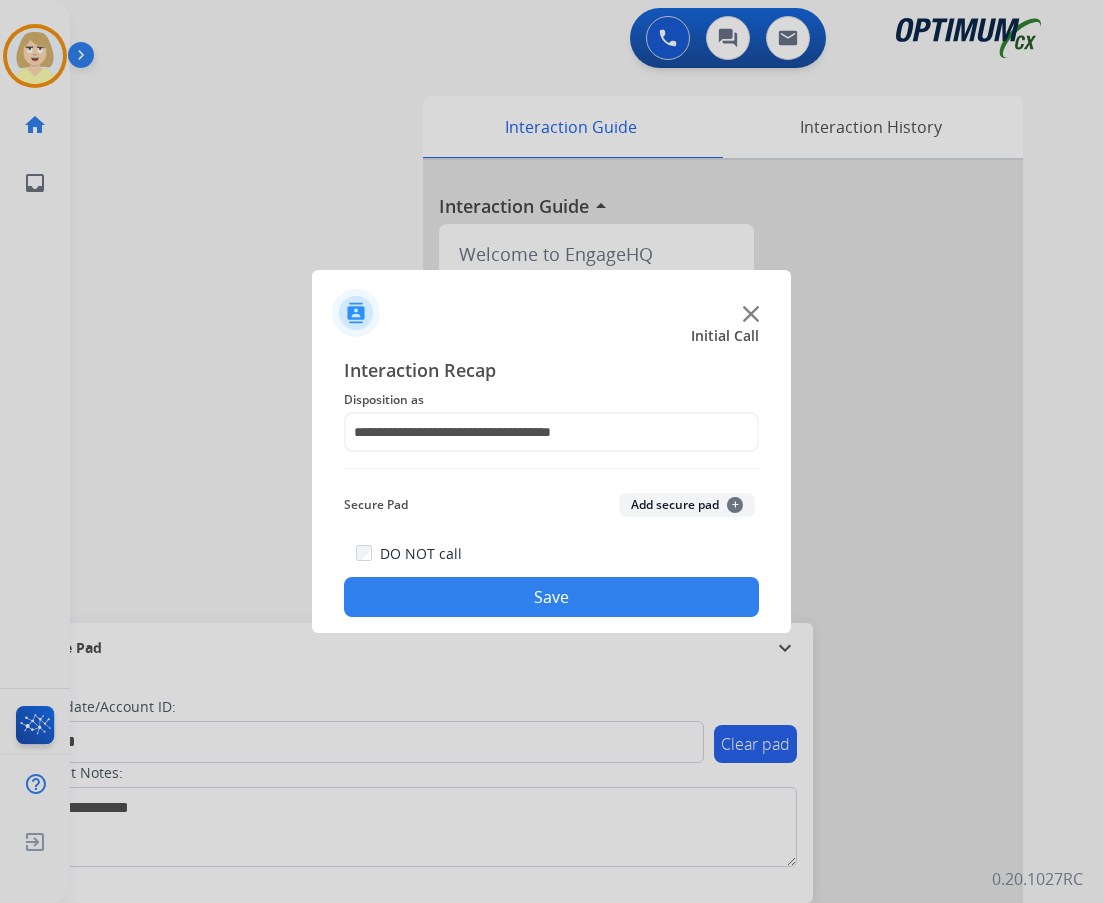 drag, startPoint x: 693, startPoint y: 503, endPoint x: 538, endPoint y: 596, distance: 180.7595 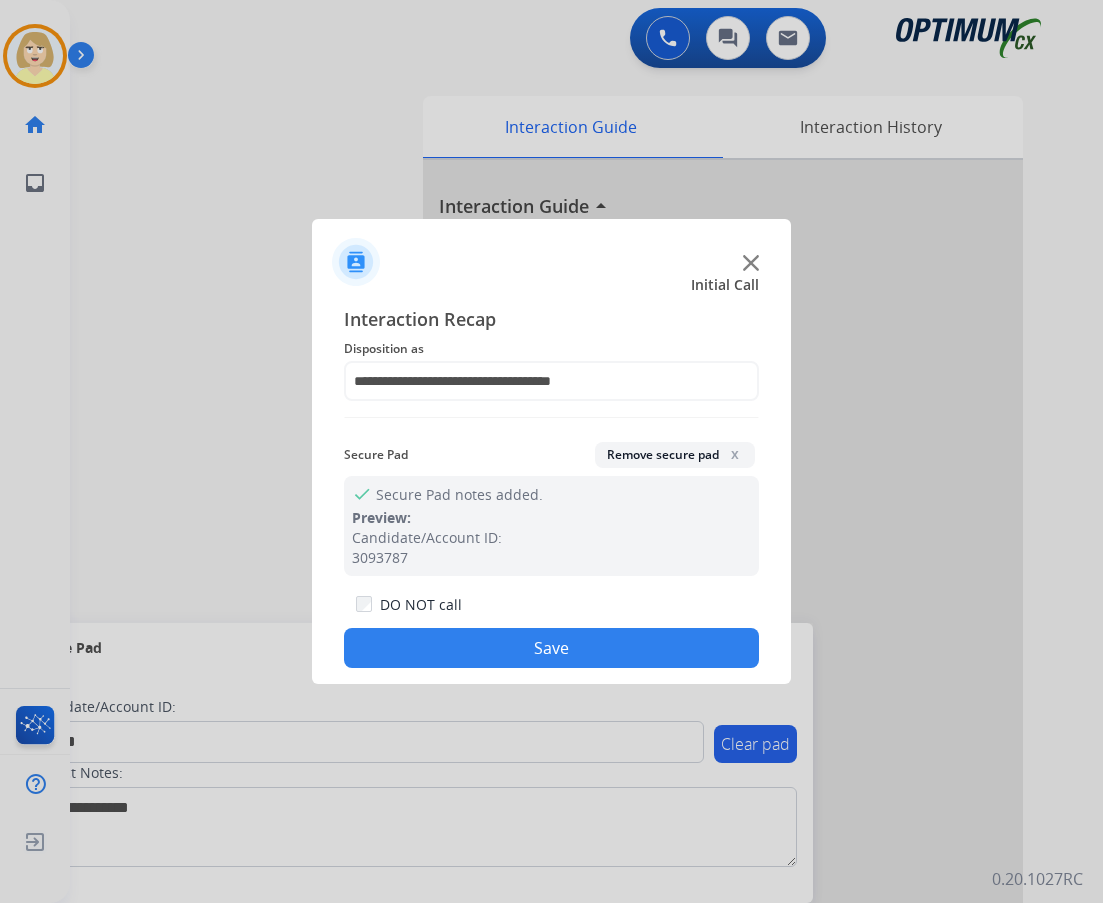 click on "Save" 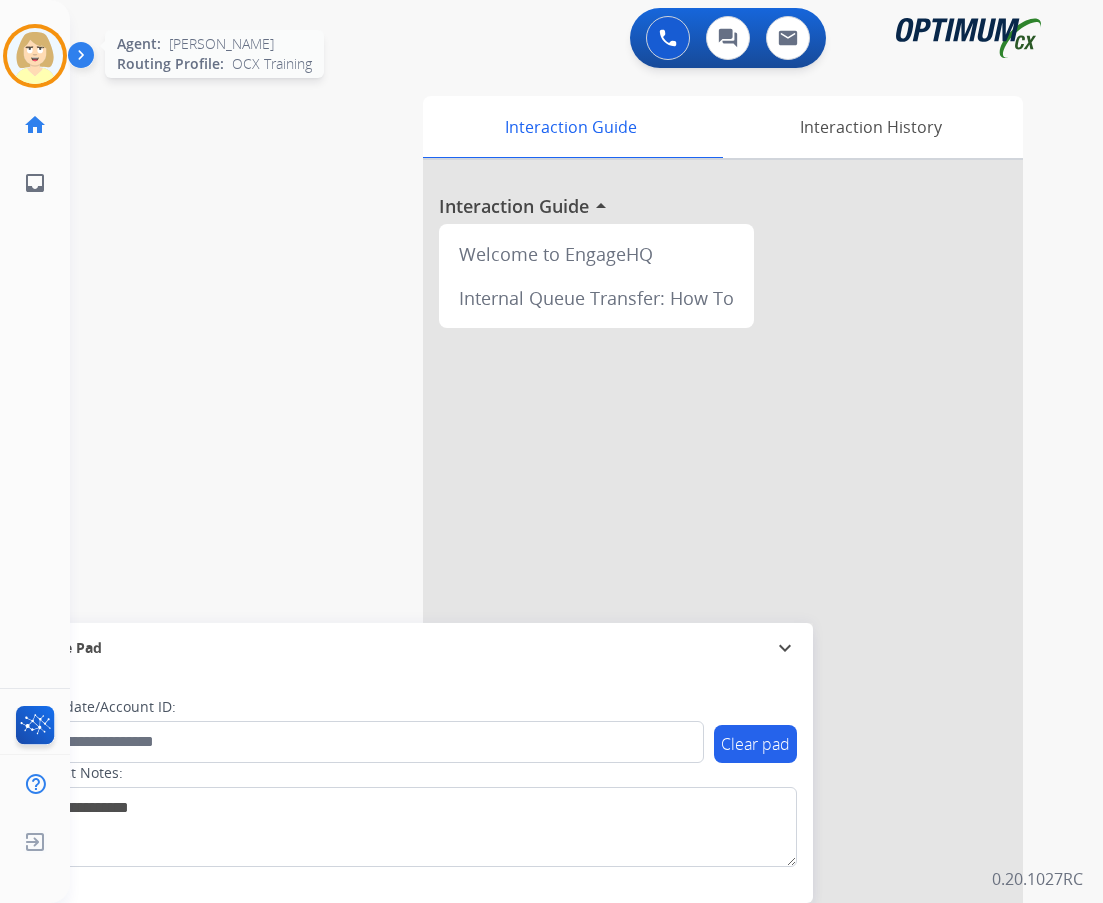 click at bounding box center [35, 56] 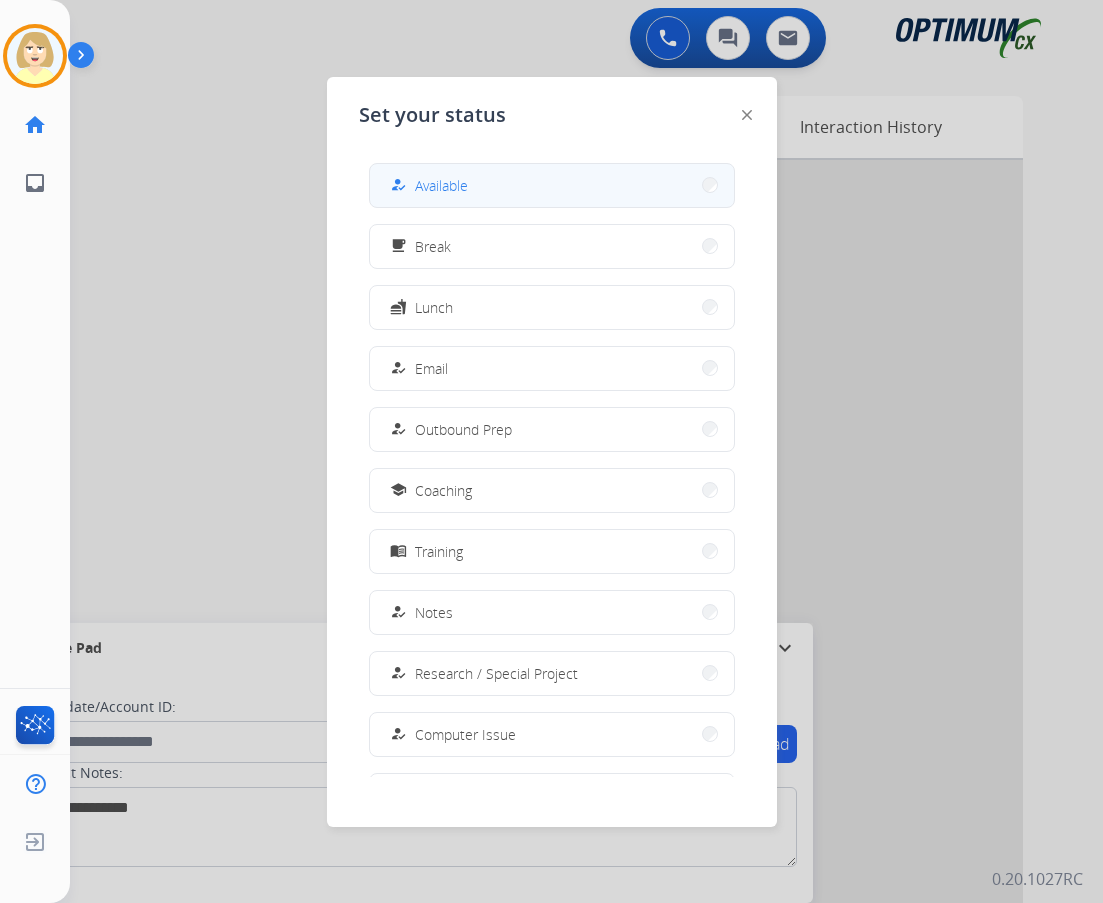click on "Available" at bounding box center [441, 185] 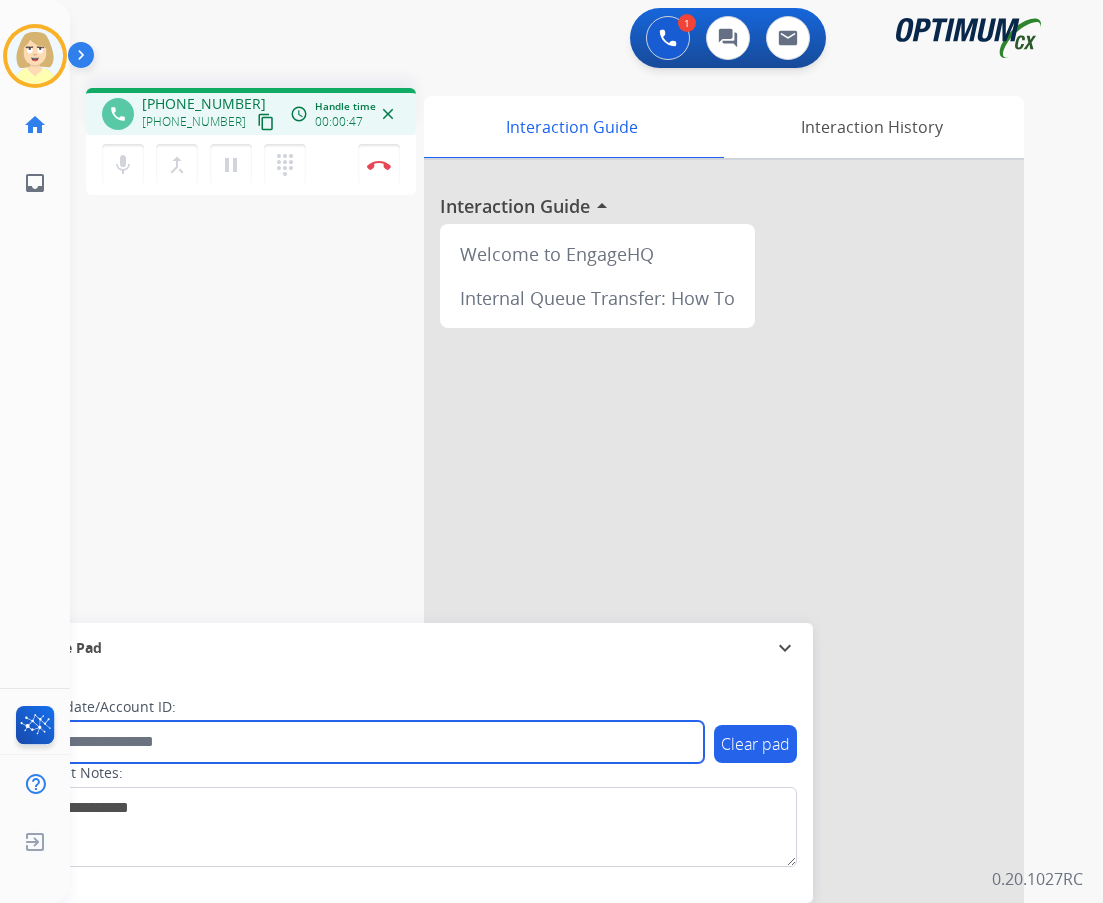 click at bounding box center [365, 742] 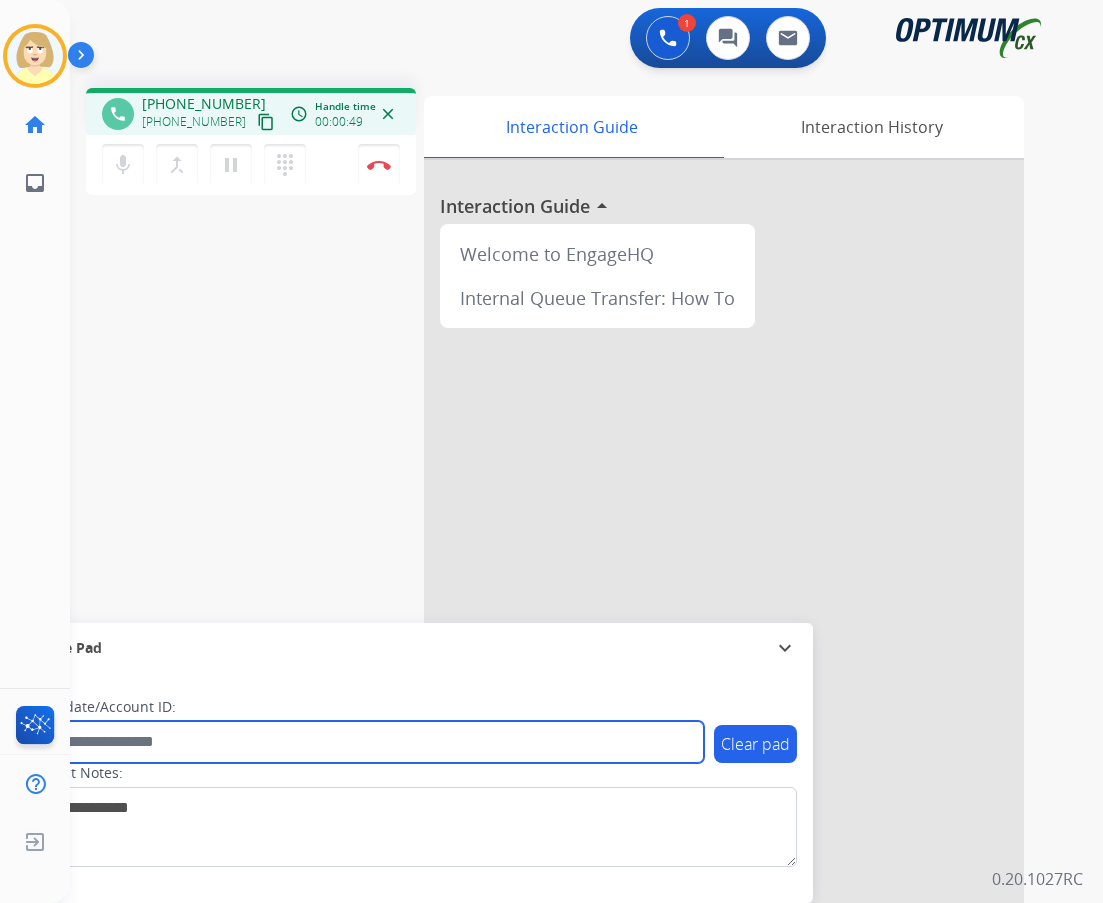 paste on "*******" 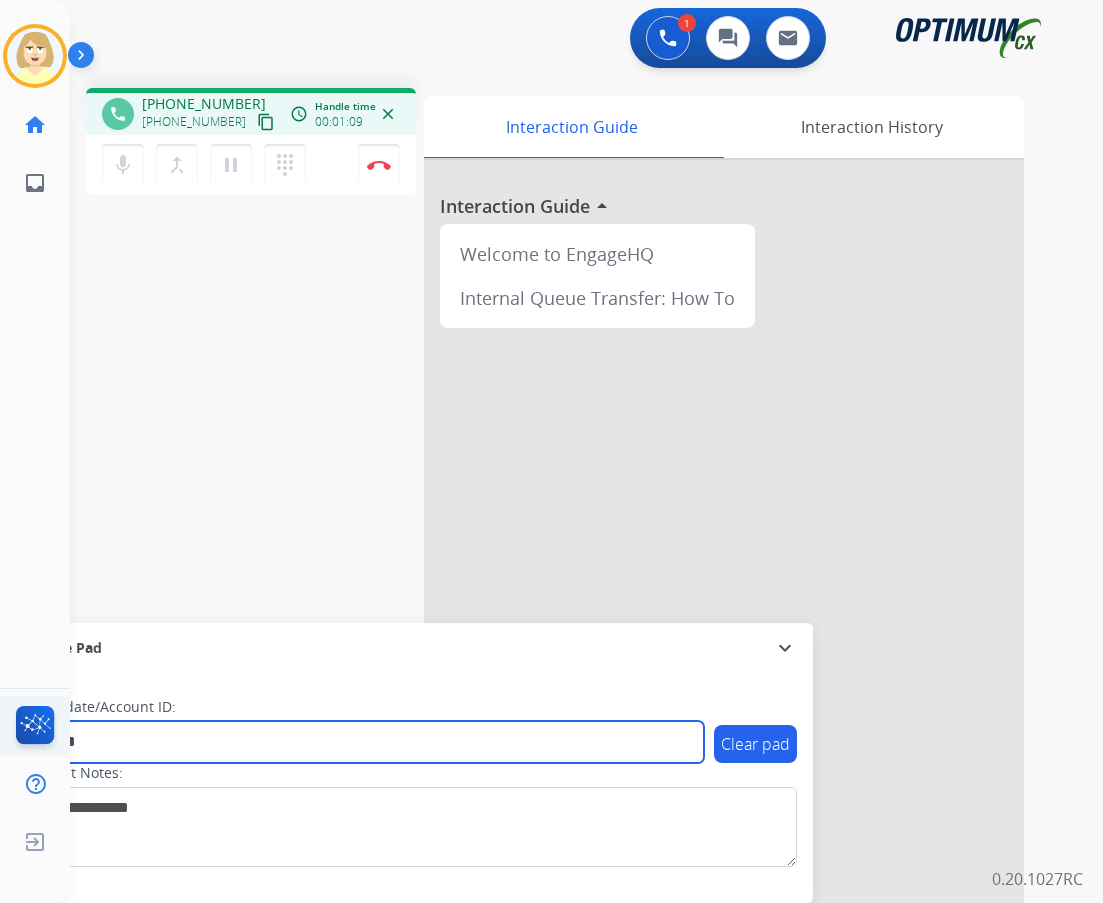 type on "*******" 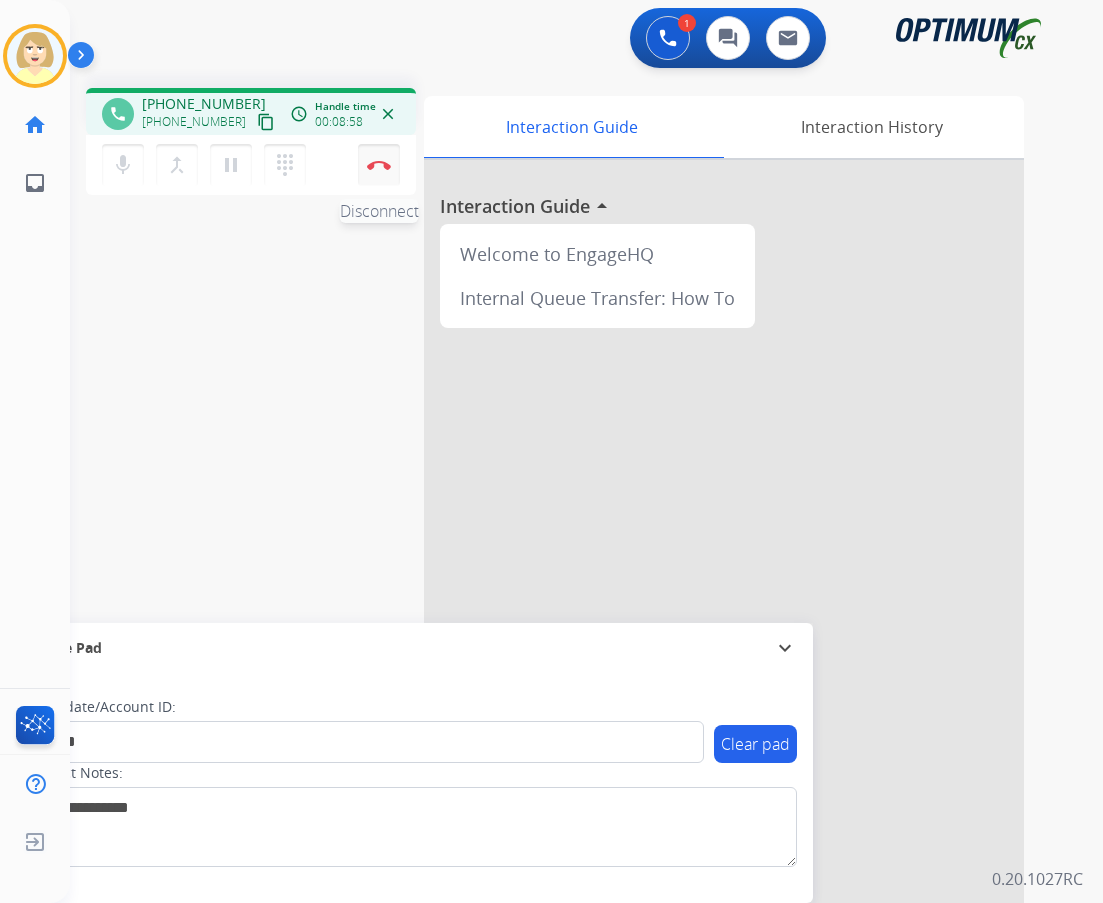 click at bounding box center [379, 165] 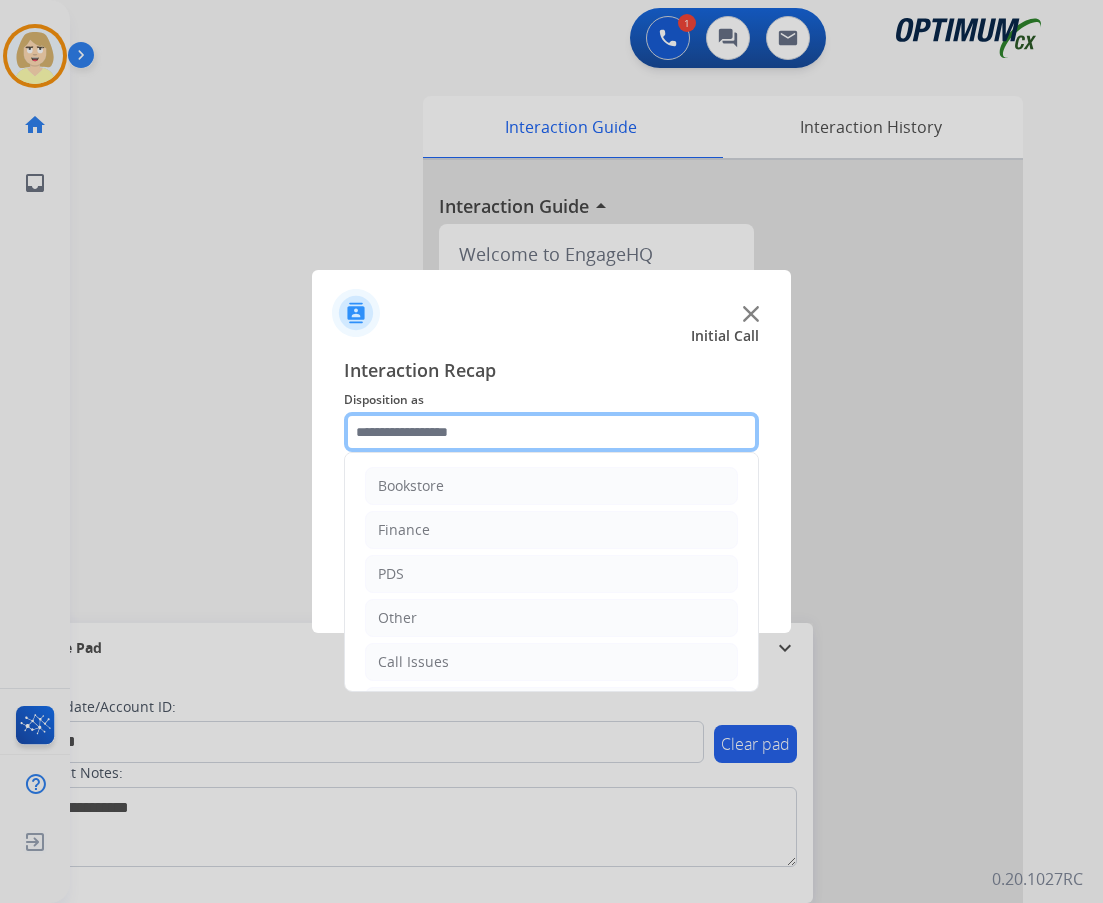 click 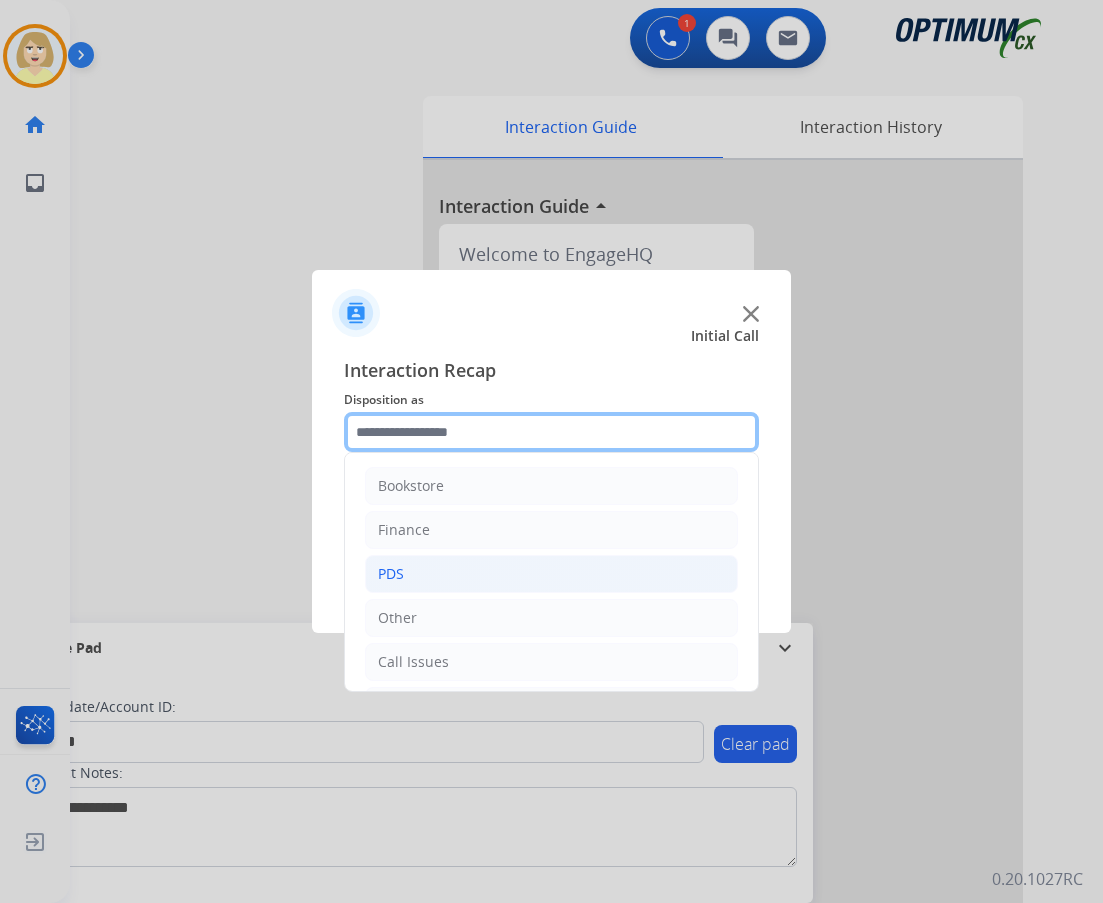 scroll, scrollTop: 136, scrollLeft: 0, axis: vertical 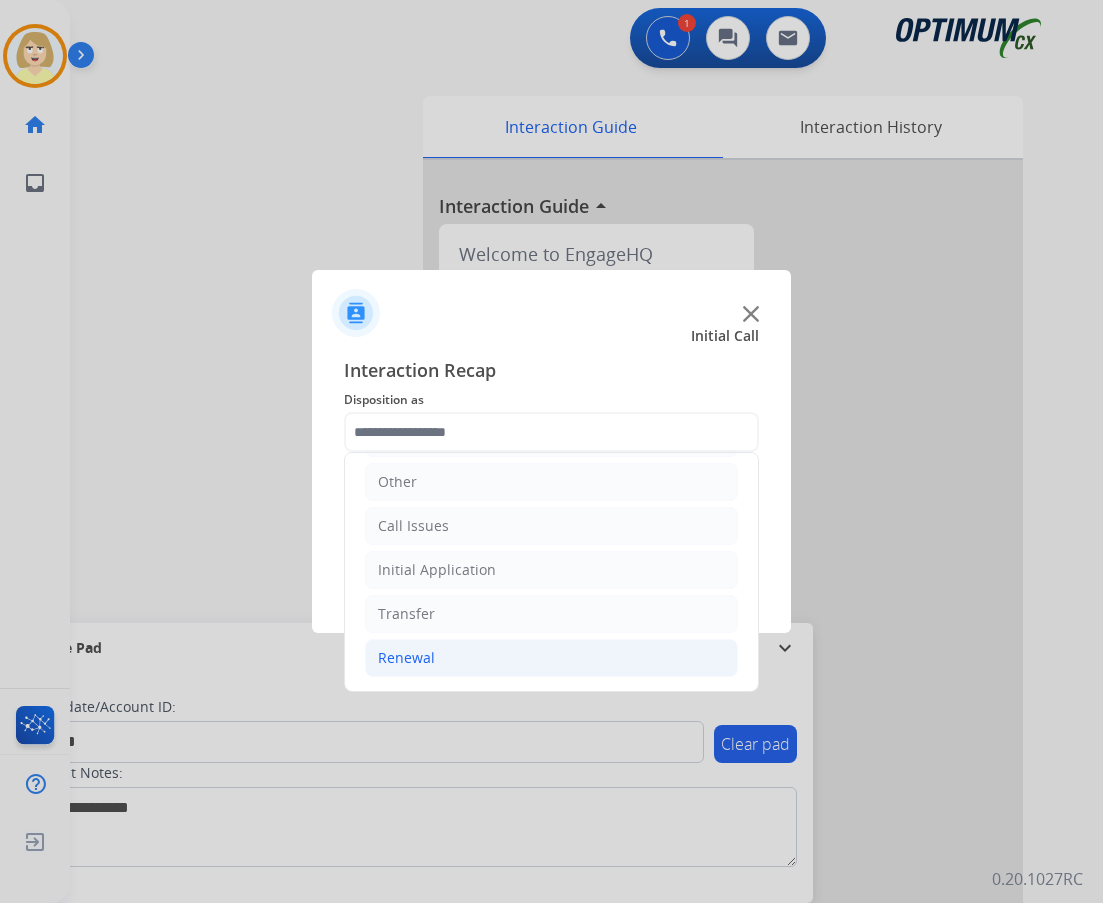 click on "Renewal" 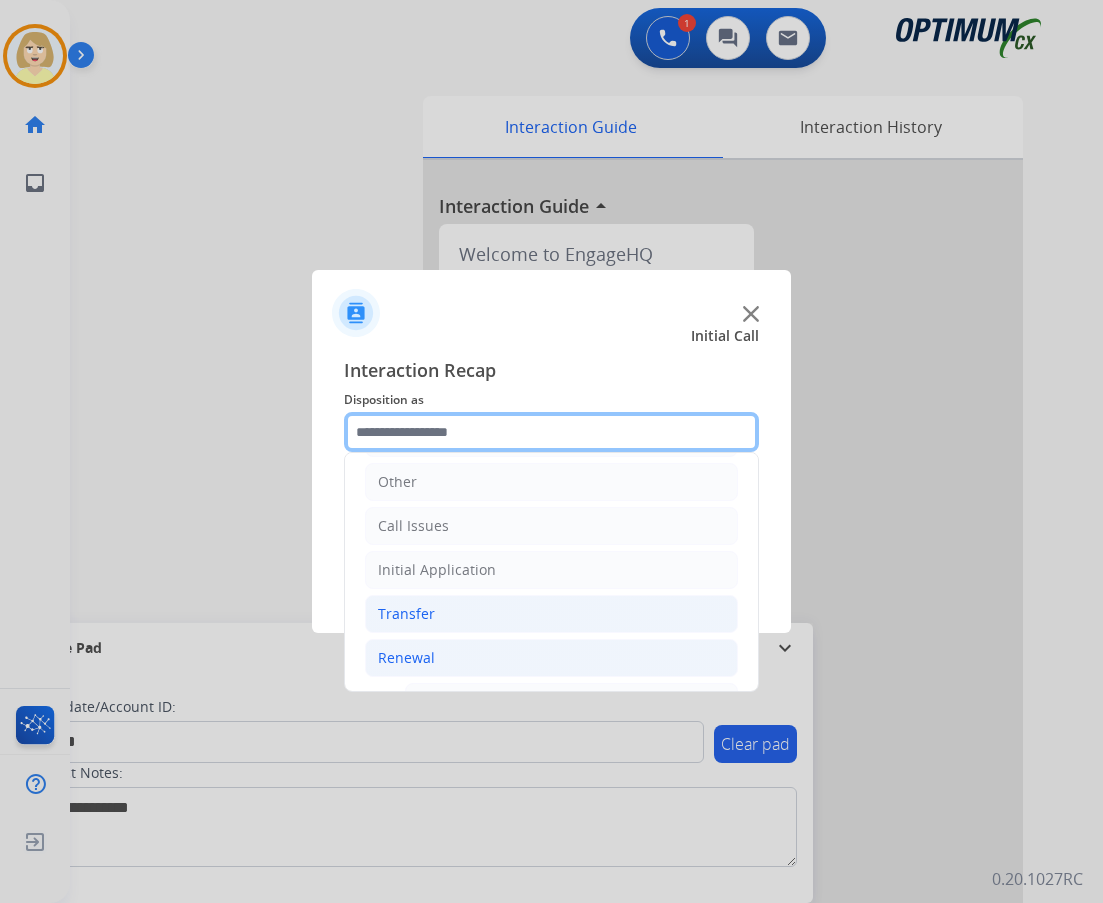 scroll, scrollTop: 336, scrollLeft: 0, axis: vertical 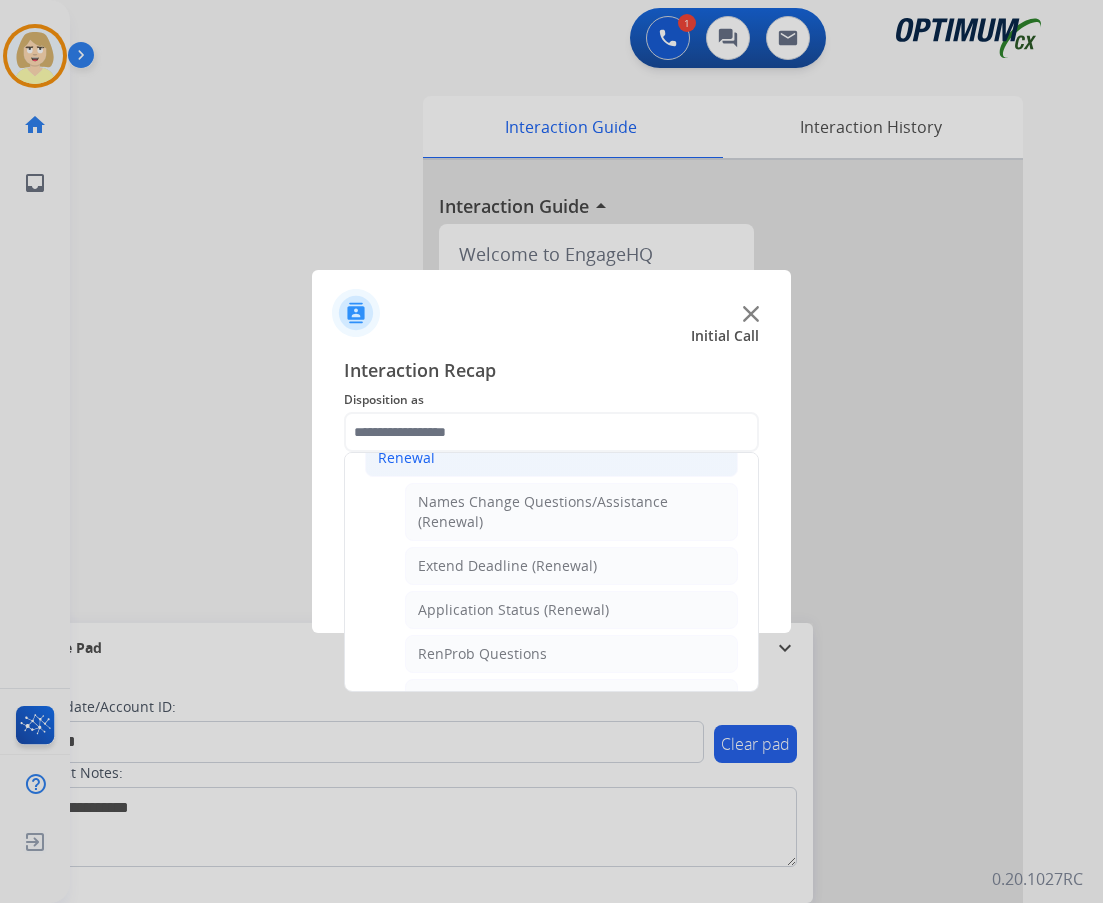drag, startPoint x: 462, startPoint y: 643, endPoint x: 490, endPoint y: 635, distance: 29.12044 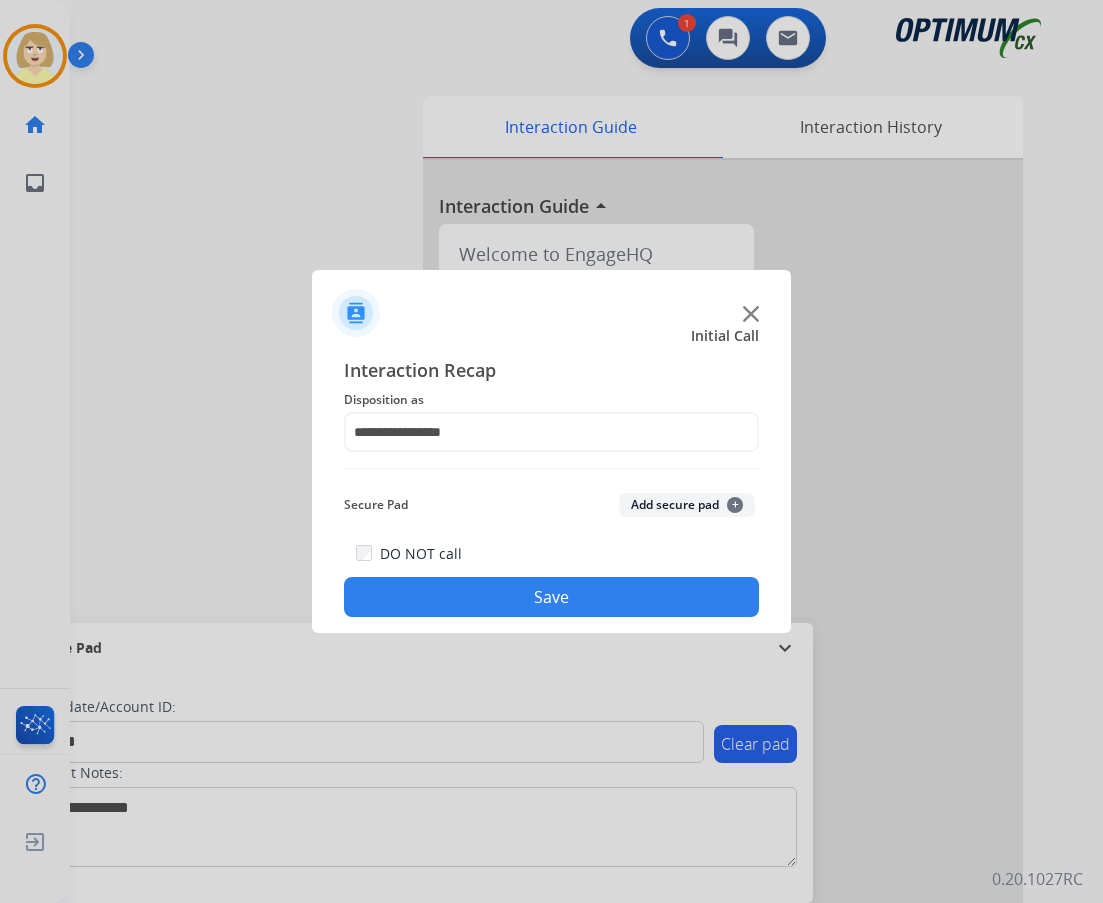 click on "Add secure pad  +" 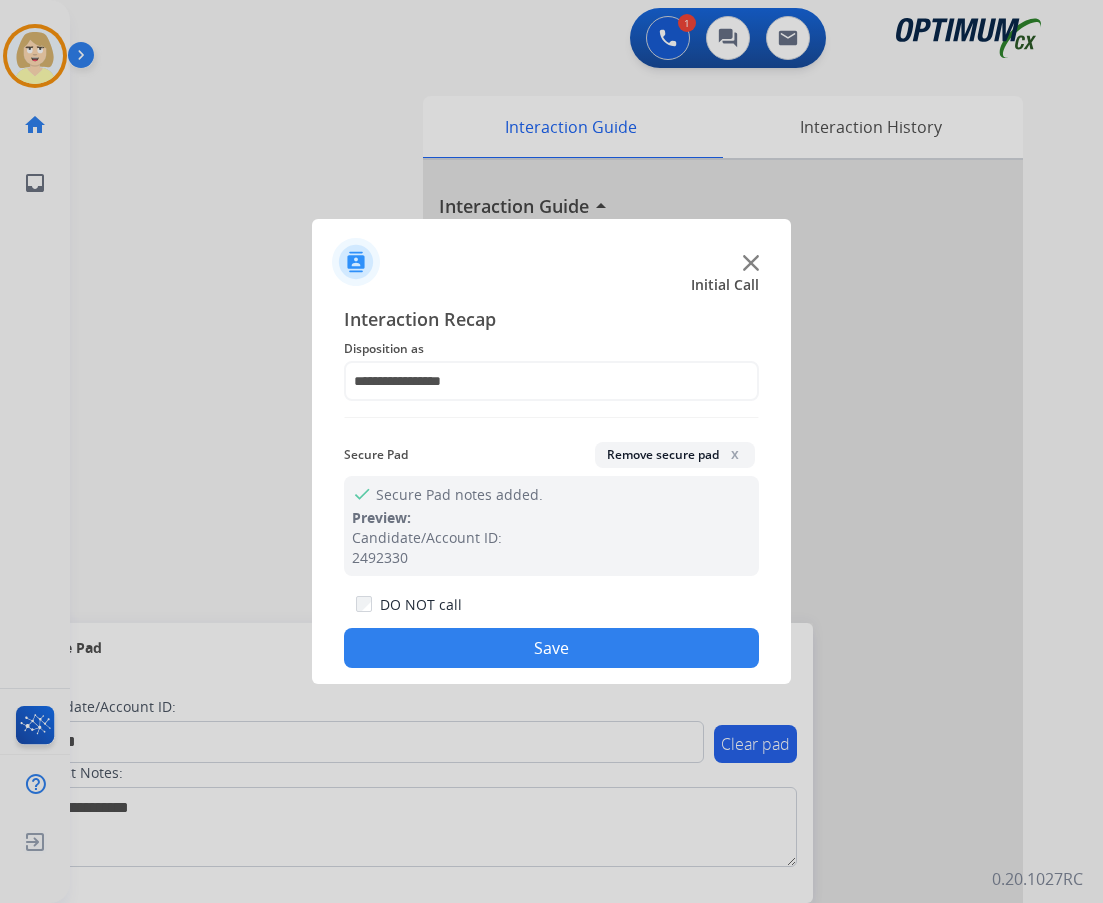 click on "Save" 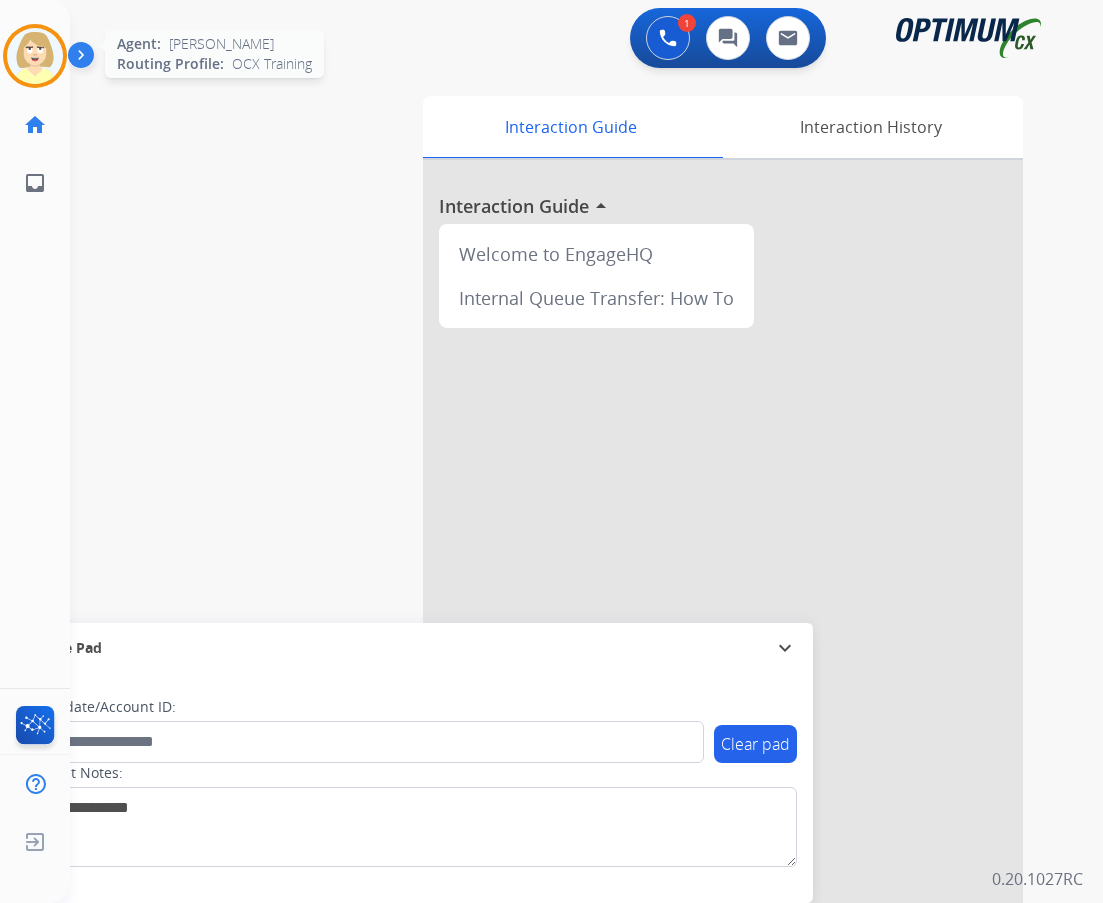 click at bounding box center (35, 56) 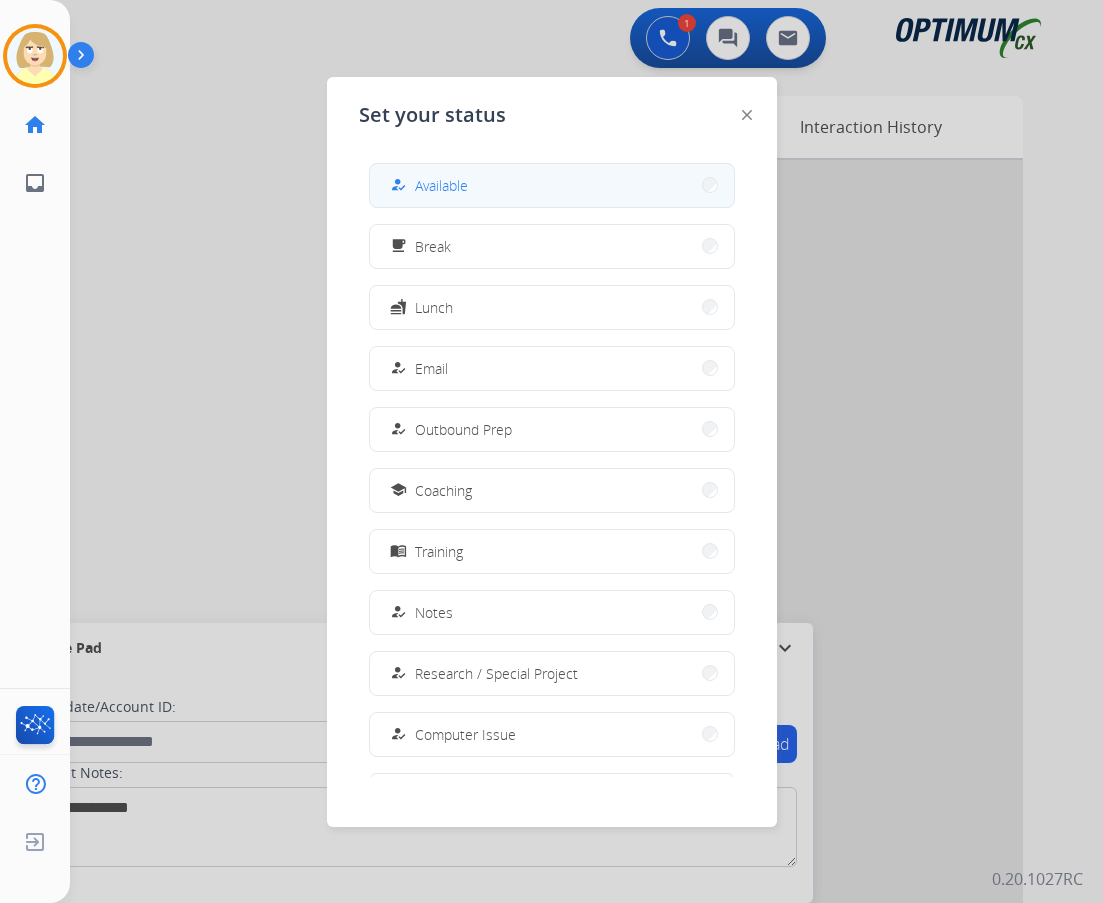 click on "Available" at bounding box center [441, 185] 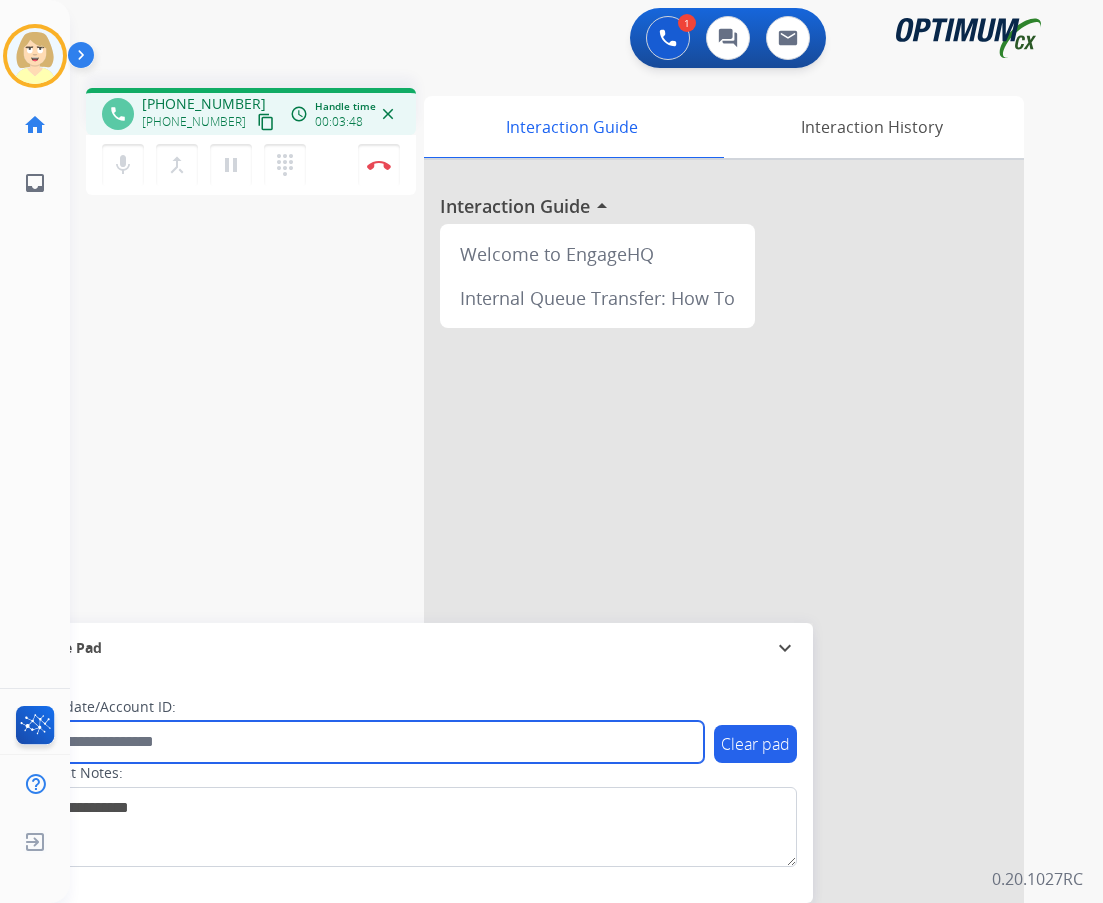 click at bounding box center [365, 742] 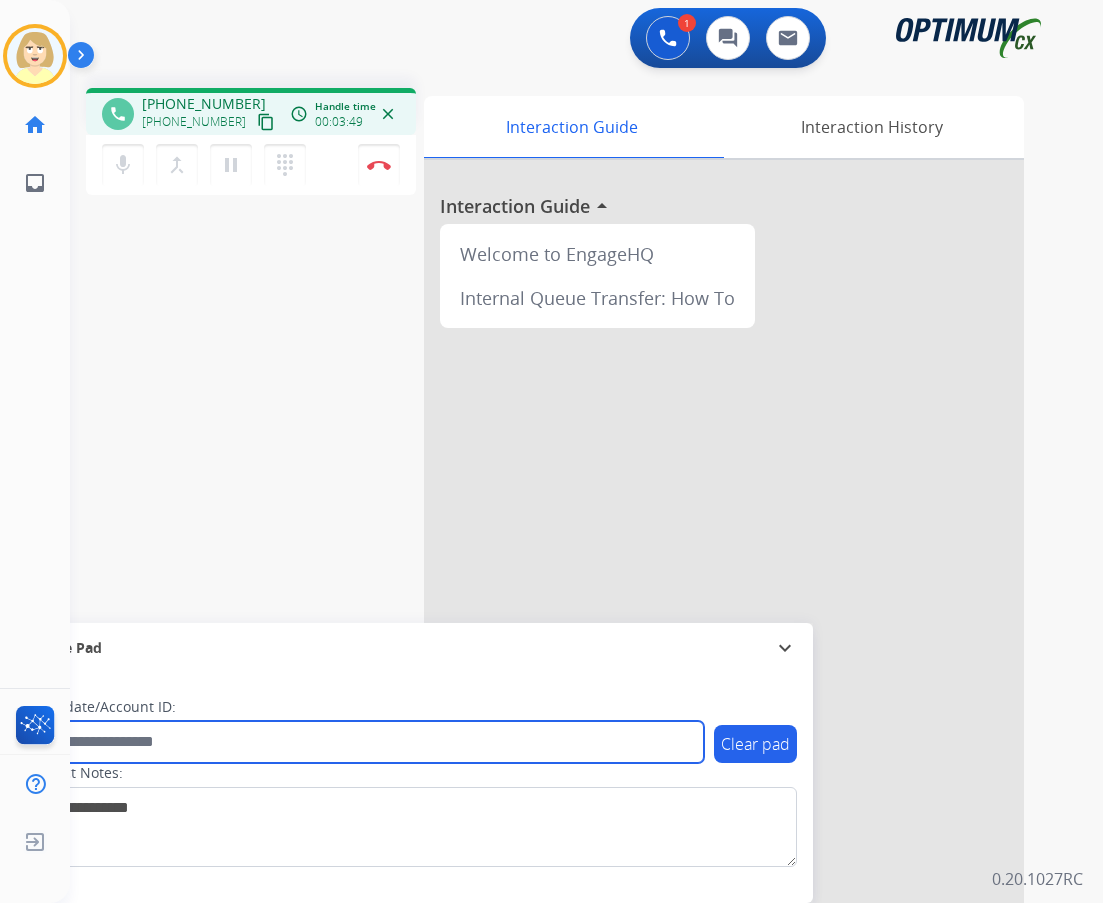 paste on "*******" 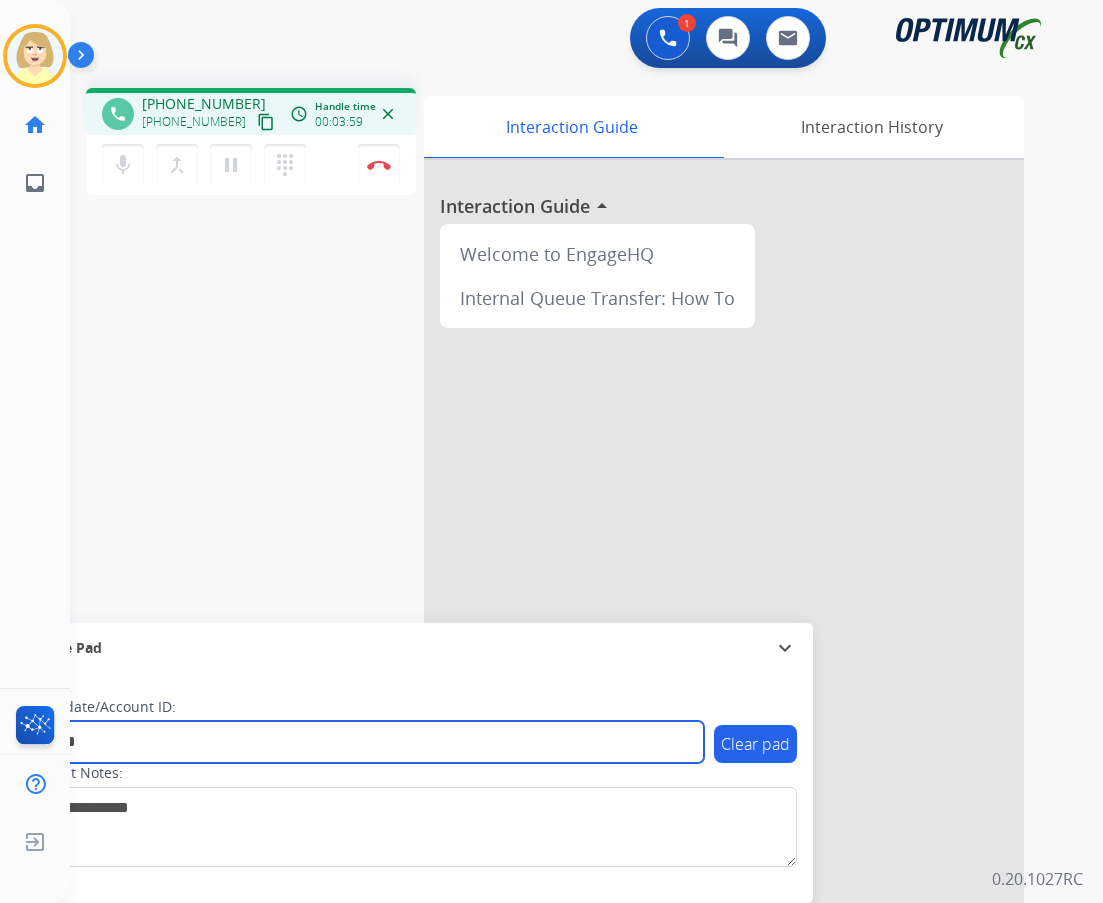 type on "*******" 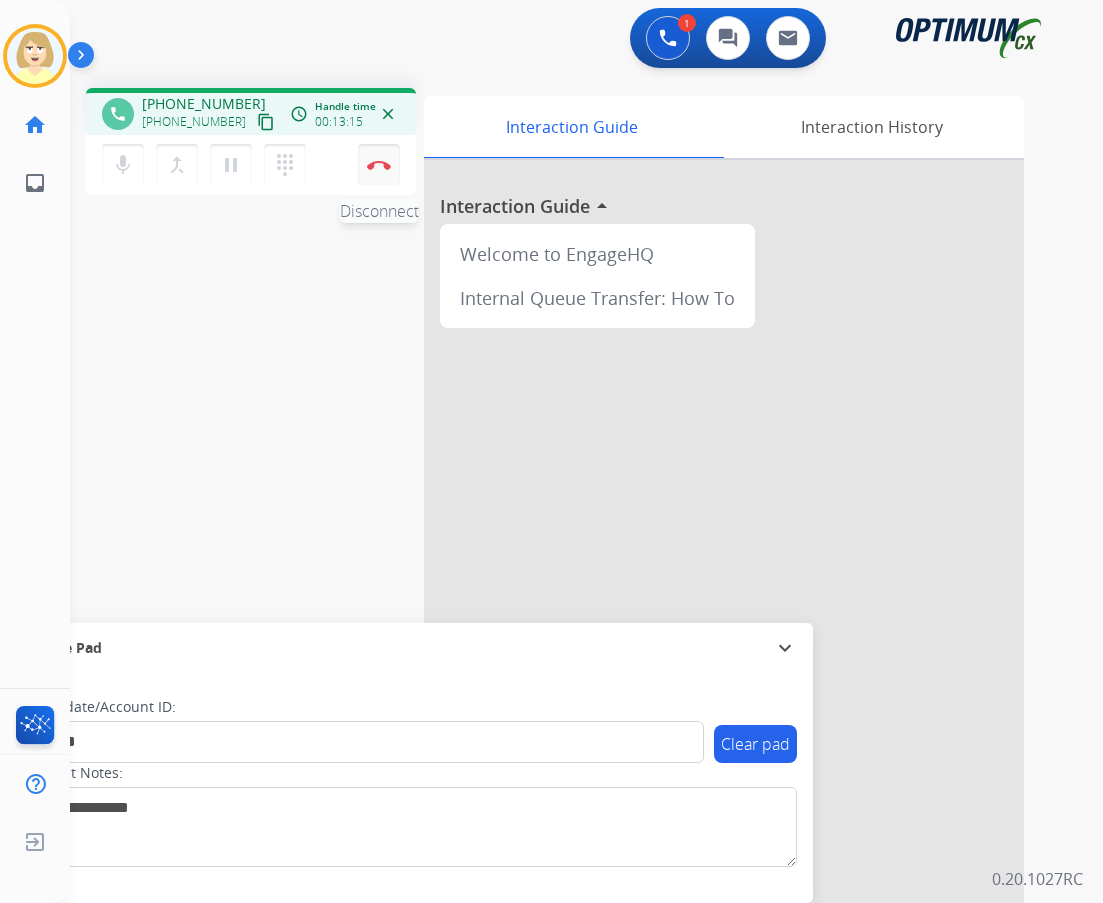 click on "Disconnect" at bounding box center (379, 165) 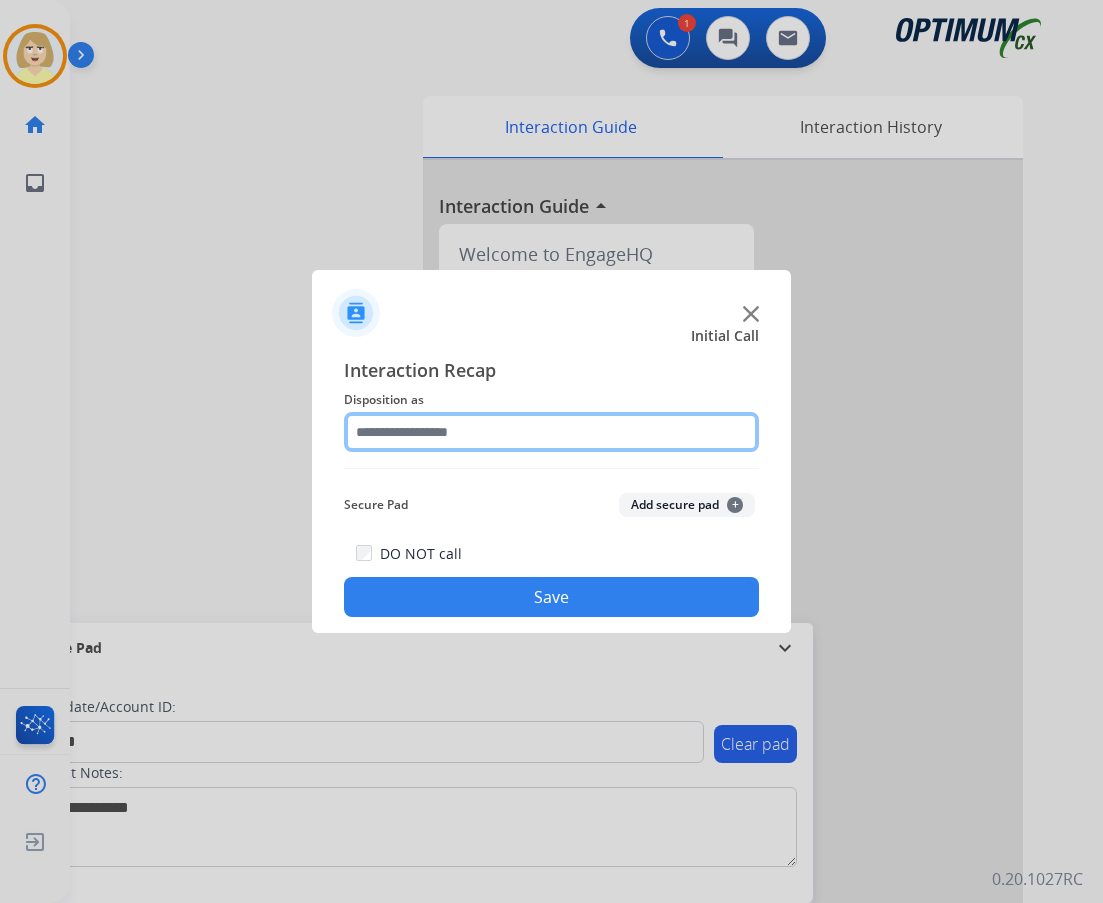 click 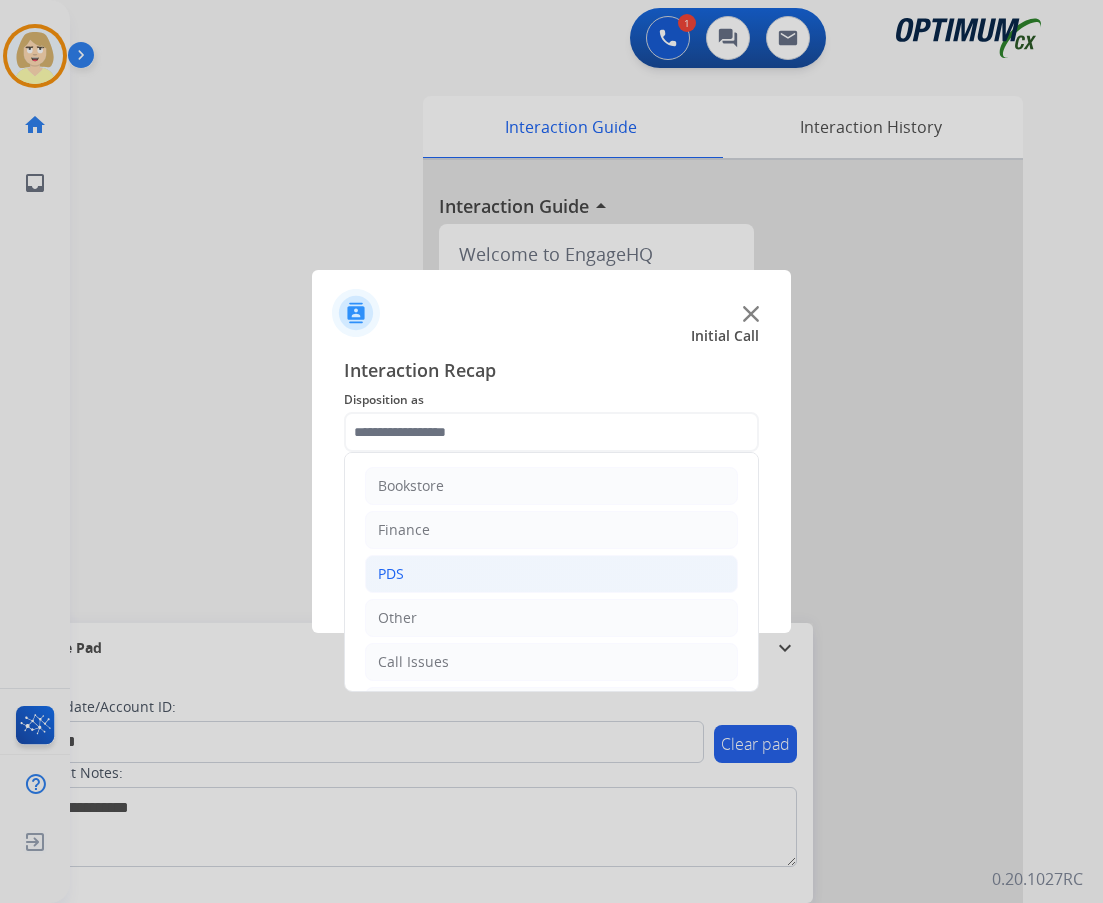 click on "PDS" 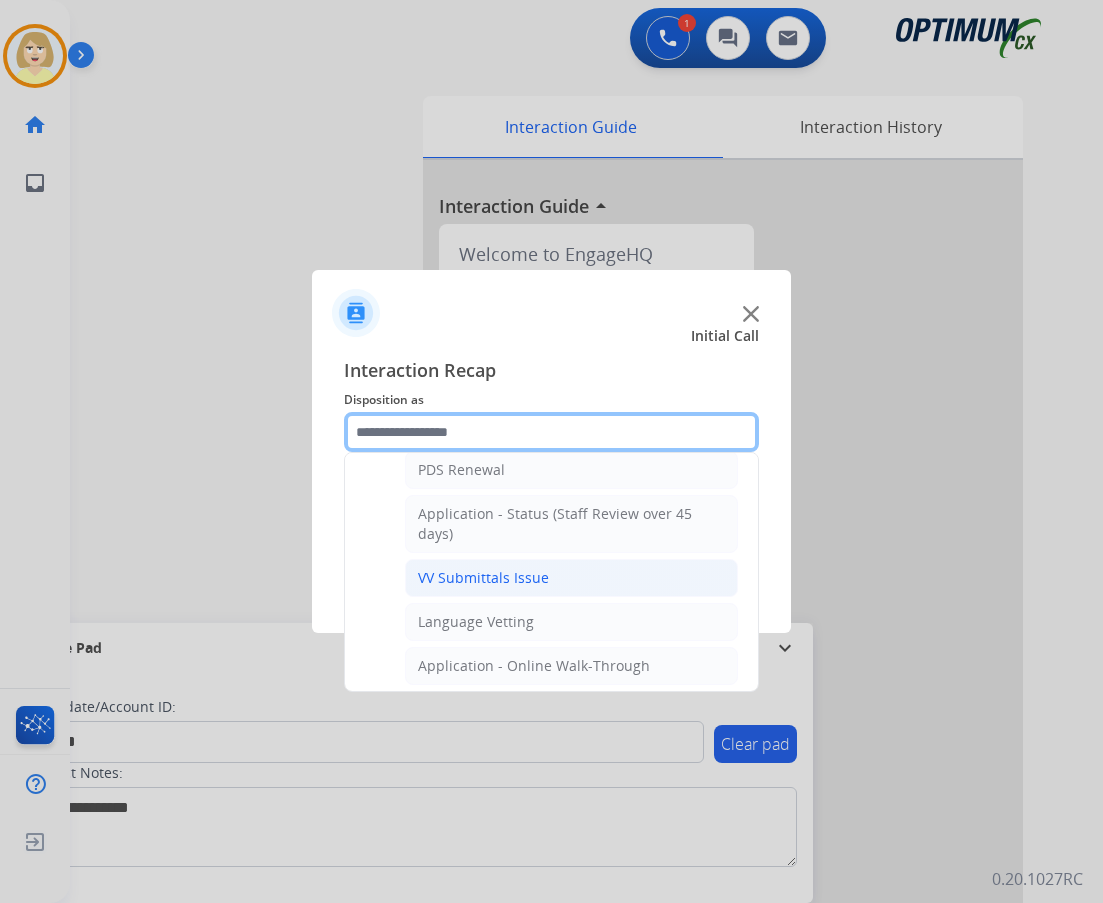 scroll, scrollTop: 600, scrollLeft: 0, axis: vertical 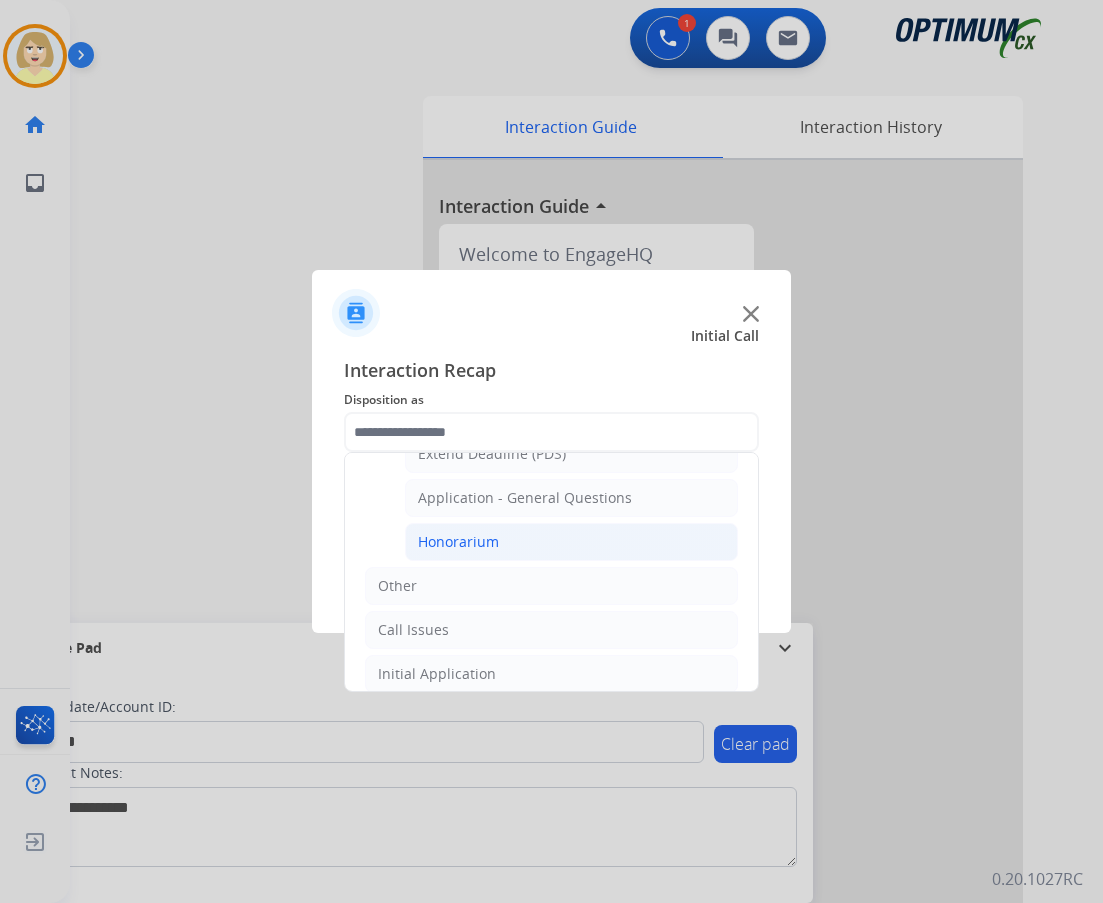 click on "Honorarium" 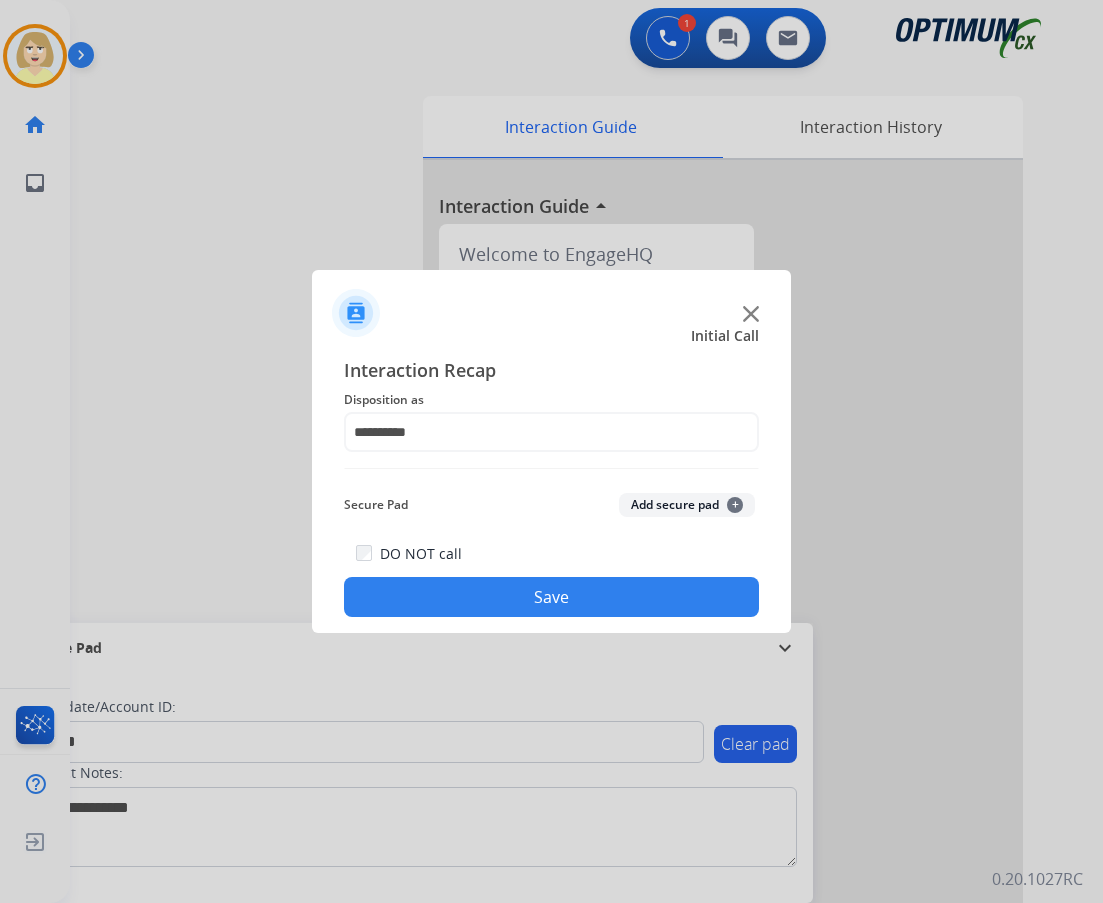 click on "Add secure pad  +" 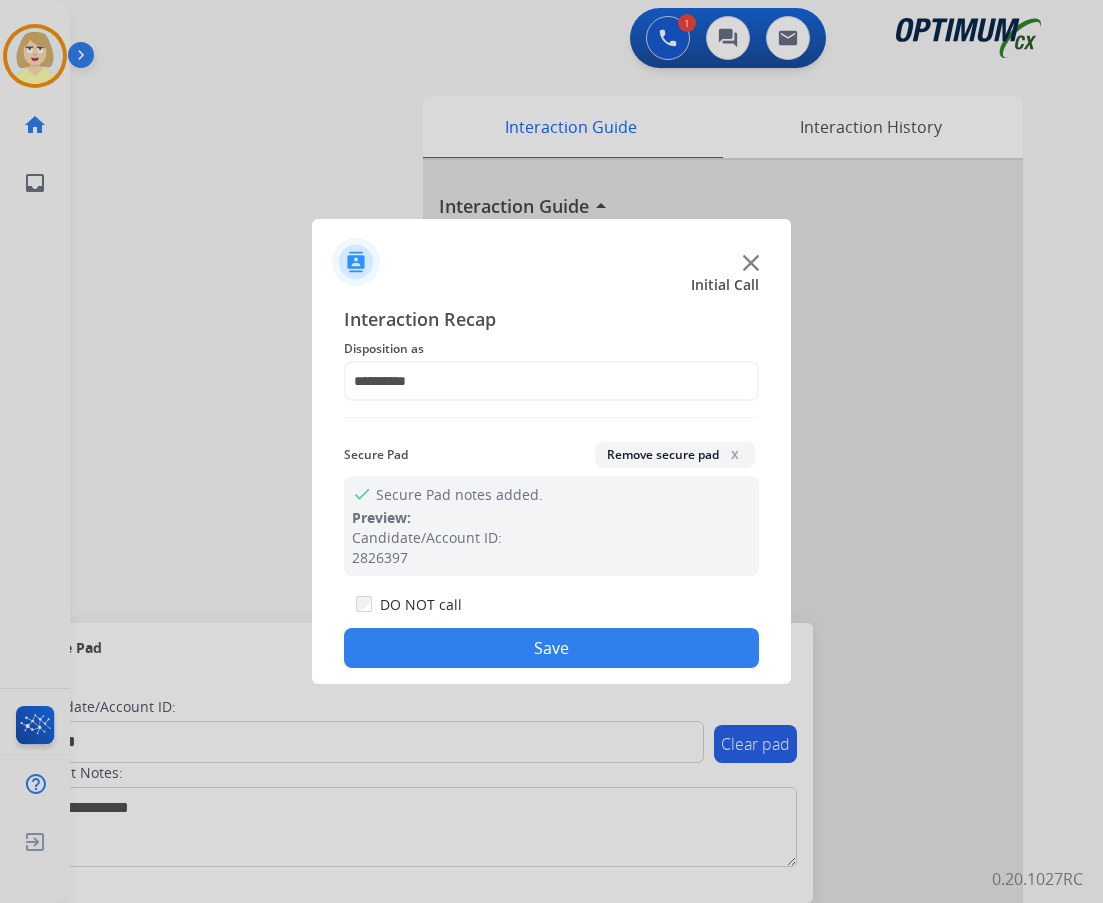 click on "Save" 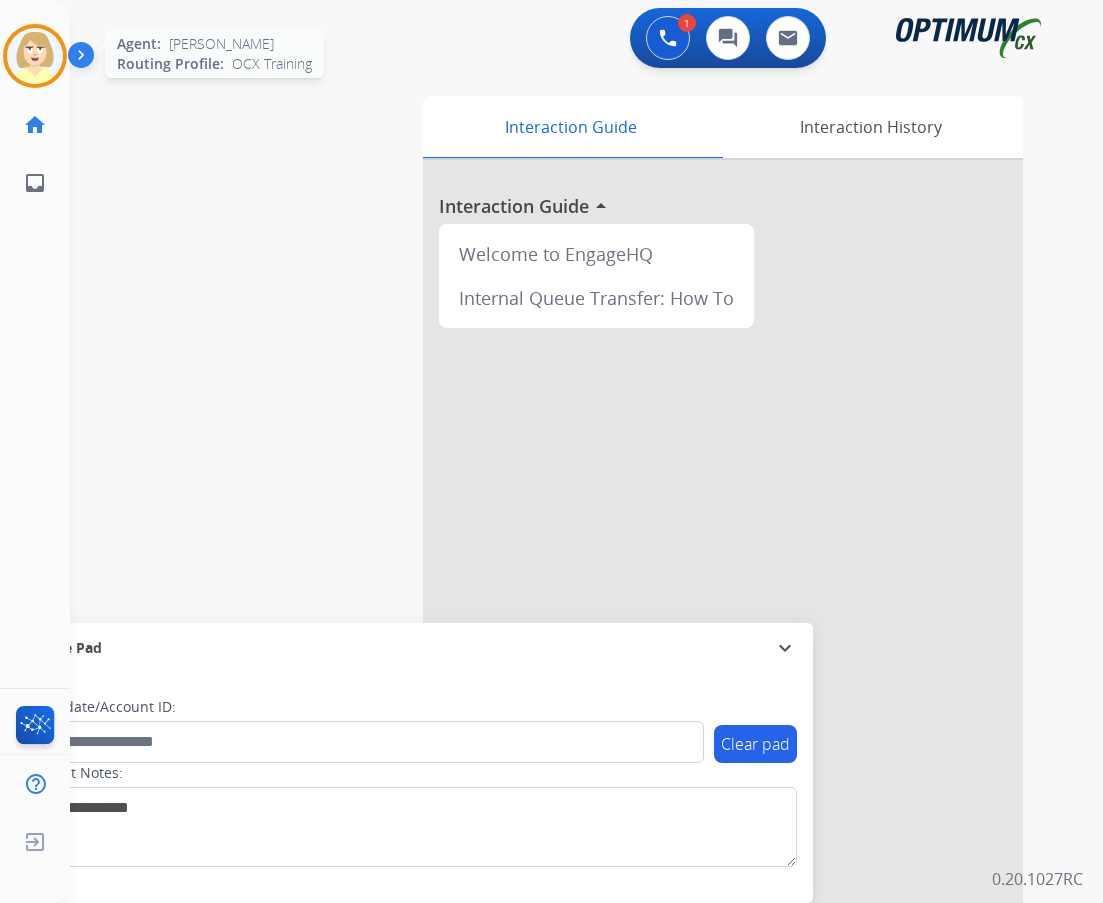 click at bounding box center [35, 56] 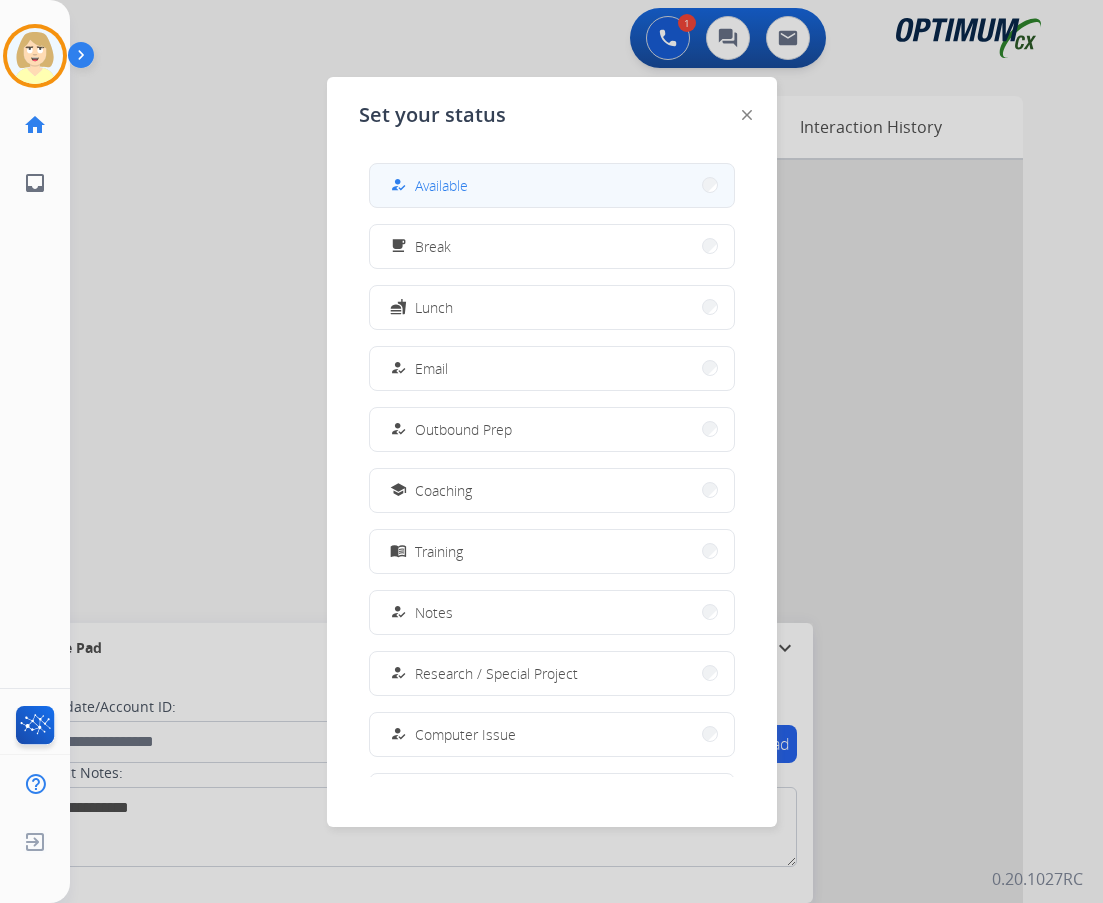 click on "Available" at bounding box center (441, 185) 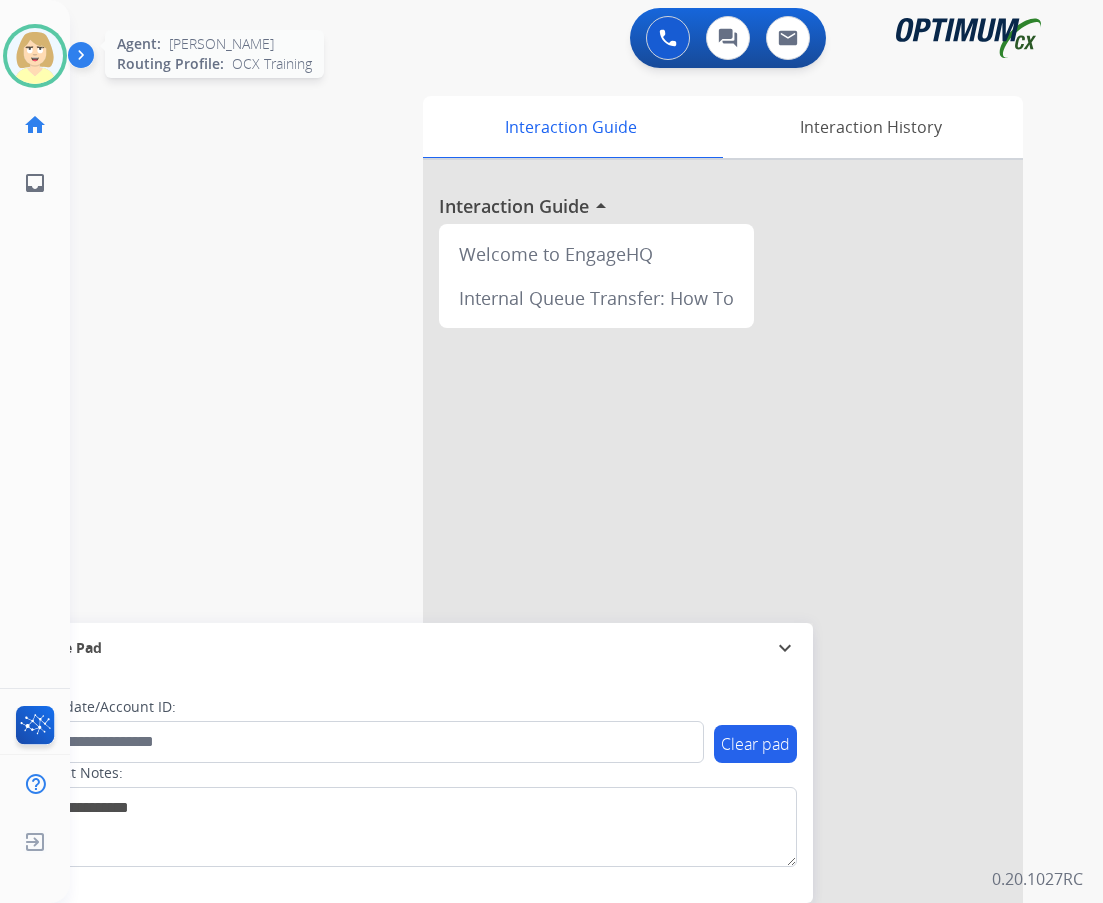 click at bounding box center (35, 56) 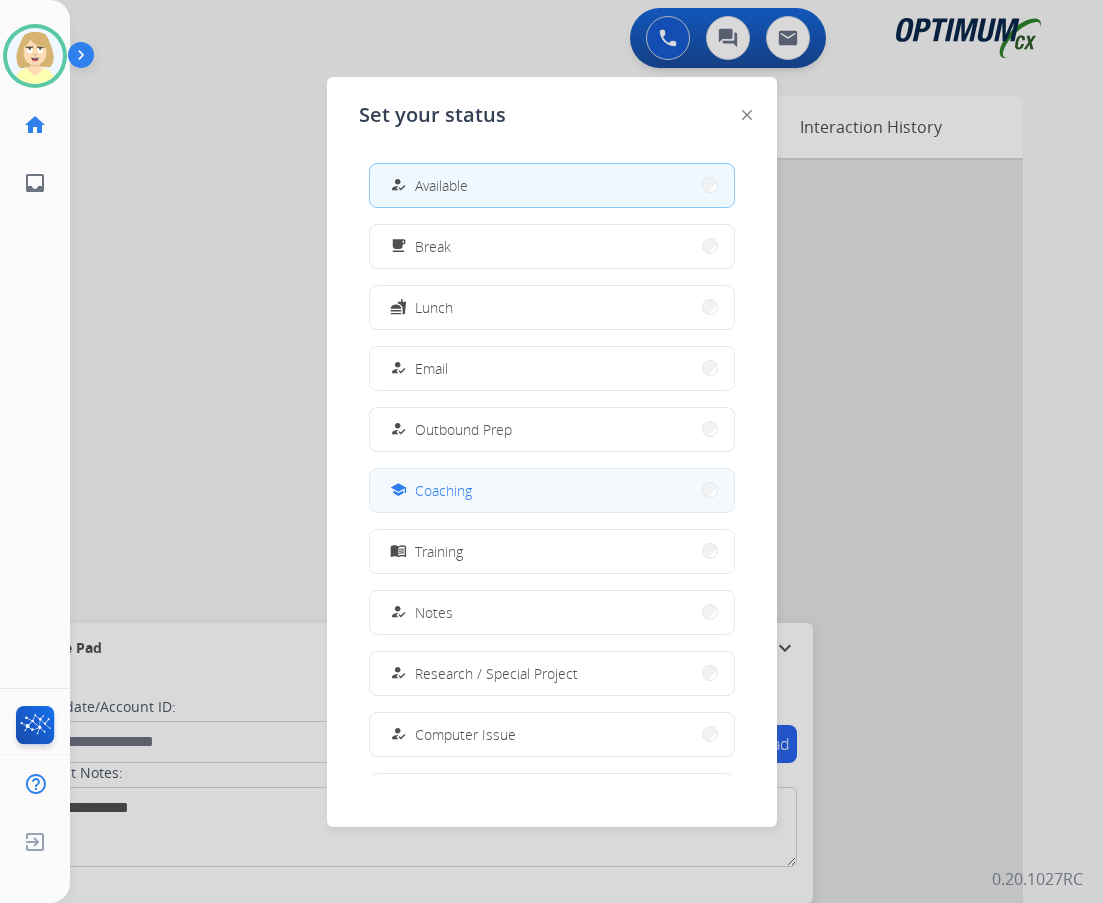 click on "Coaching" at bounding box center [443, 490] 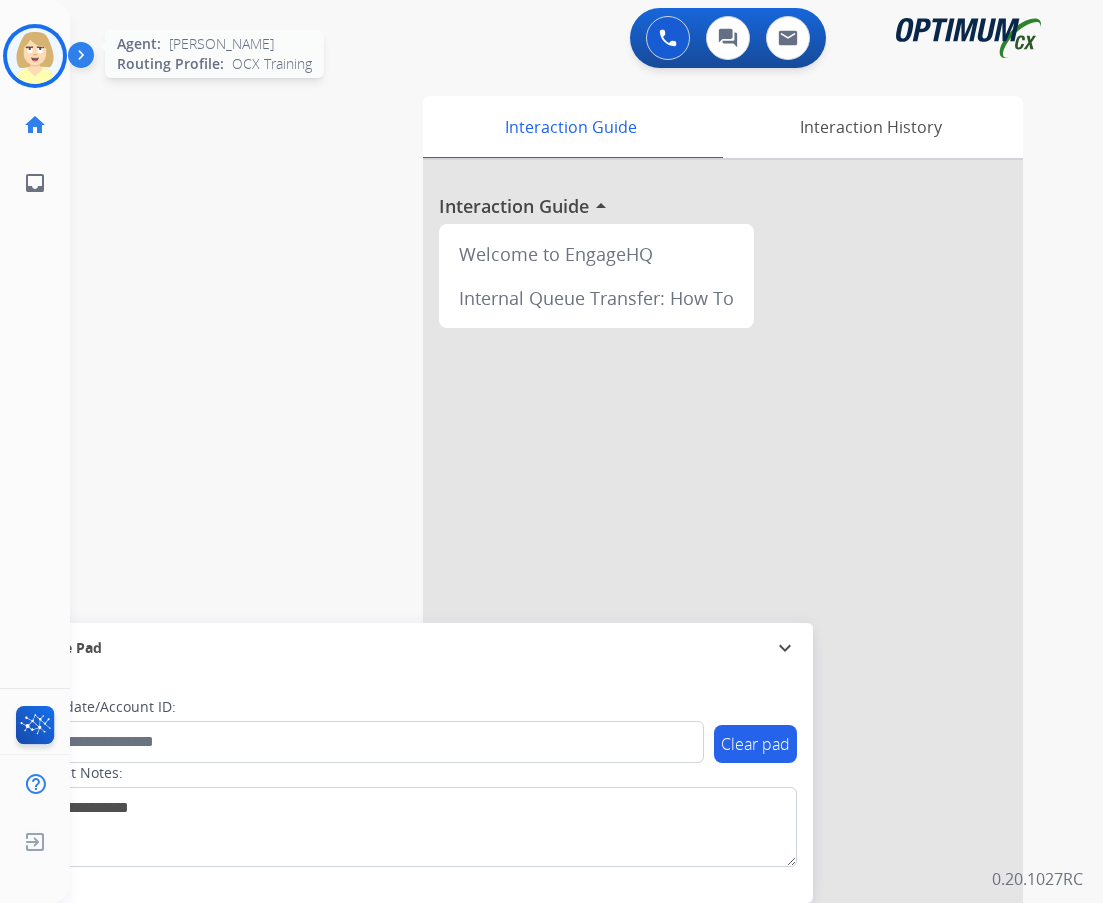click at bounding box center (35, 56) 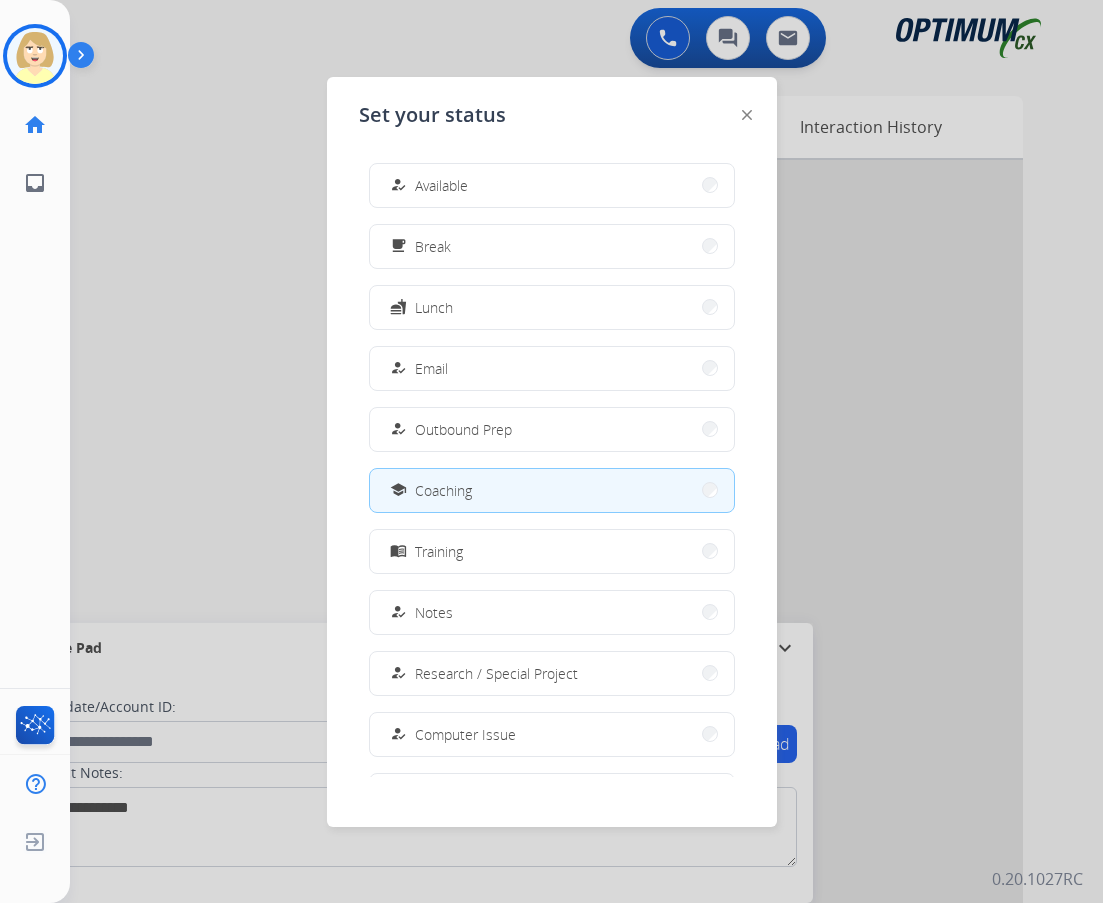 click on "Break" at bounding box center (433, 246) 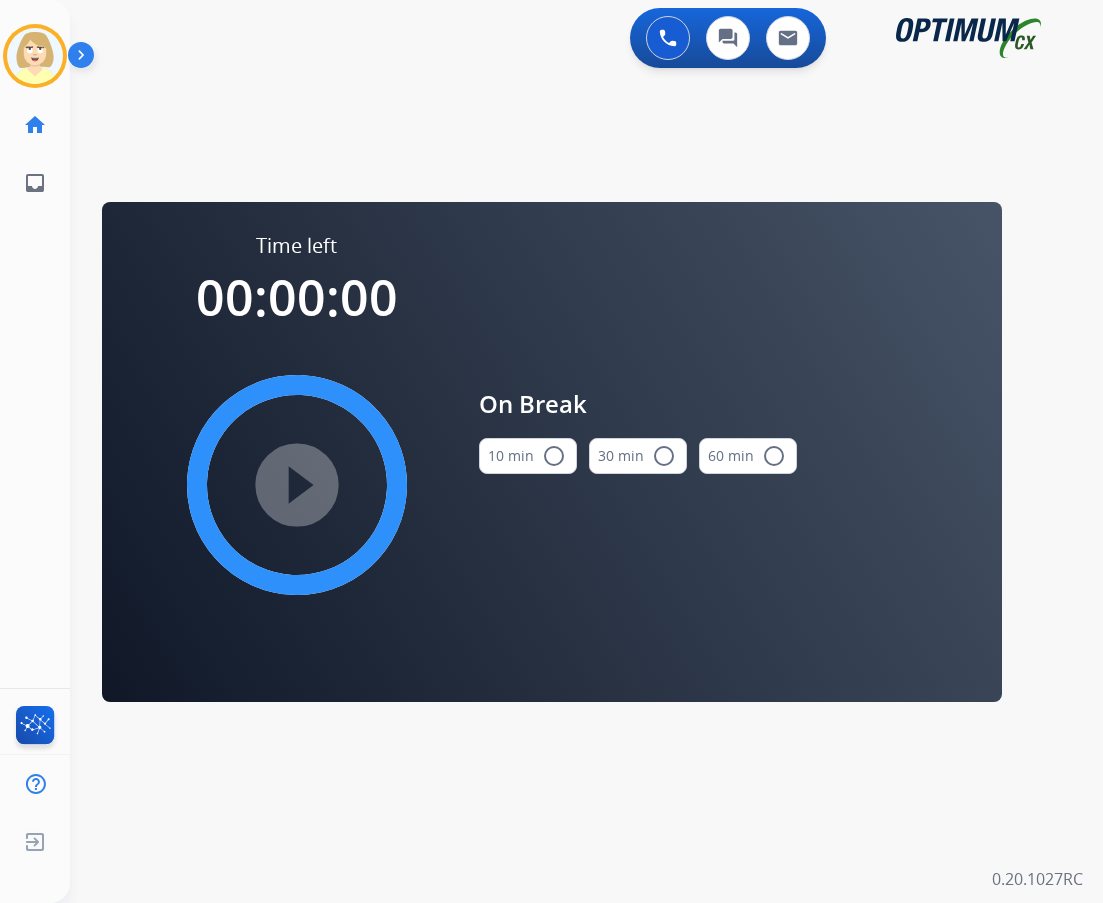 click on "radio_button_unchecked" at bounding box center (554, 456) 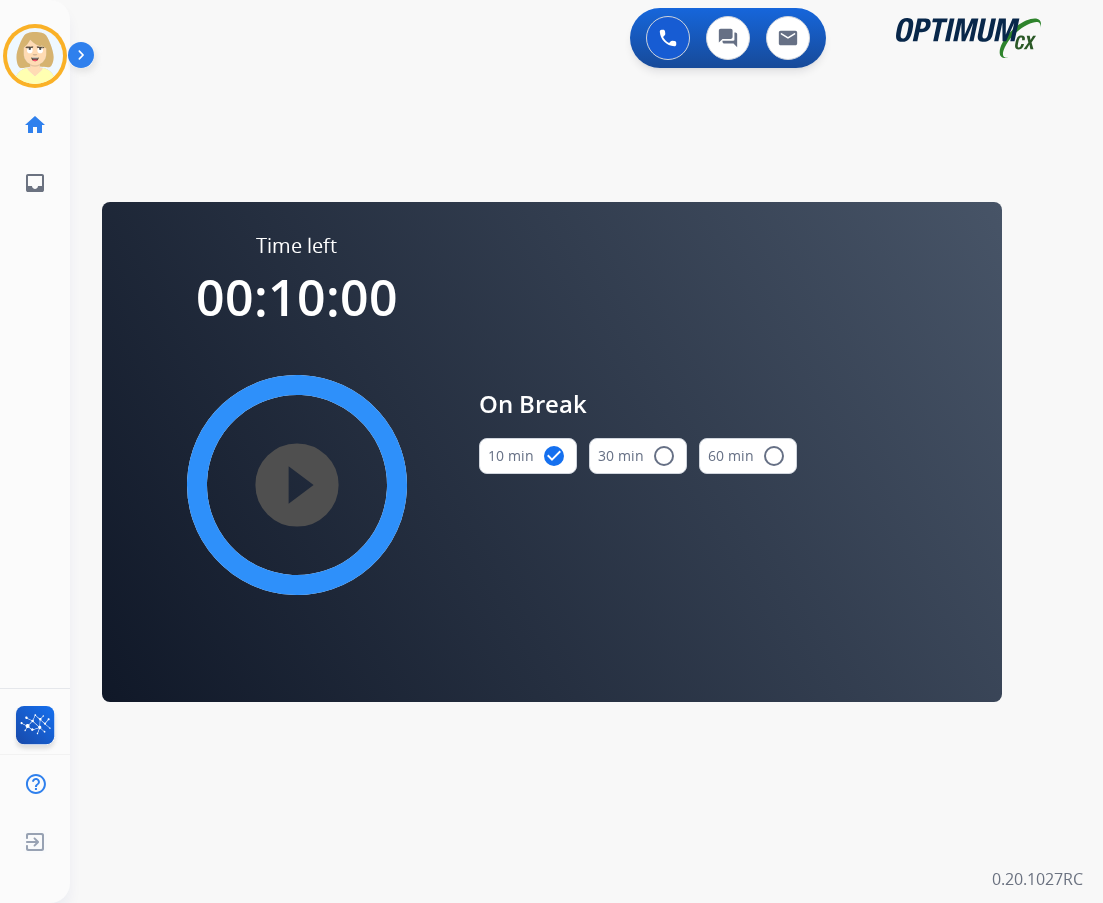 drag, startPoint x: 309, startPoint y: 478, endPoint x: 301, endPoint y: 452, distance: 27.202942 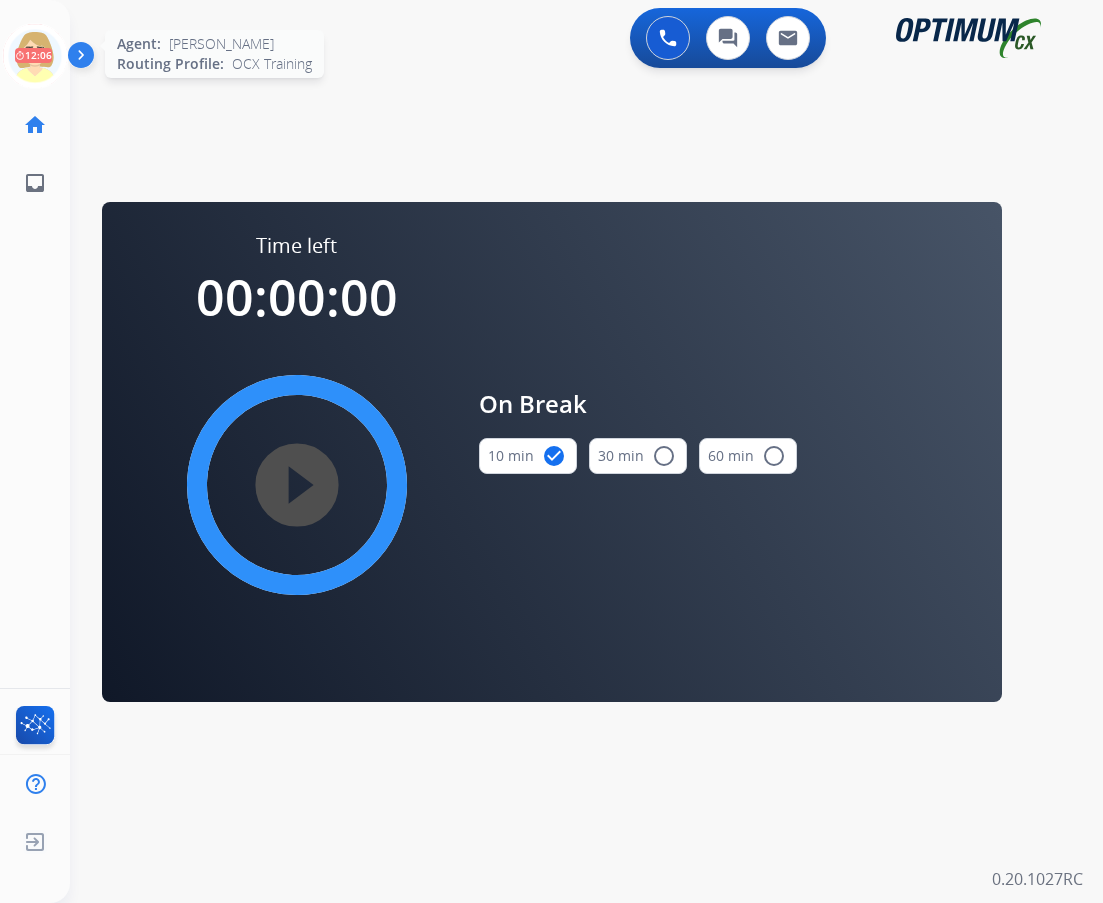 click 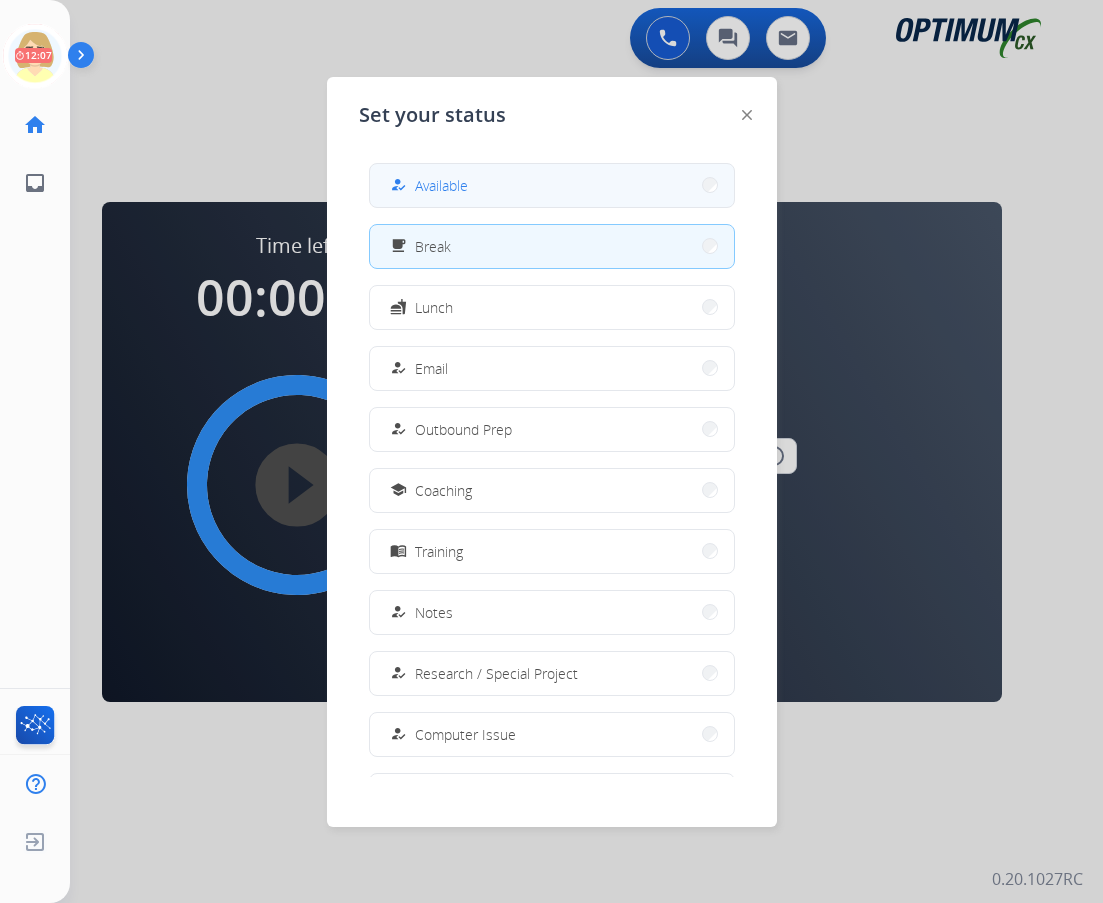 click on "how_to_reg Available" at bounding box center [552, 185] 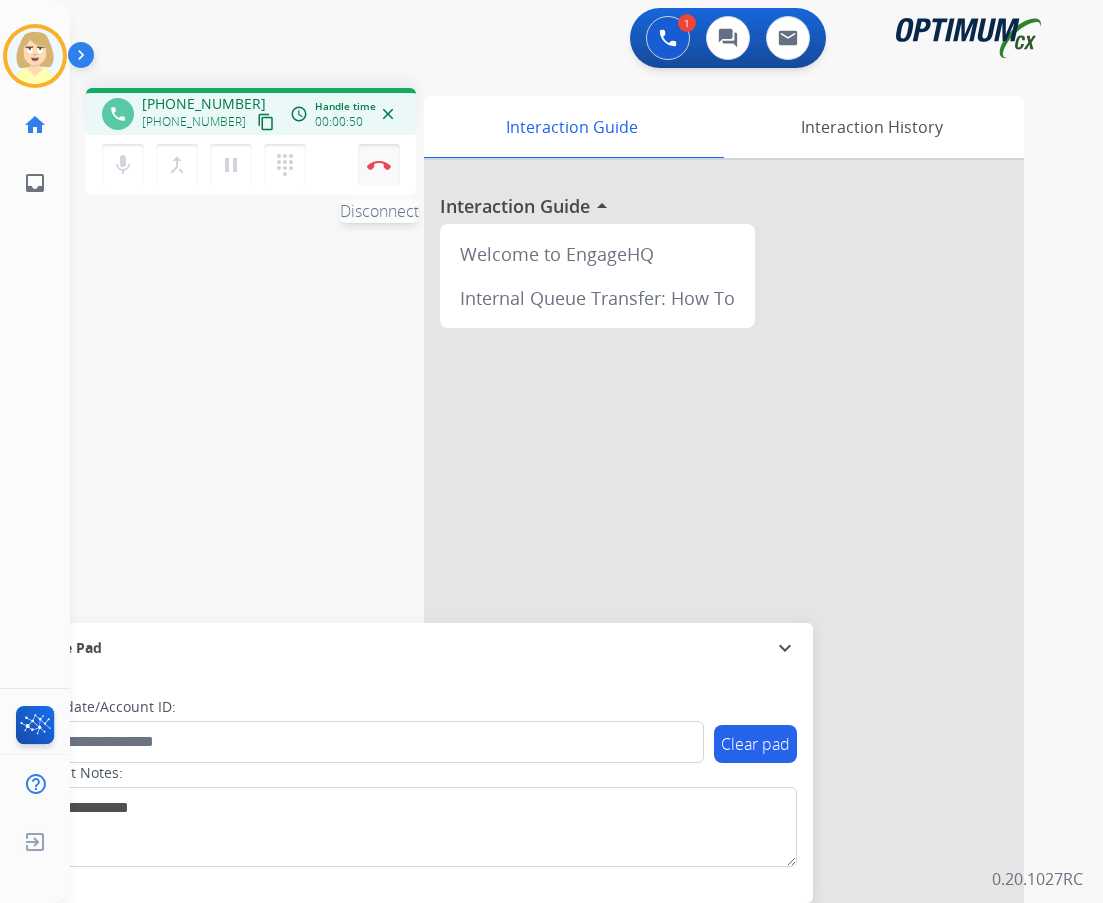 click at bounding box center [379, 165] 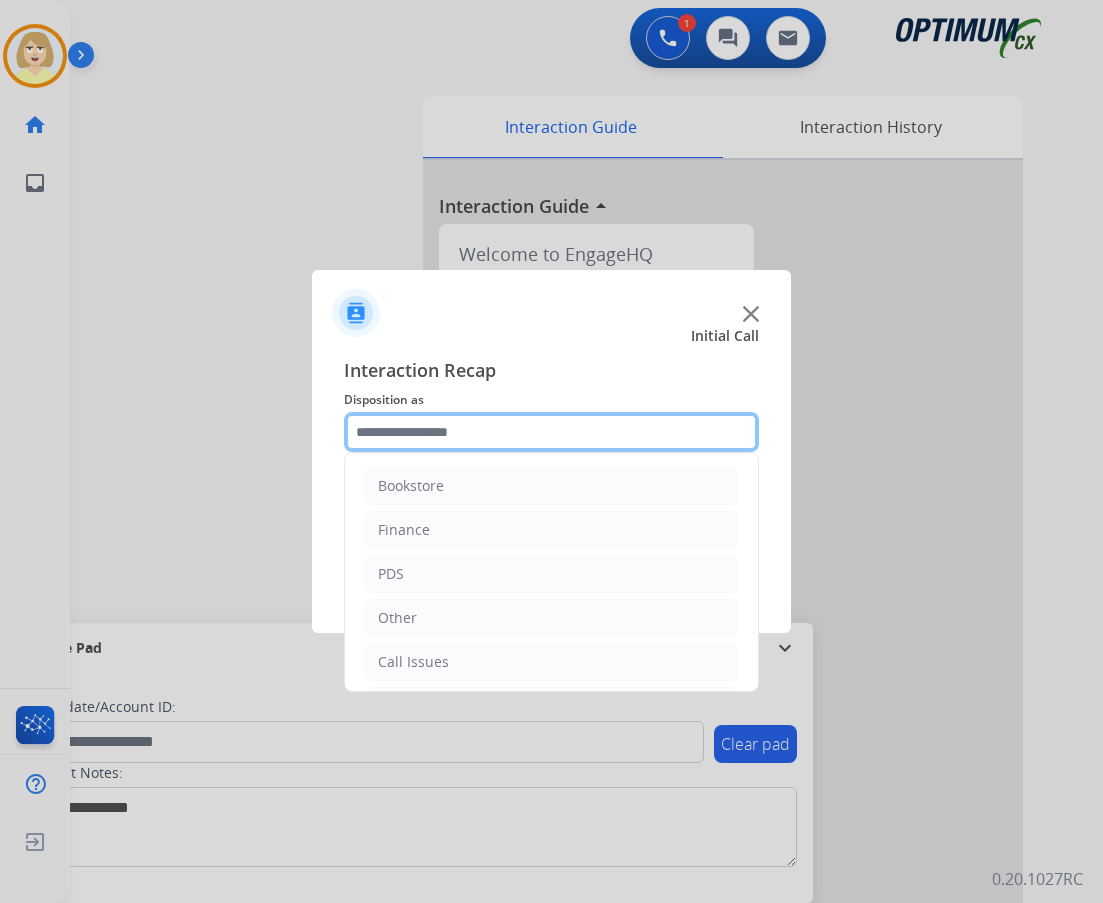 click 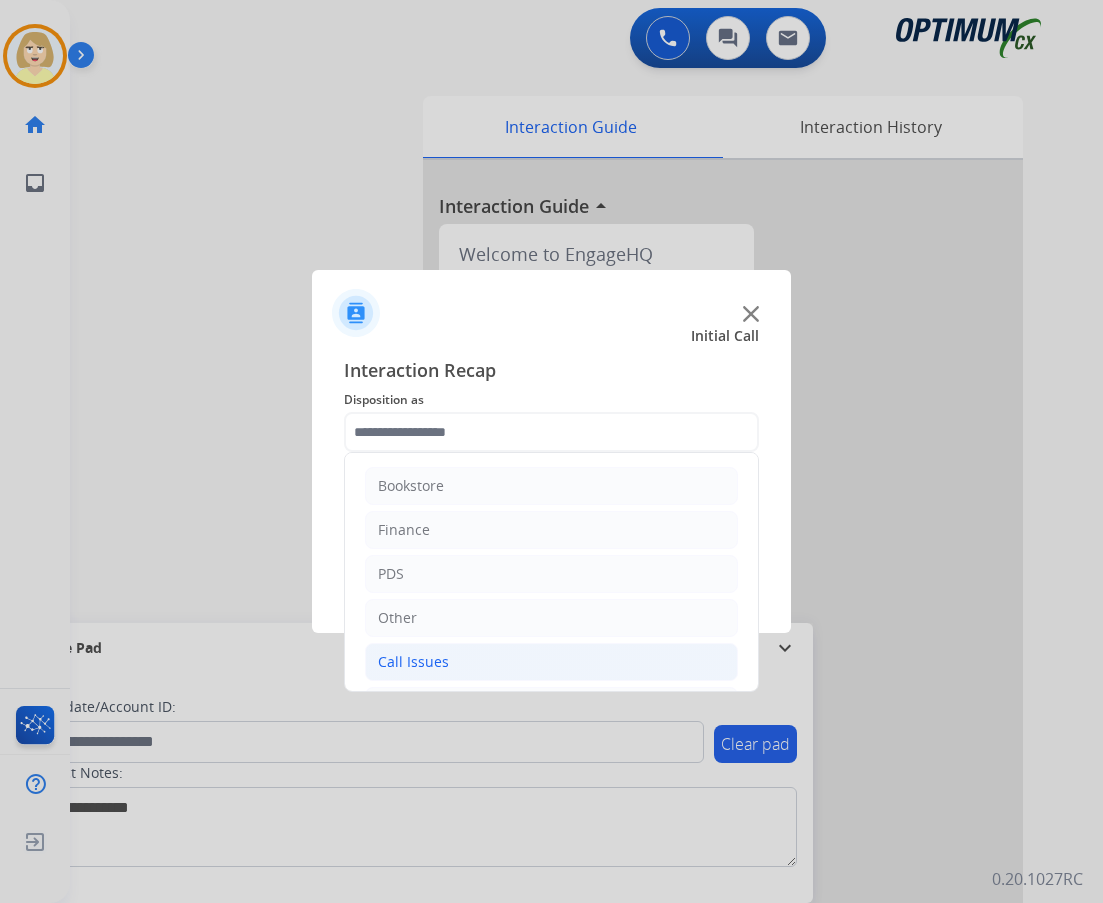 click on "Call Issues" 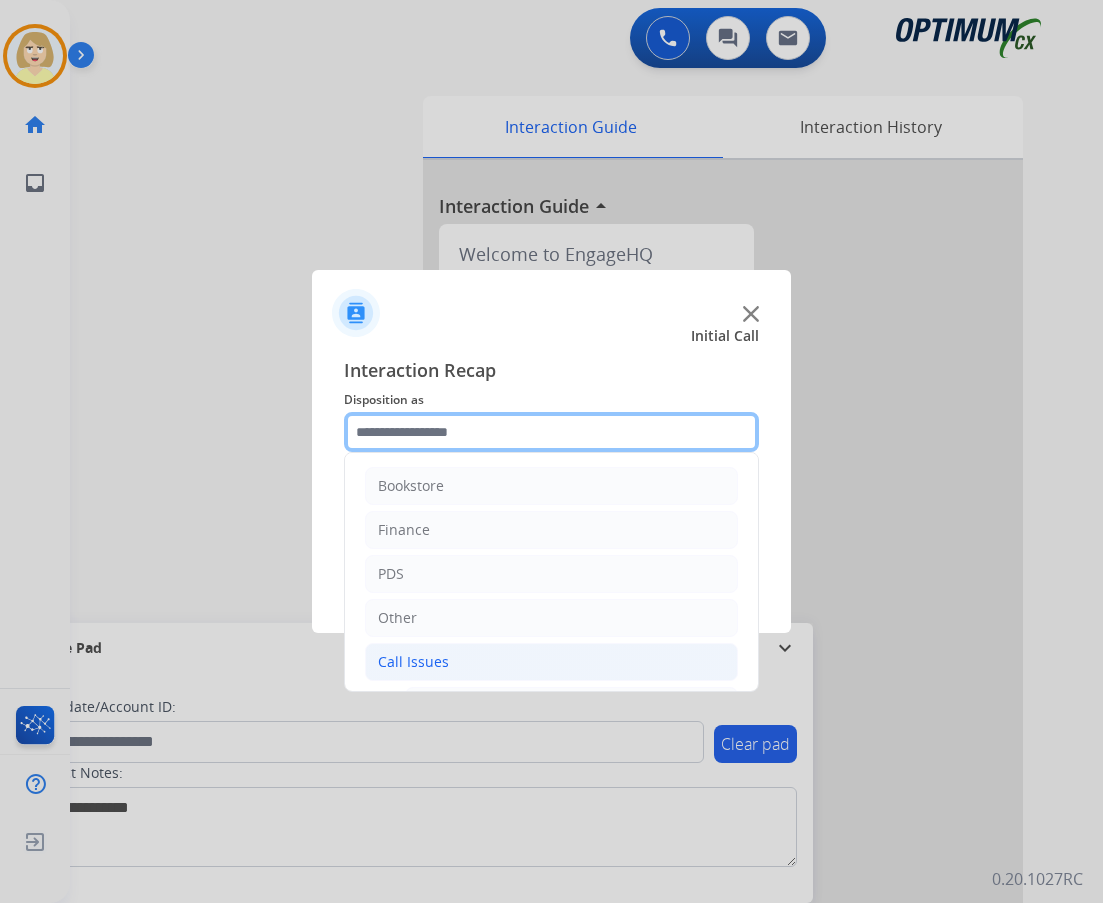 scroll, scrollTop: 200, scrollLeft: 0, axis: vertical 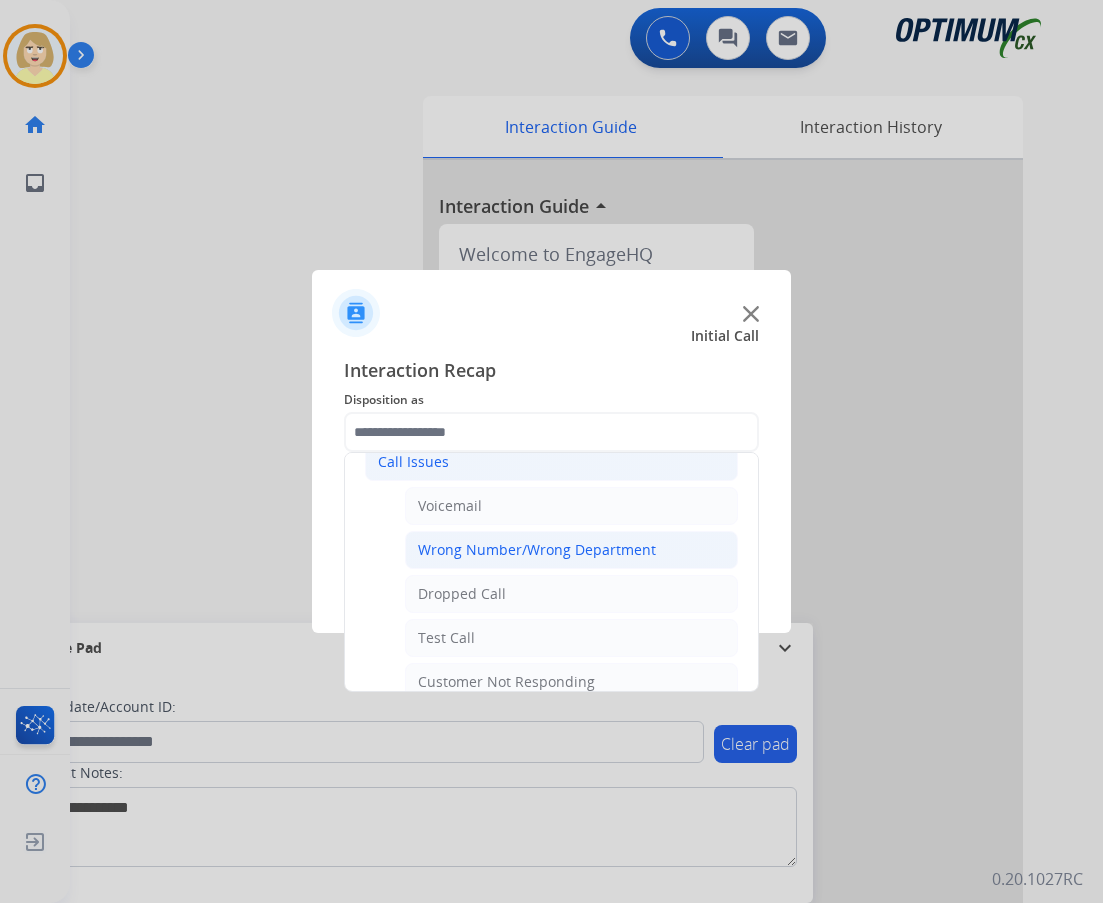 click on "Wrong Number/Wrong Department" 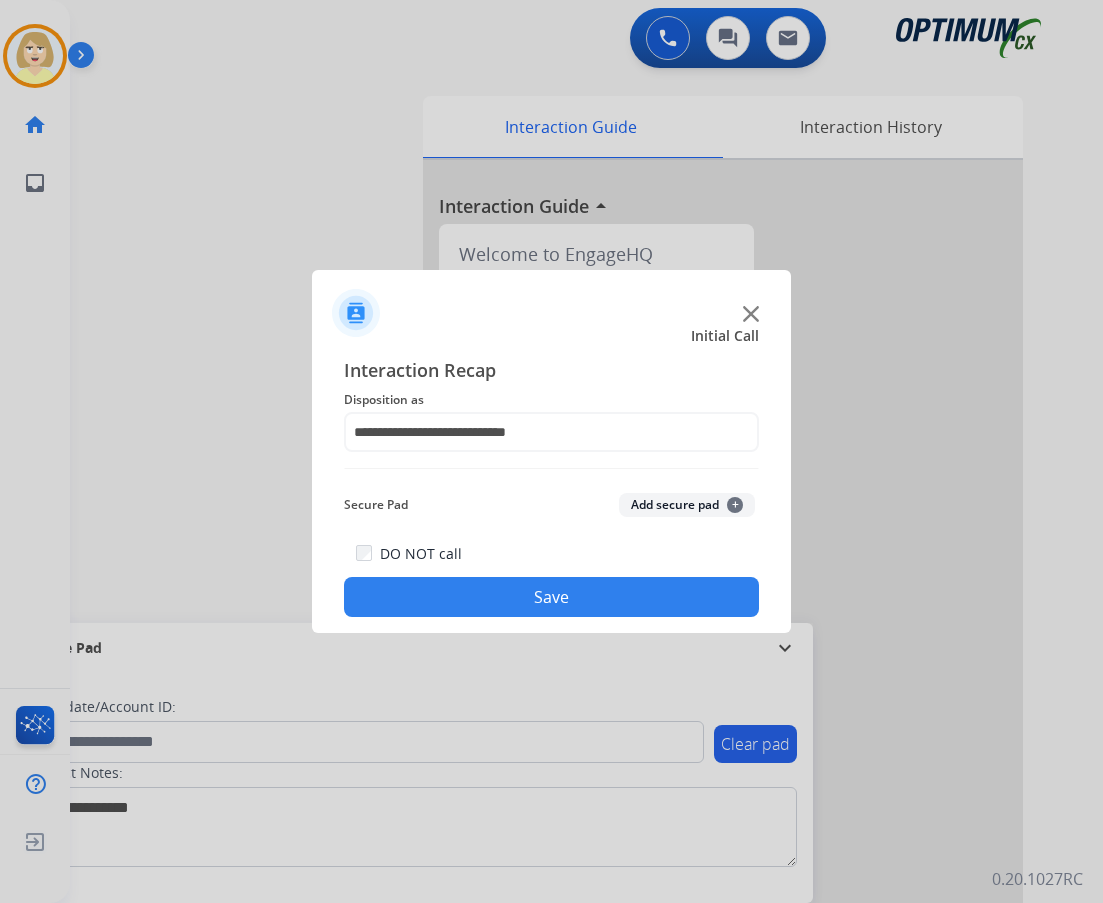 click on "Save" 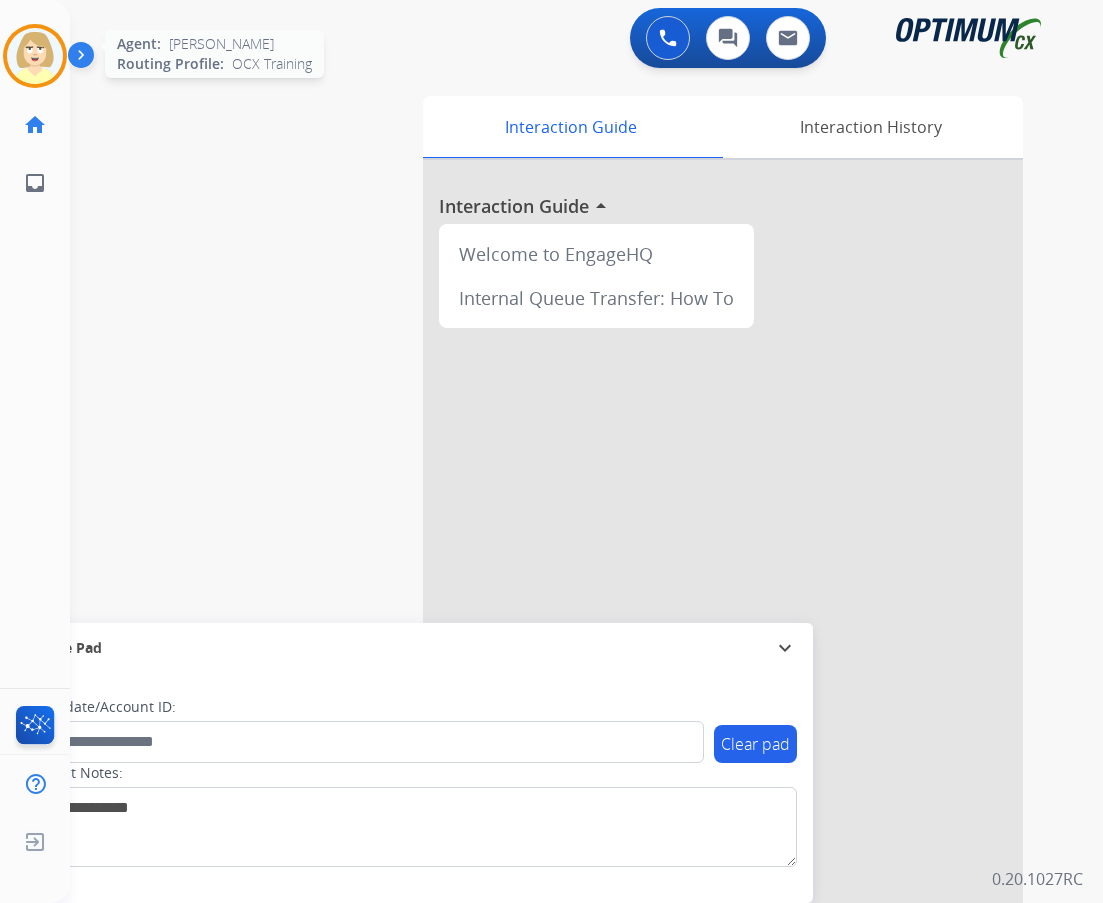 click at bounding box center (35, 56) 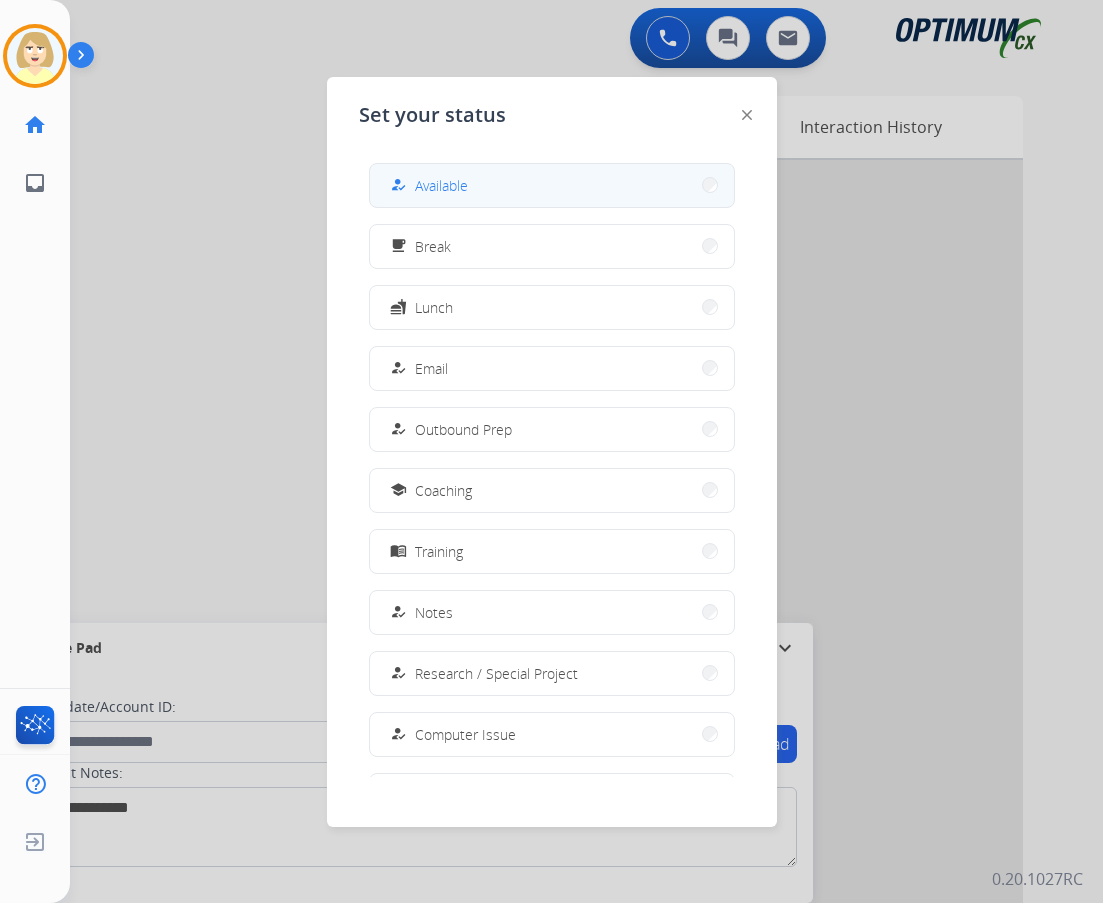 click on "Available" at bounding box center [441, 185] 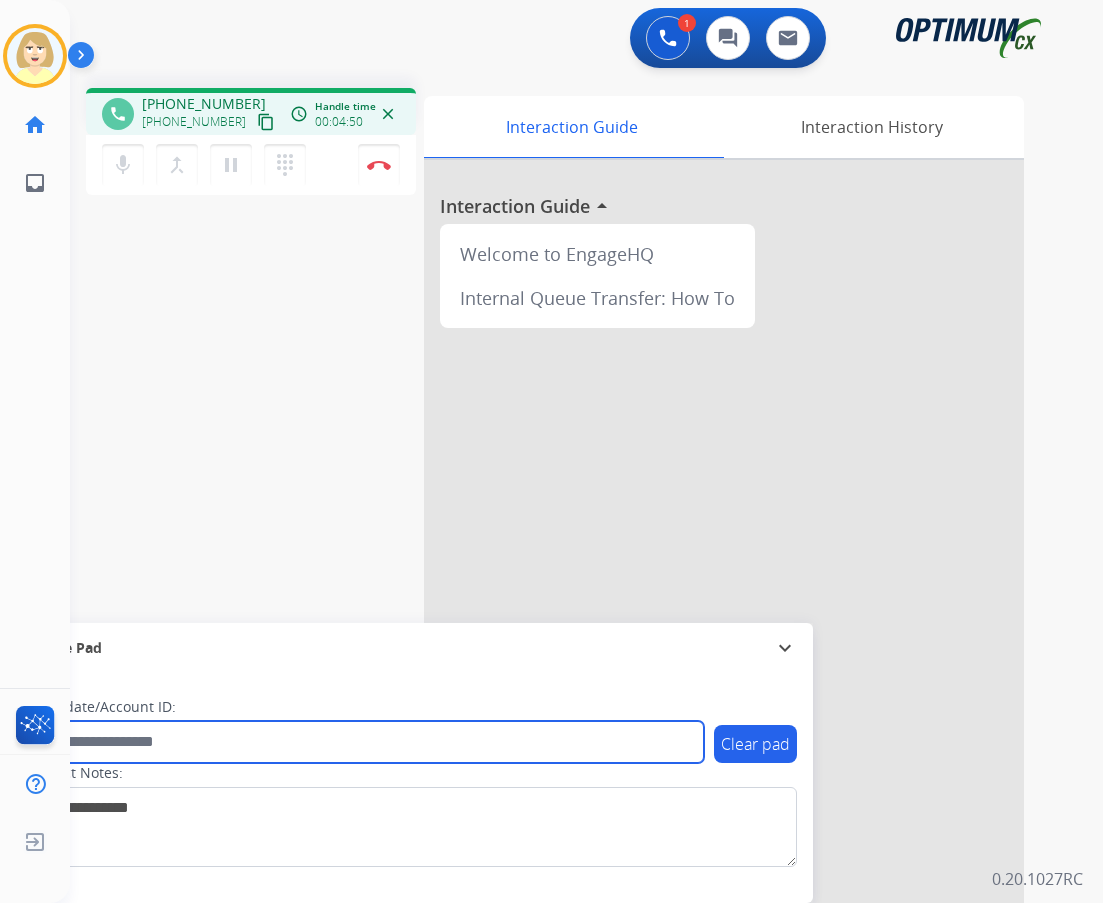 click at bounding box center (365, 742) 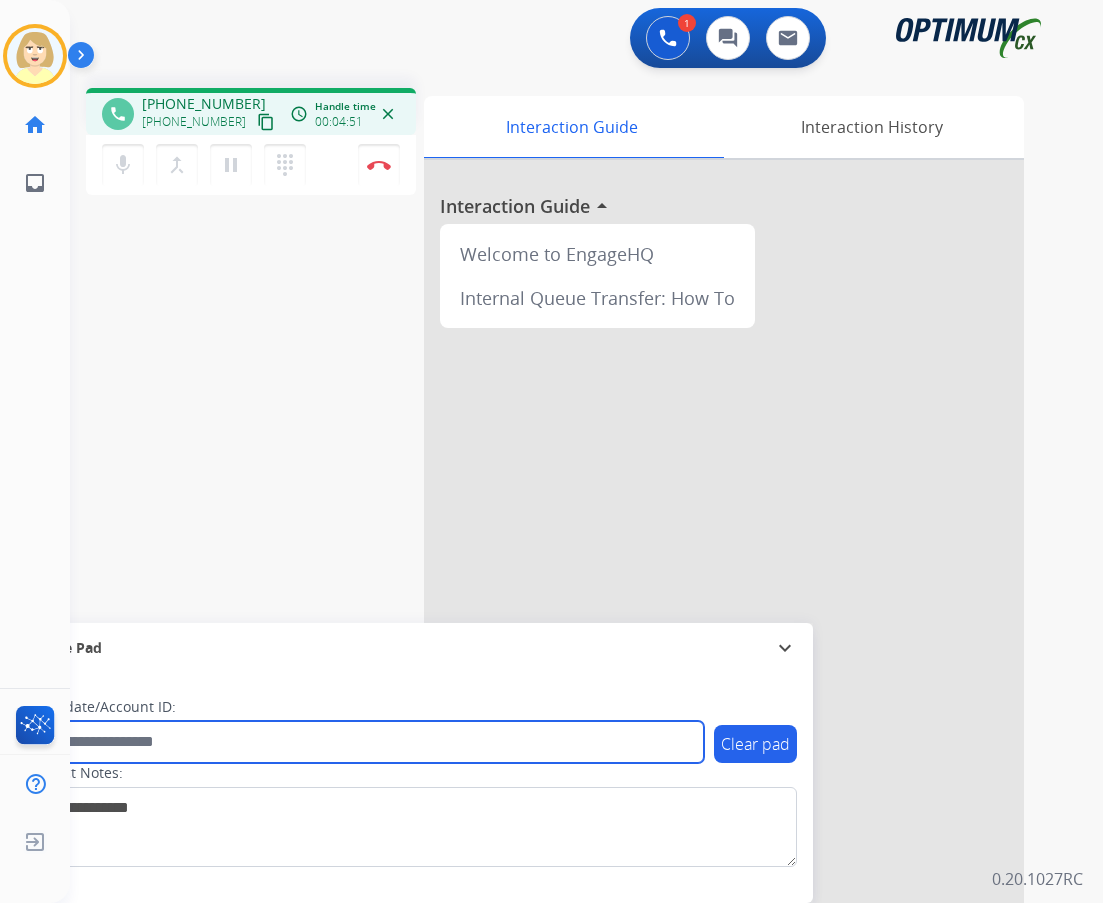 paste on "*******" 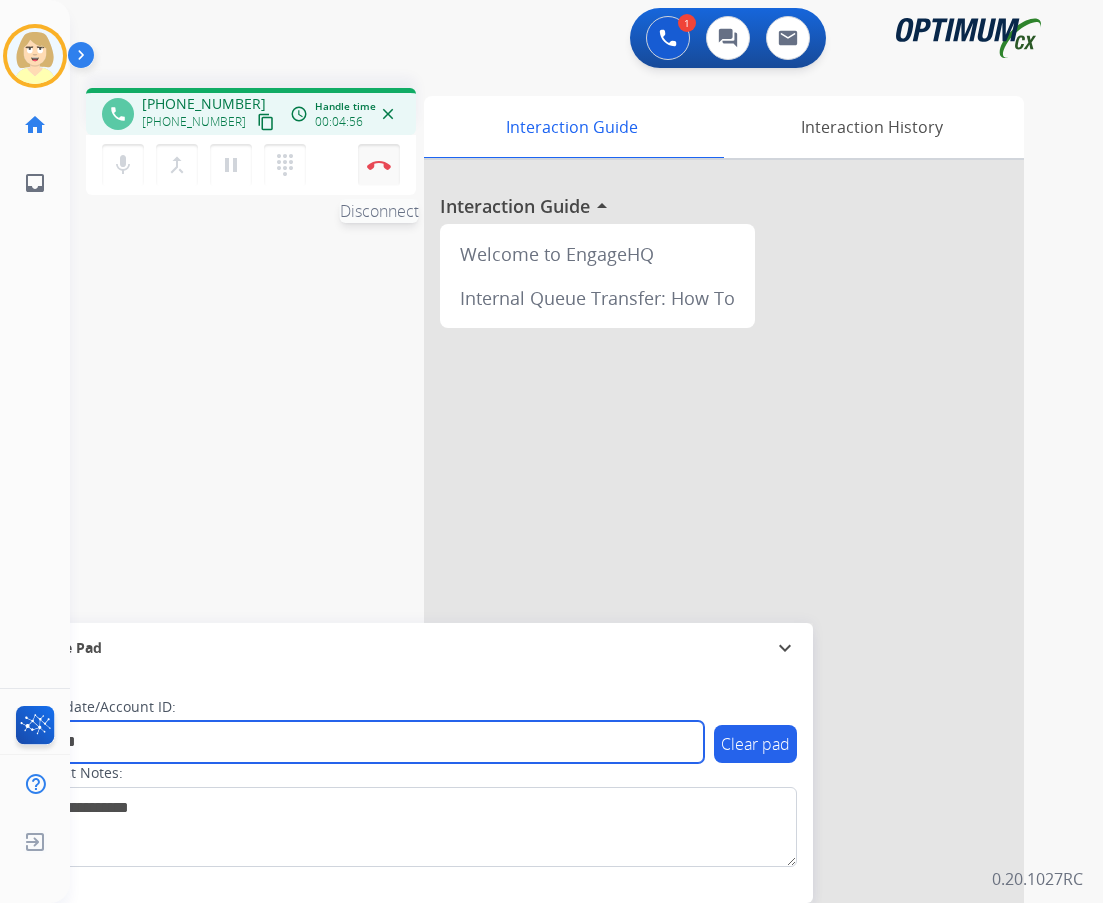 type on "*******" 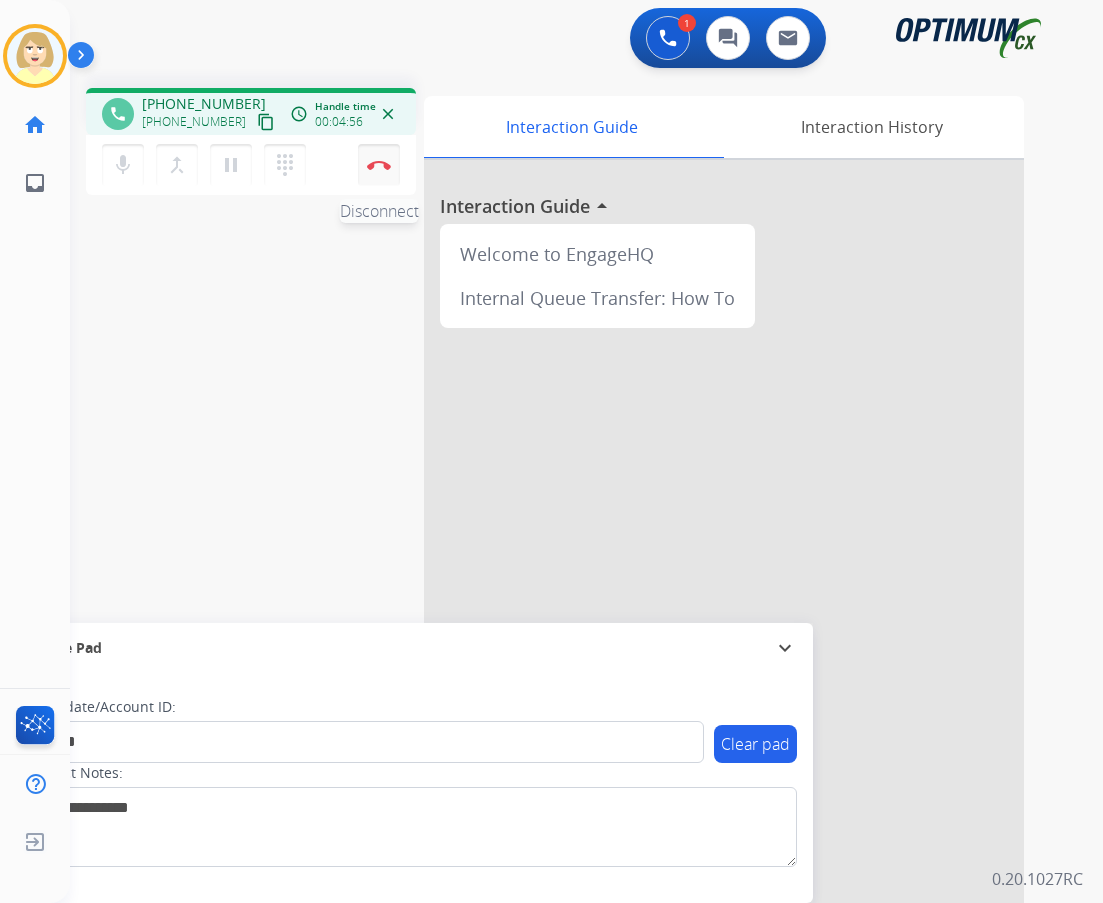 click at bounding box center [379, 165] 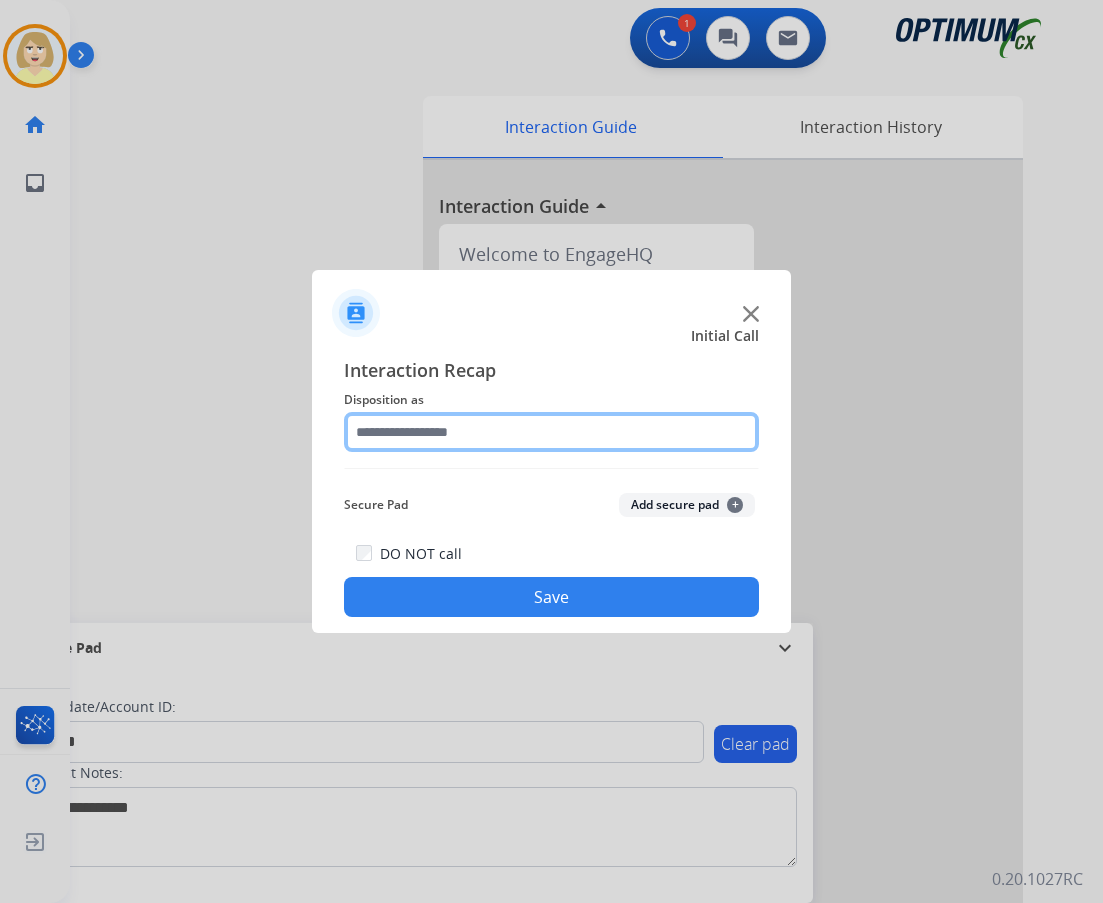 click 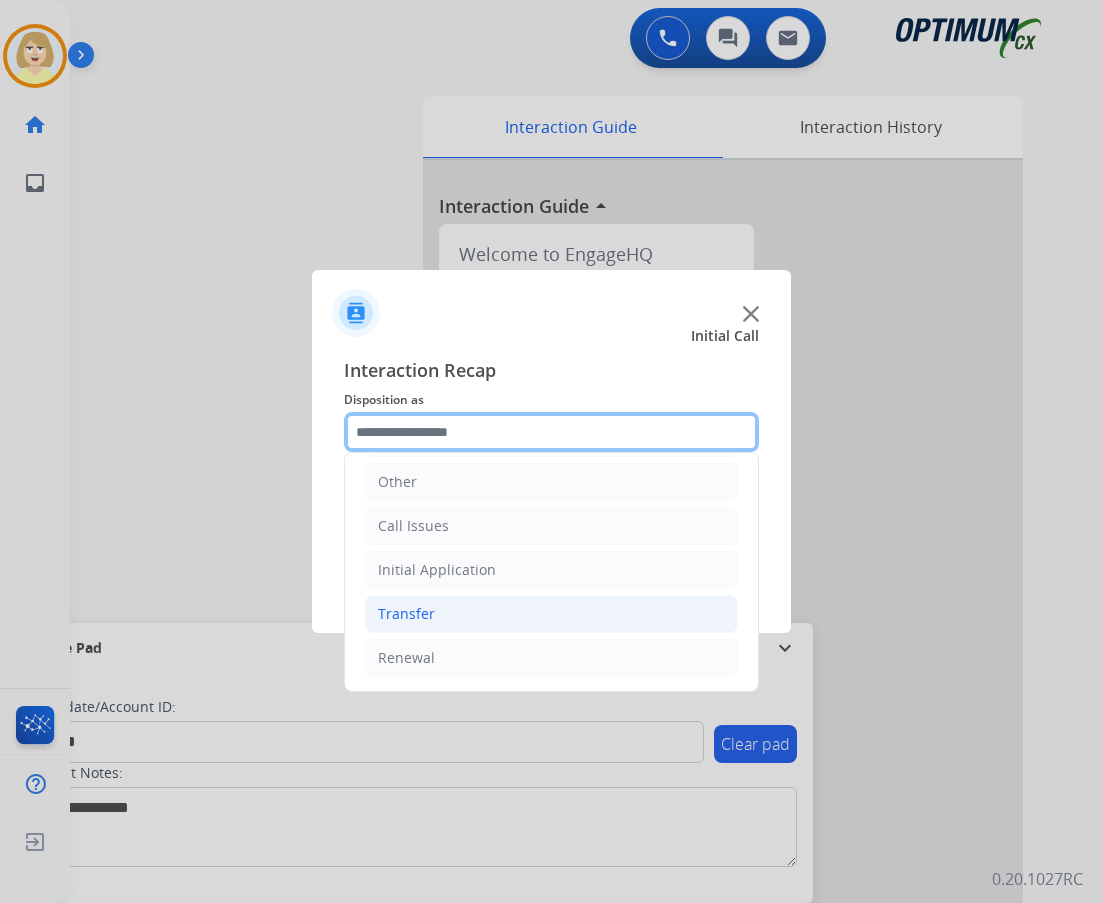 scroll, scrollTop: 136, scrollLeft: 0, axis: vertical 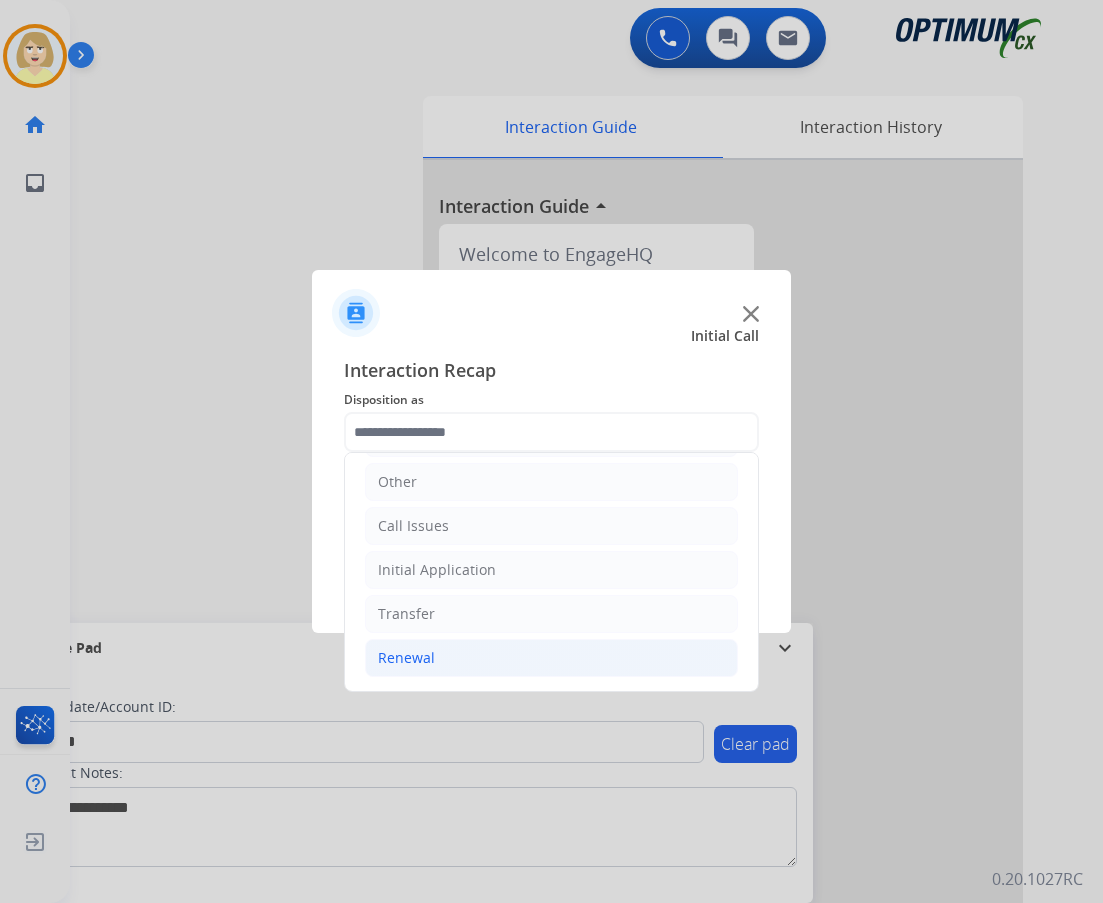 click on "Renewal" 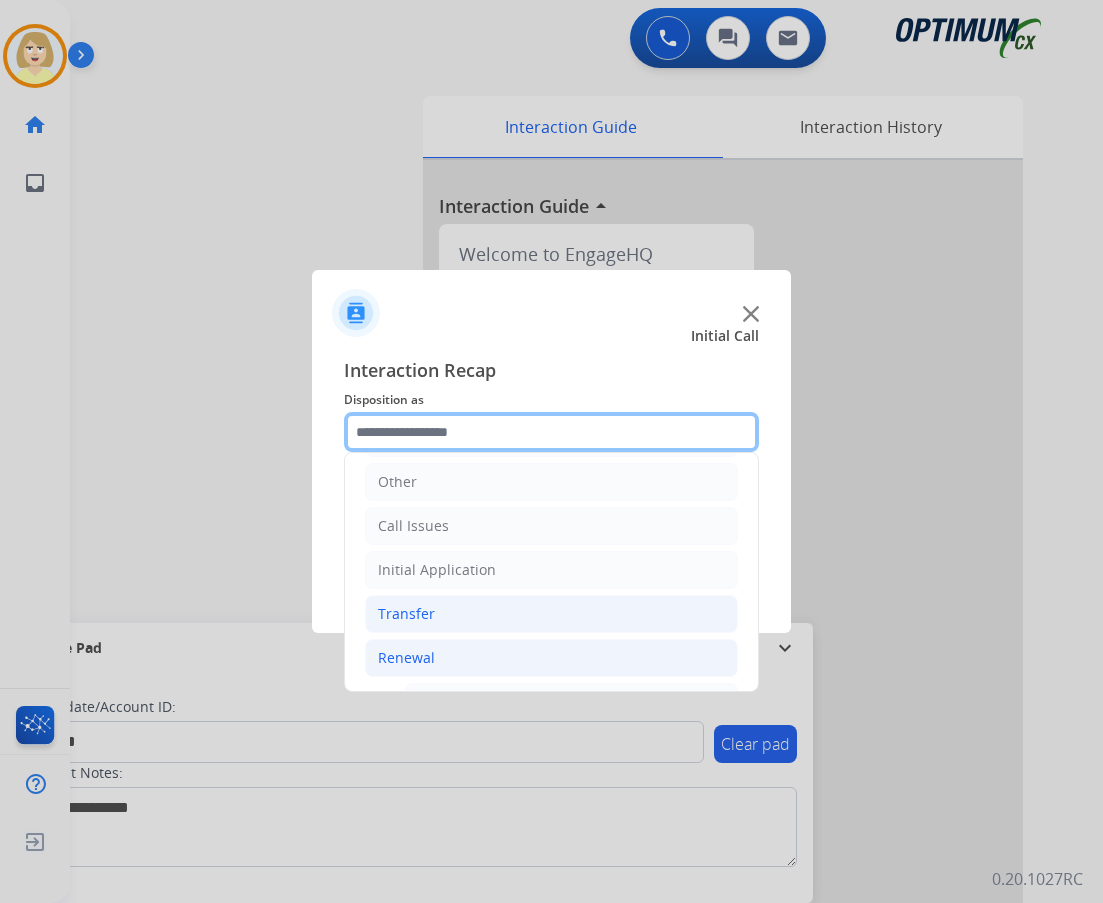 scroll, scrollTop: 436, scrollLeft: 0, axis: vertical 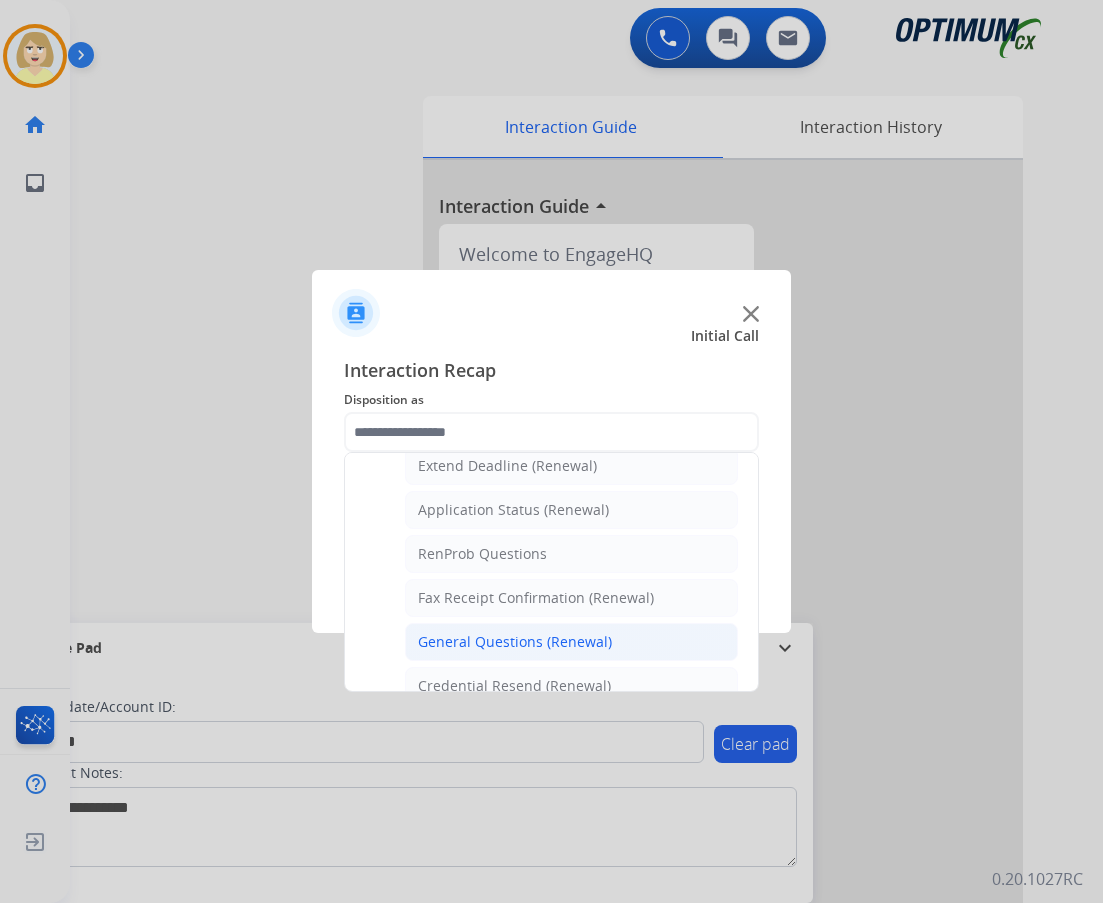 click on "General Questions (Renewal)" 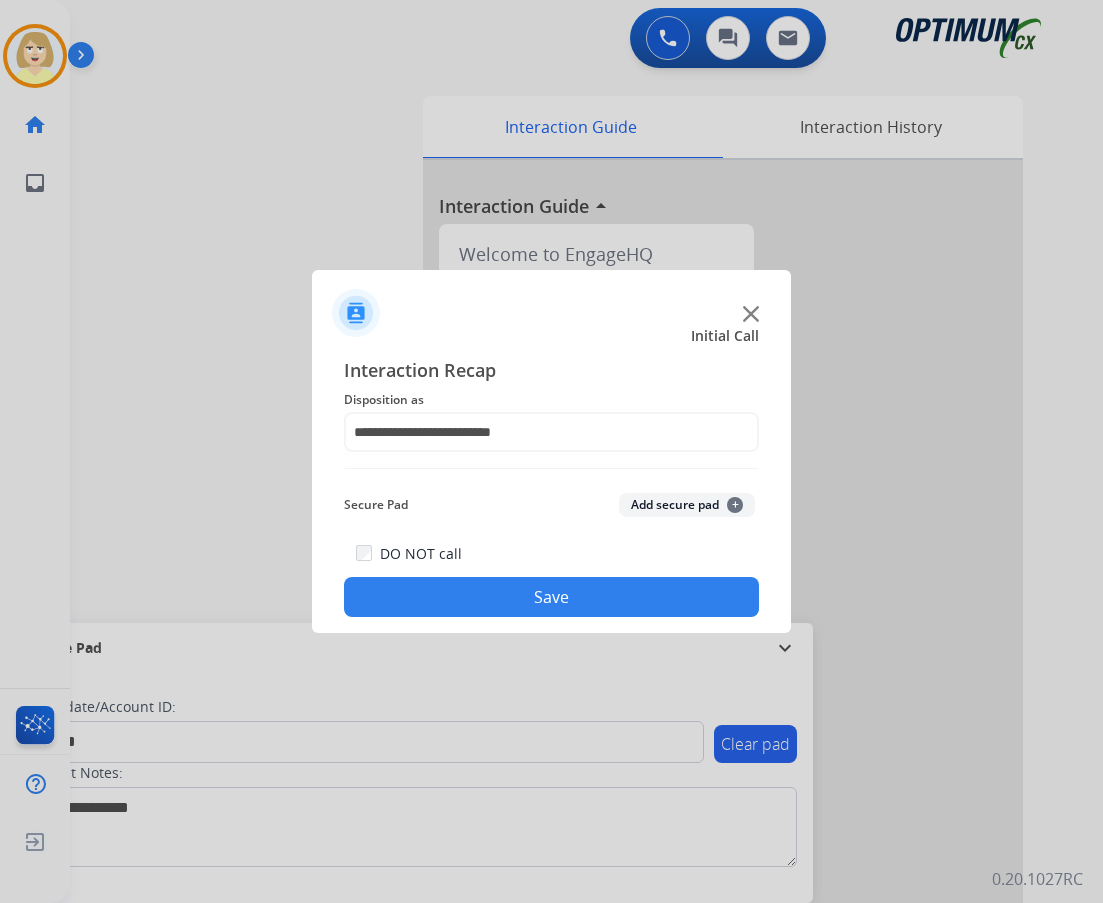 click on "Add secure pad  +" 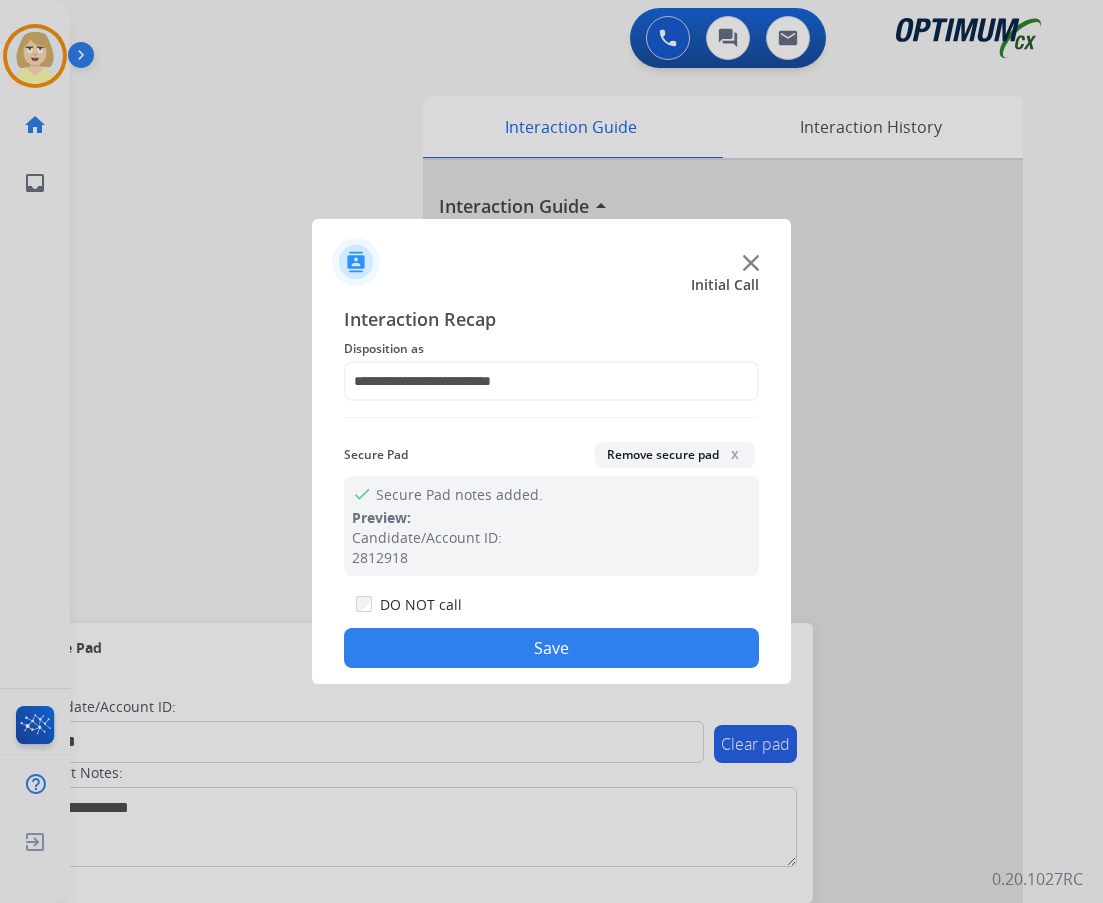 click on "Save" 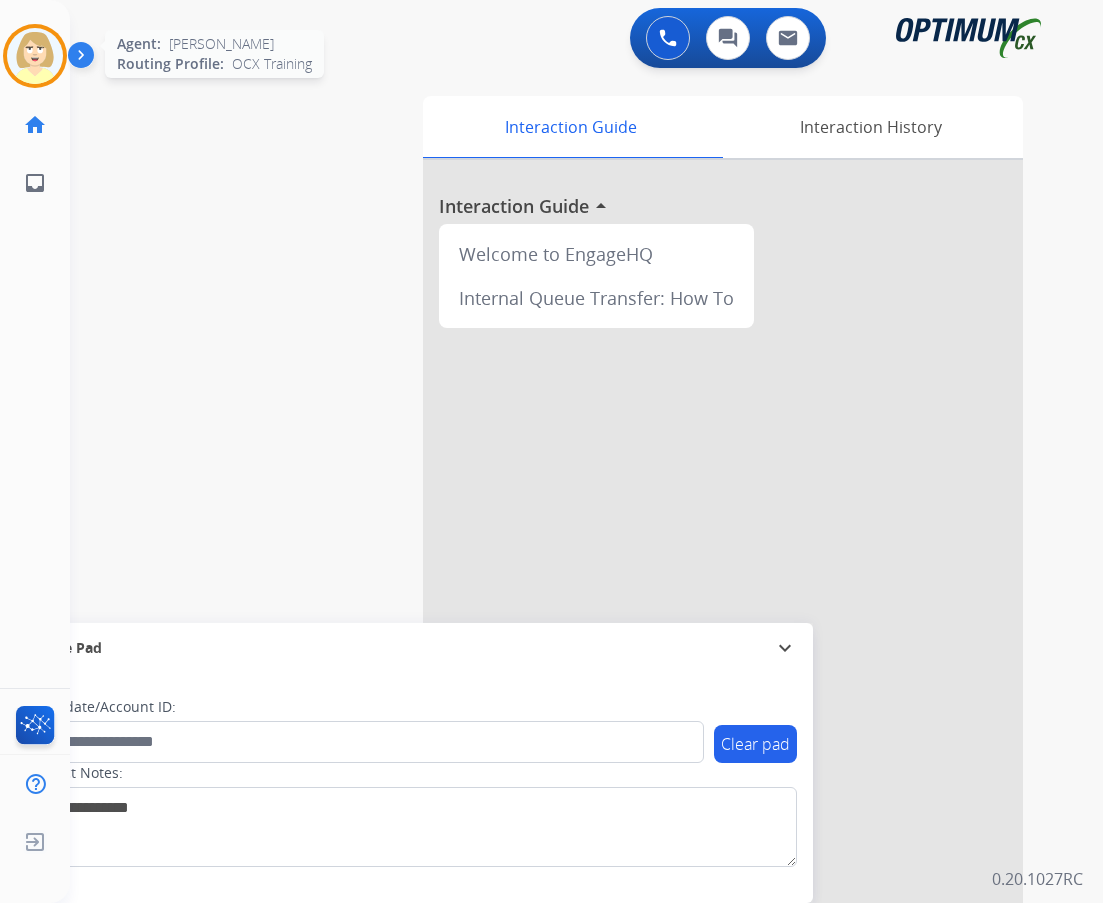click at bounding box center [35, 56] 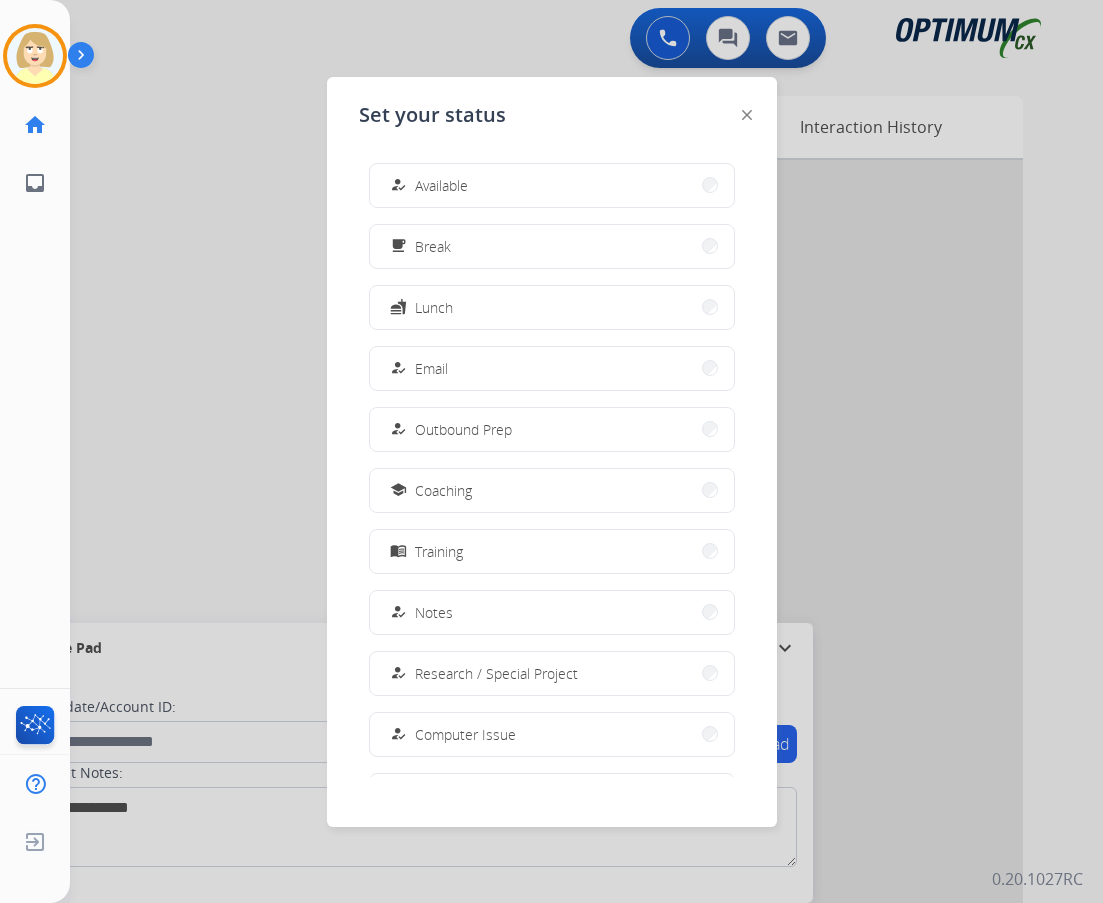click on "Available" at bounding box center (441, 185) 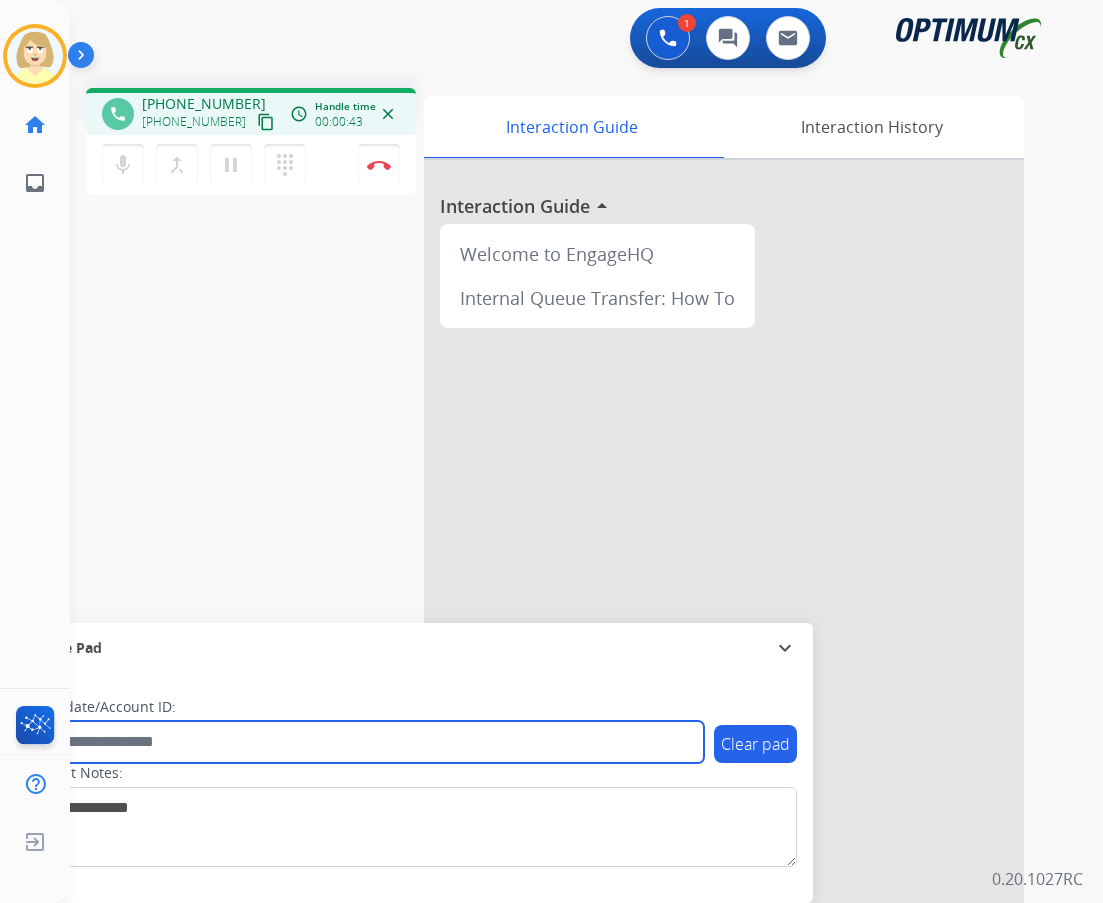click at bounding box center [365, 742] 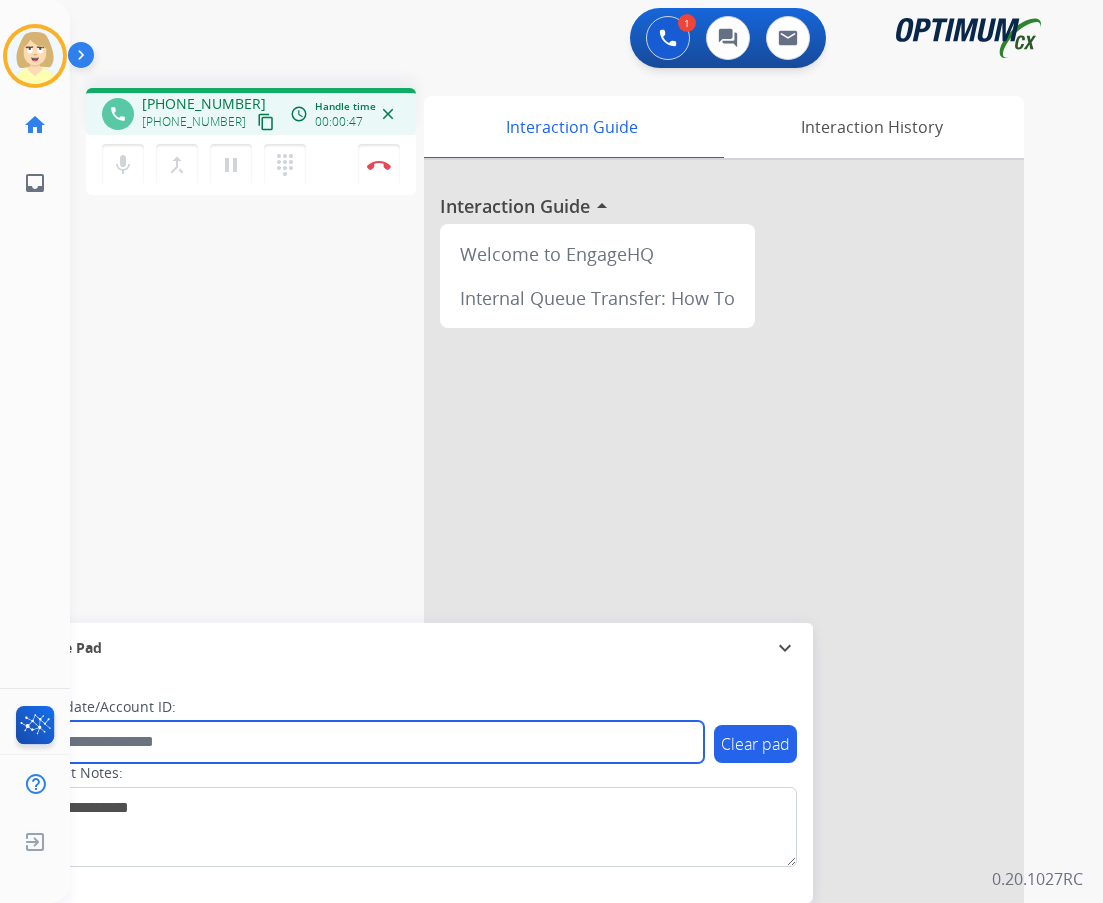 paste on "*******" 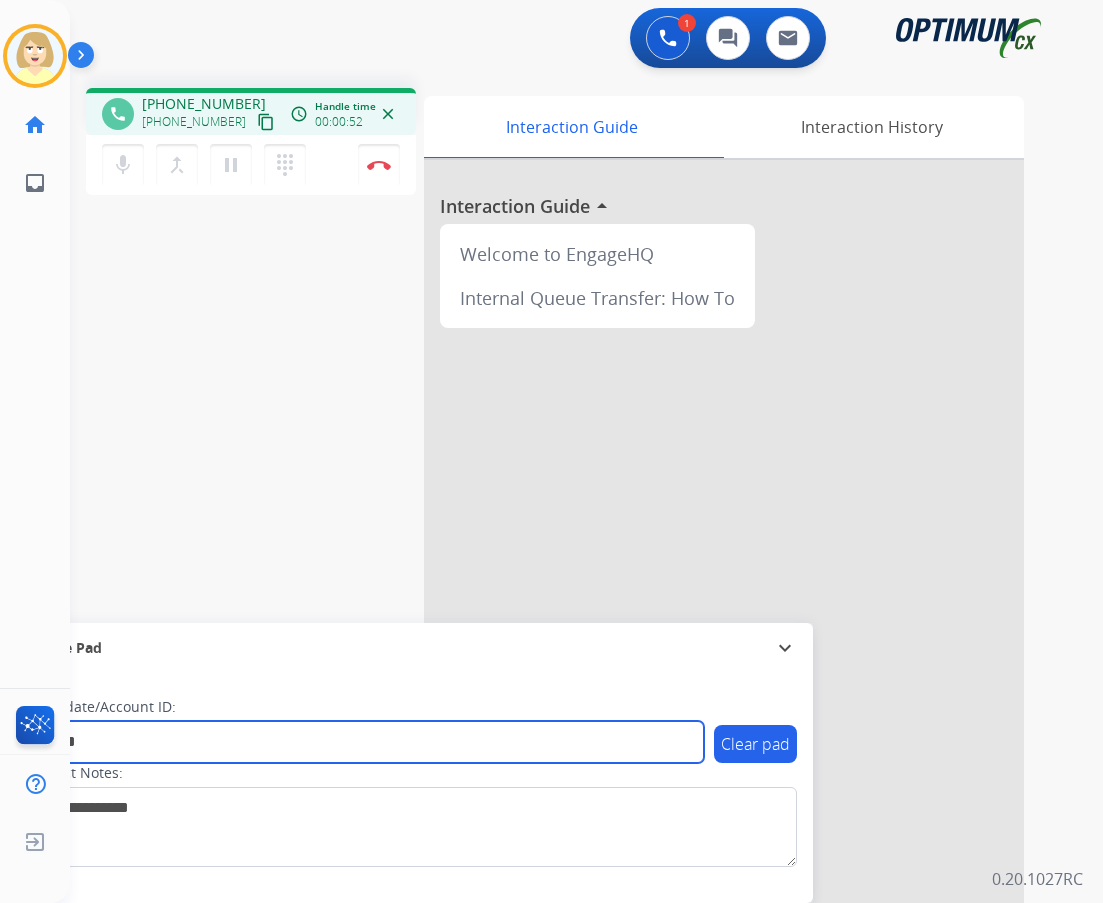 type on "*******" 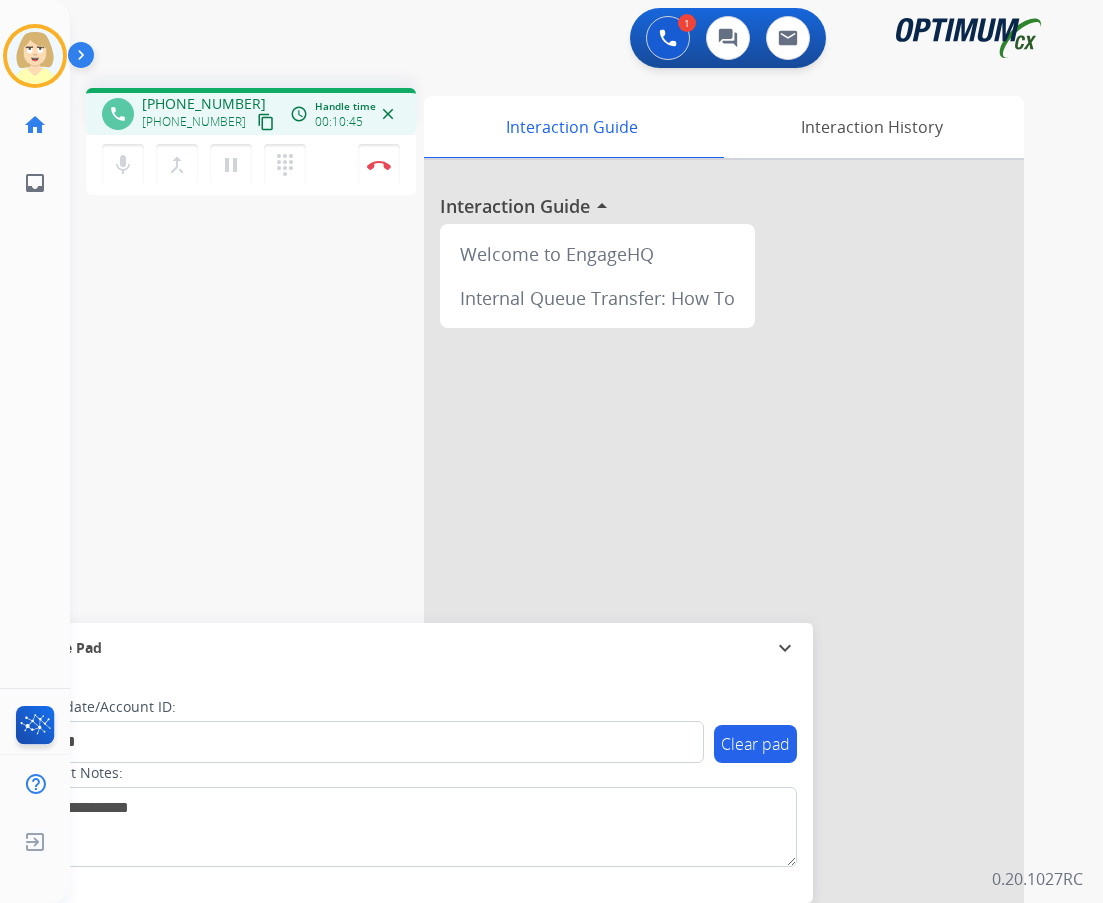 click at bounding box center [724, 533] 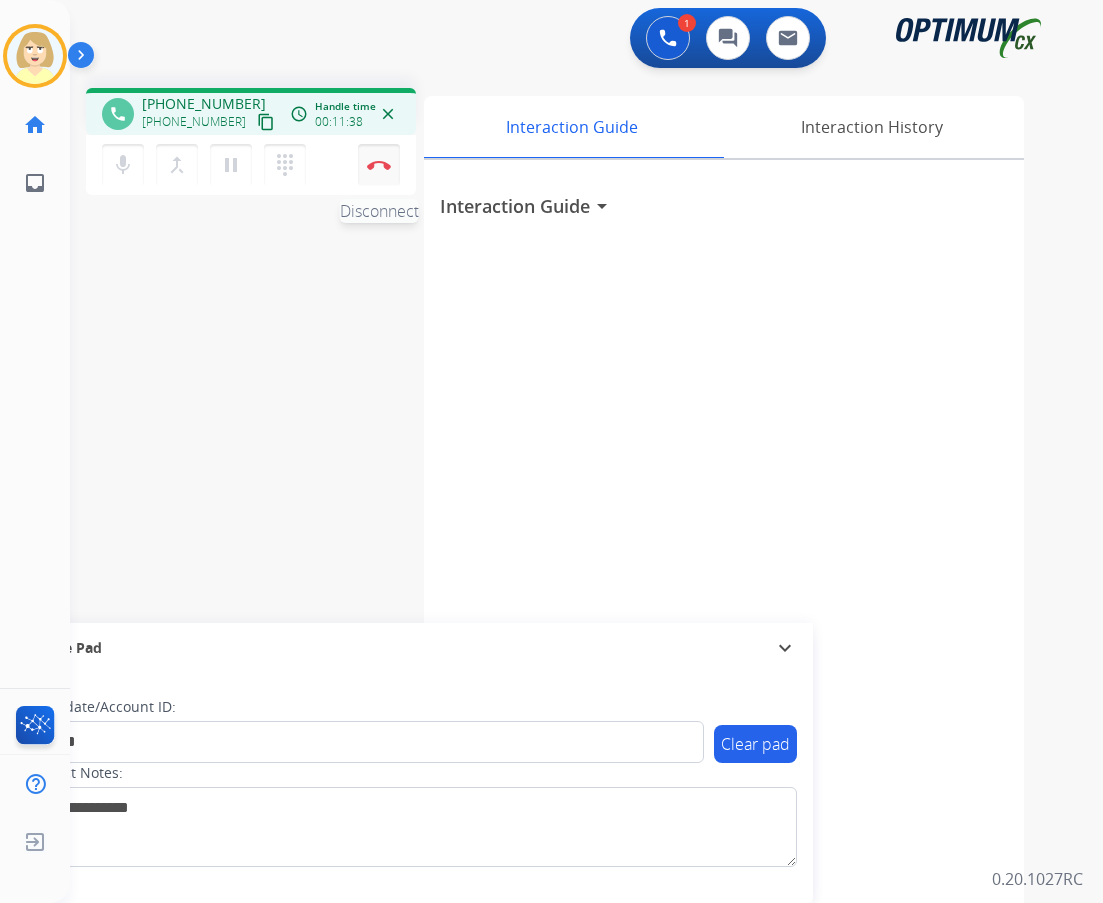 click at bounding box center [379, 165] 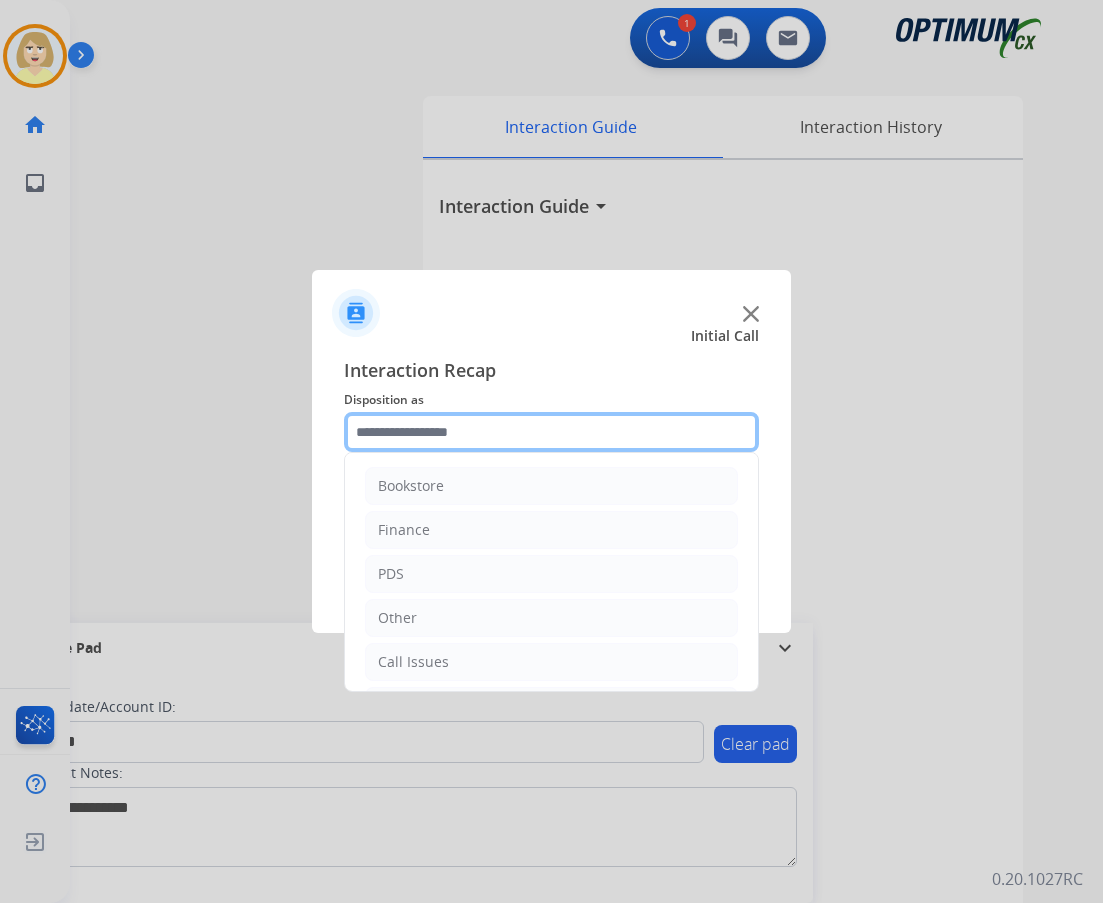 click 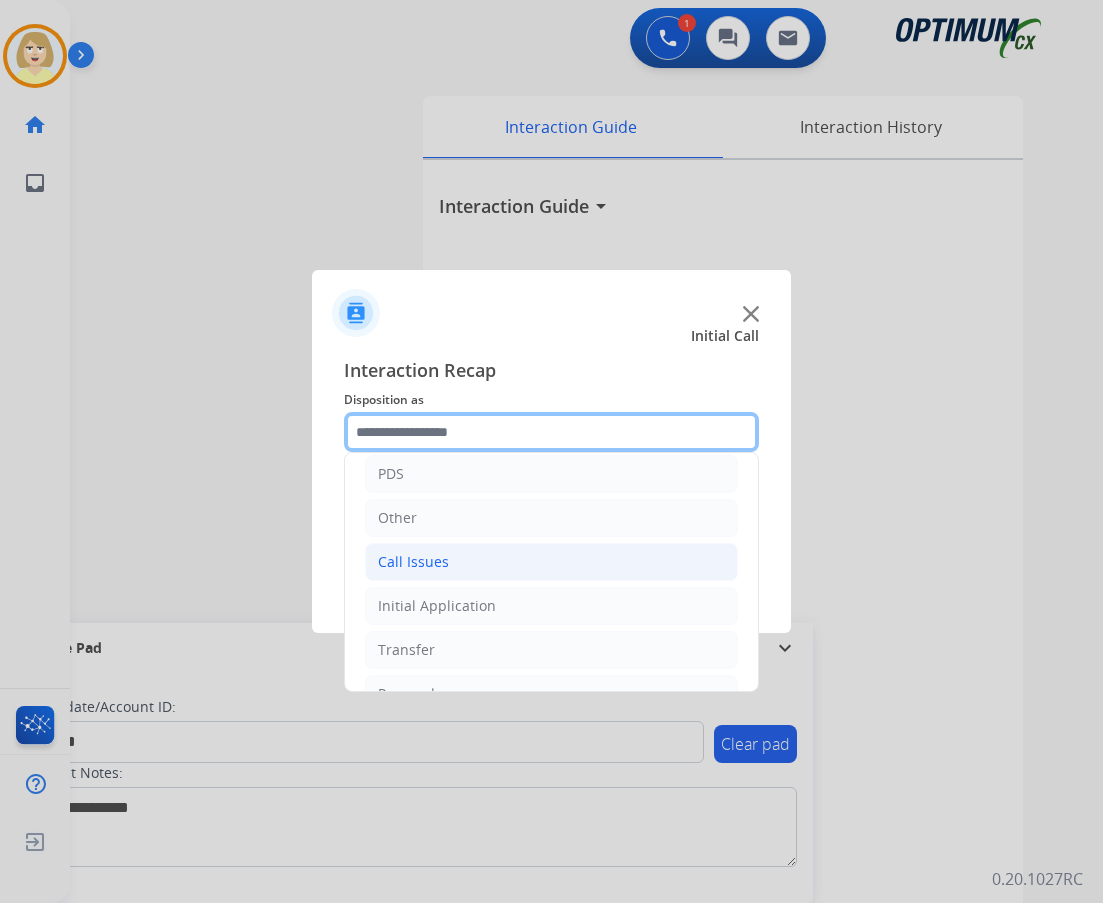 scroll, scrollTop: 136, scrollLeft: 0, axis: vertical 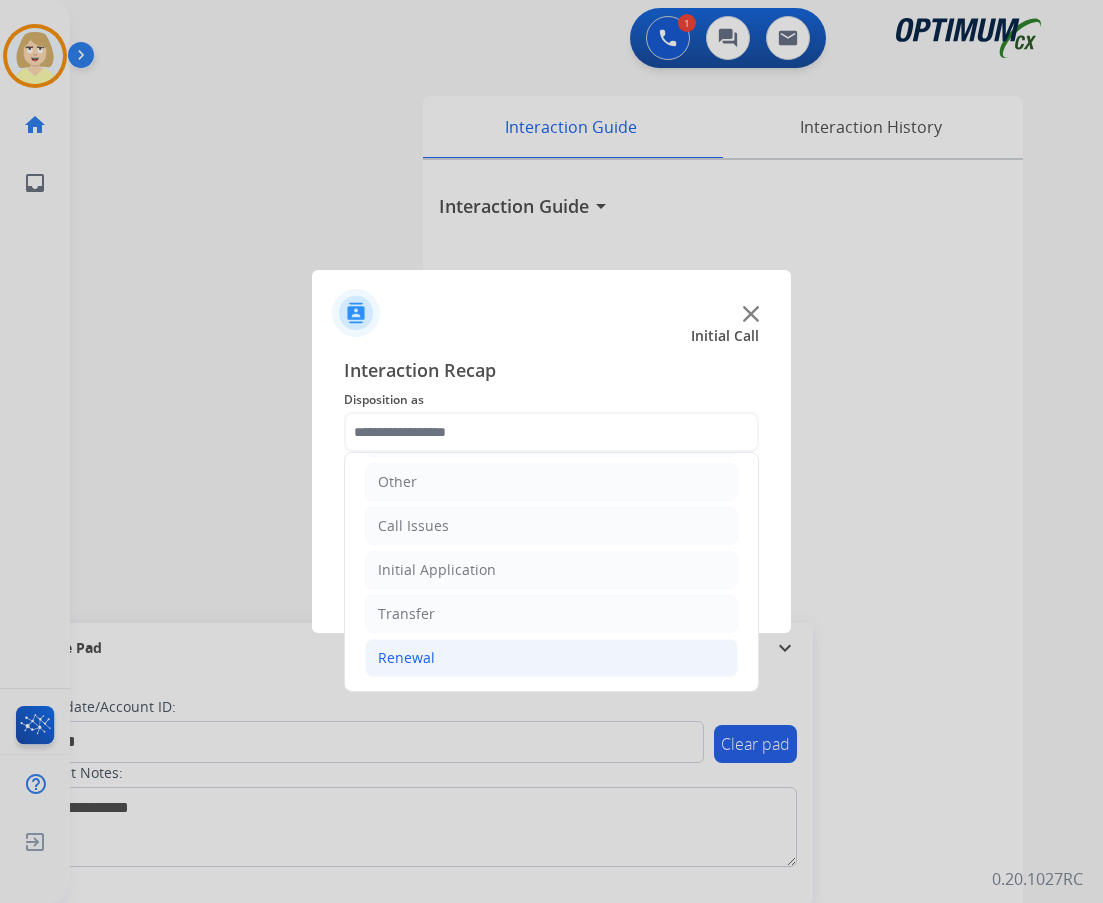 click on "Renewal" 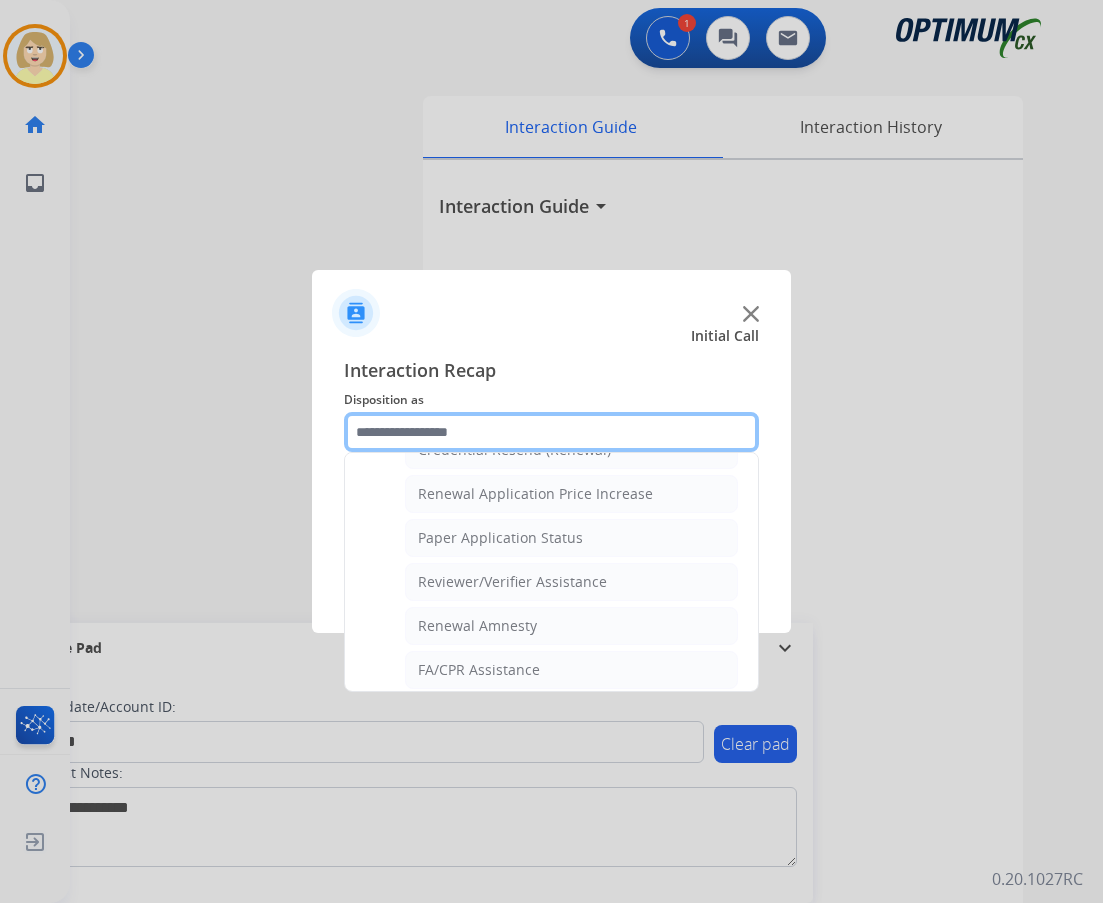 scroll, scrollTop: 572, scrollLeft: 0, axis: vertical 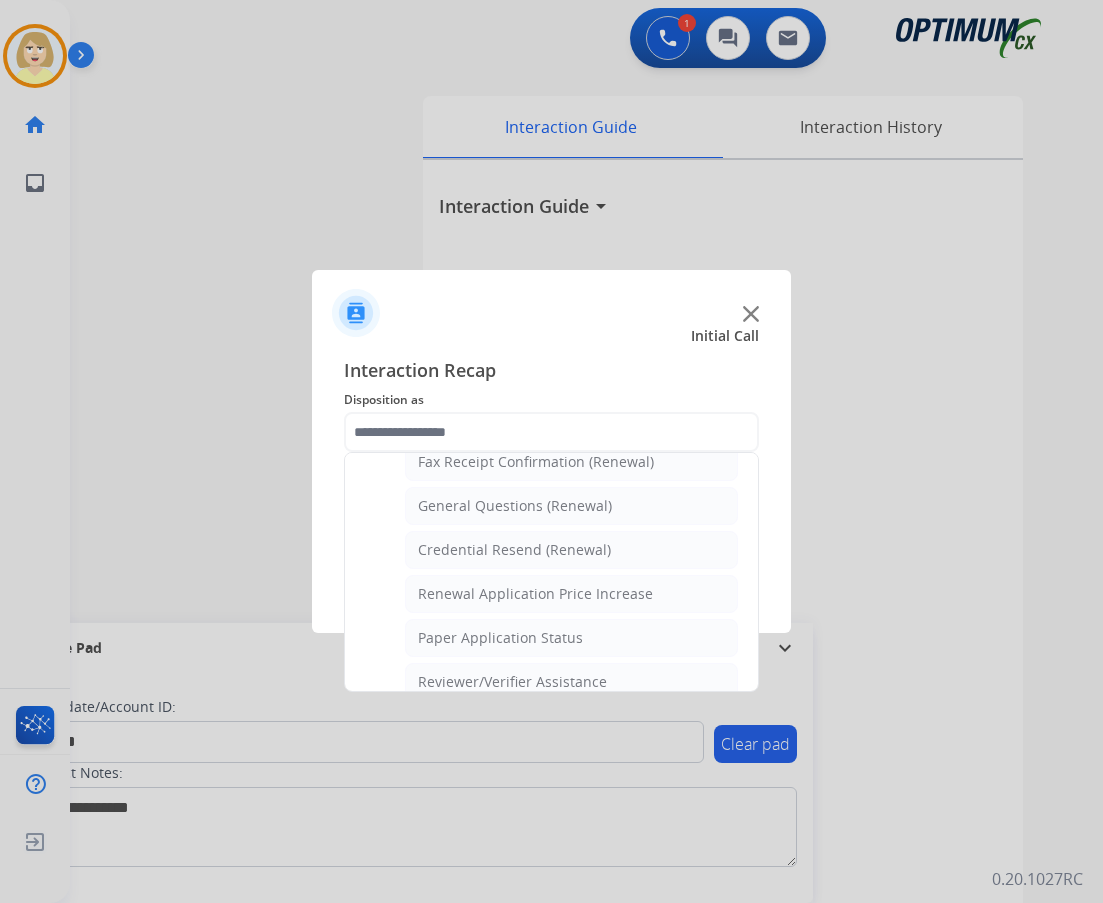 drag, startPoint x: 507, startPoint y: 509, endPoint x: 538, endPoint y: 497, distance: 33.24154 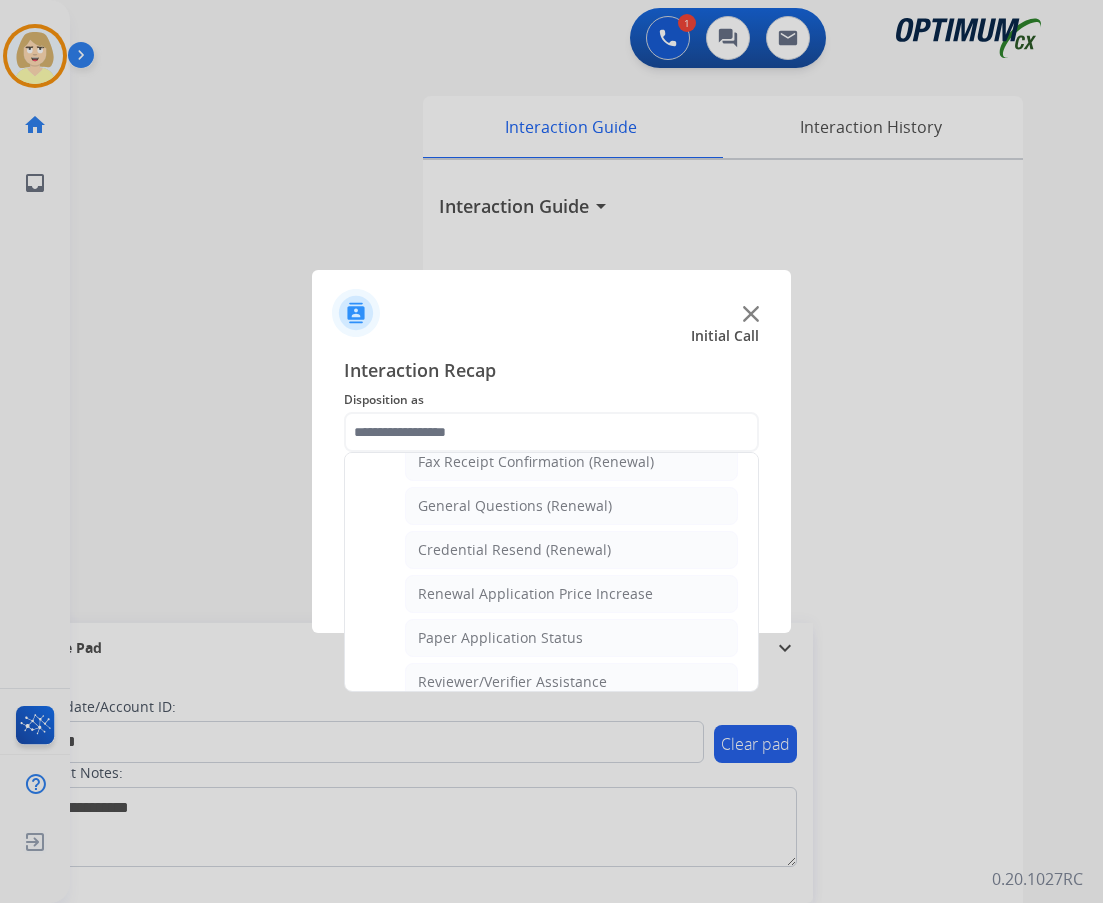 click on "General Questions (Renewal)" 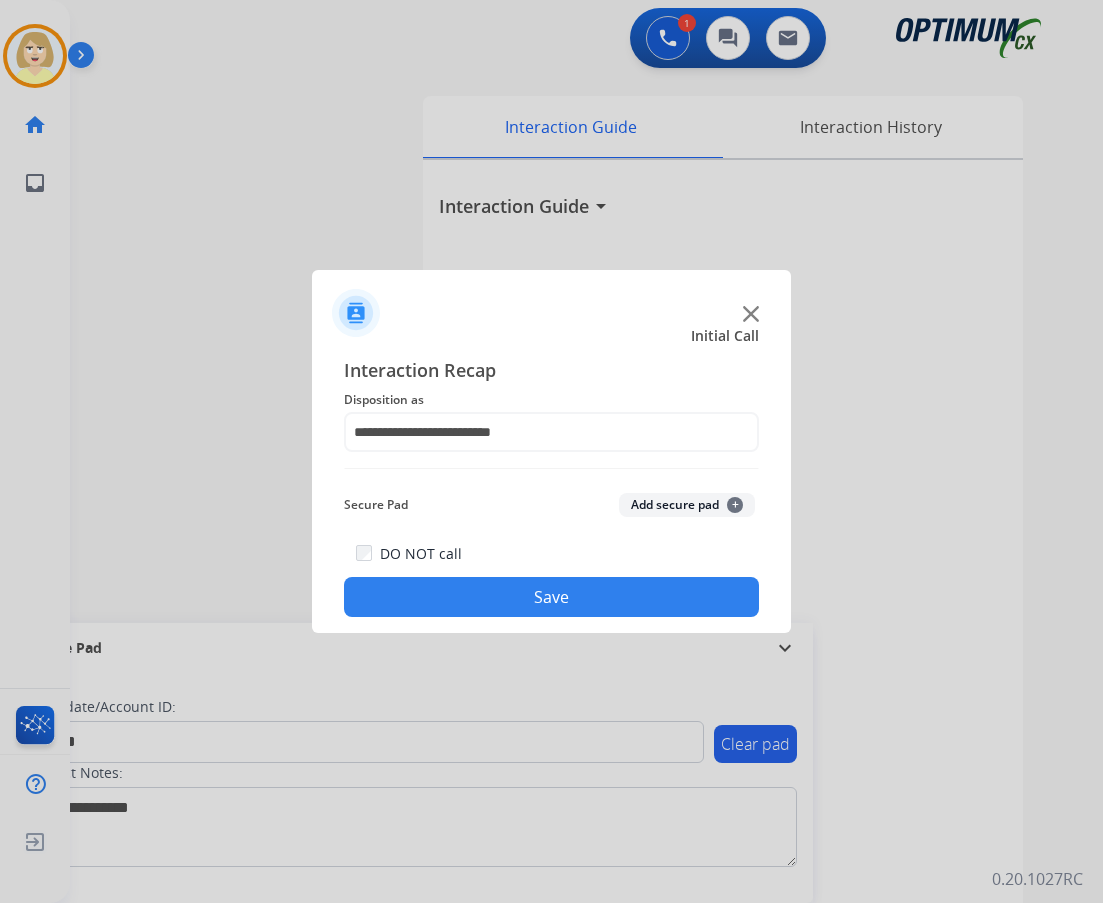 click on "Add secure pad  +" 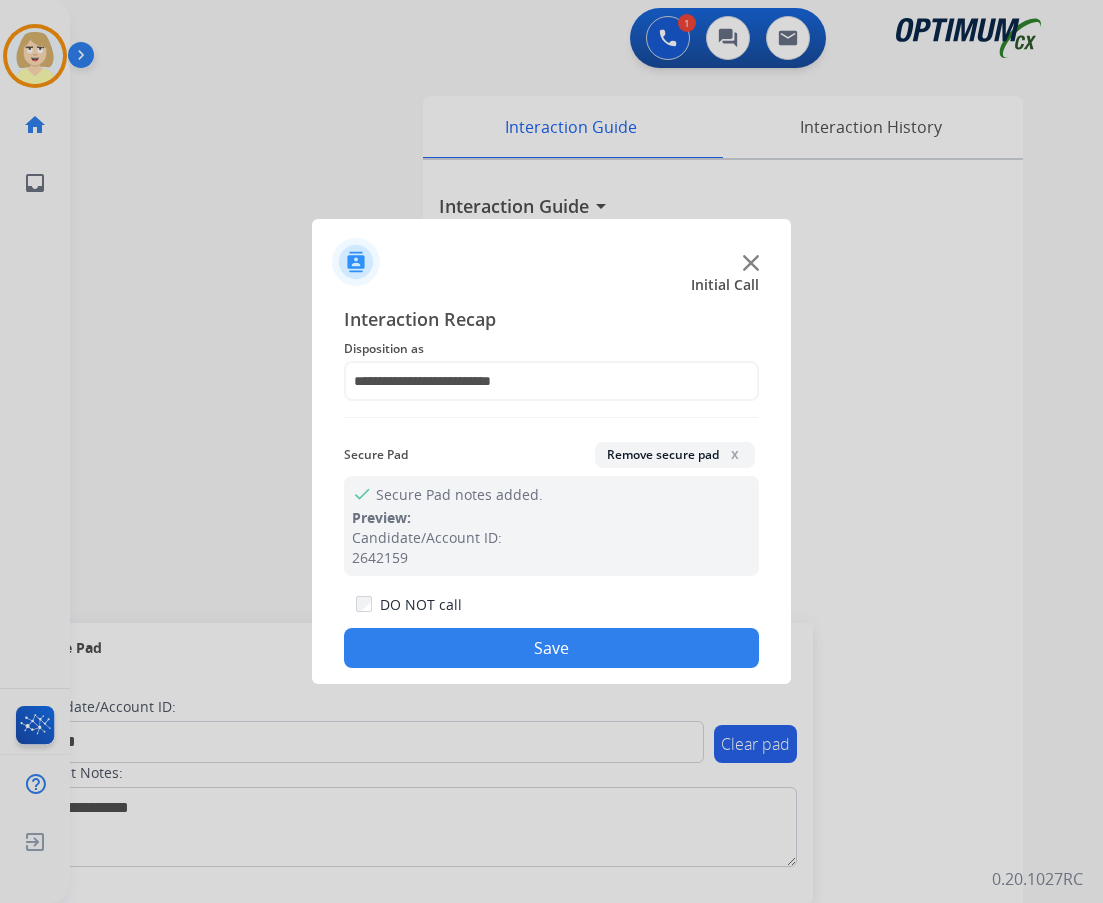 drag, startPoint x: 511, startPoint y: 655, endPoint x: 355, endPoint y: 611, distance: 162.0864 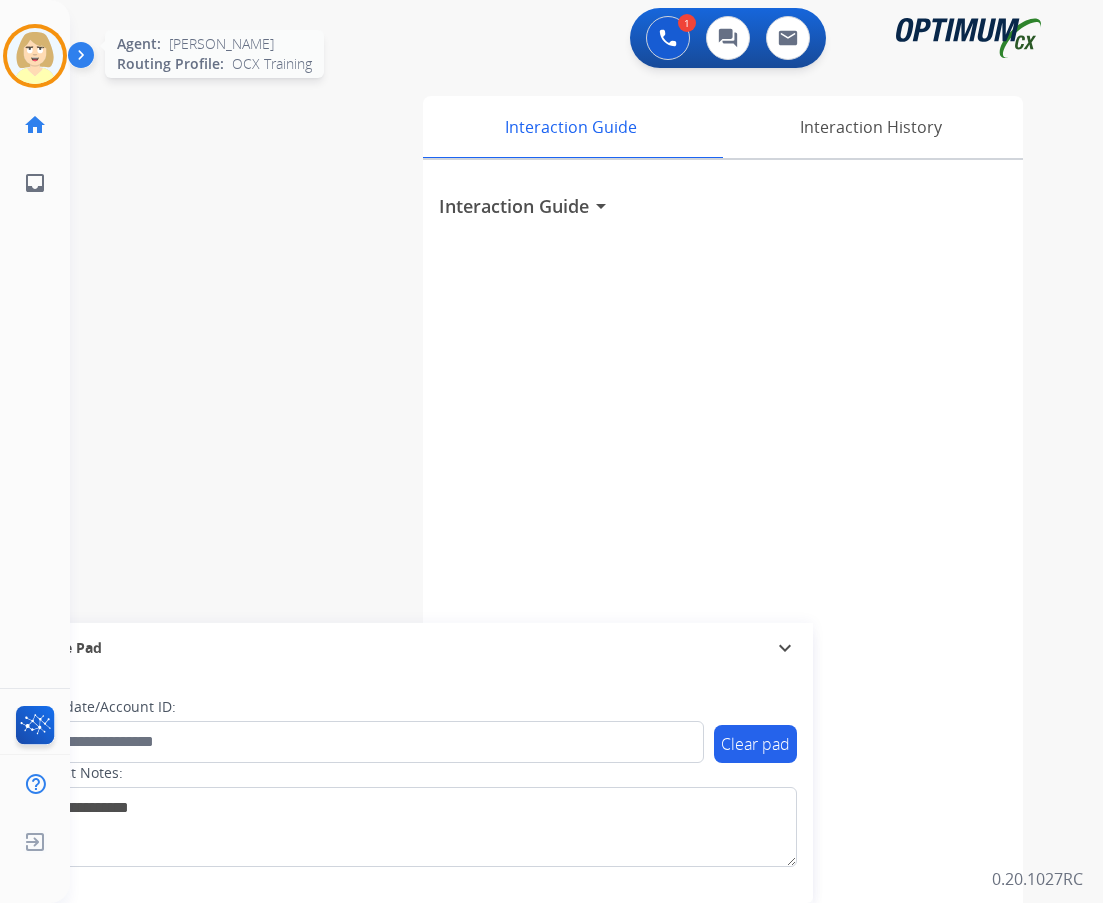 click at bounding box center (35, 56) 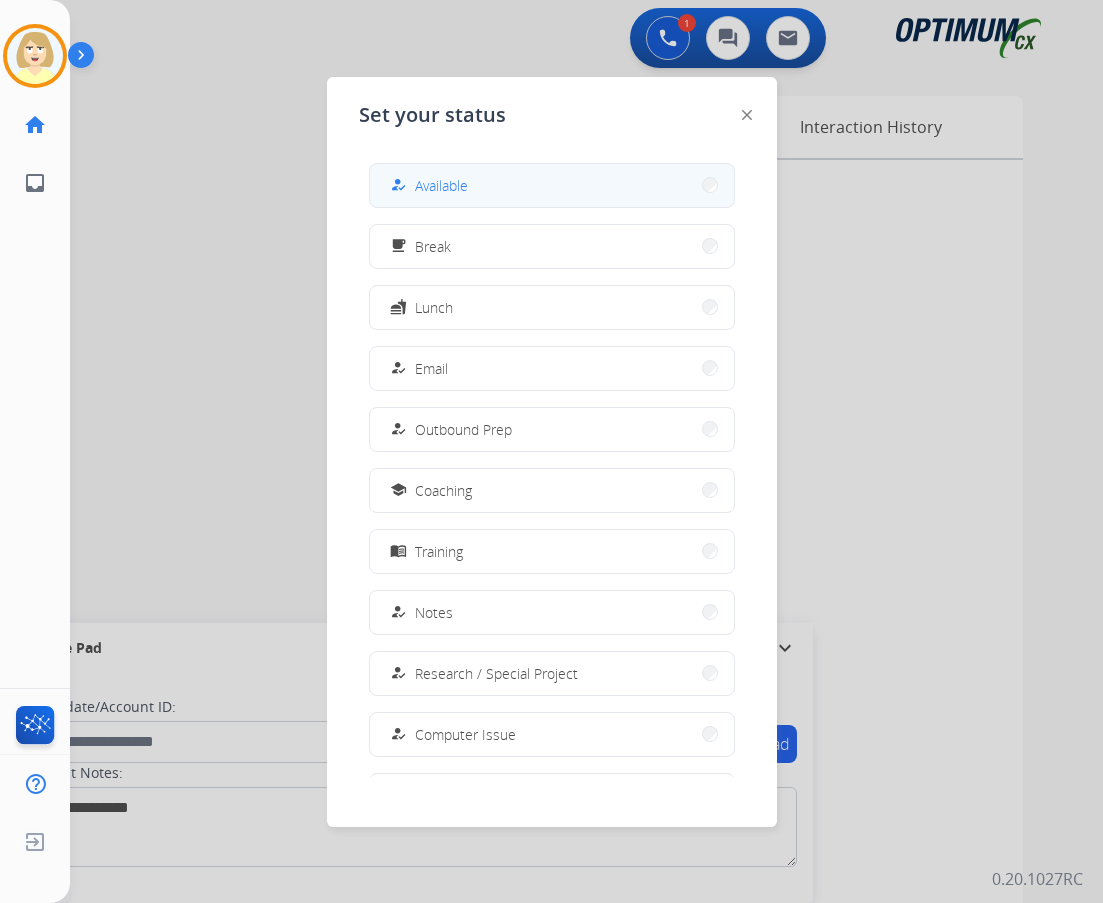 click on "Available" at bounding box center [441, 185] 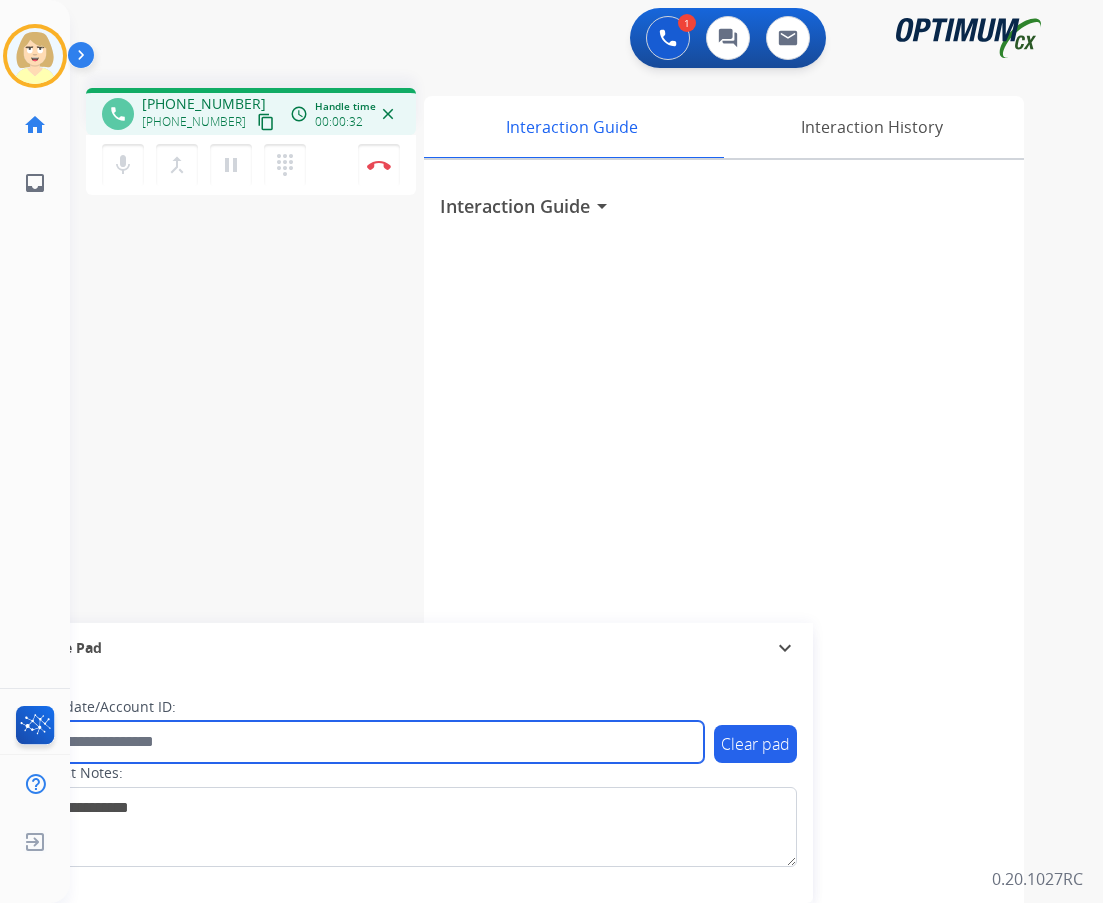 click at bounding box center [365, 742] 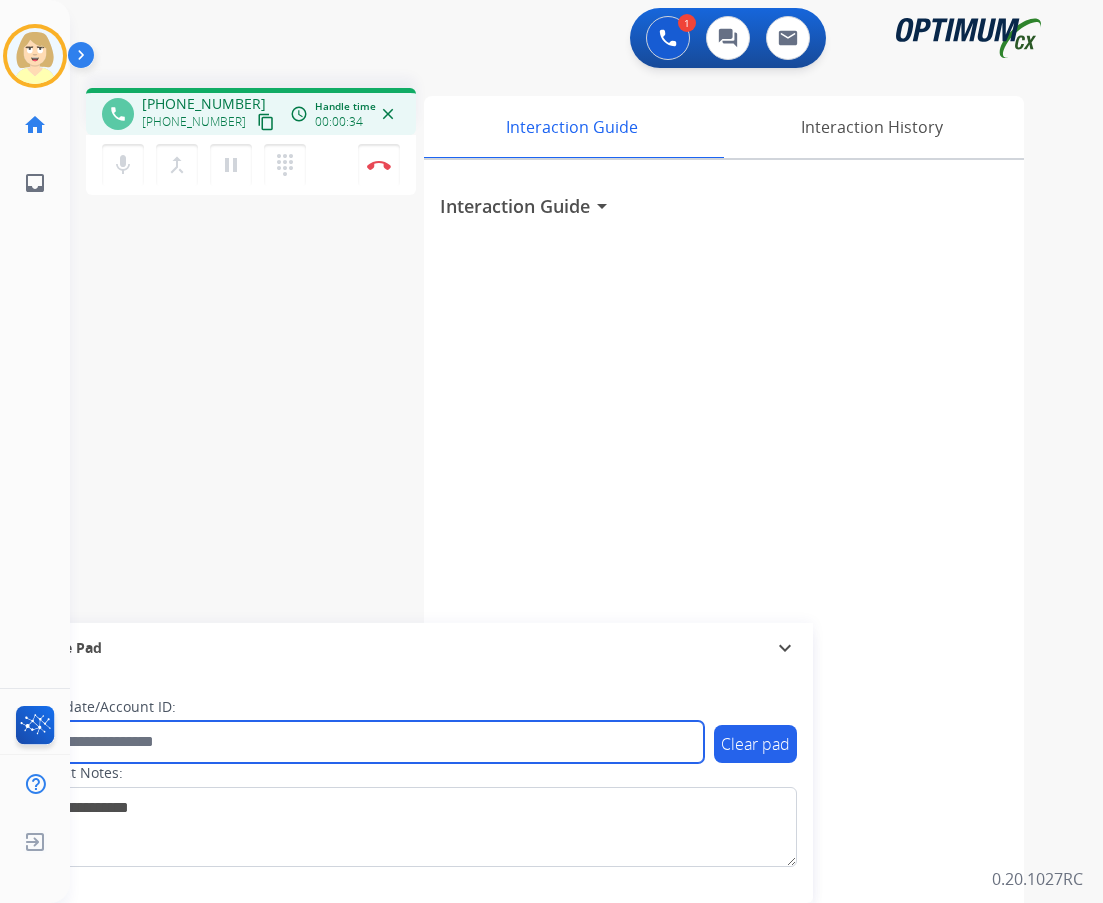 paste on "*******" 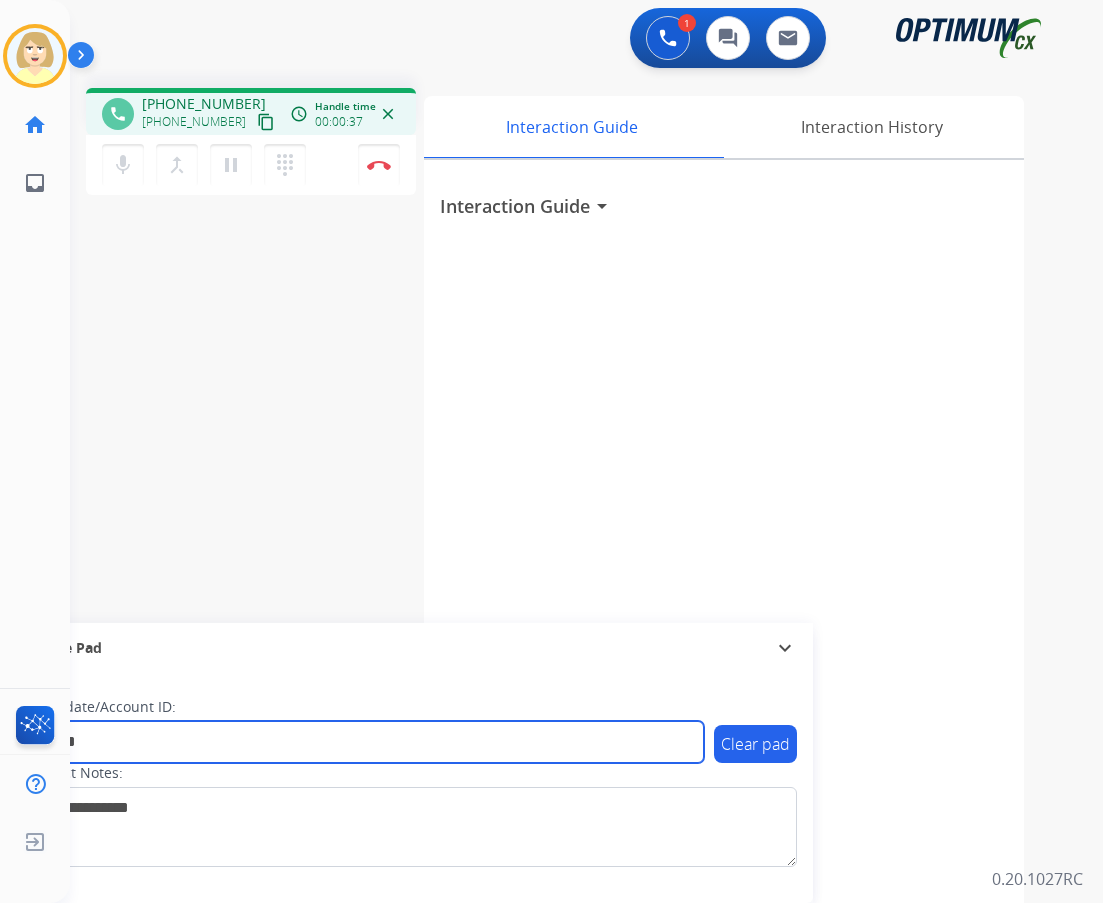 type on "*******" 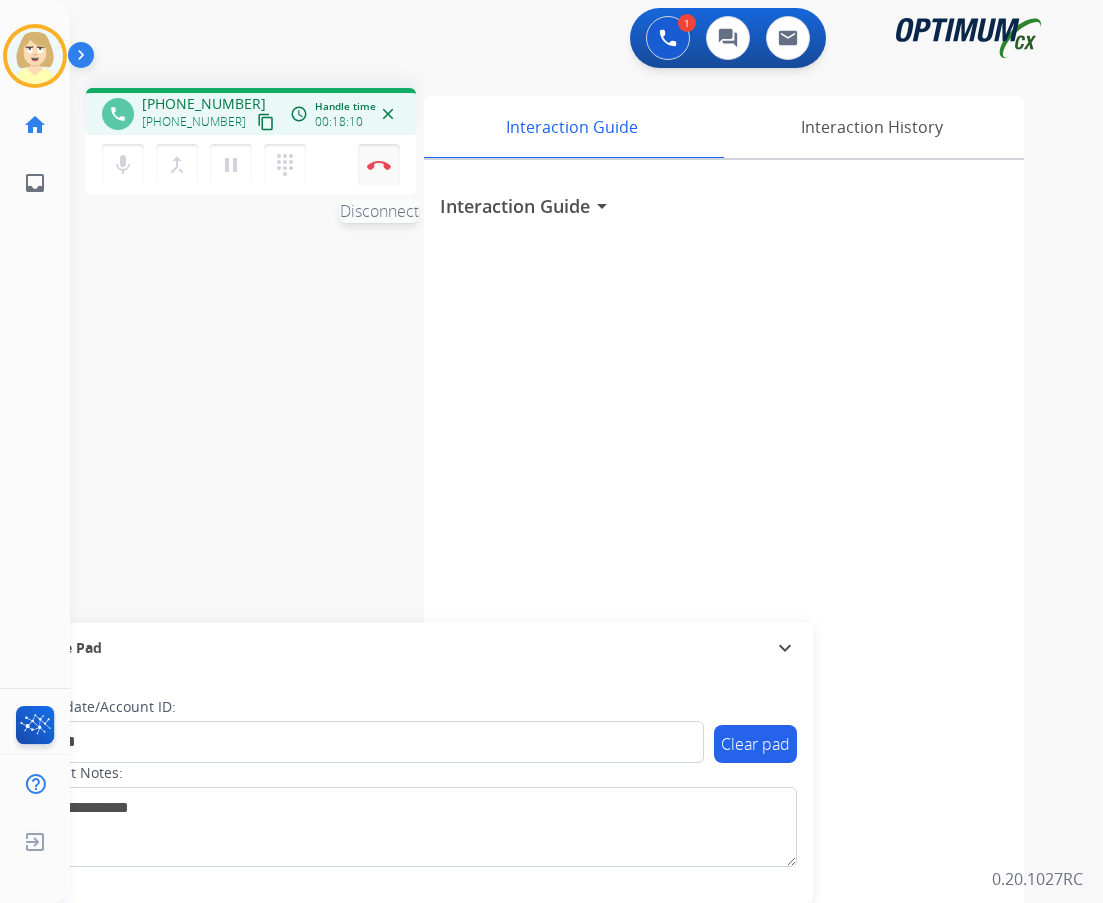 click on "Disconnect" at bounding box center [379, 165] 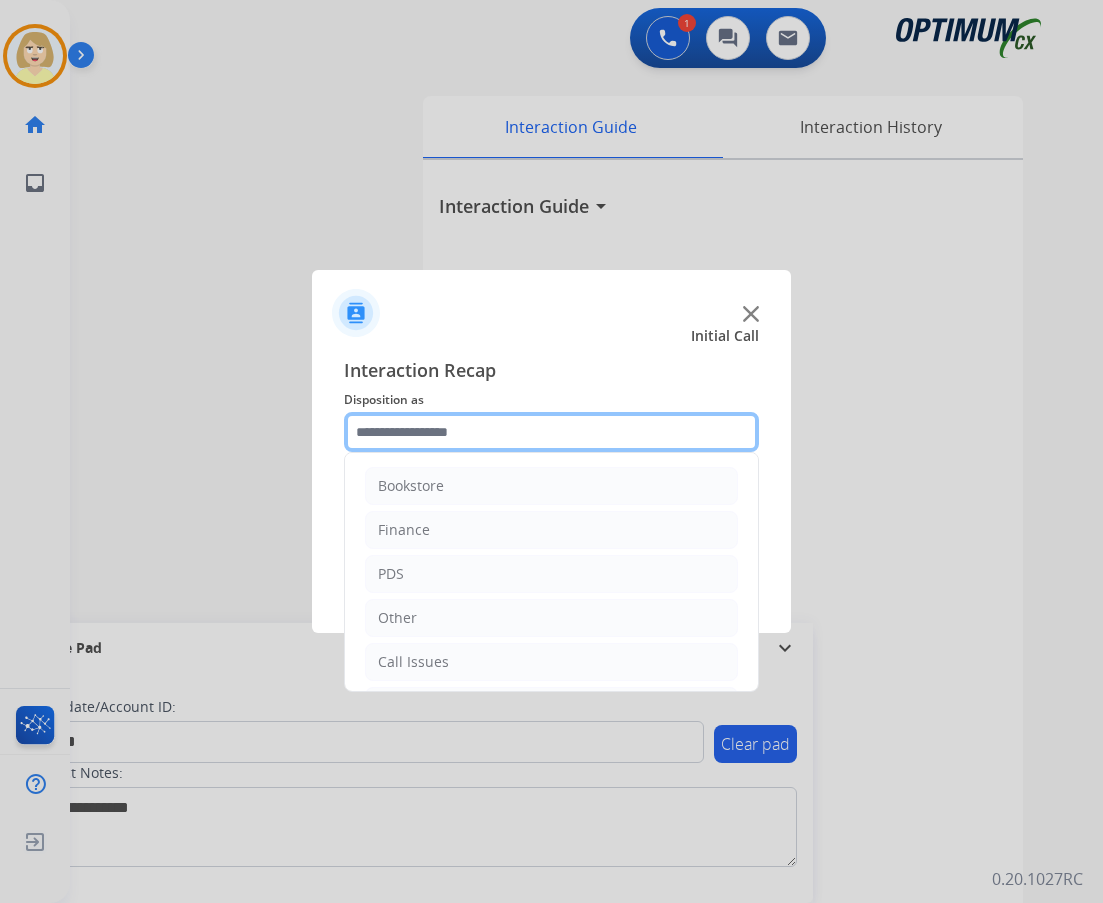 click 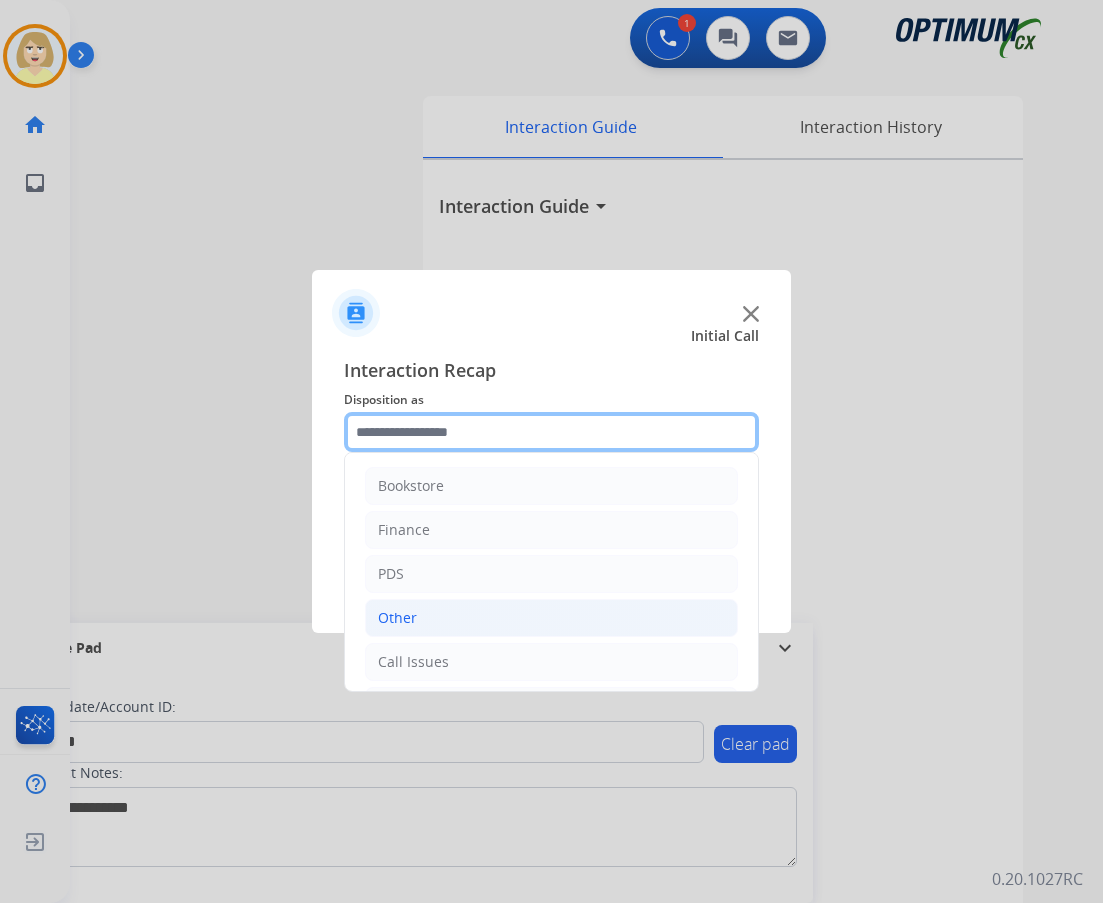 scroll, scrollTop: 136, scrollLeft: 0, axis: vertical 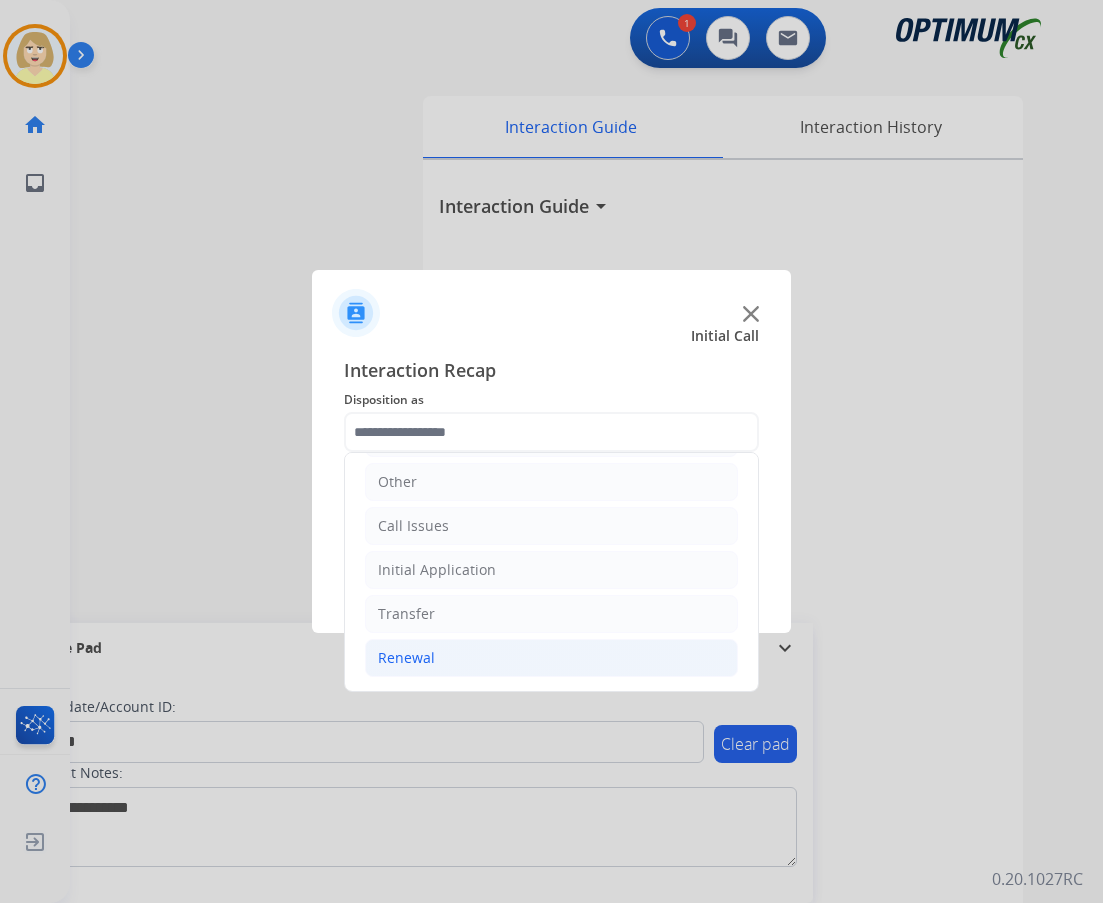 click on "Renewal" 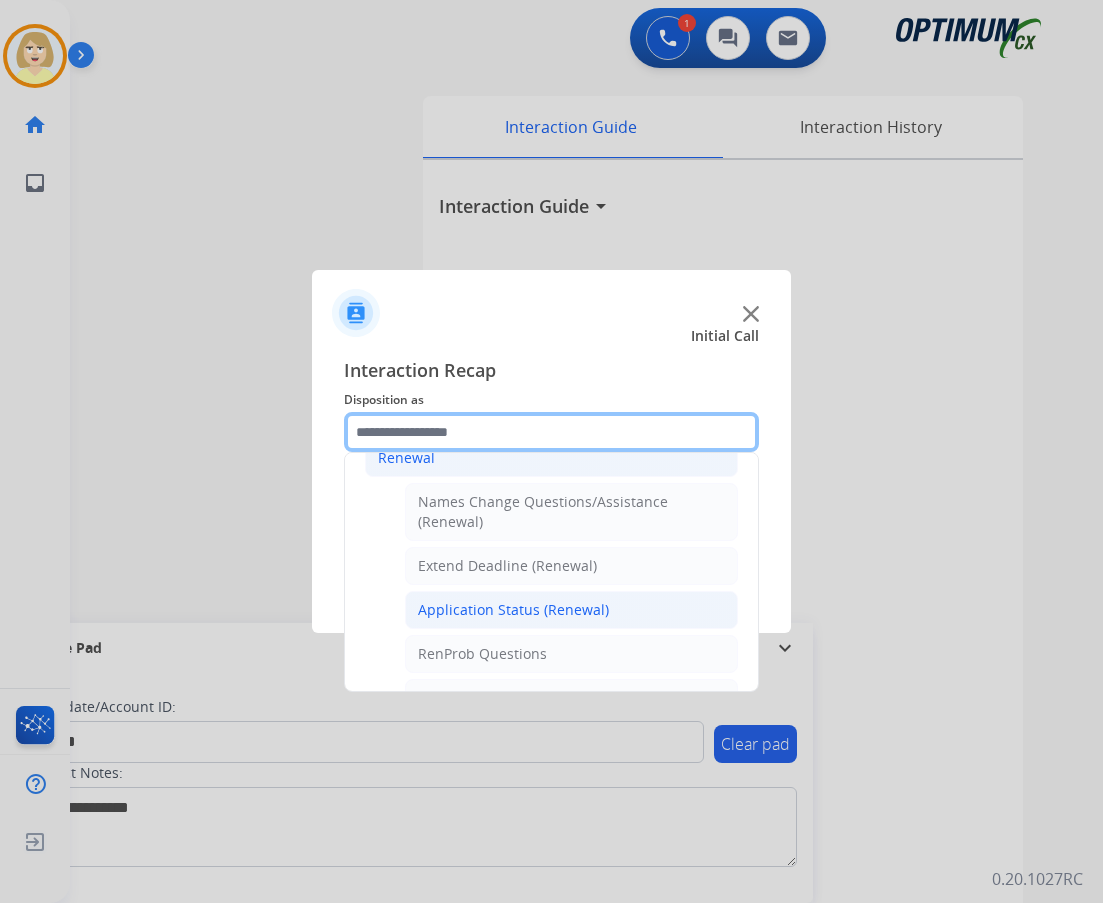 scroll, scrollTop: 536, scrollLeft: 0, axis: vertical 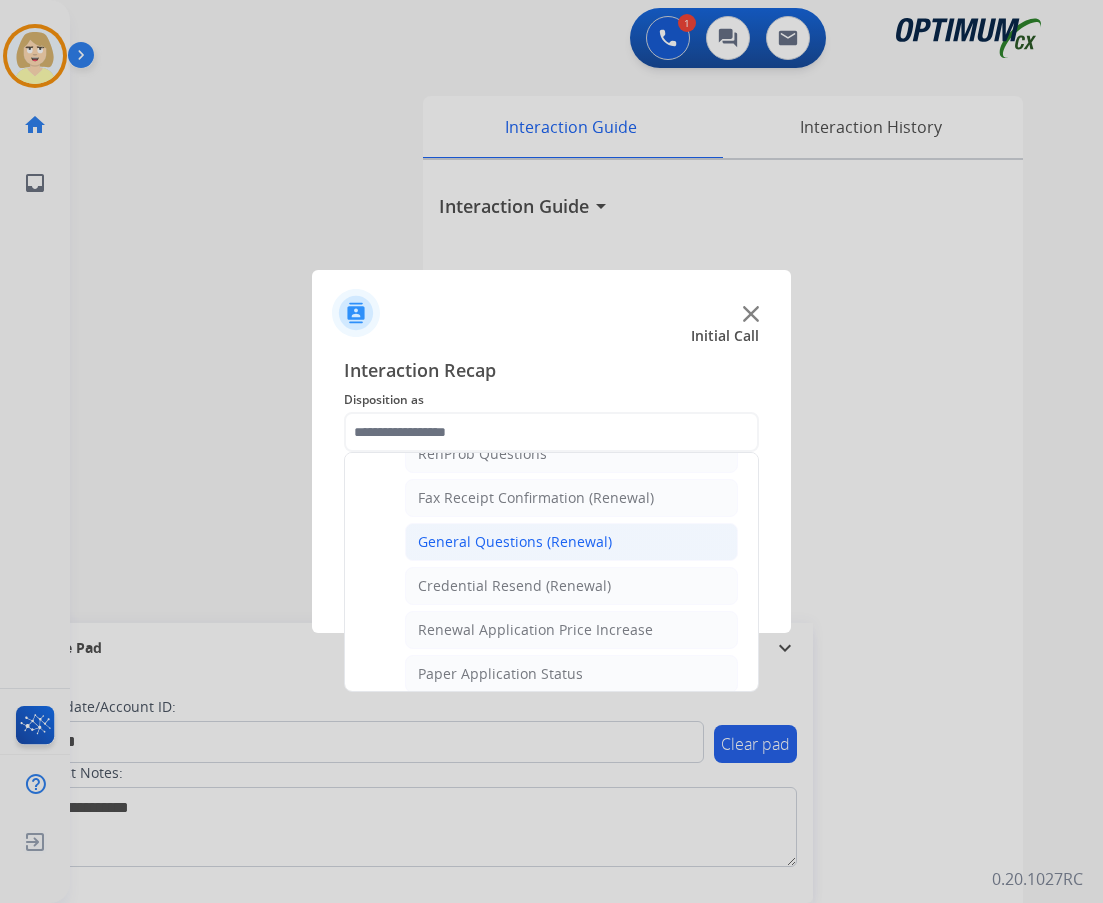 click on "General Questions (Renewal)" 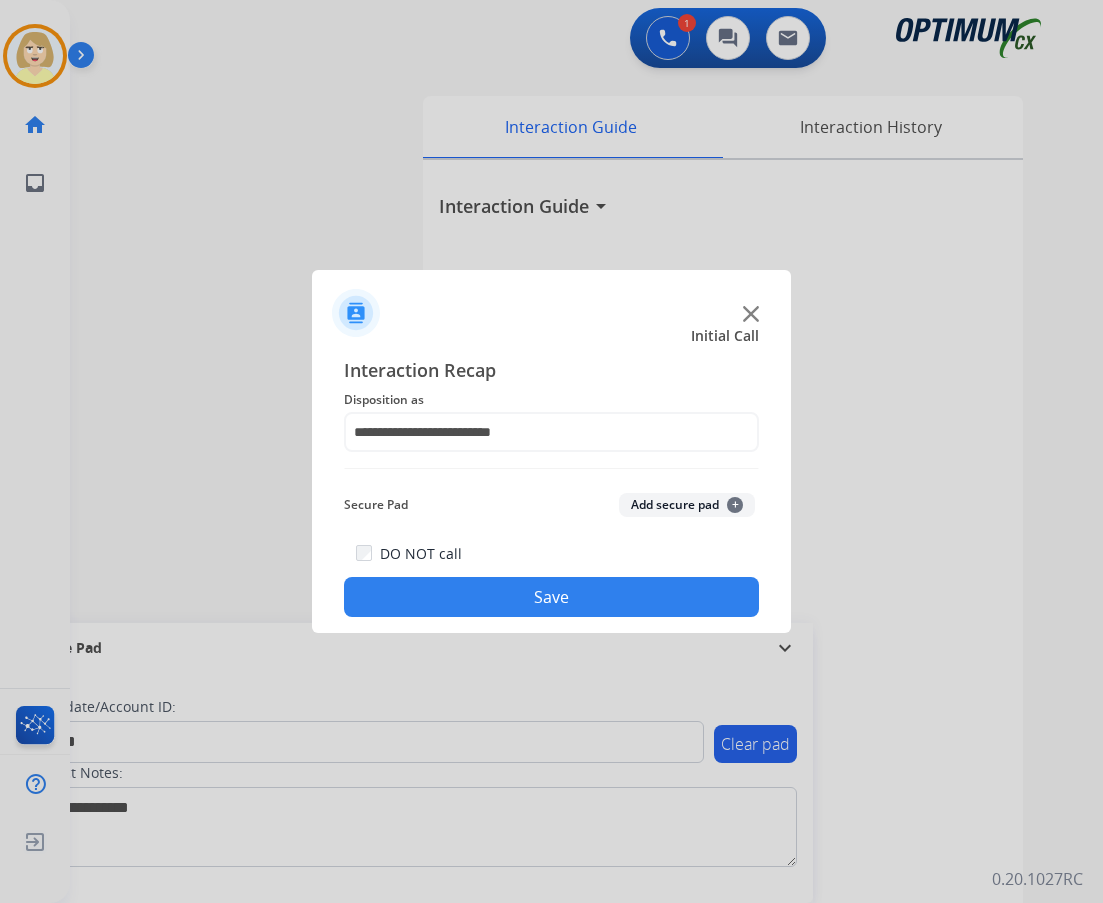 click on "Add secure pad  +" 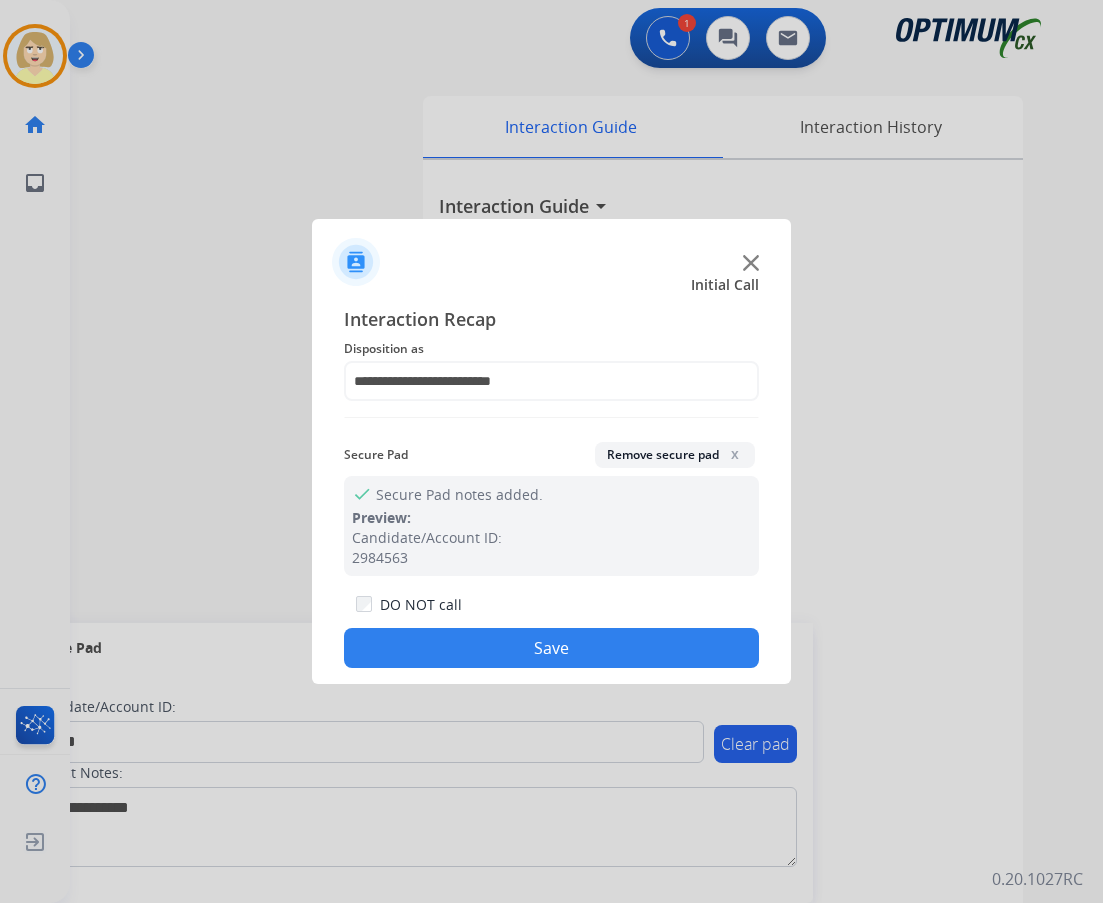 drag, startPoint x: 521, startPoint y: 664, endPoint x: 397, endPoint y: 497, distance: 208.00241 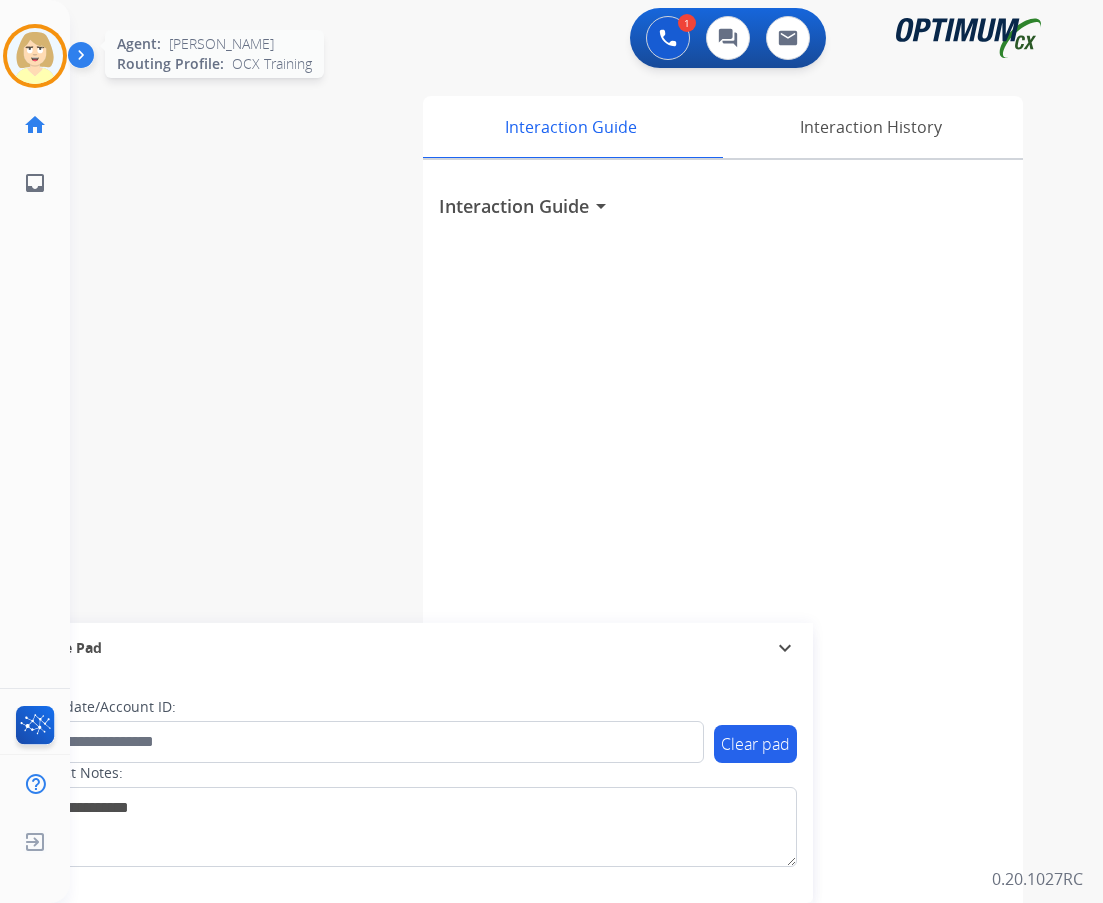 click at bounding box center [35, 56] 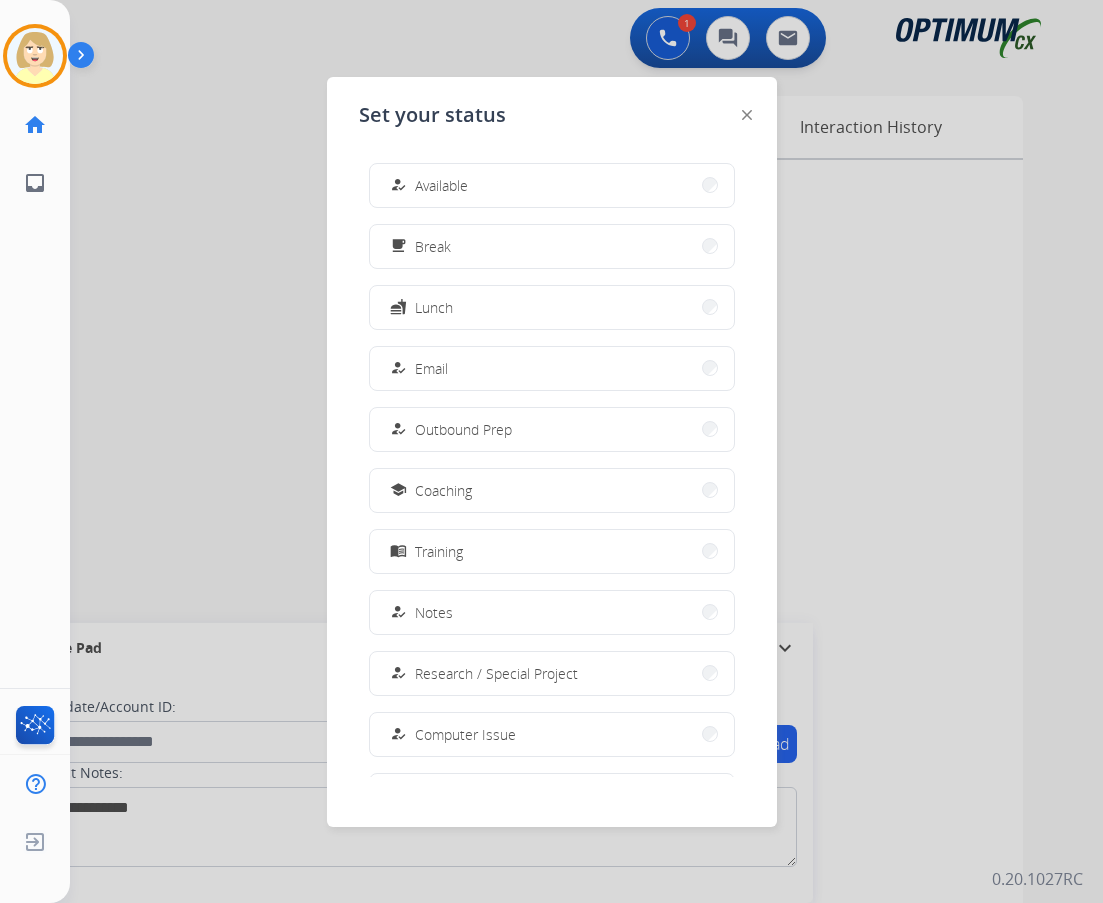 click on "Available" at bounding box center [441, 185] 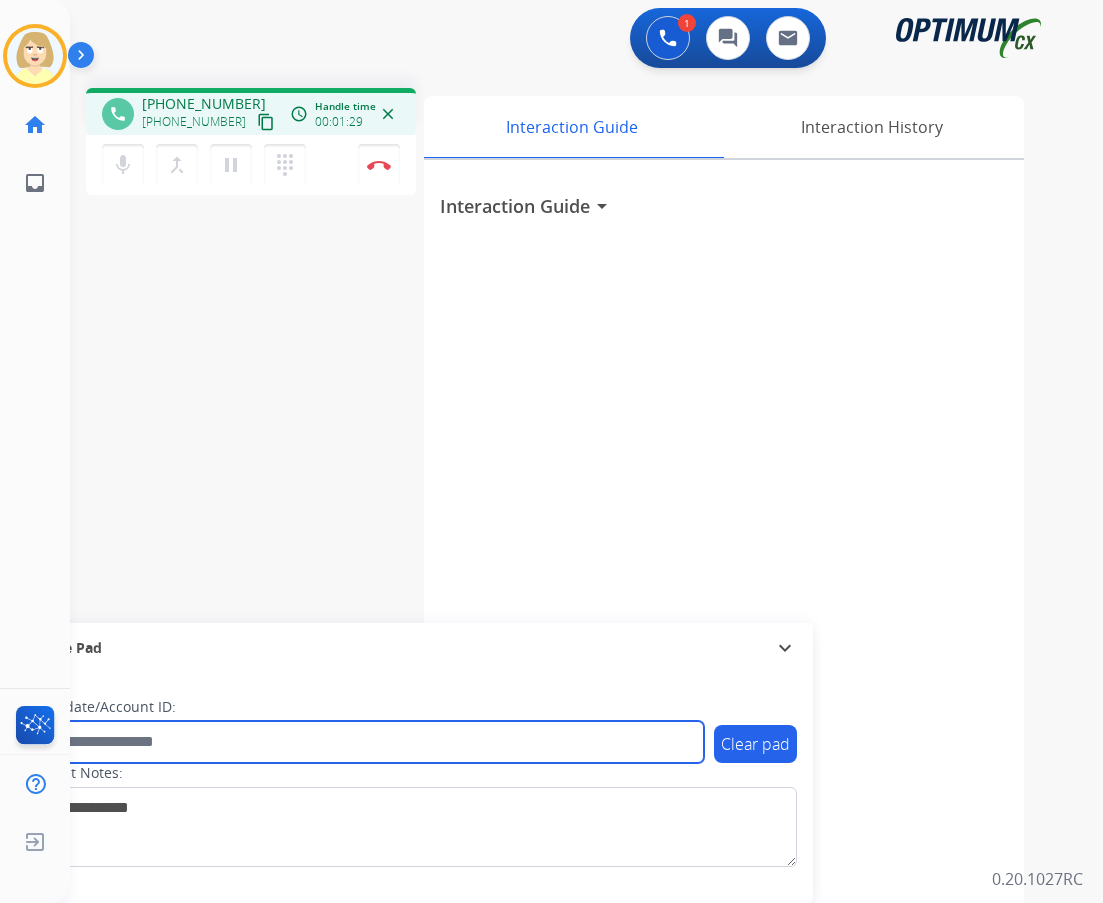 click at bounding box center [365, 742] 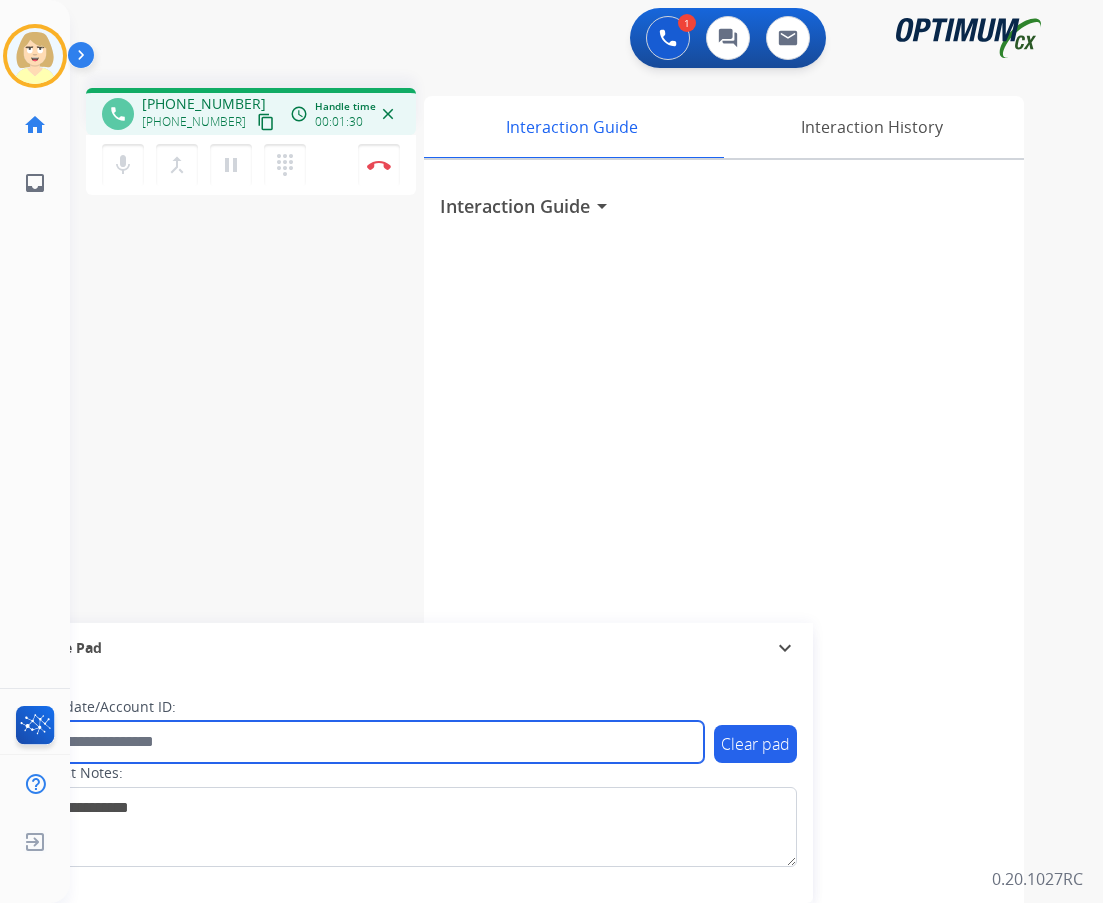 paste on "*******" 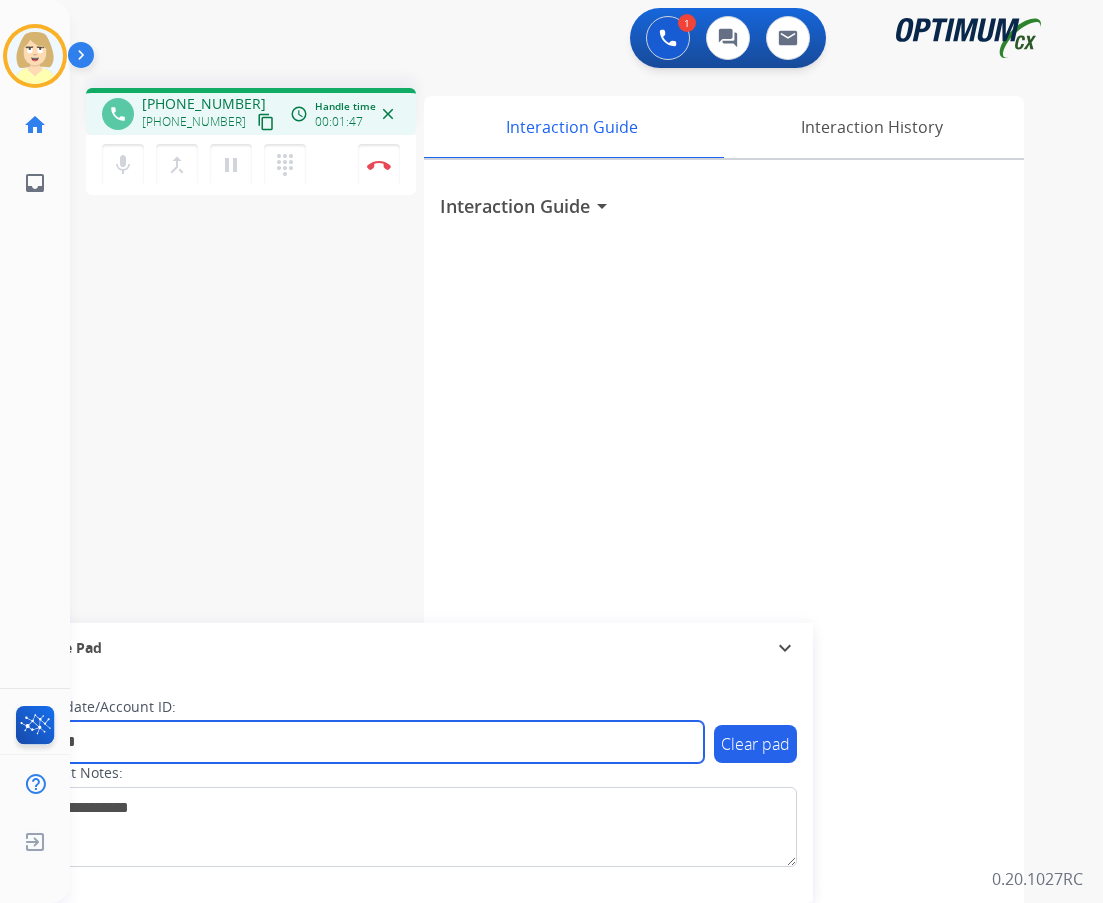 type on "*******" 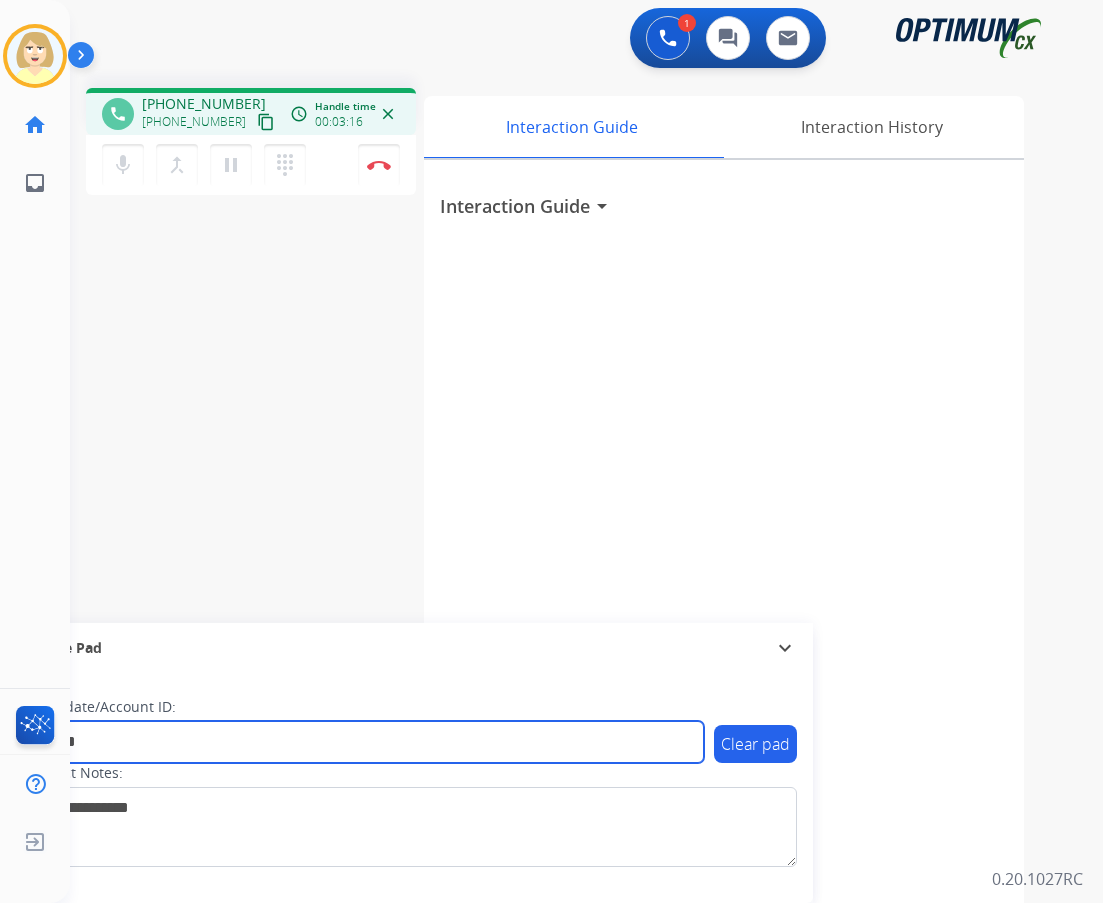 click on "*******" at bounding box center [365, 742] 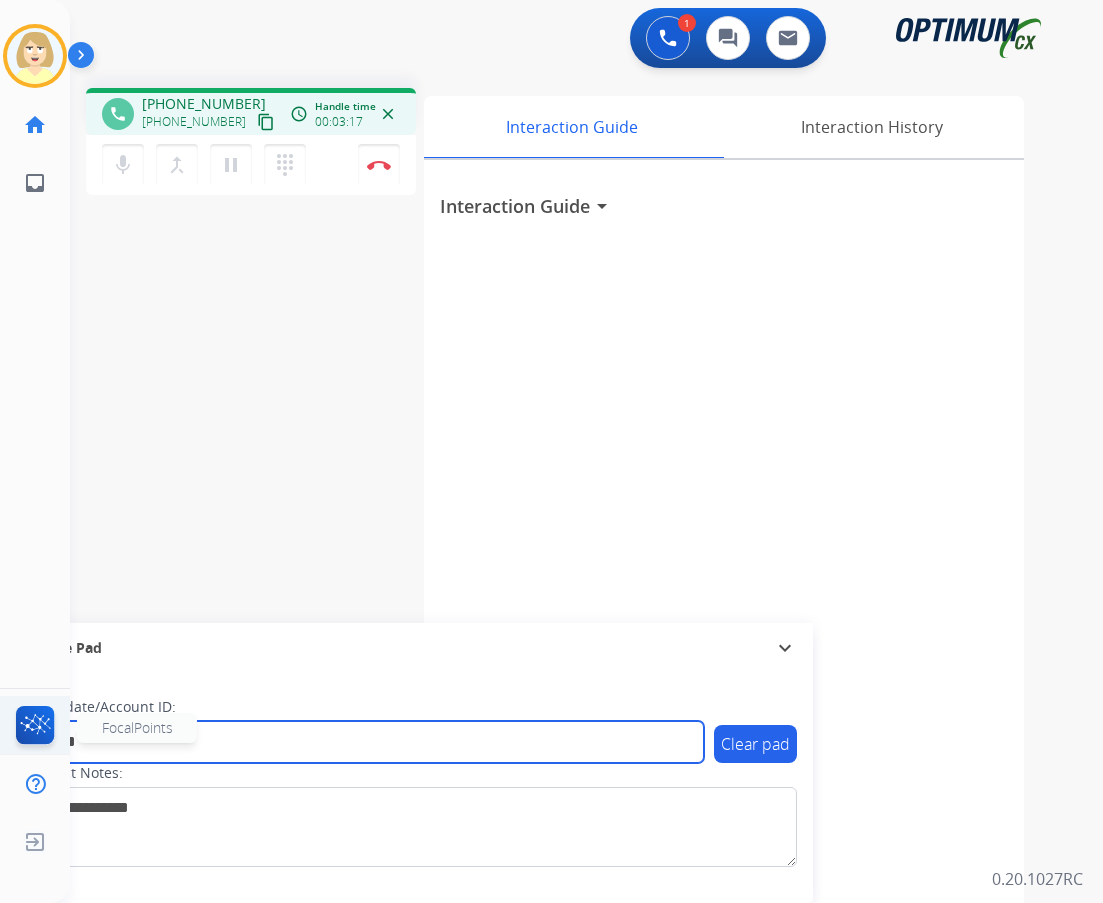 drag, startPoint x: 106, startPoint y: 747, endPoint x: 43, endPoint y: 734, distance: 64.327286 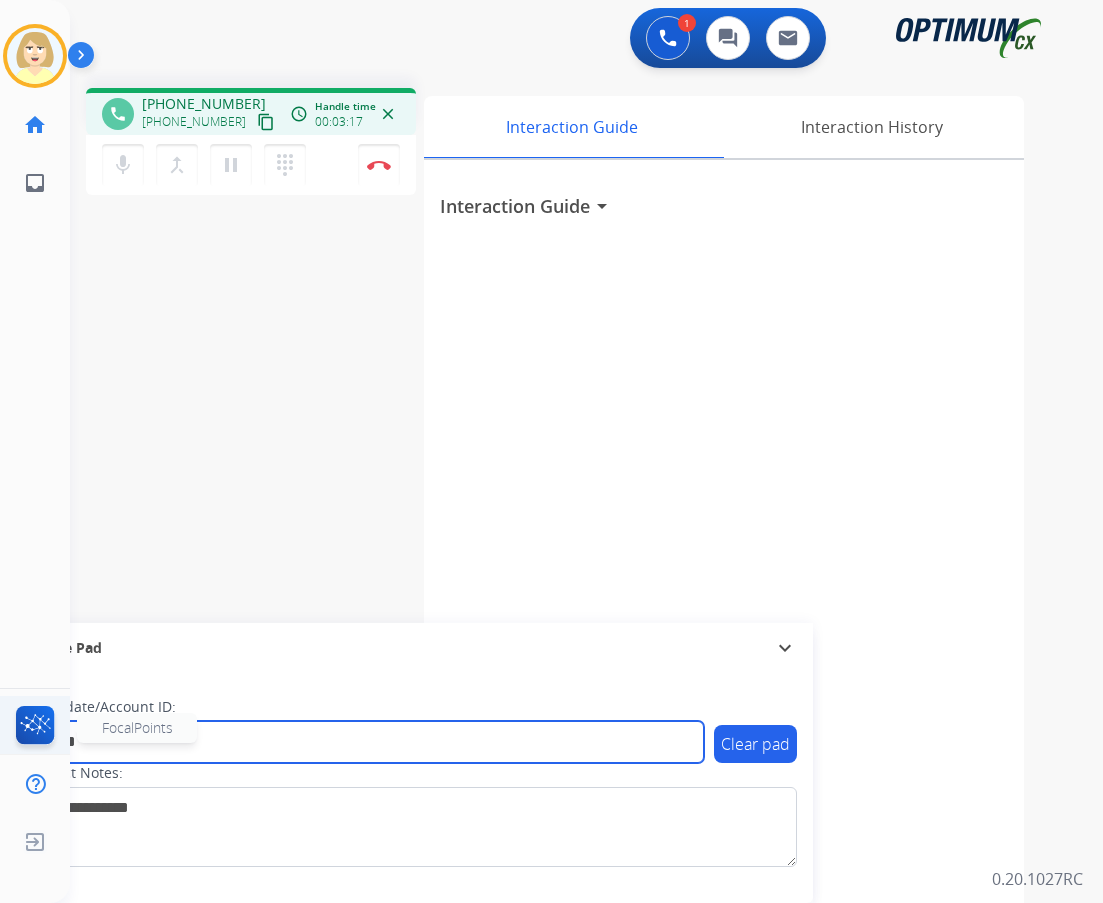 click on "Outbound call Quit Outbound call Quit Schedule interaction + Add to my list  Customer   Date   Duration  ****** ****** ****** ****** ****** ****** Availability  Morning Mid Day Afternoon Customer information Default Phone Default Email Add new + Cancel Schedule  [PERSON_NAME]  Edit Avatar  Agent:   [PERSON_NAME] Profile:  OCX Training home  Home  Home inbox  Emails  Emails  FocalPoints  FocalPoints Help Center  Help Center  Log out  Log out  1 Voice Interactions  0  Chat Interactions   0  Email Interactions phone [PHONE_NUMBER] [PHONE_NUMBER] content_copy access_time Call metrics Queue   00:07 Hold   00:00 Talk   03:18 Total   03:24 Handle time 00:03:17 close mic Mute merge_type Bridge pause Hold dialpad Dialpad Disconnect swap_horiz Break voice bridge close_fullscreen Connect 3-Way Call merge_type Separate 3-Way Call  Interaction Guide   Interaction History  Interaction Guide arrow_drop_down Secure Pad expand_more Clear pad Candidate/Account ID: ******* Contact Notes:                  0.20.1027RC" at bounding box center (551, 451) 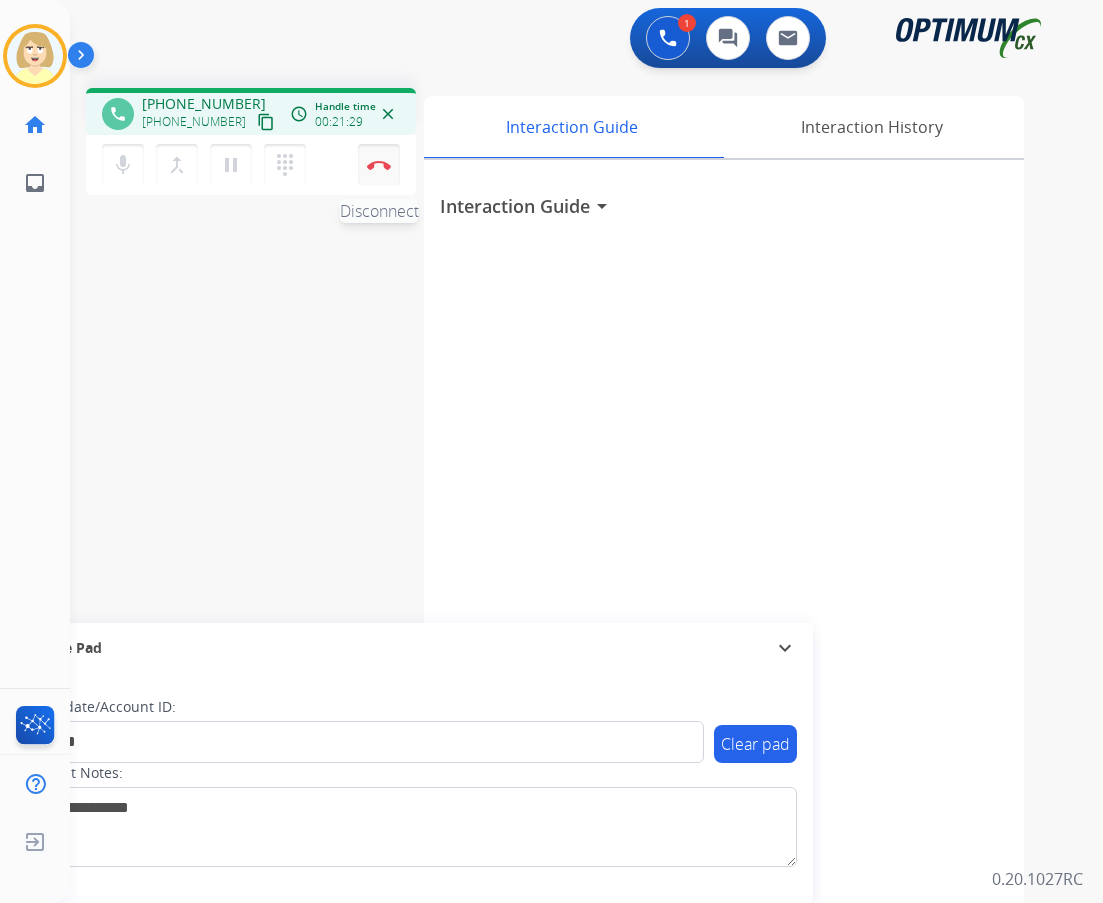 click on "Disconnect" at bounding box center [379, 165] 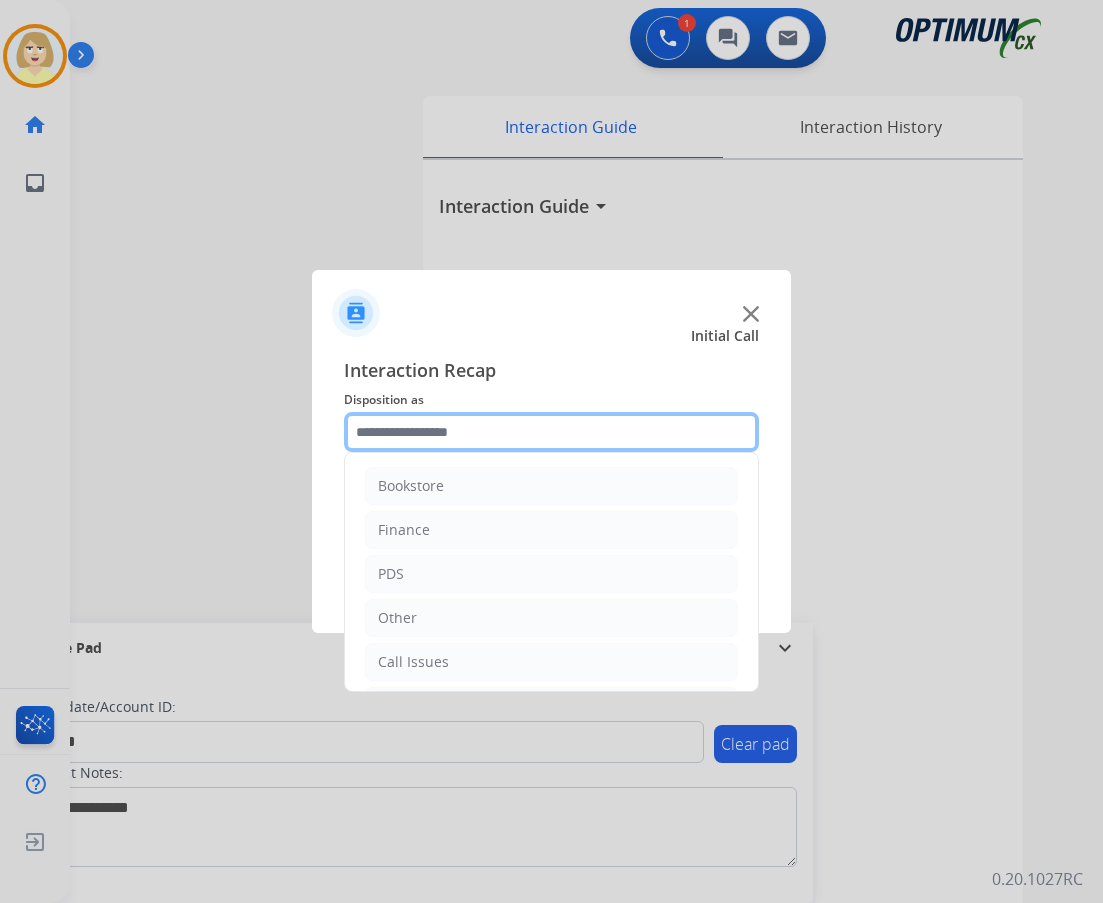click 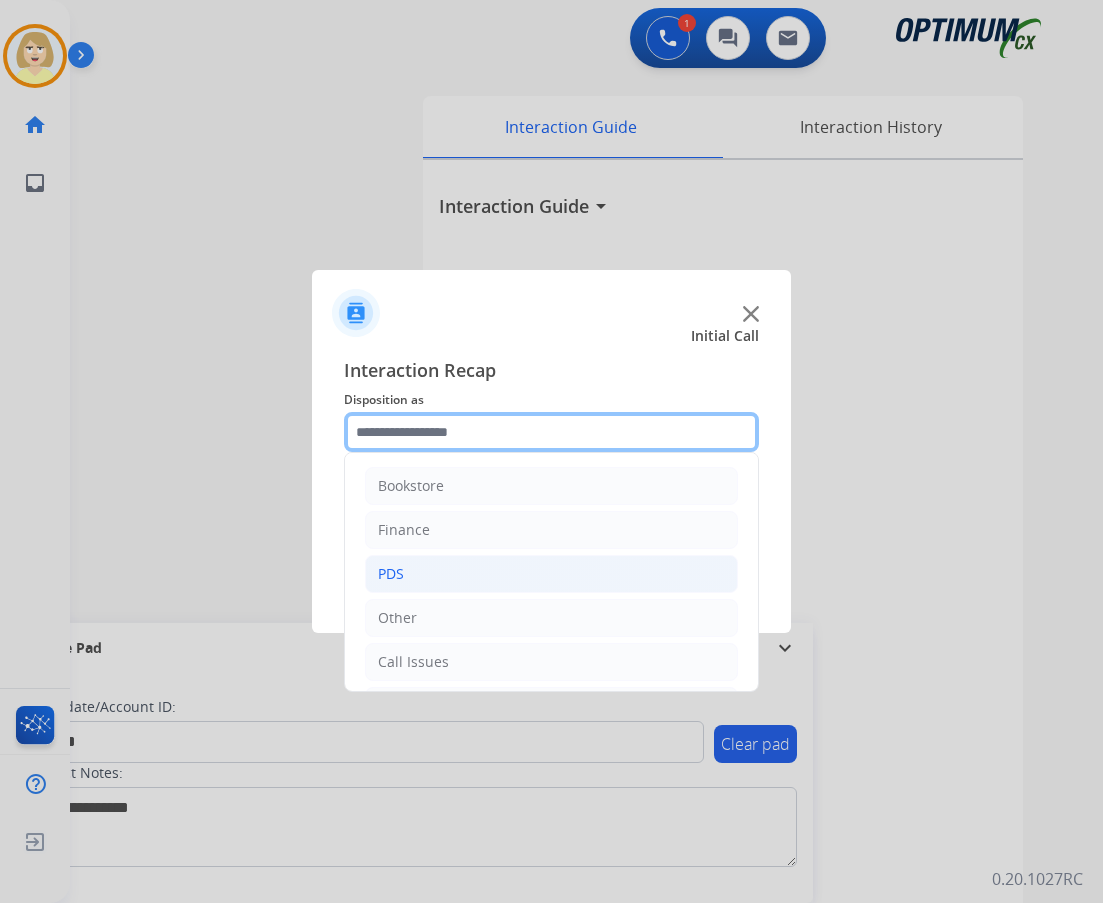 scroll, scrollTop: 136, scrollLeft: 0, axis: vertical 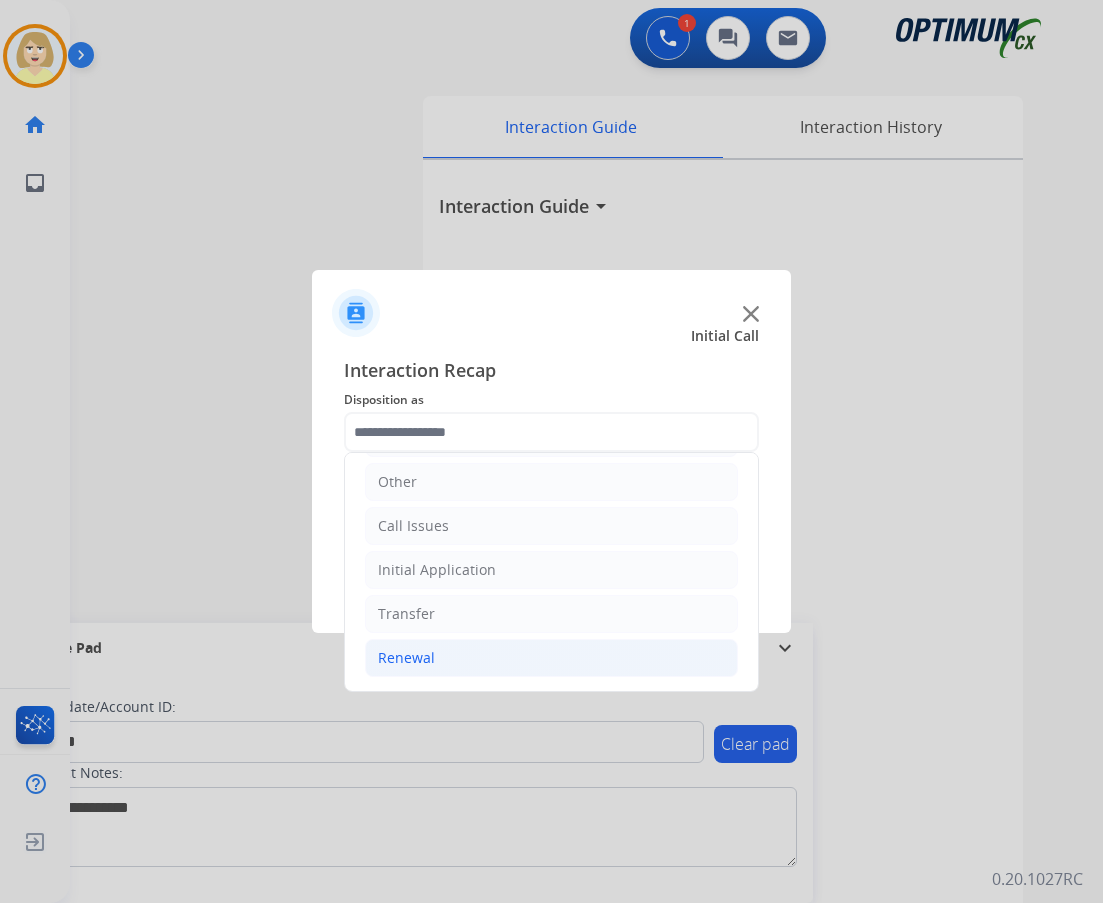 click on "Renewal" 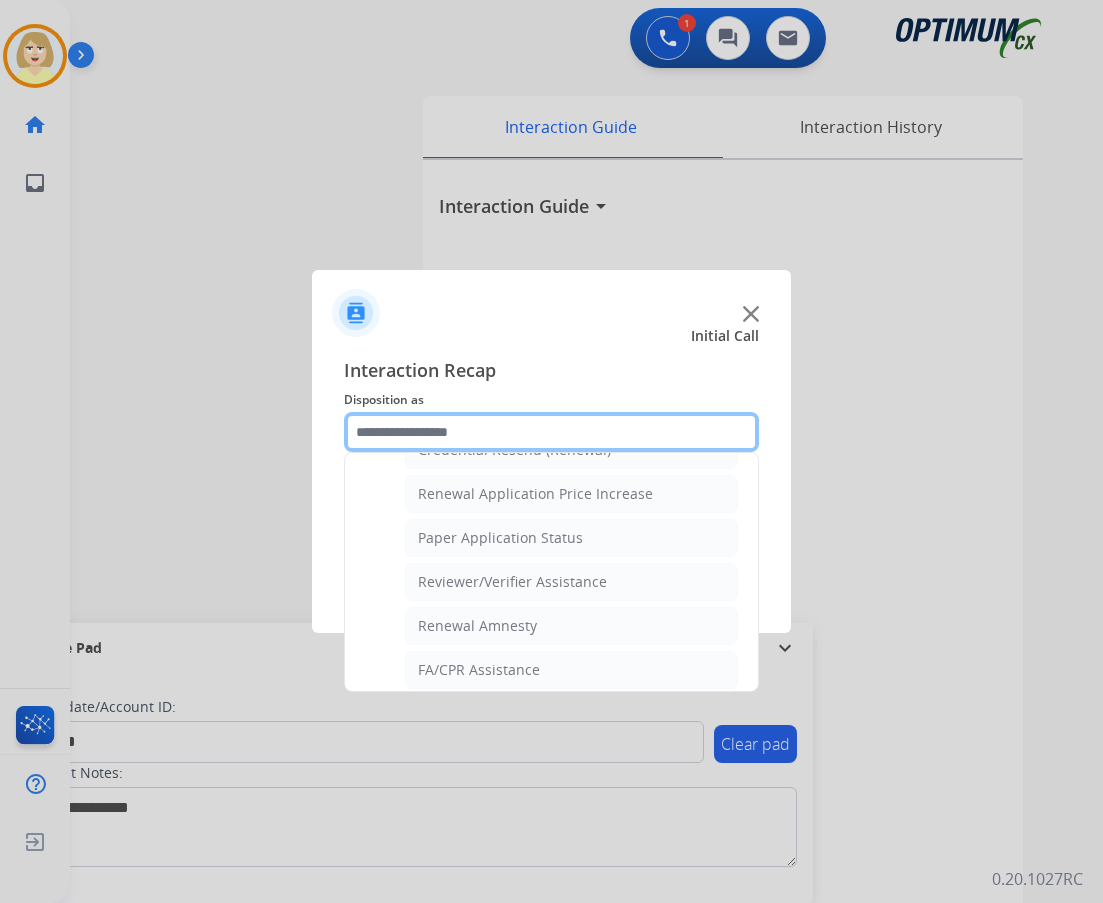 scroll, scrollTop: 572, scrollLeft: 0, axis: vertical 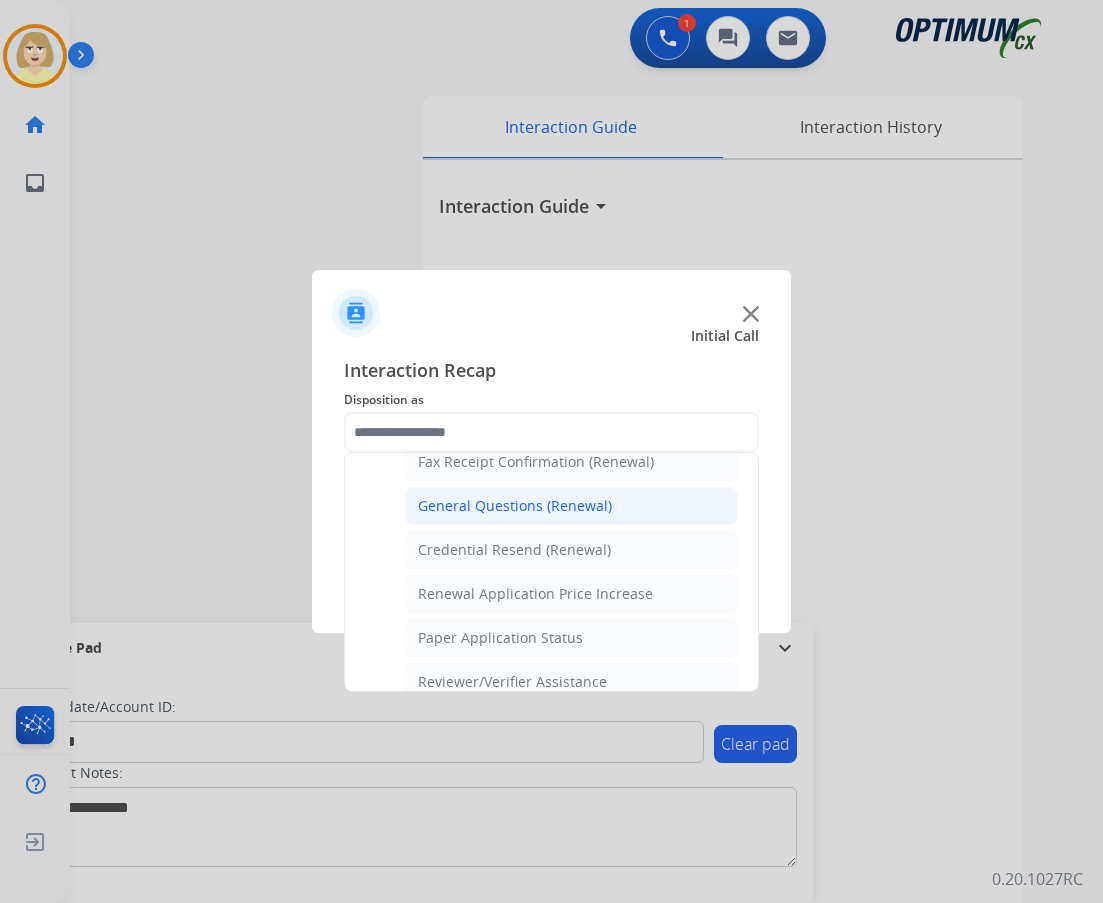 click on "General Questions (Renewal)" 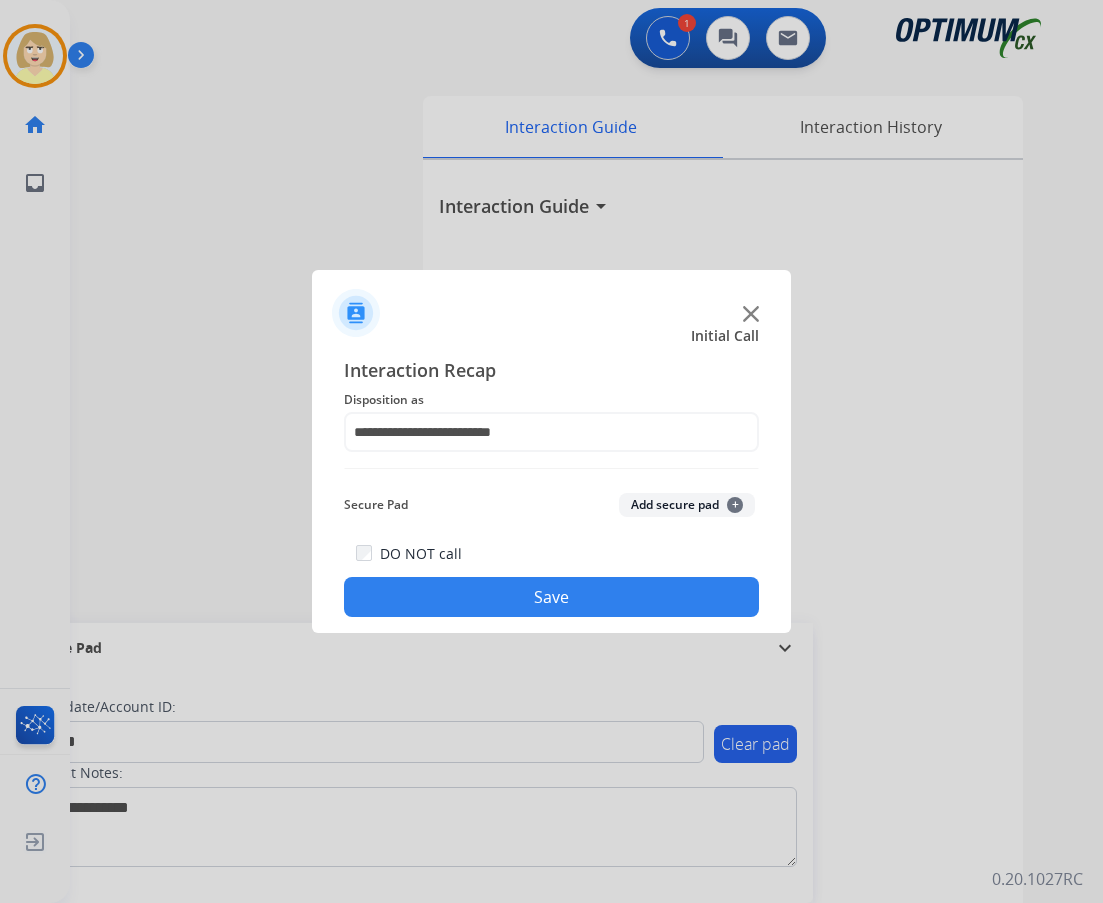 click on "Add secure pad  +" 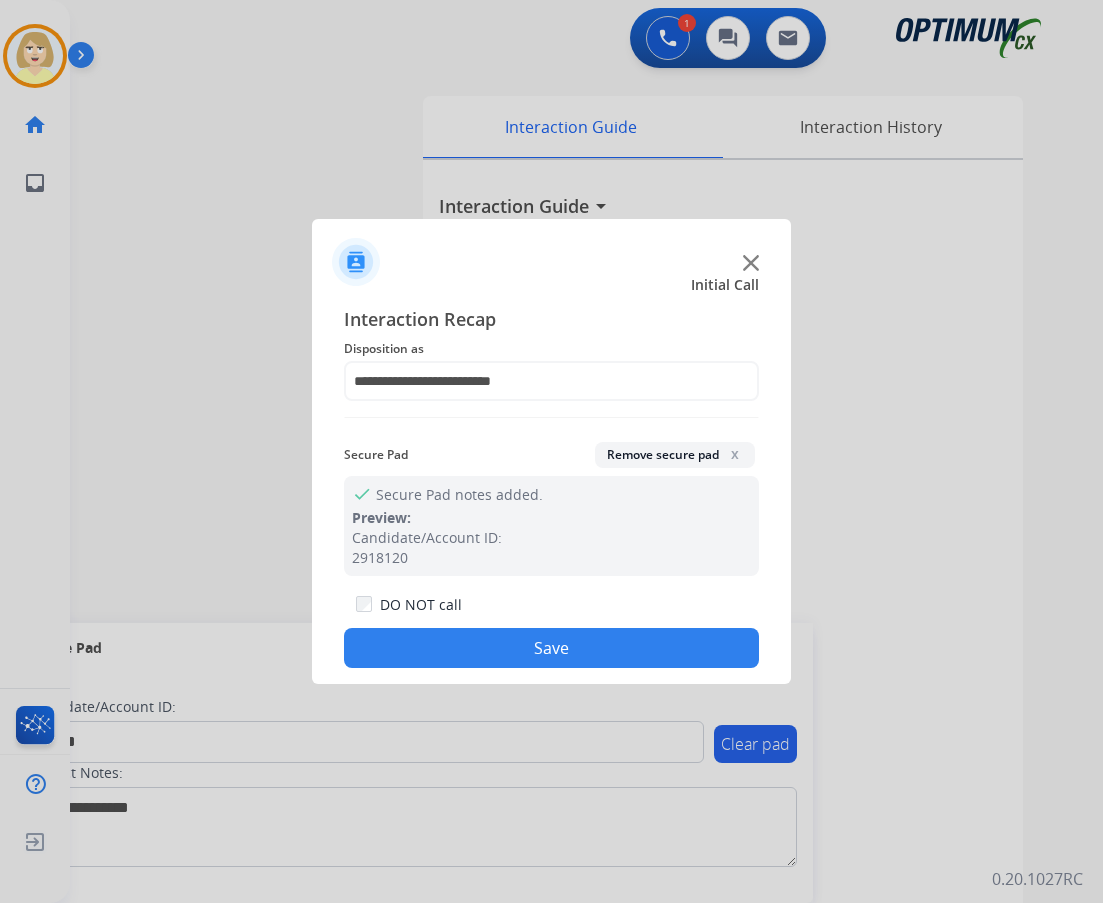 click on "Save" 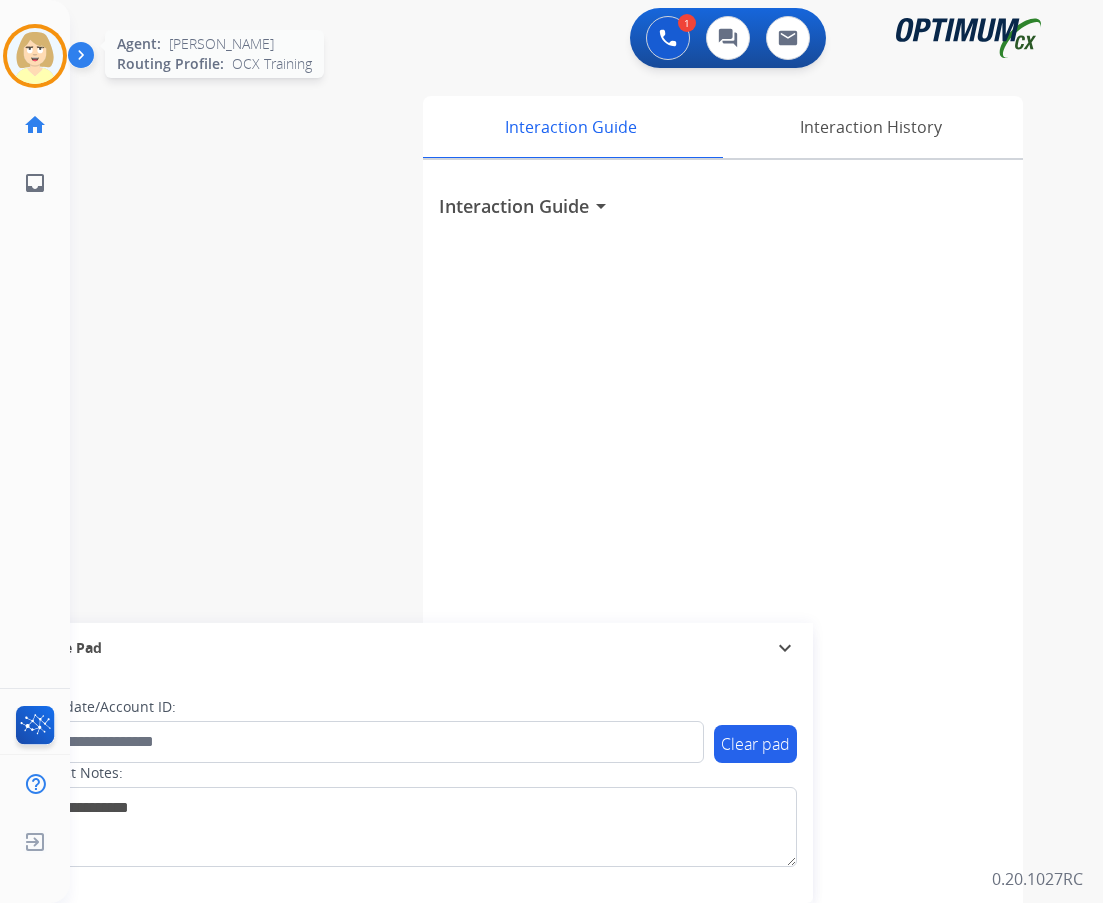 click at bounding box center (35, 56) 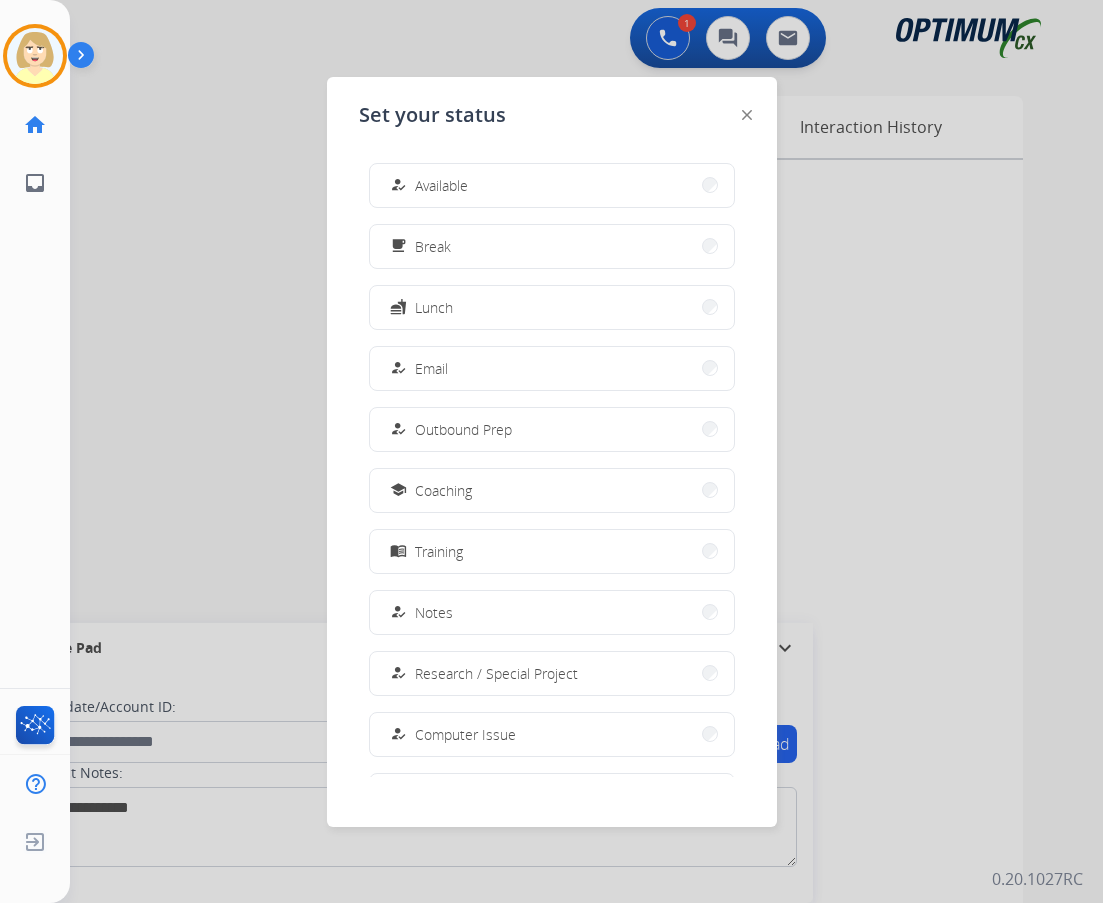 click on "Available" at bounding box center (441, 185) 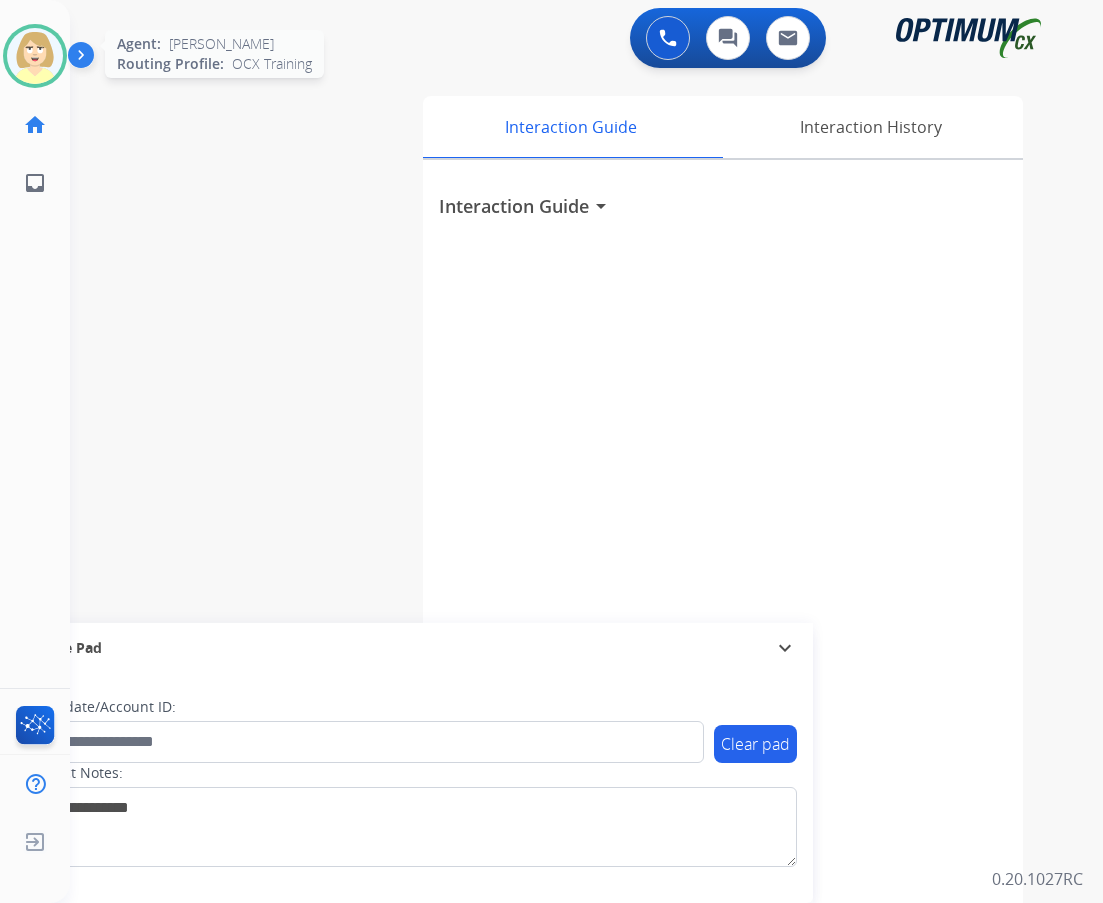 click at bounding box center [35, 56] 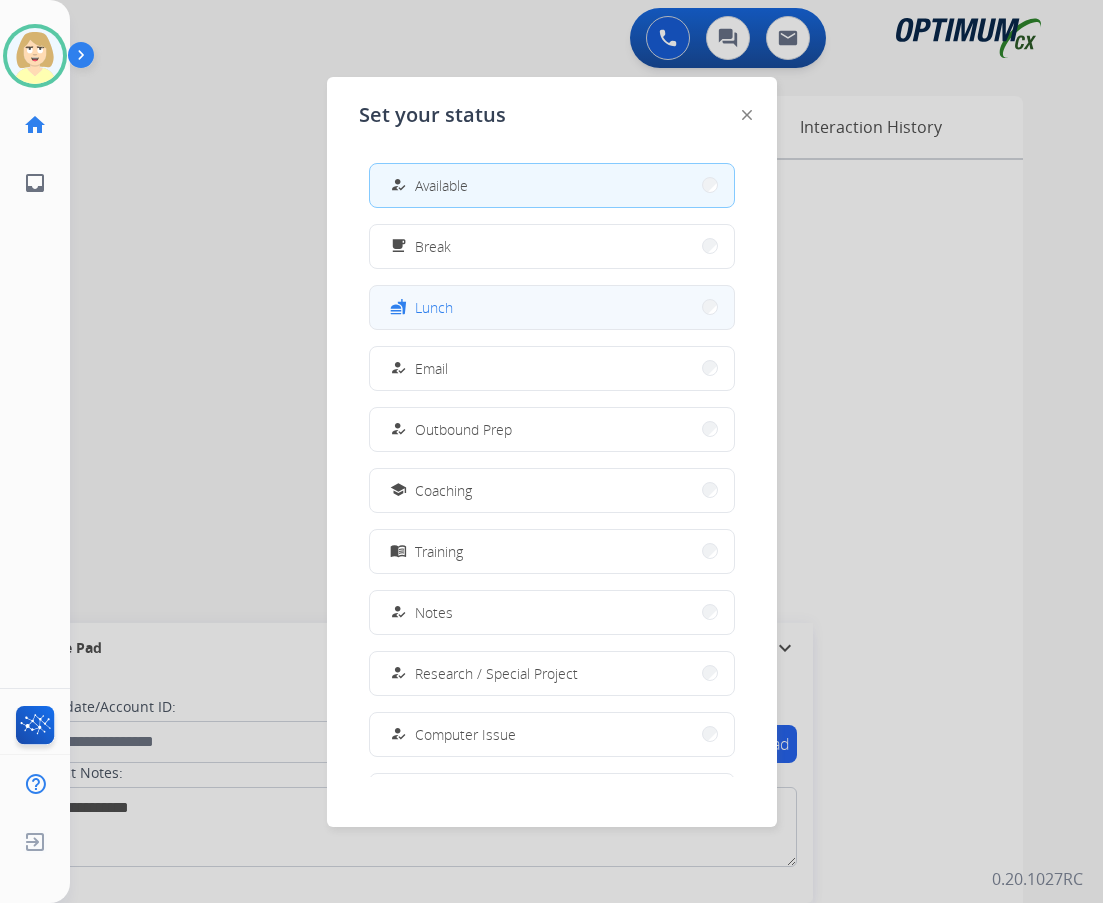 click on "Lunch" at bounding box center [434, 307] 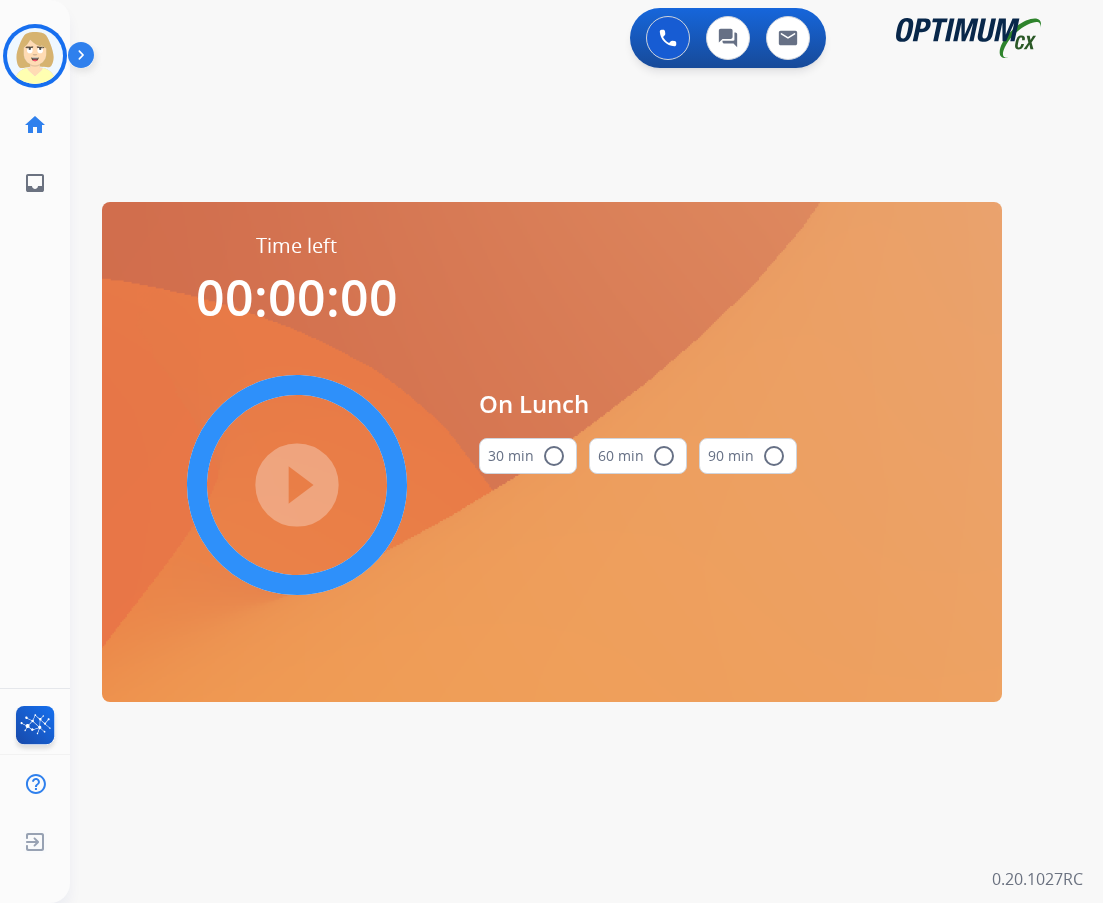 click on "radio_button_unchecked" at bounding box center [554, 456] 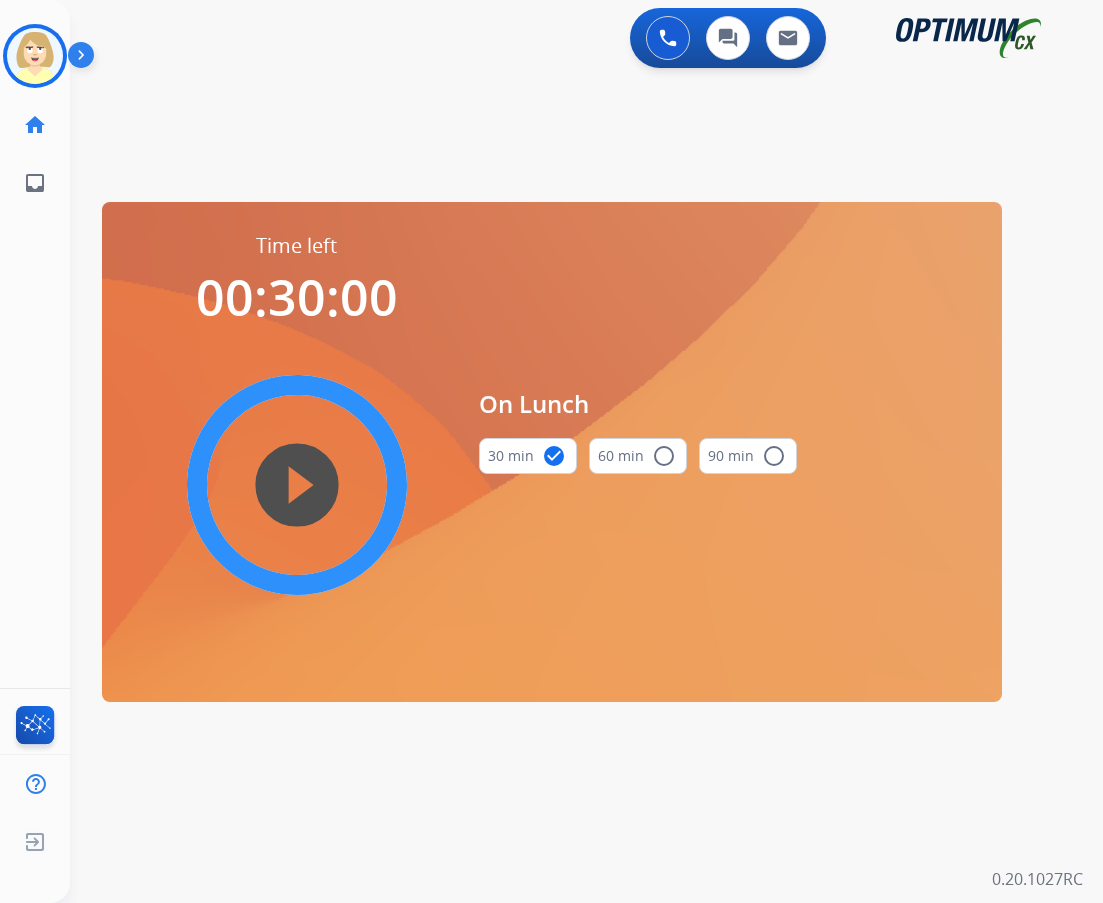 click on "play_circle_filled" at bounding box center (297, 485) 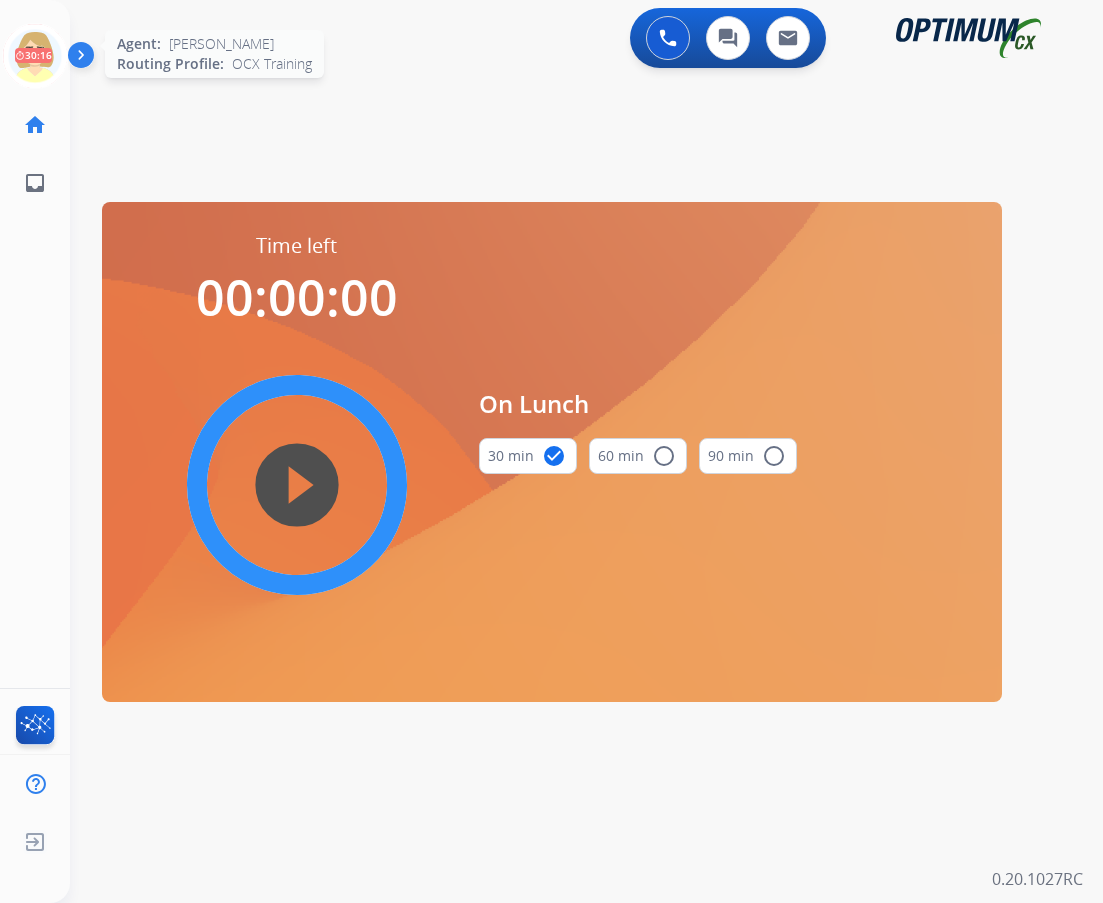click 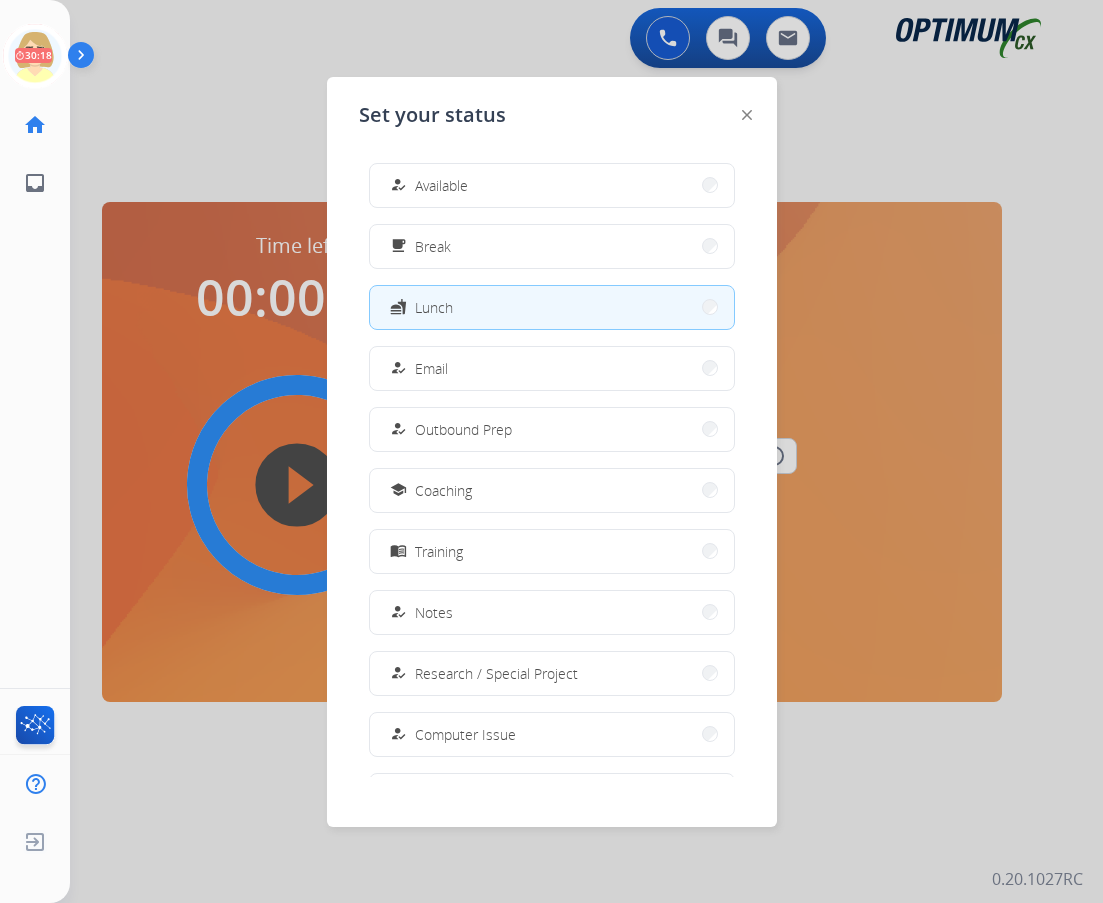 click on "Available" at bounding box center [441, 185] 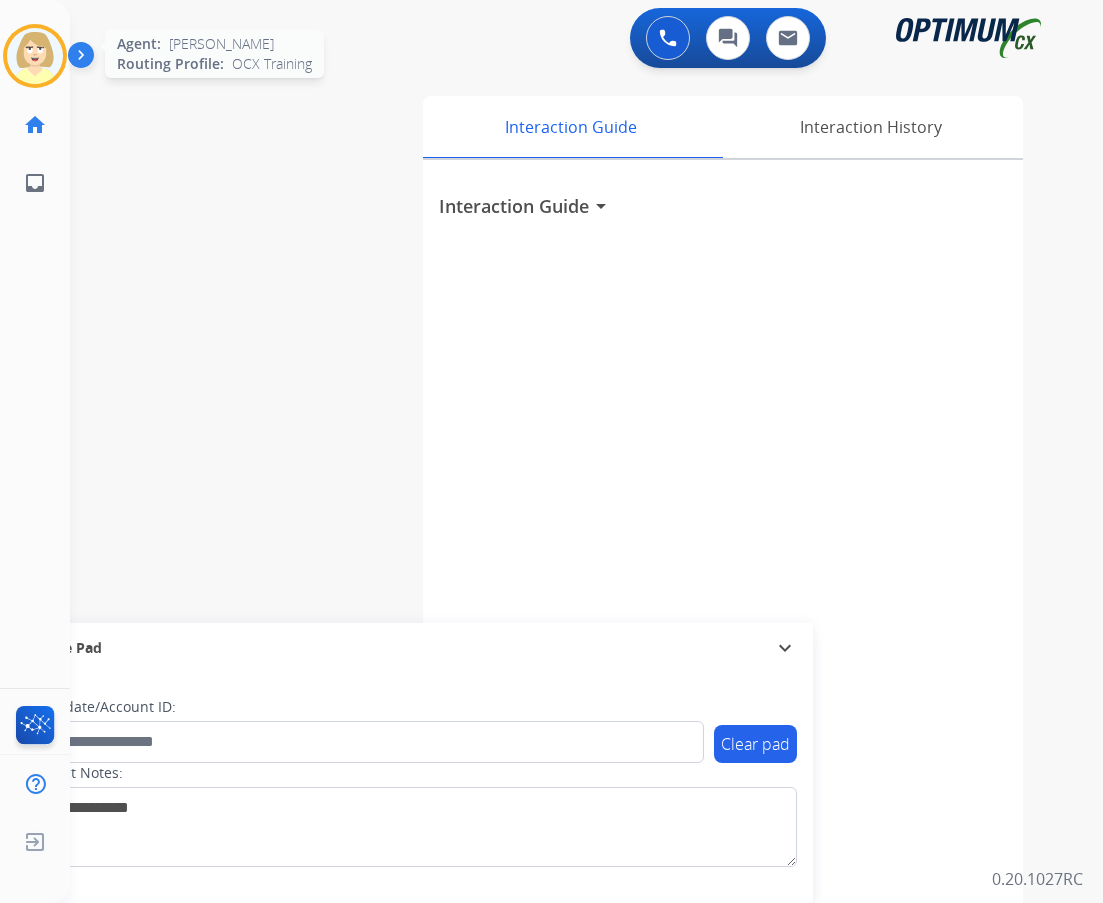 click at bounding box center (35, 56) 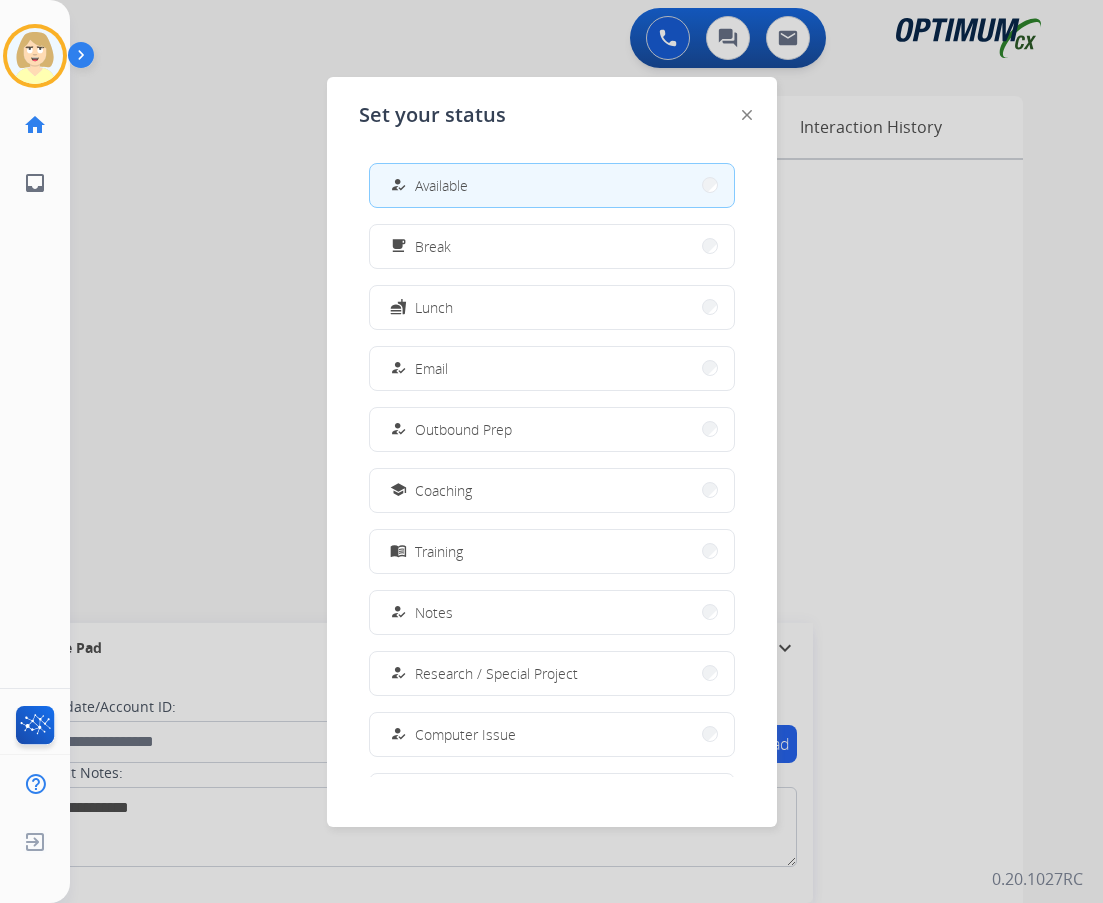 click on "how_to_reg Available" at bounding box center (427, 185) 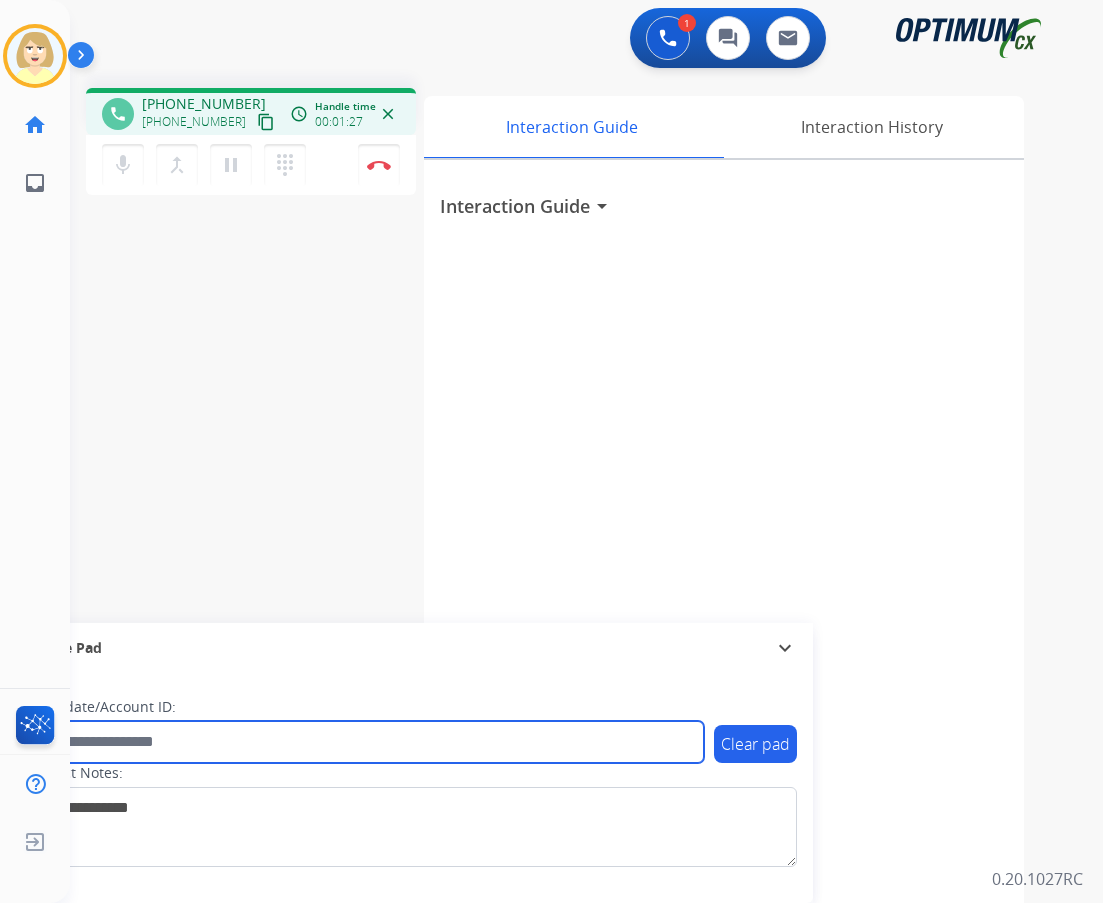 click at bounding box center [365, 742] 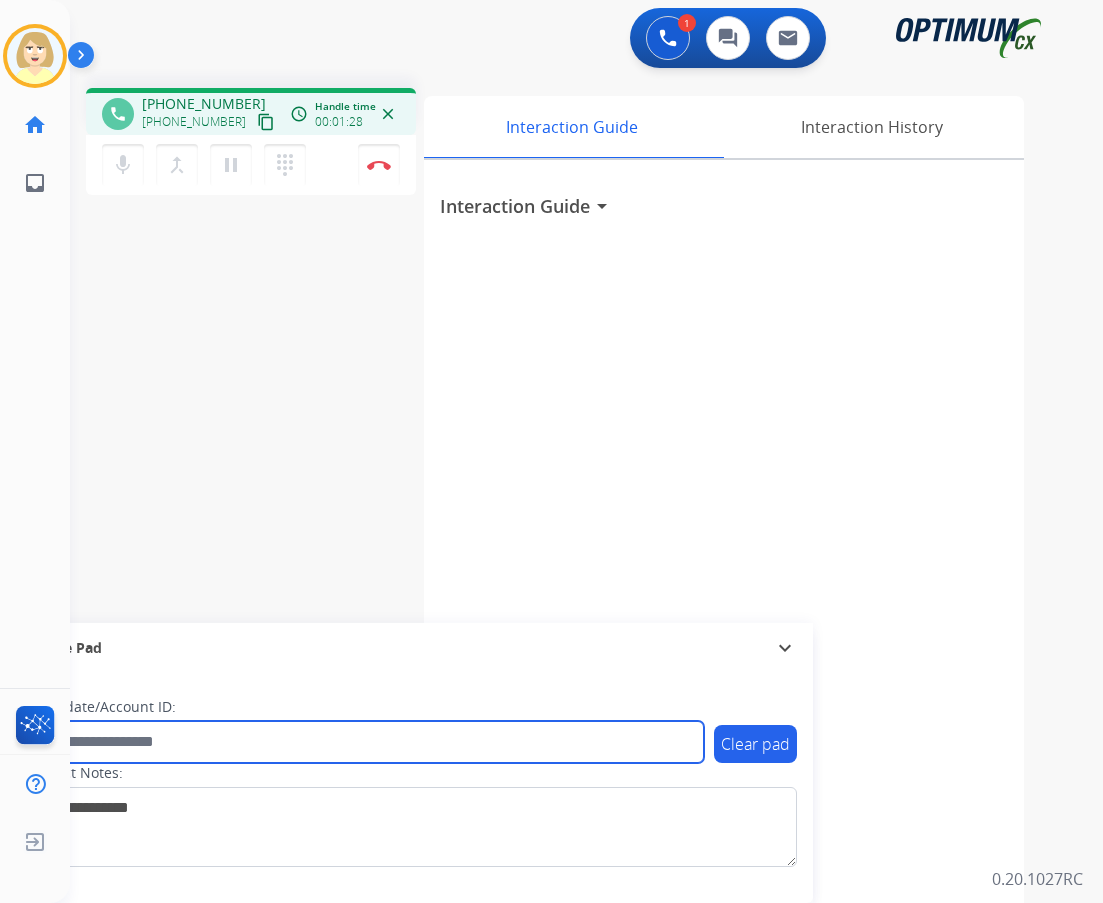 paste on "*******" 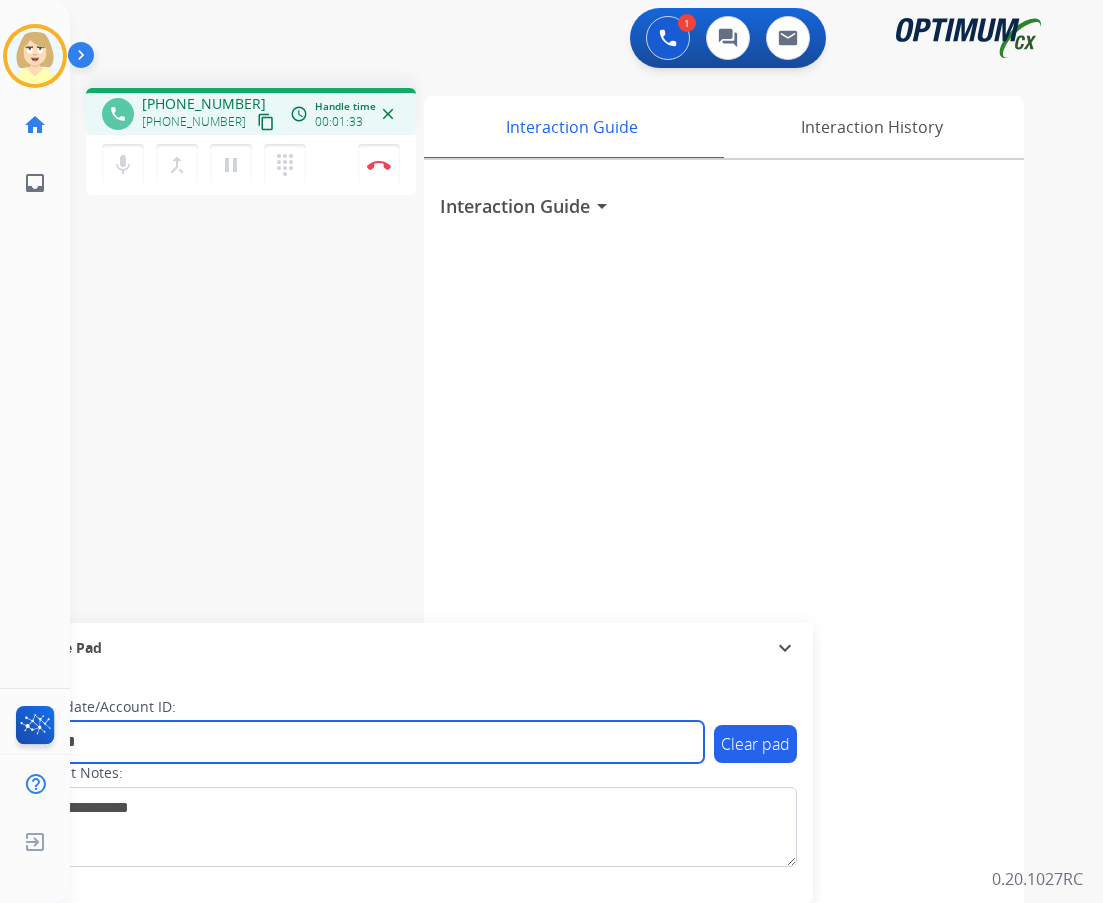 type on "*******" 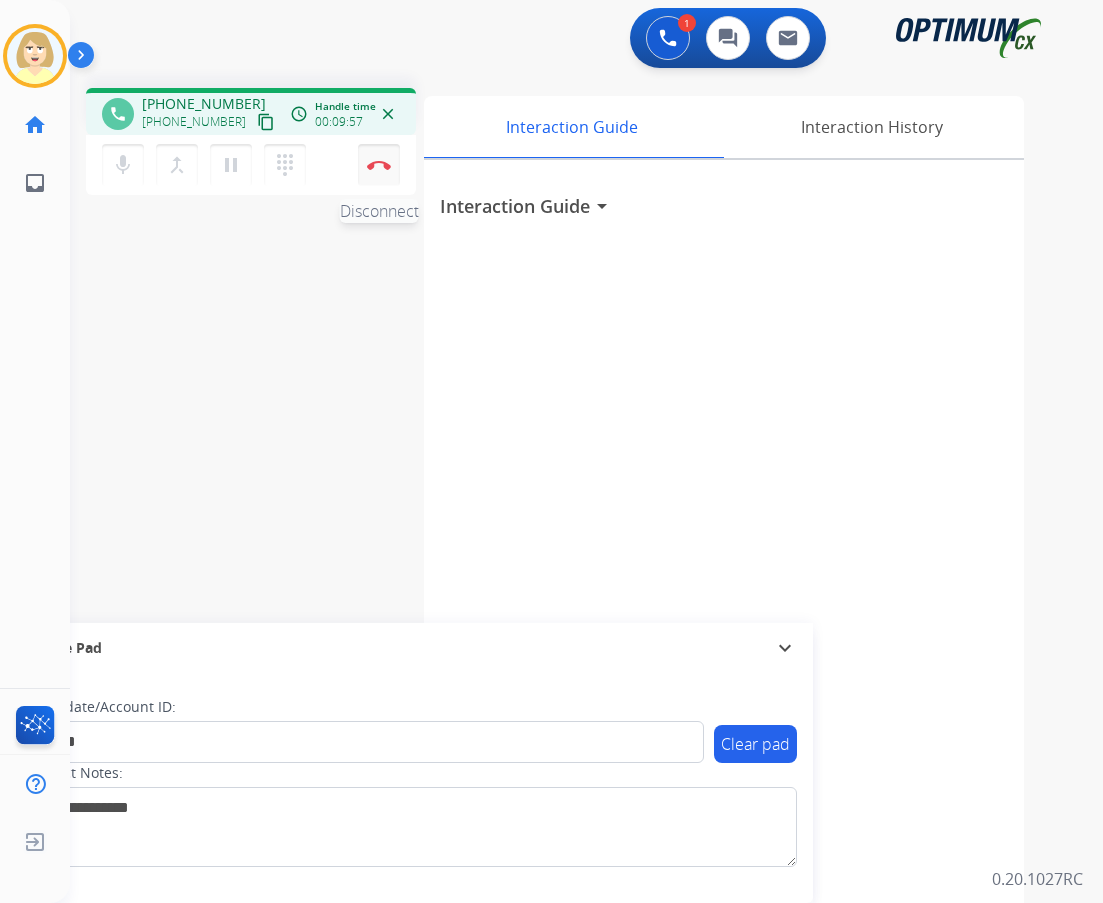 click on "Disconnect" at bounding box center (379, 165) 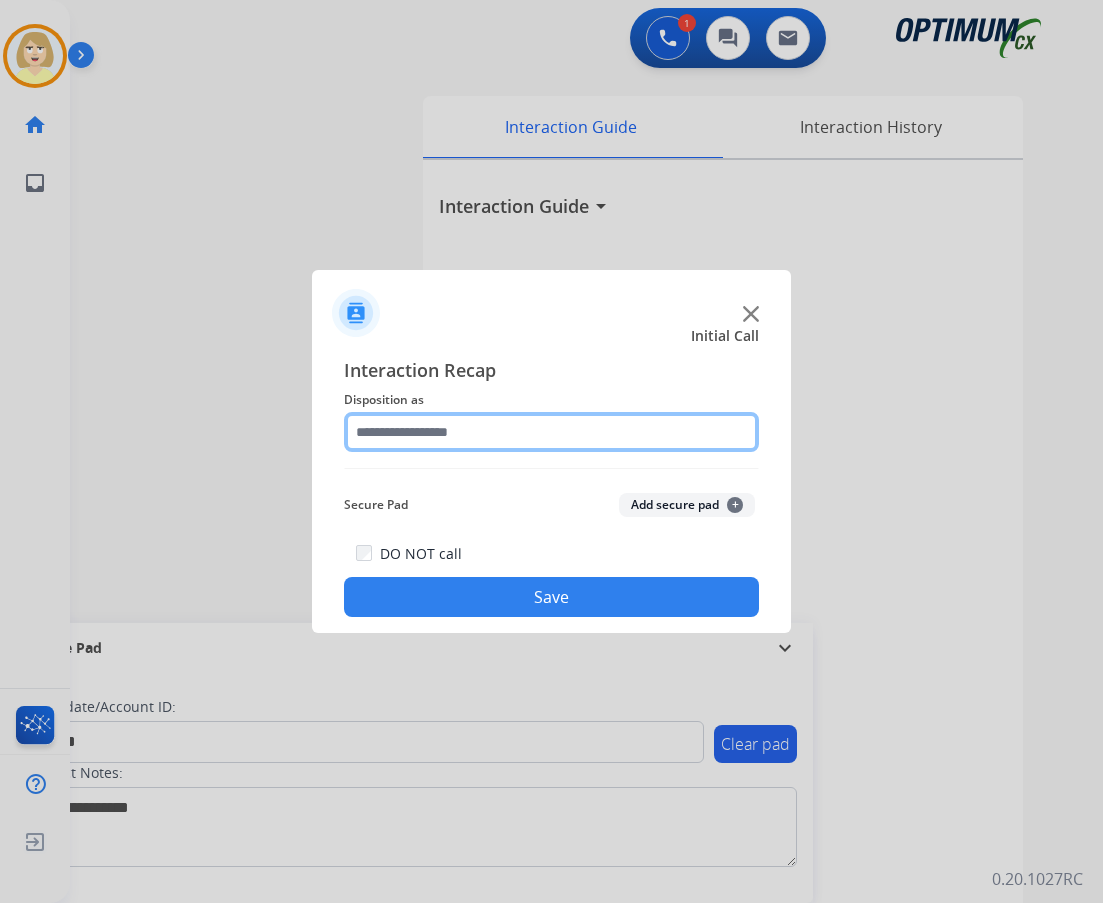 click 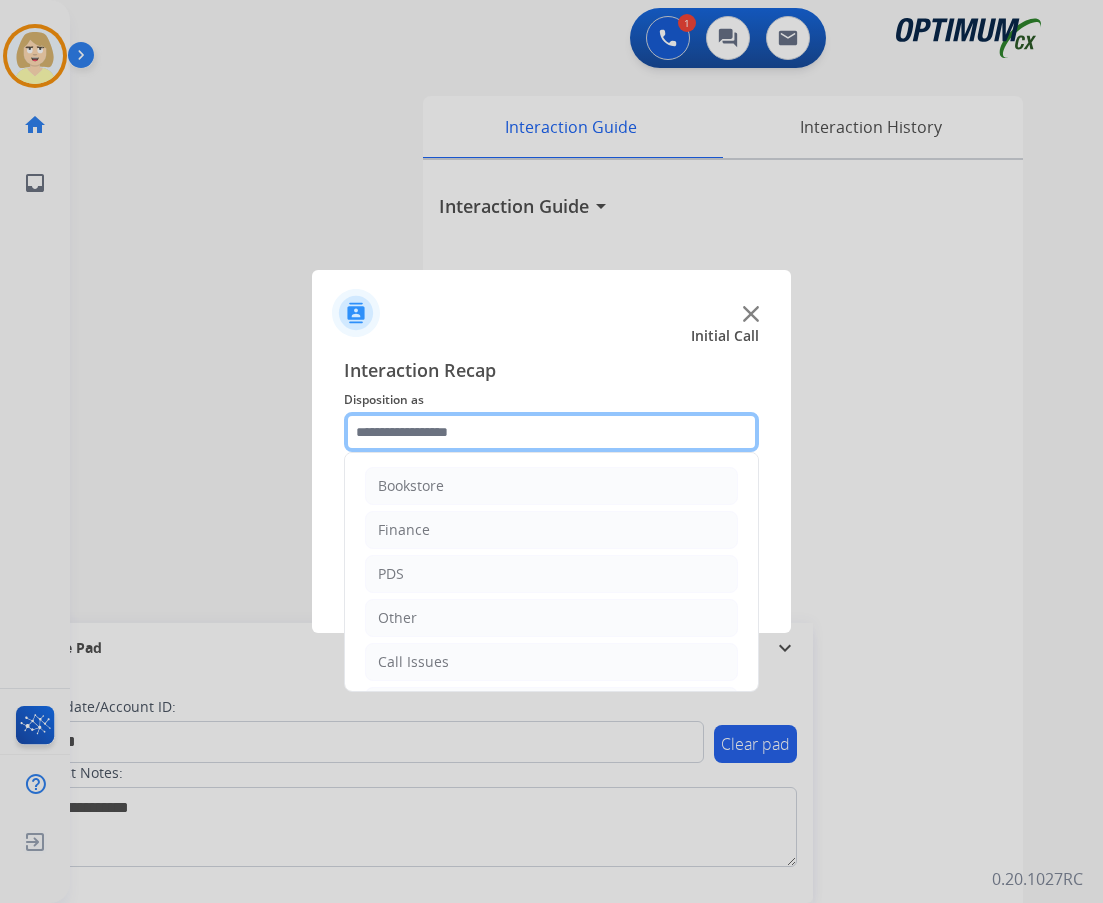 scroll, scrollTop: 136, scrollLeft: 0, axis: vertical 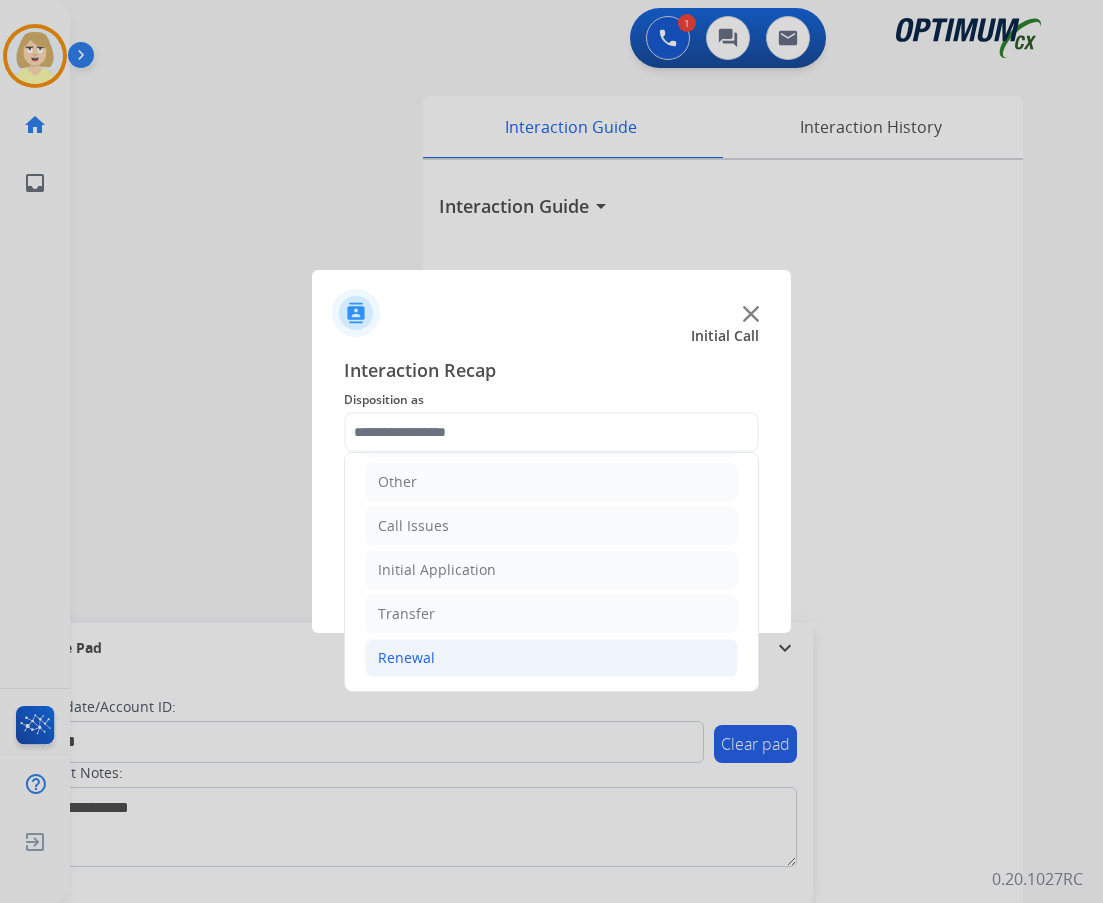click on "Renewal" 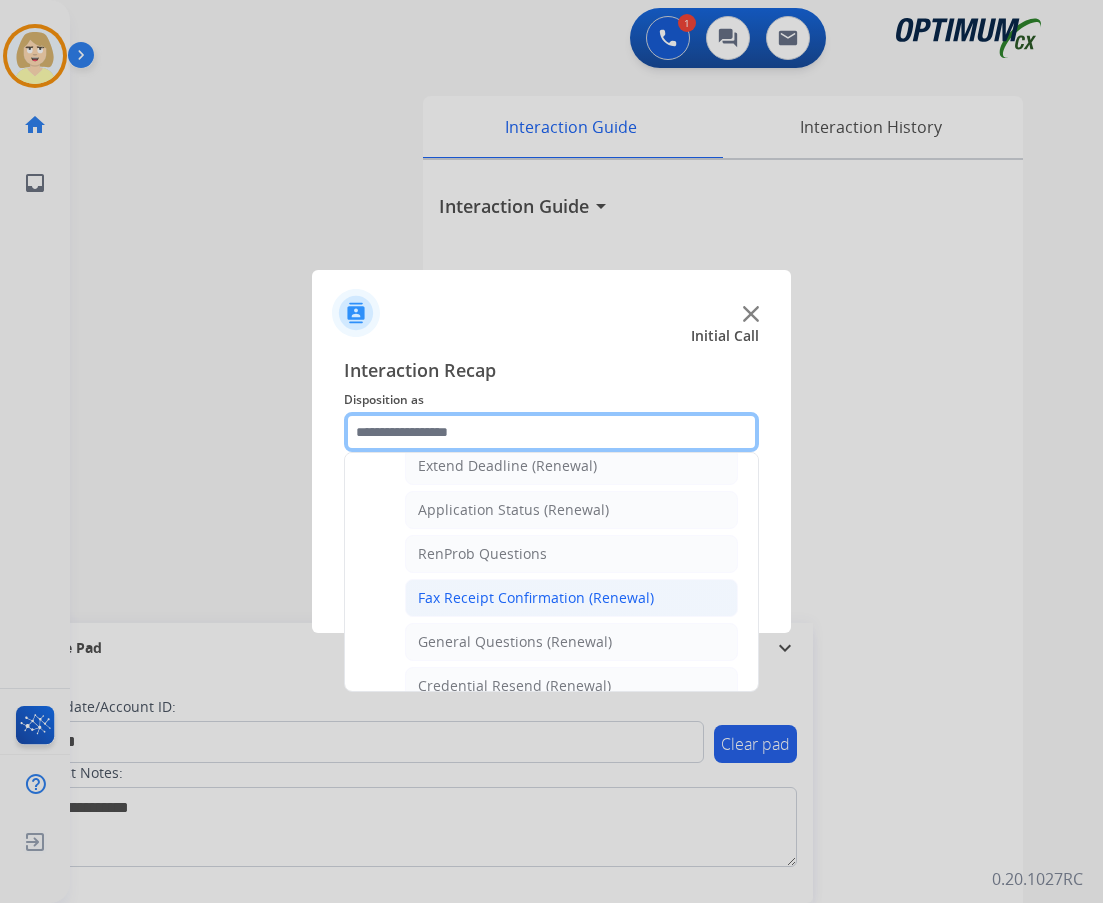 scroll, scrollTop: 636, scrollLeft: 0, axis: vertical 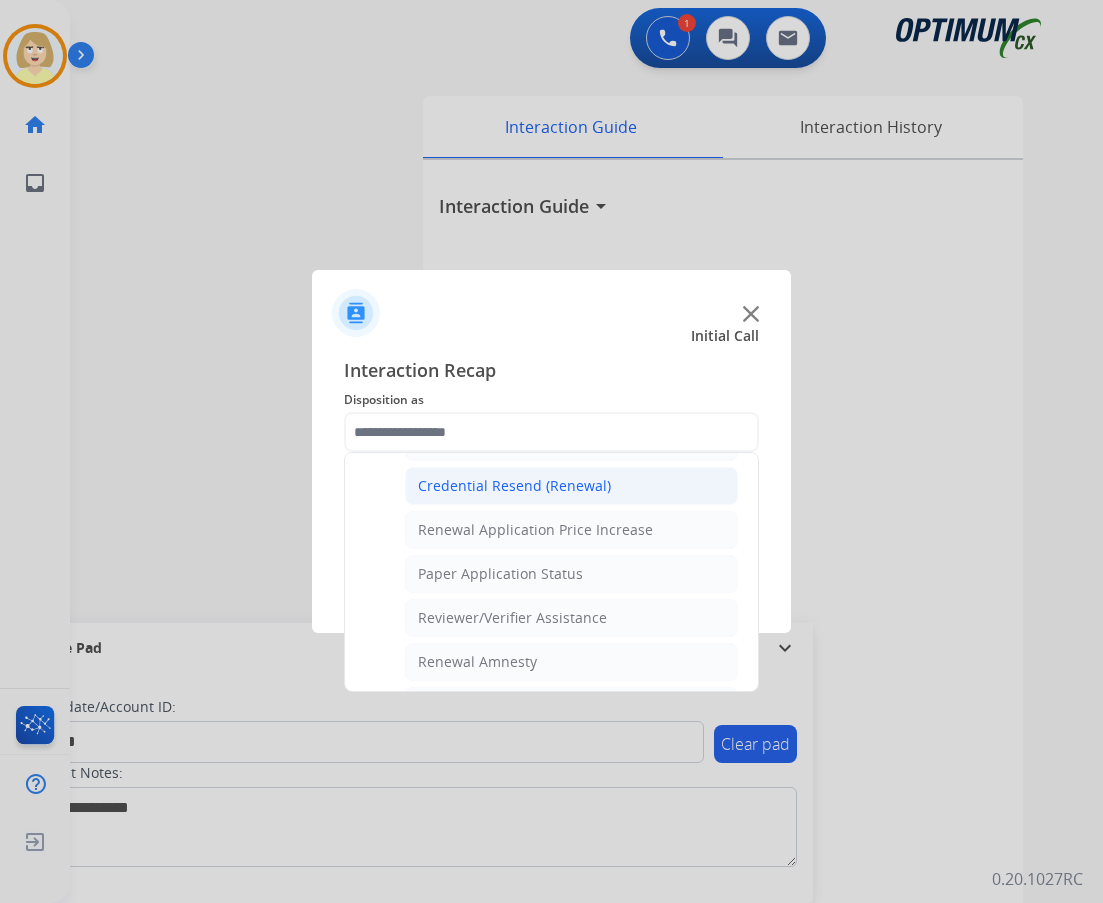 click on "Credential Resend (Renewal)" 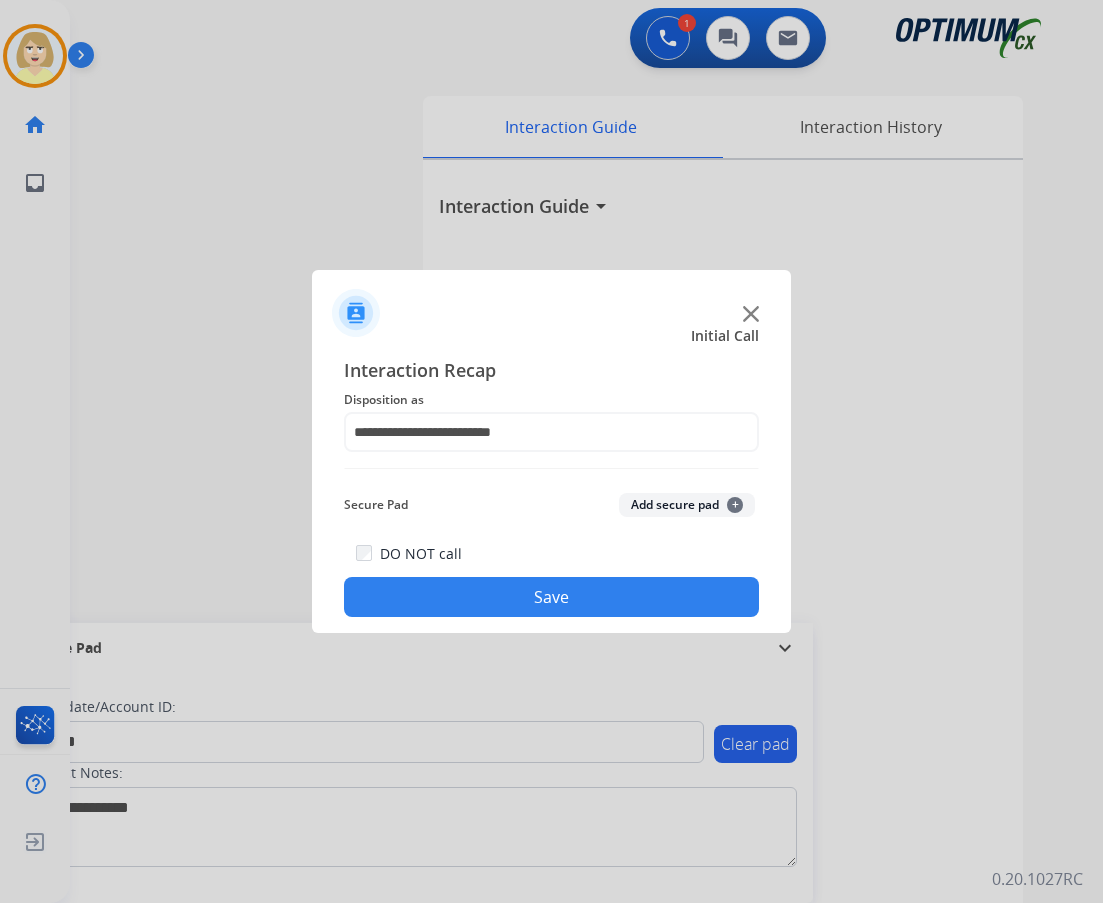 click on "Add secure pad  +" 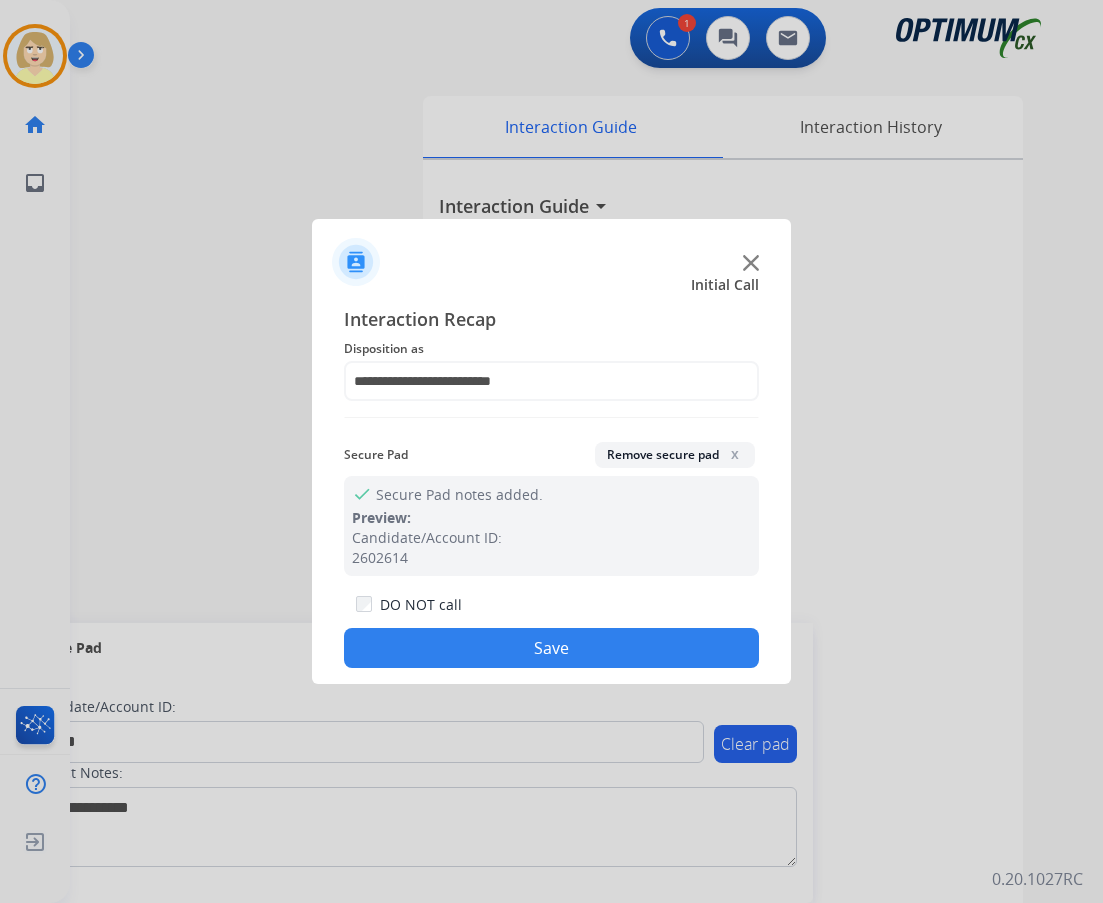 click on "Save" 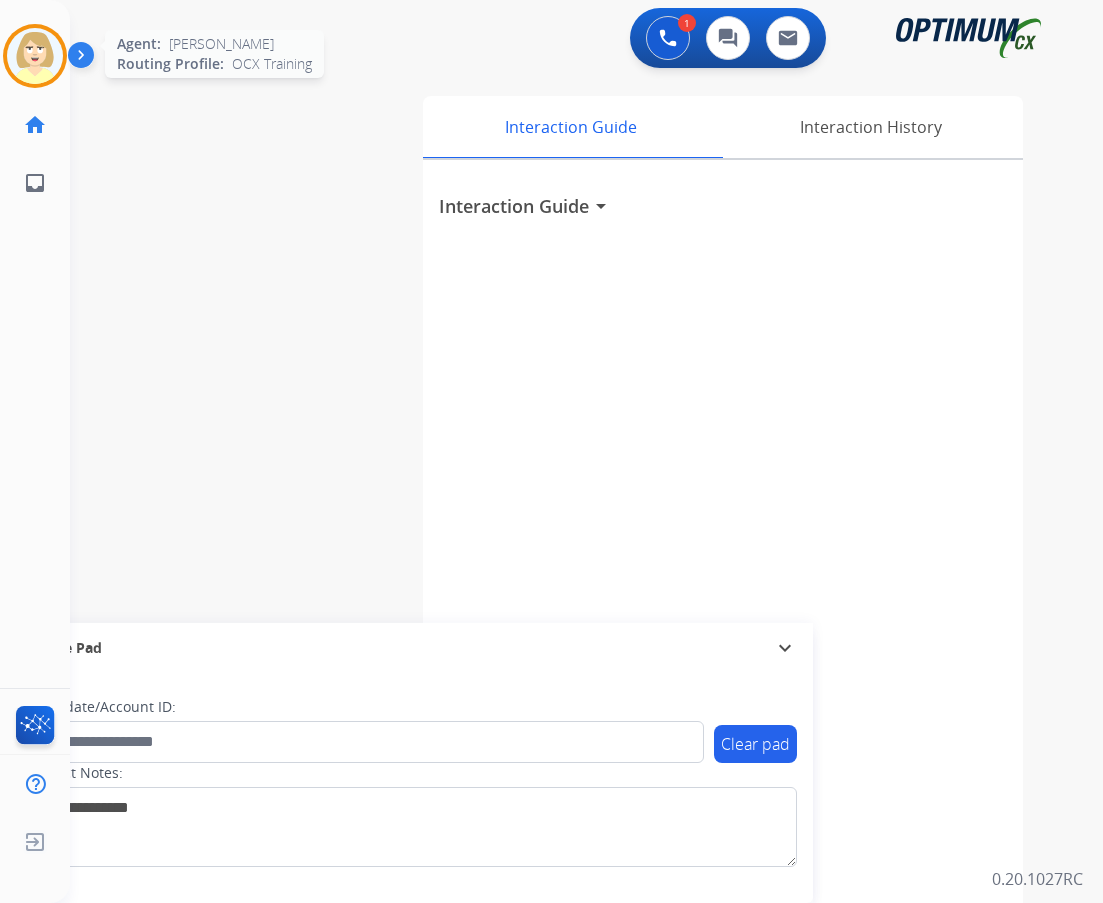 click at bounding box center [35, 56] 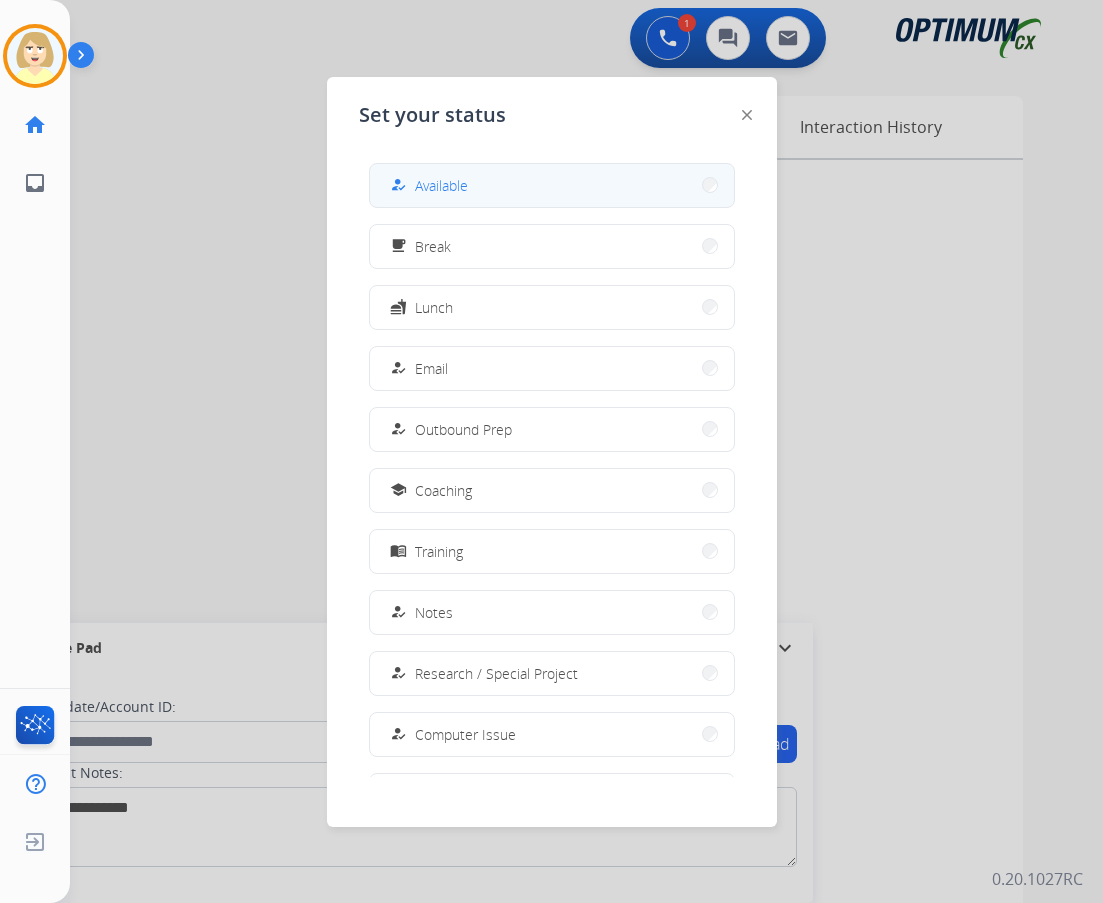 click on "how_to_reg" at bounding box center [400, 185] 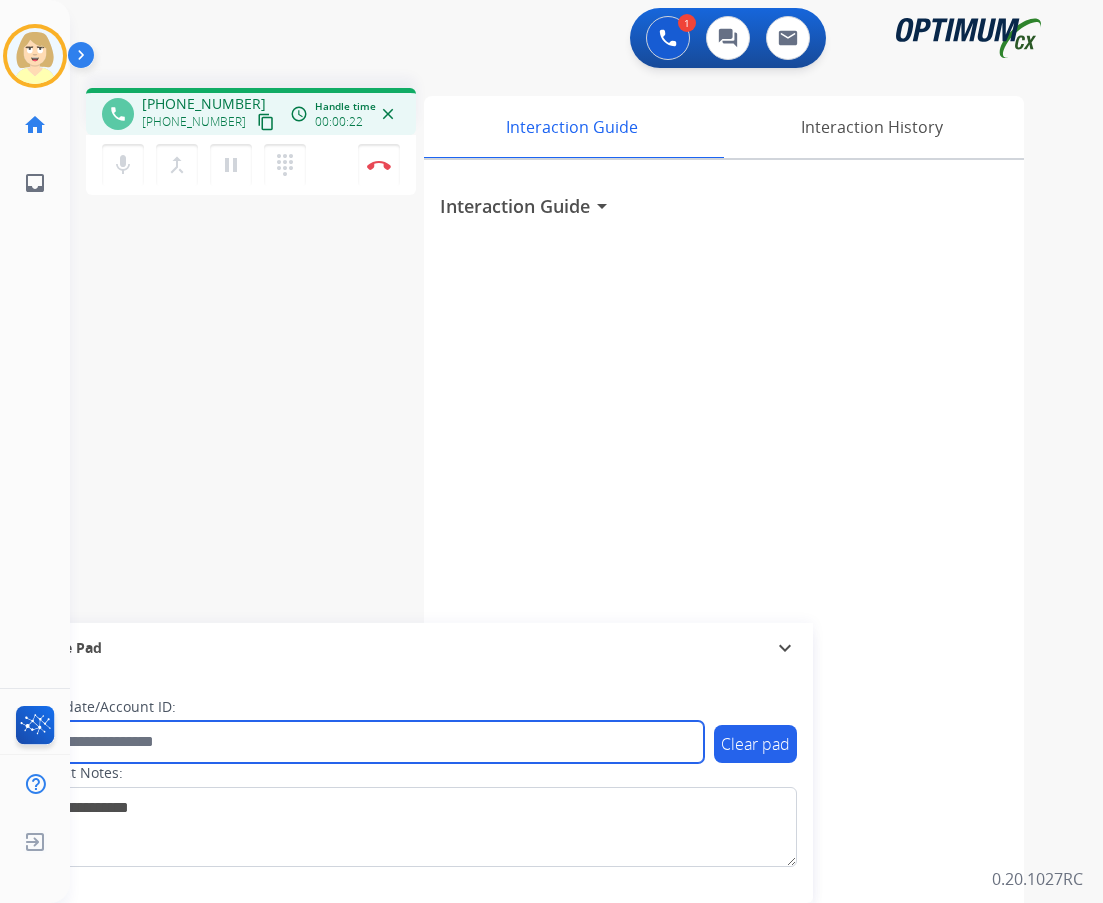 click at bounding box center [365, 742] 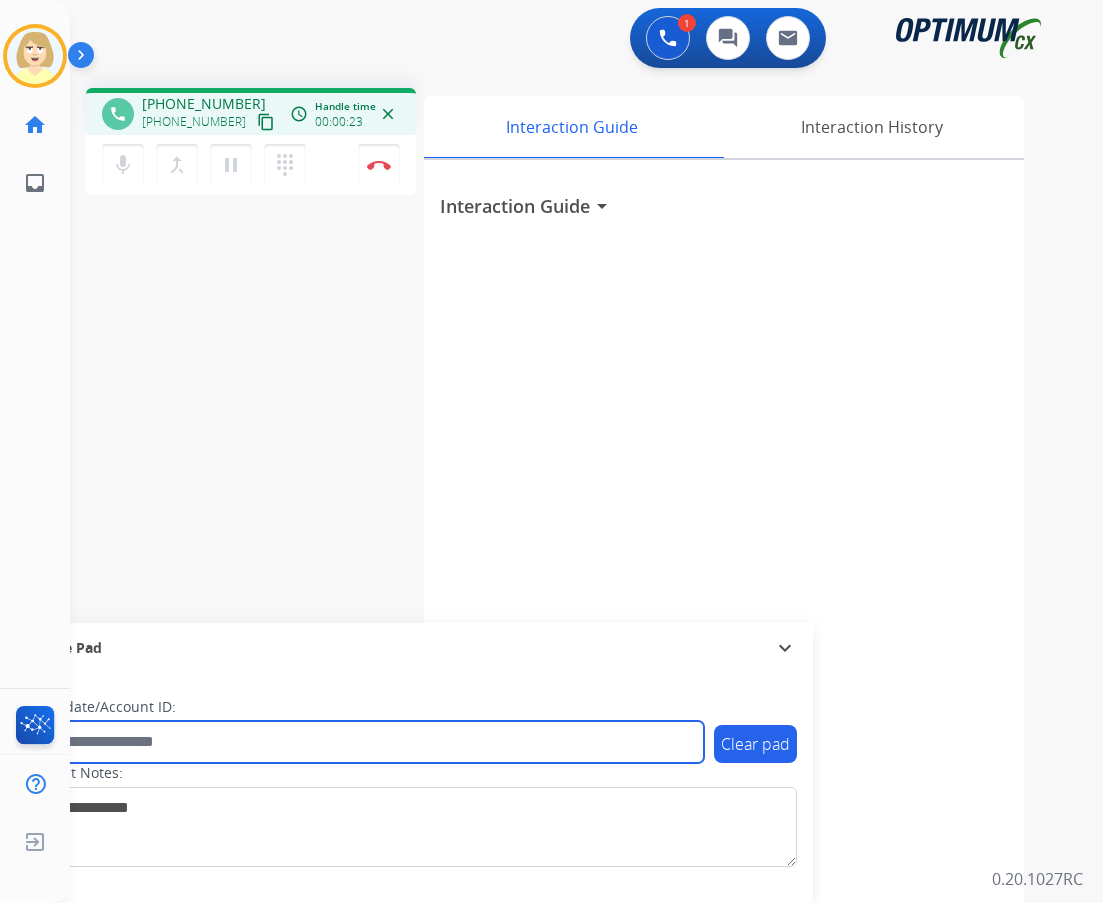 paste on "*********" 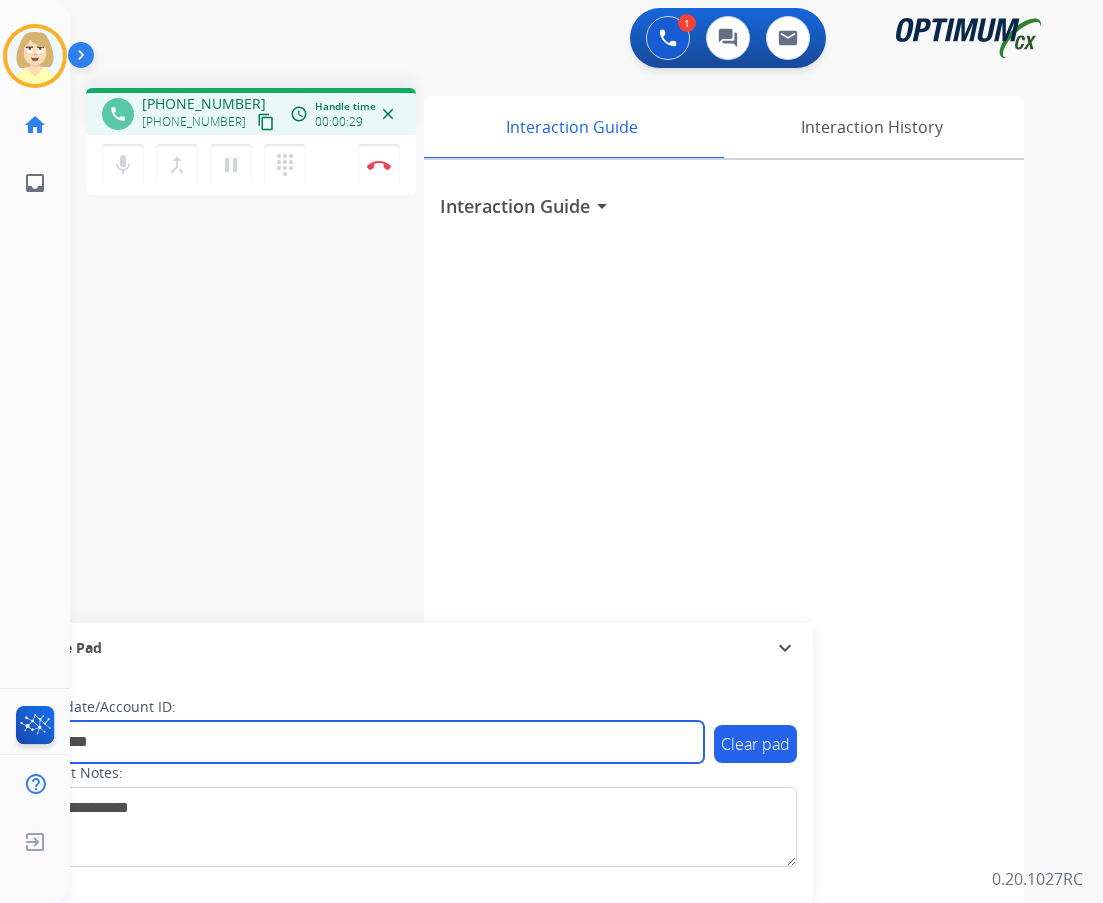type on "*********" 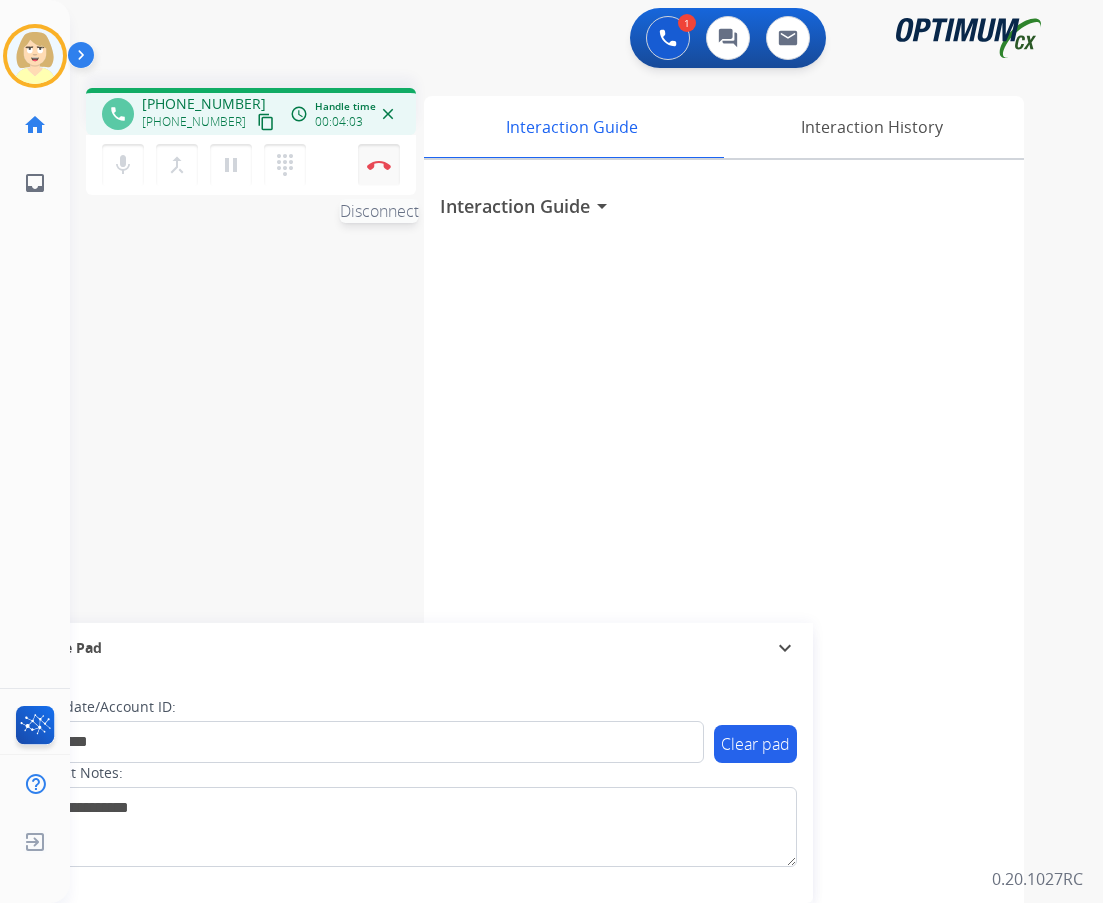 click on "Disconnect" at bounding box center (379, 165) 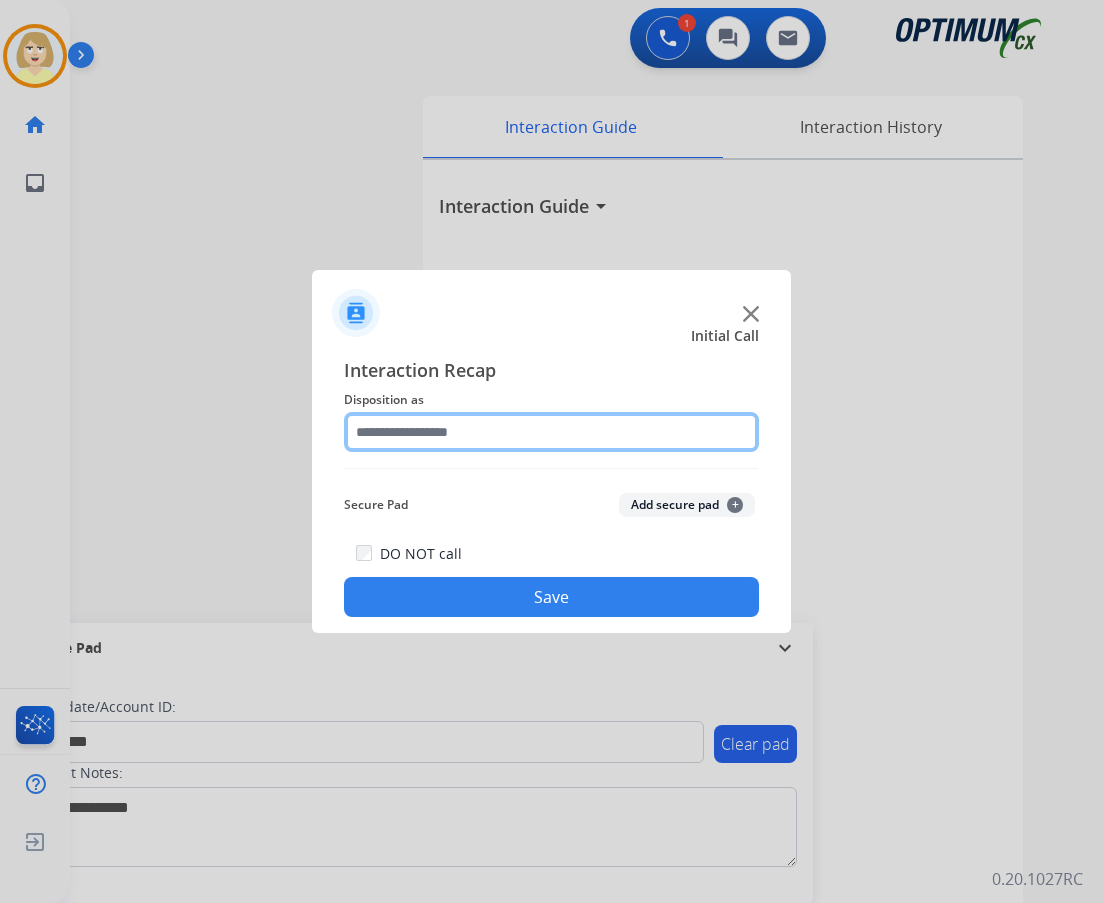 click 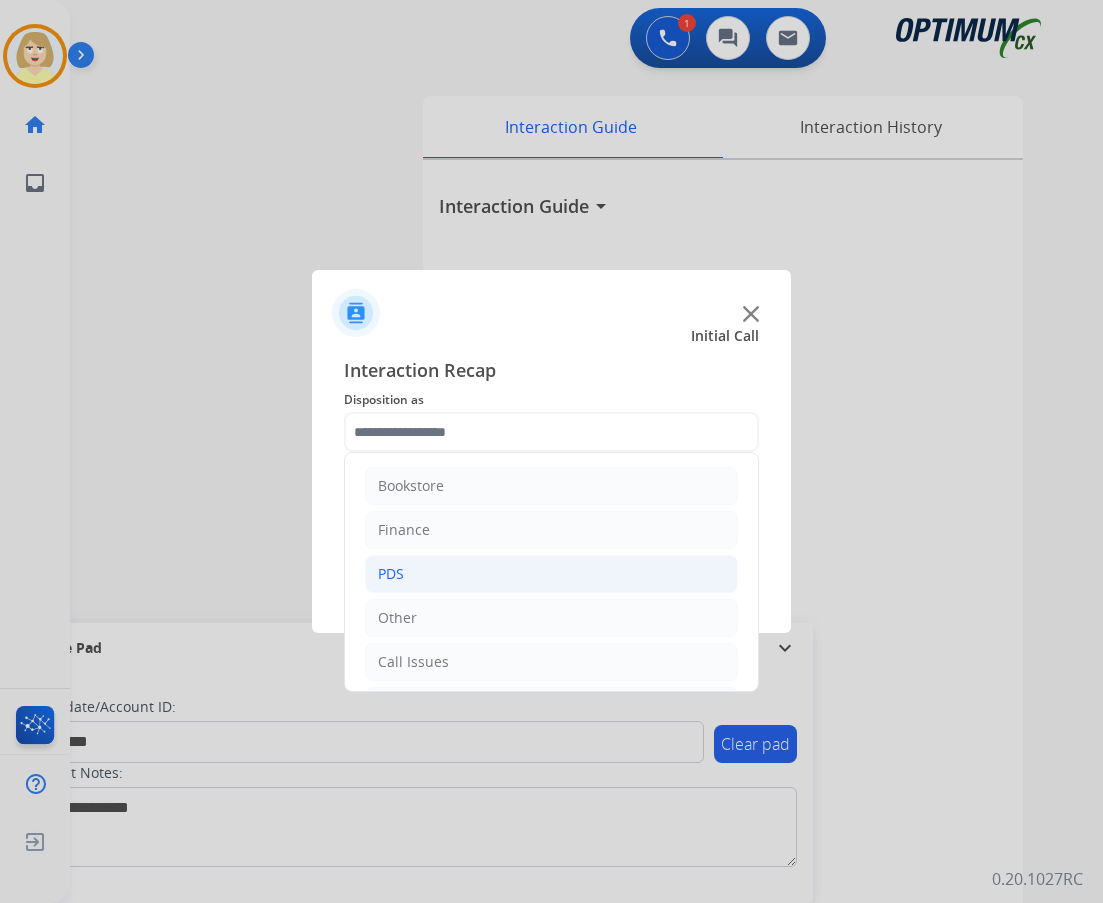 click on "PDS" 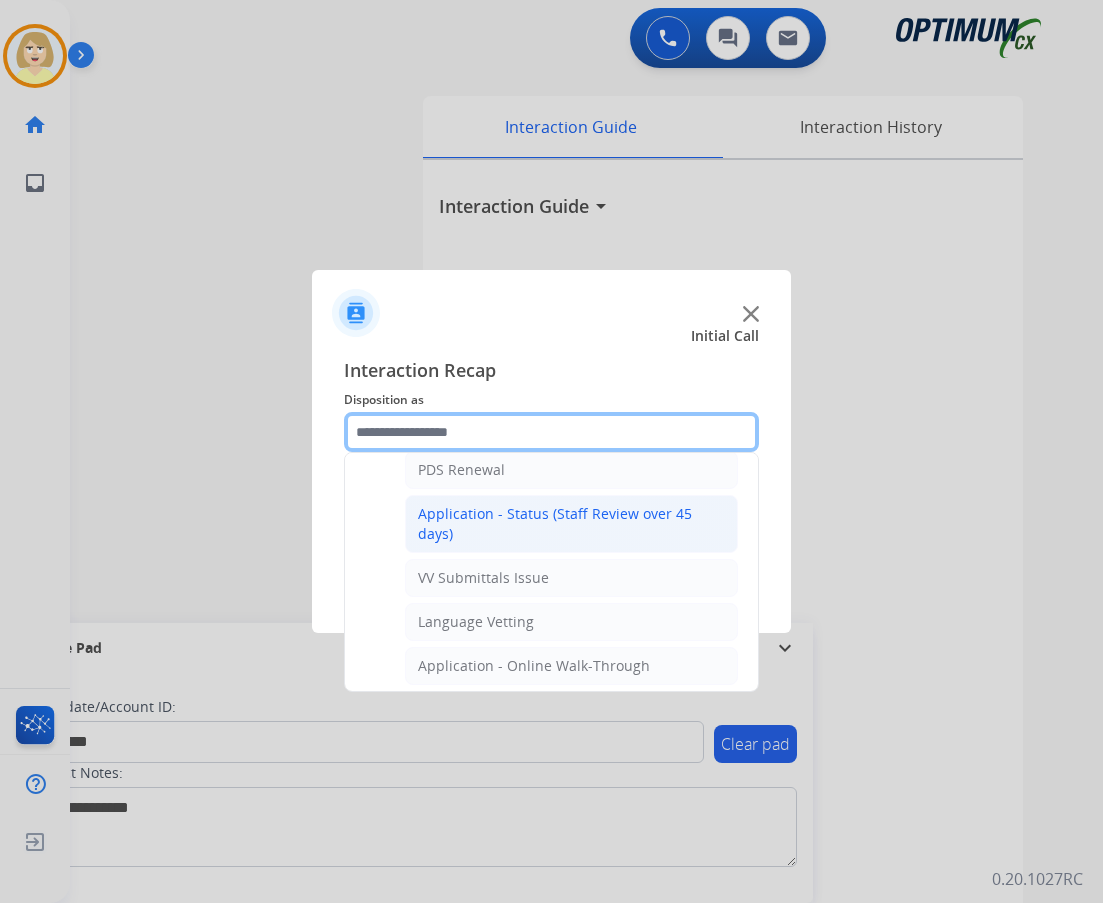 scroll, scrollTop: 100, scrollLeft: 0, axis: vertical 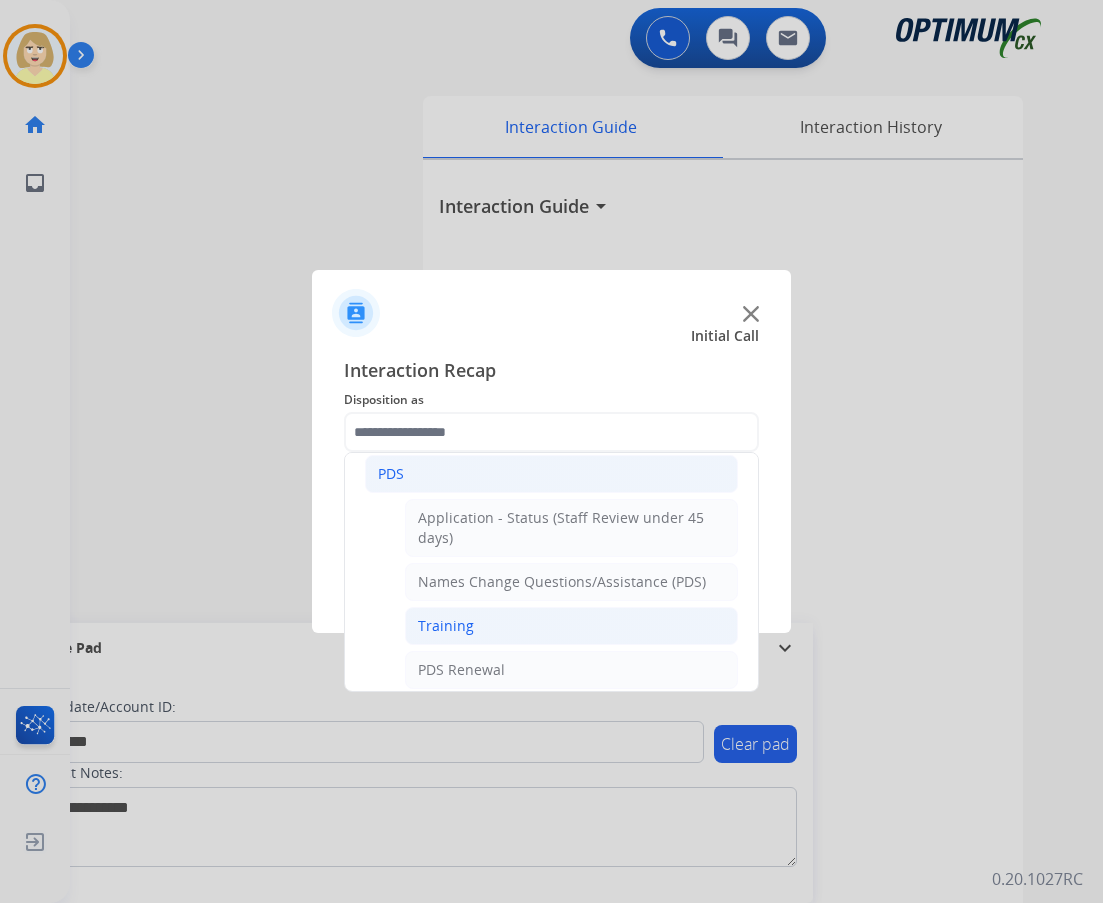 click on "Training" 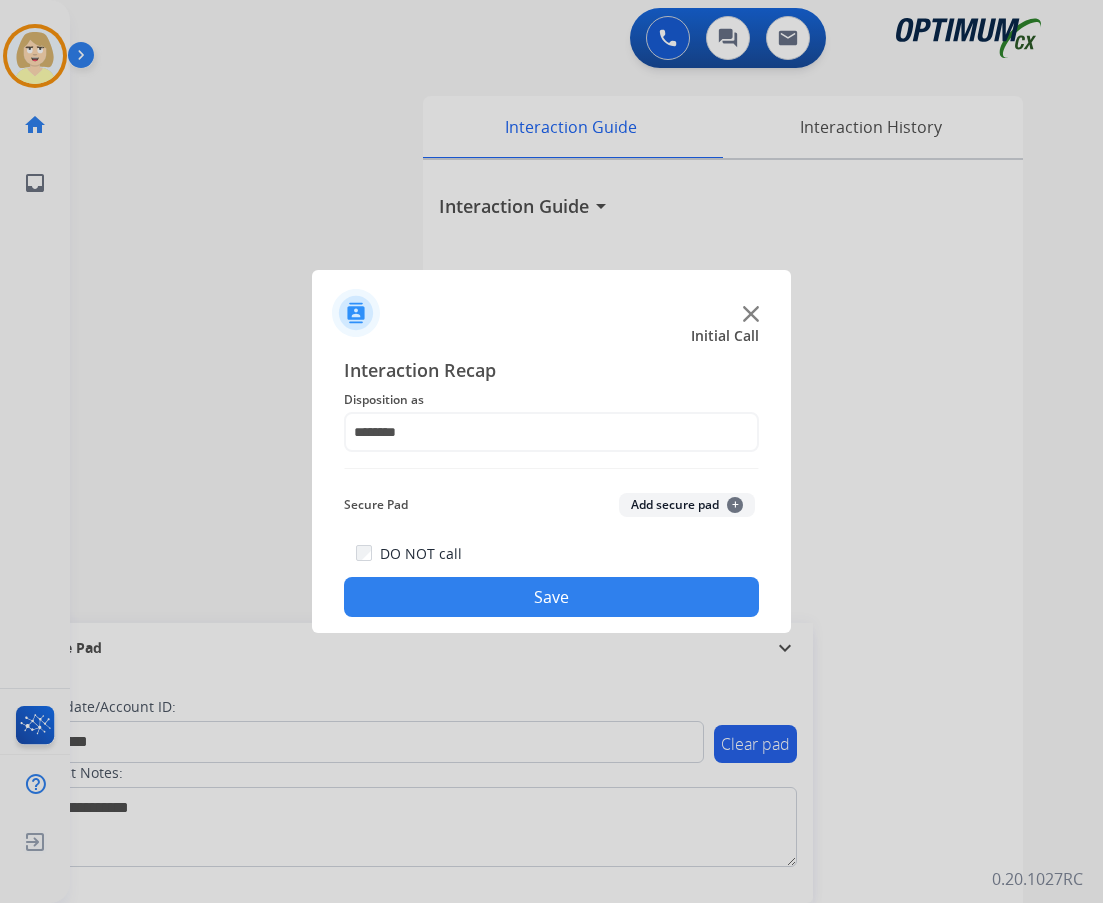 click on "Add secure pad  +" 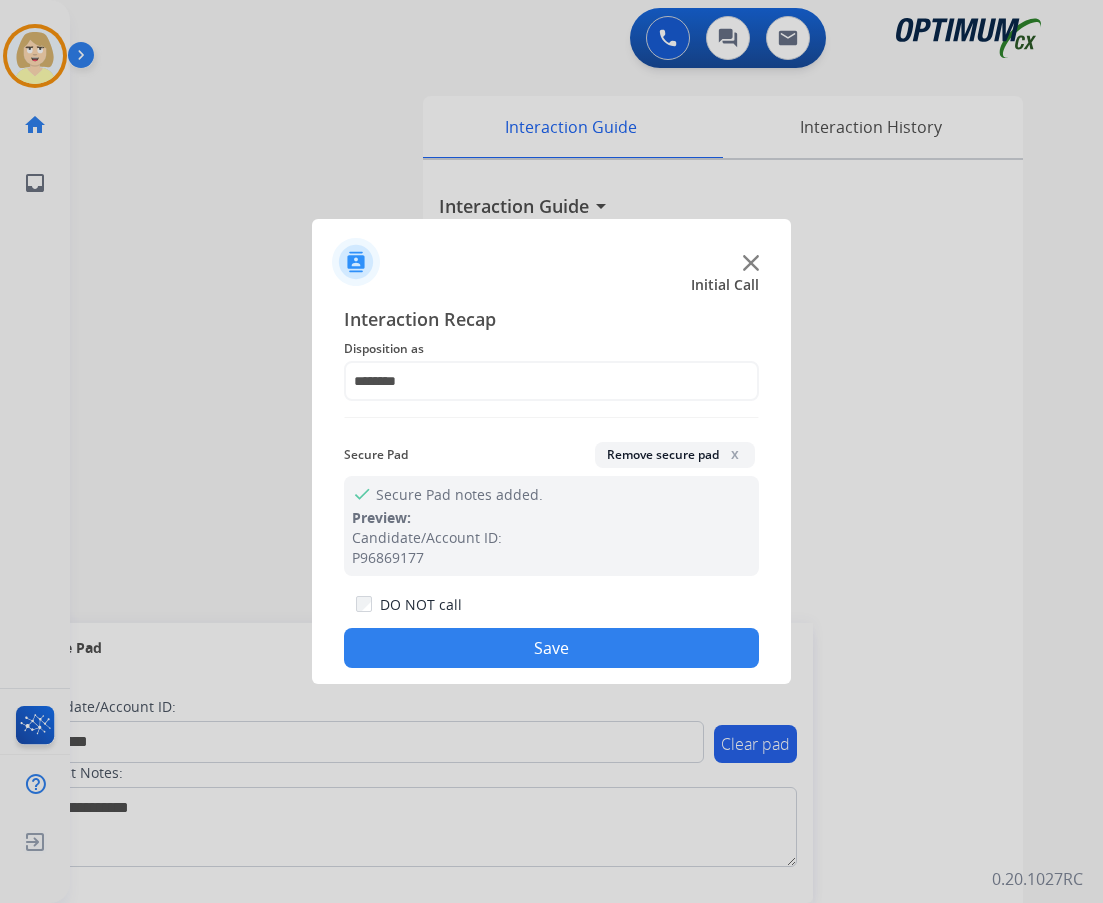 drag, startPoint x: 502, startPoint y: 644, endPoint x: 492, endPoint y: 632, distance: 15.6205 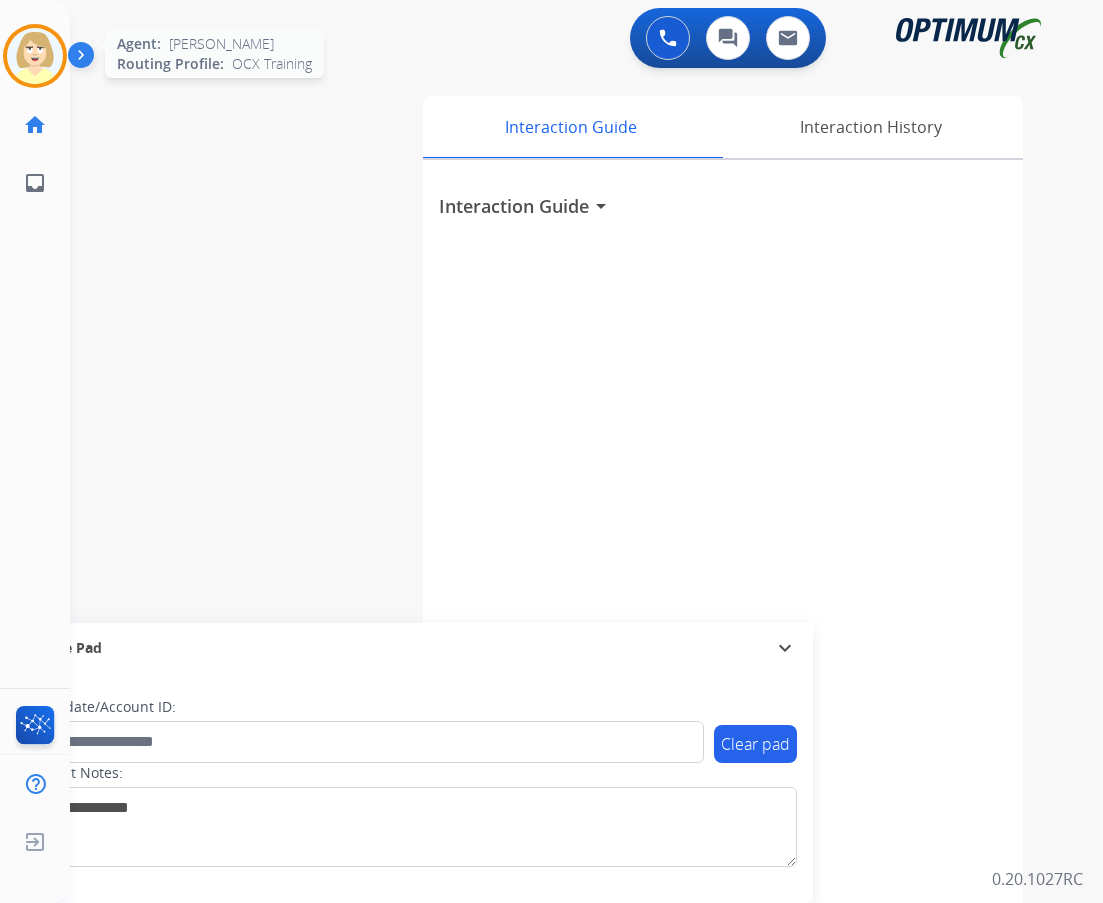 click at bounding box center [35, 56] 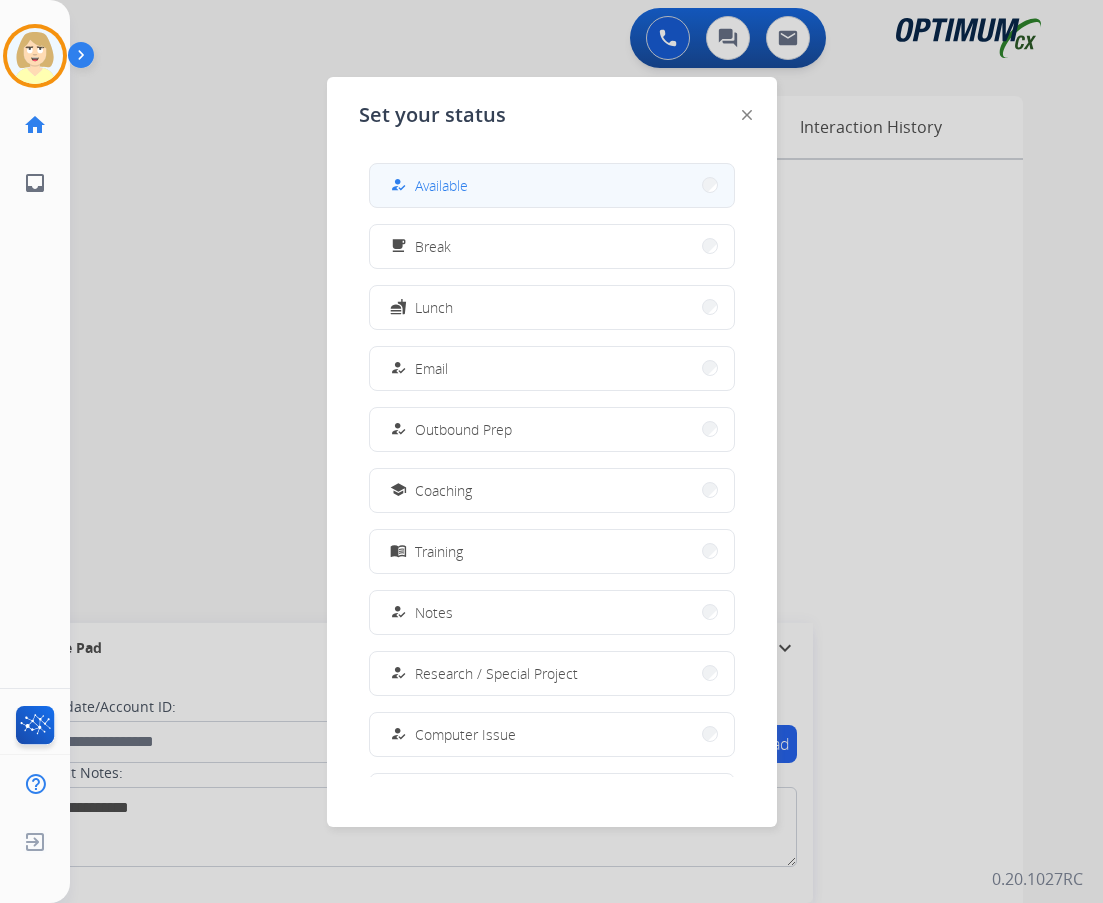 click on "Available" at bounding box center (441, 185) 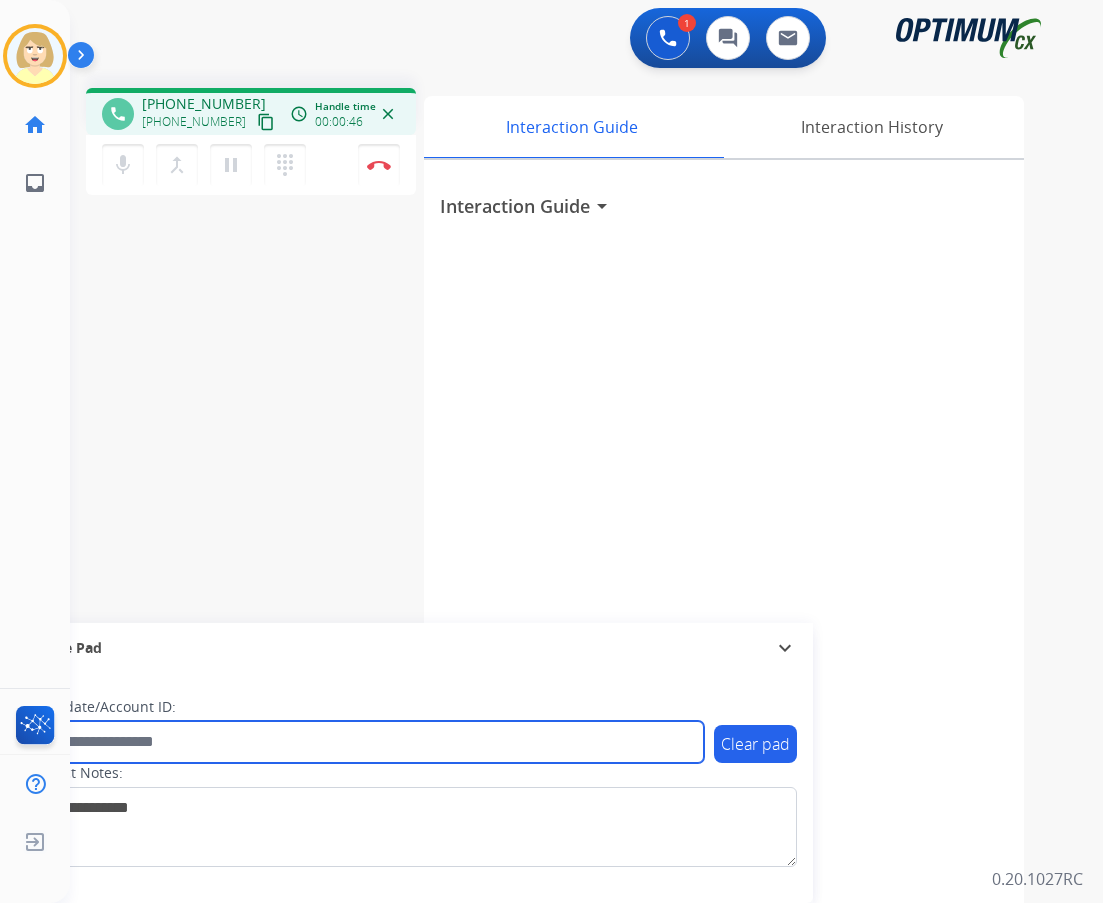 click at bounding box center (365, 742) 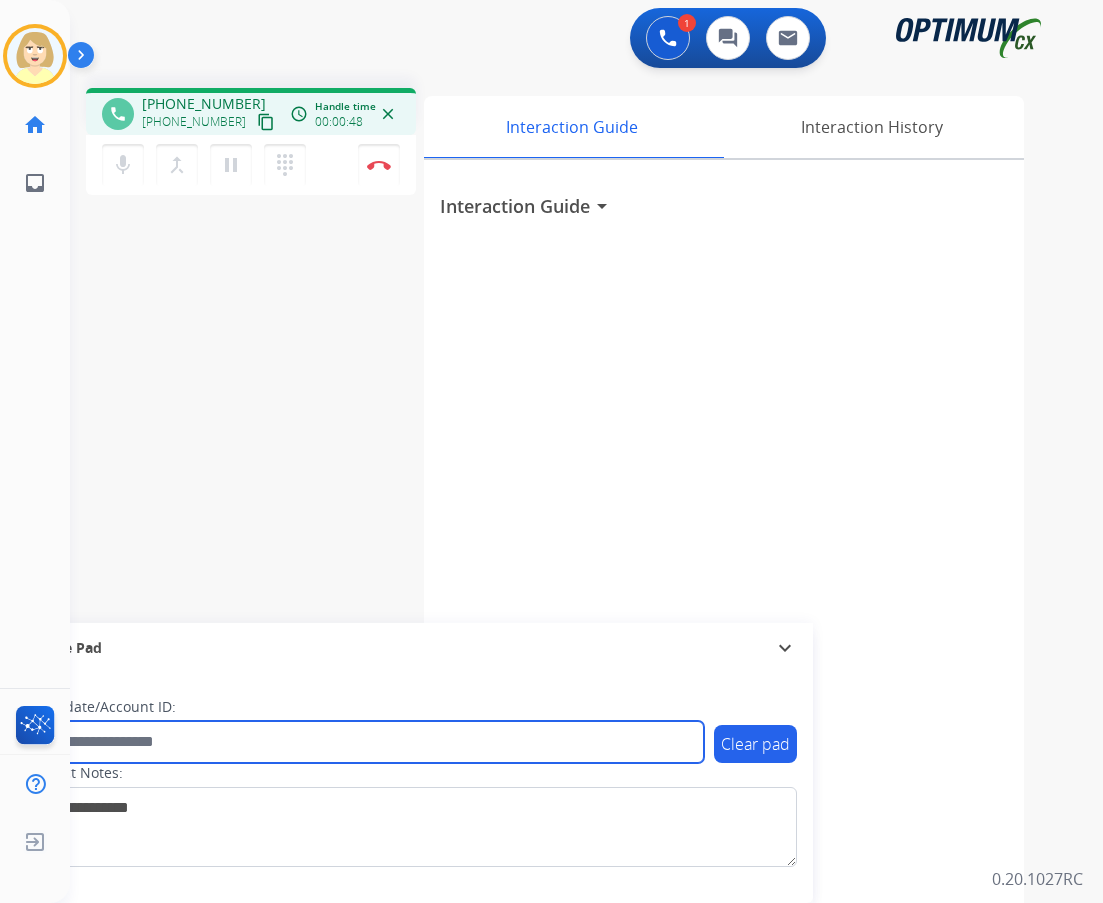 paste on "*******" 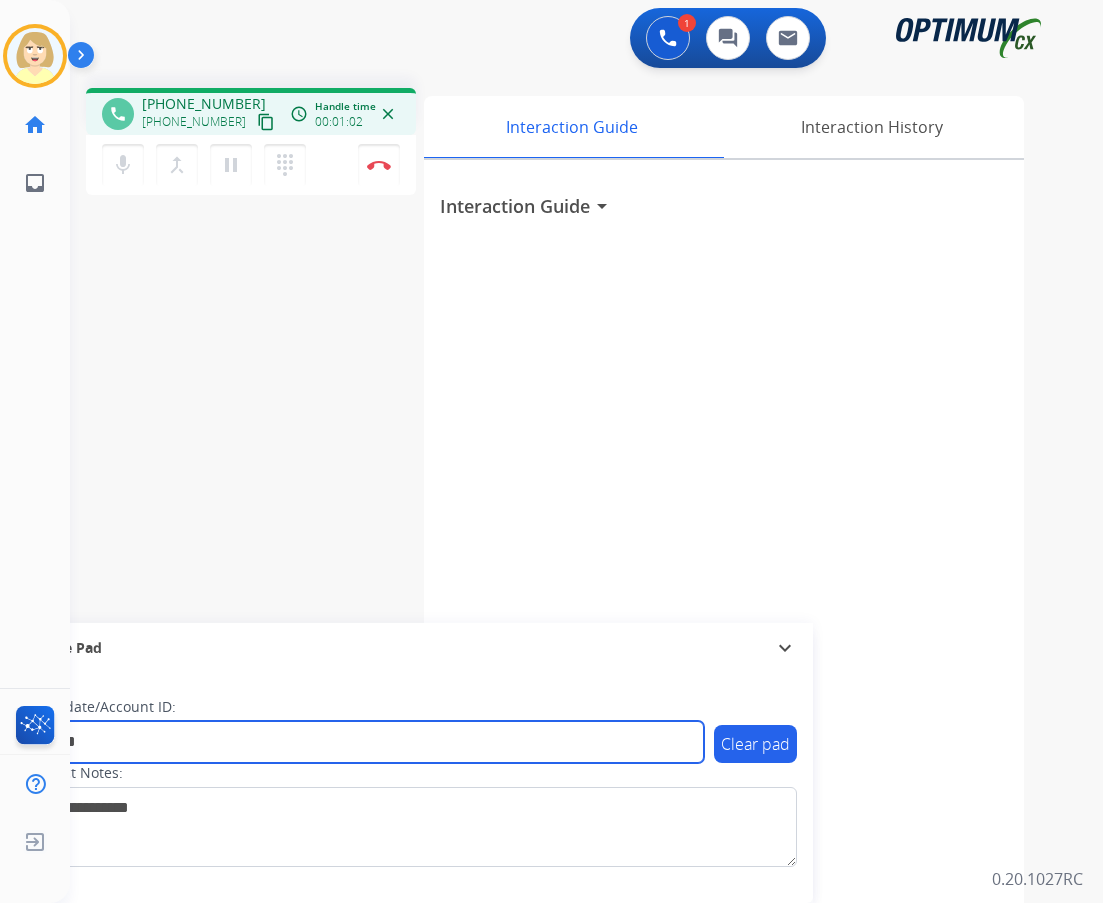 type on "*******" 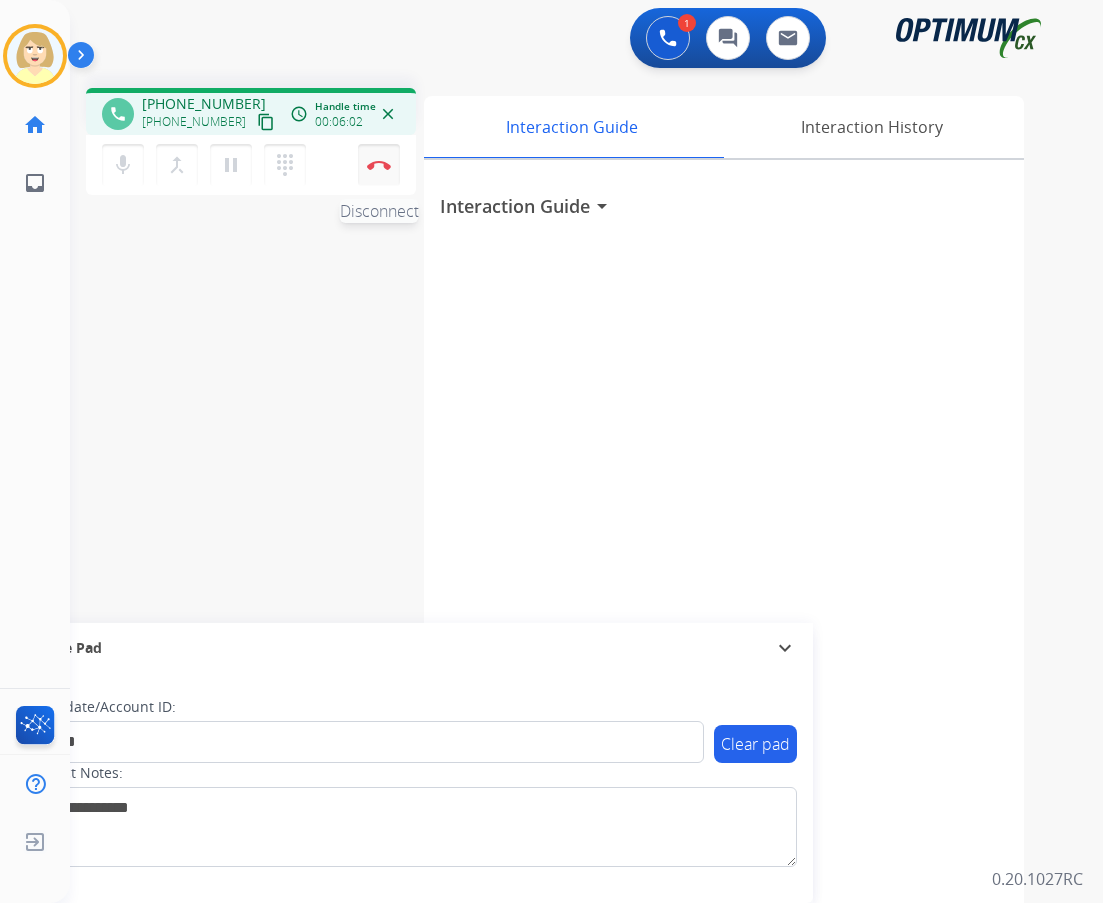 click on "Disconnect" at bounding box center [379, 165] 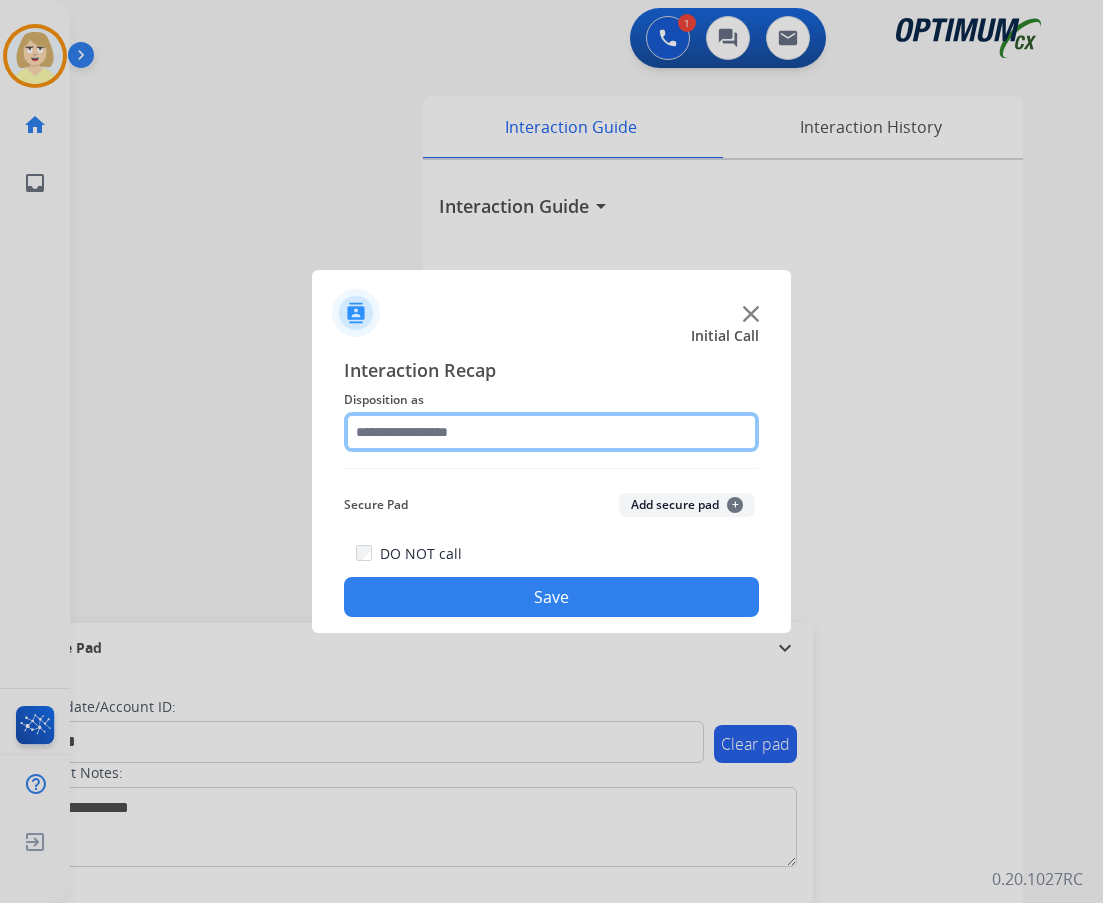 click 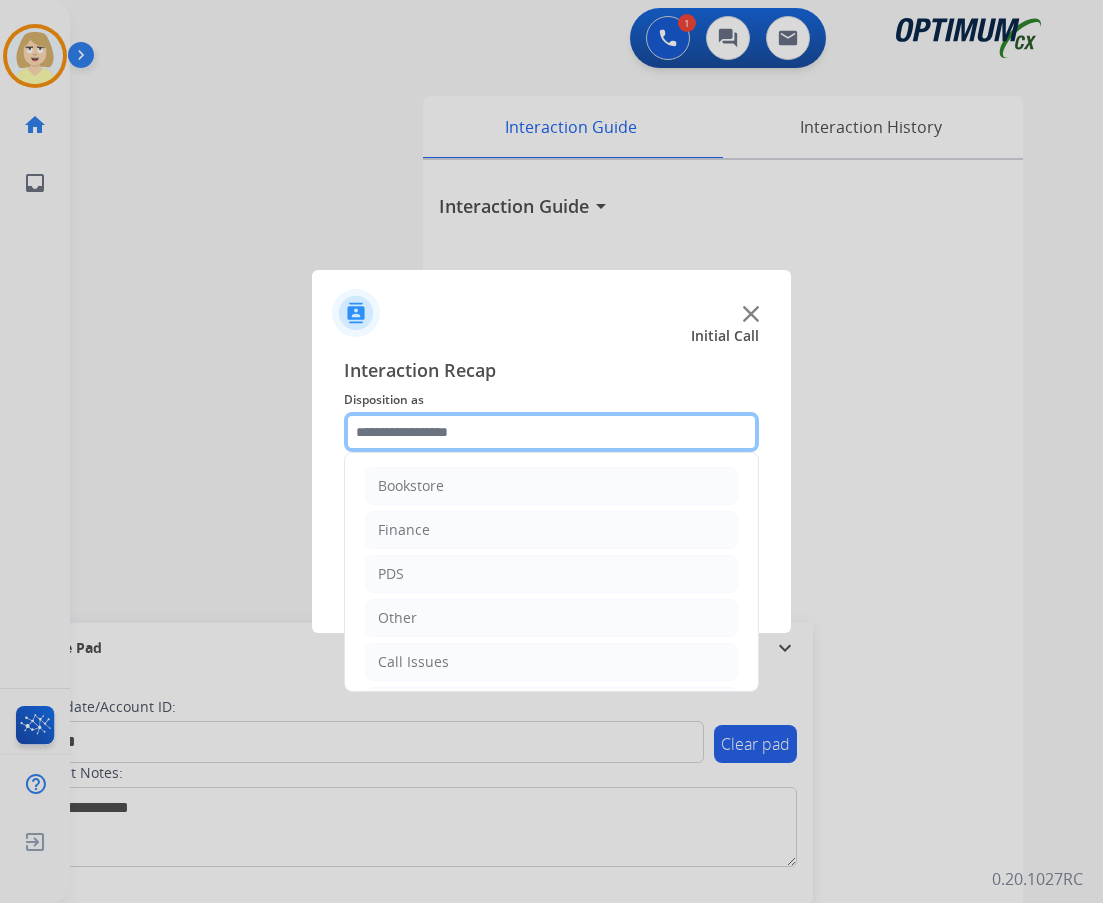 scroll, scrollTop: 136, scrollLeft: 0, axis: vertical 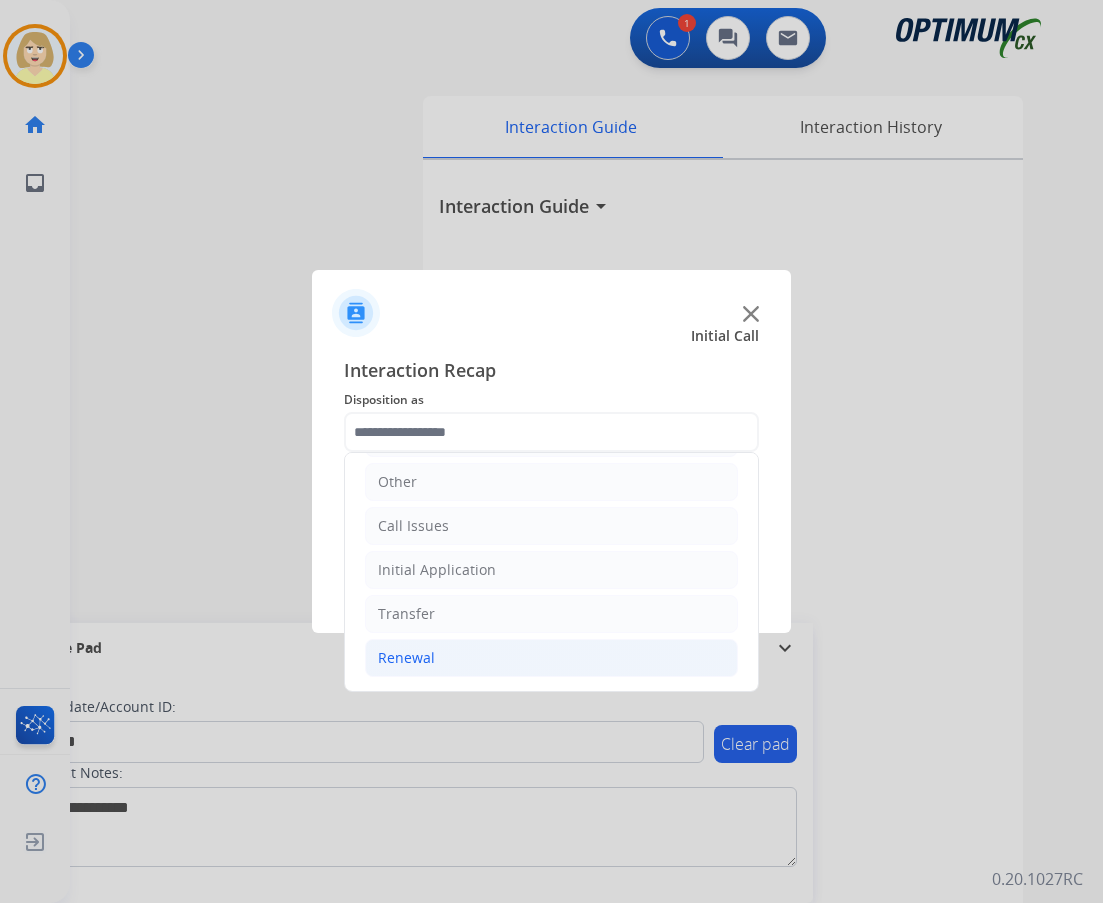 click on "Renewal" 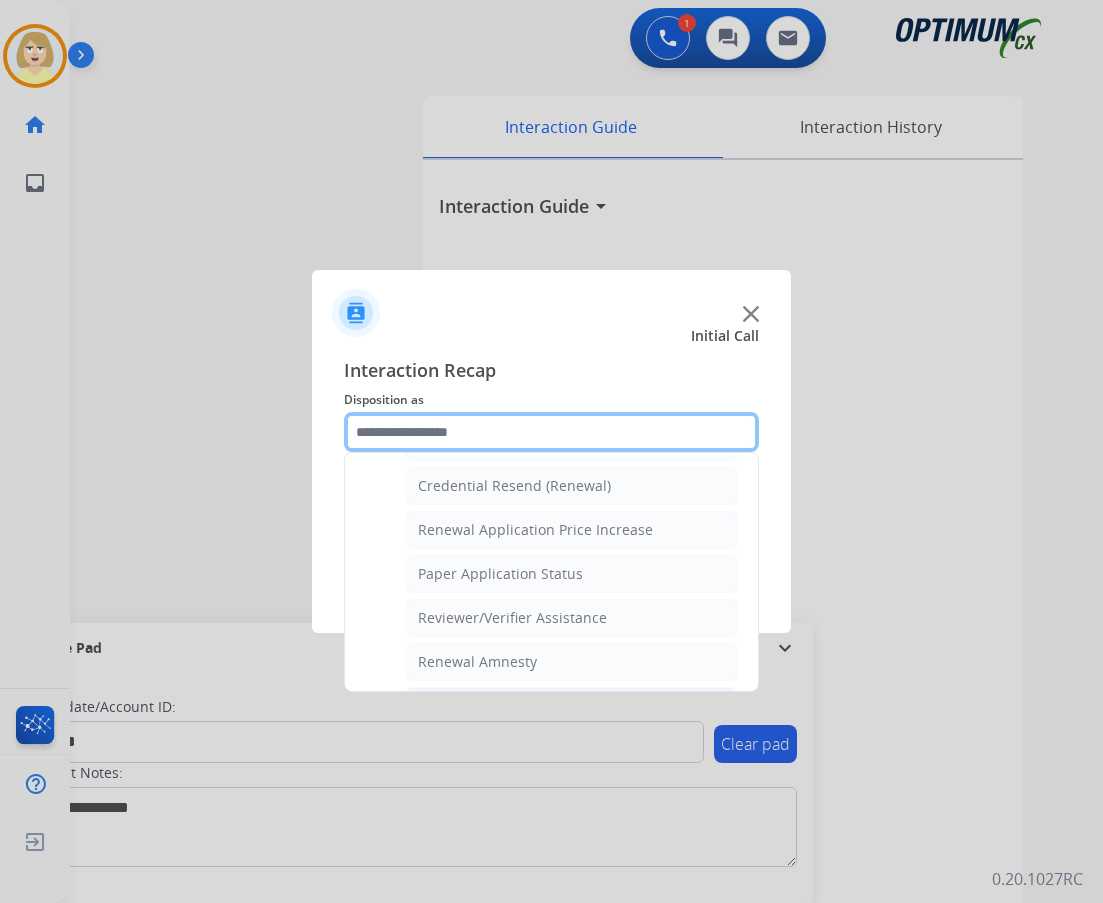 scroll, scrollTop: 736, scrollLeft: 0, axis: vertical 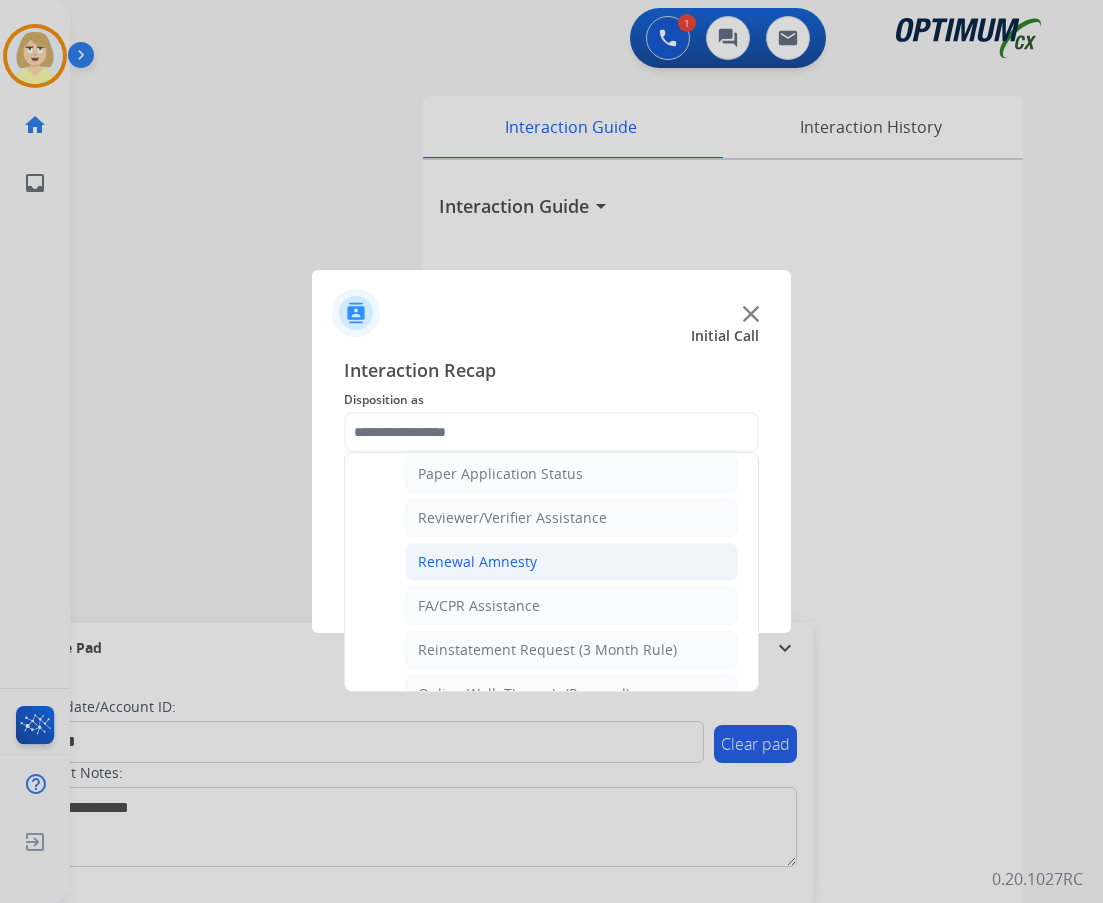 click on "Renewal Amnesty" 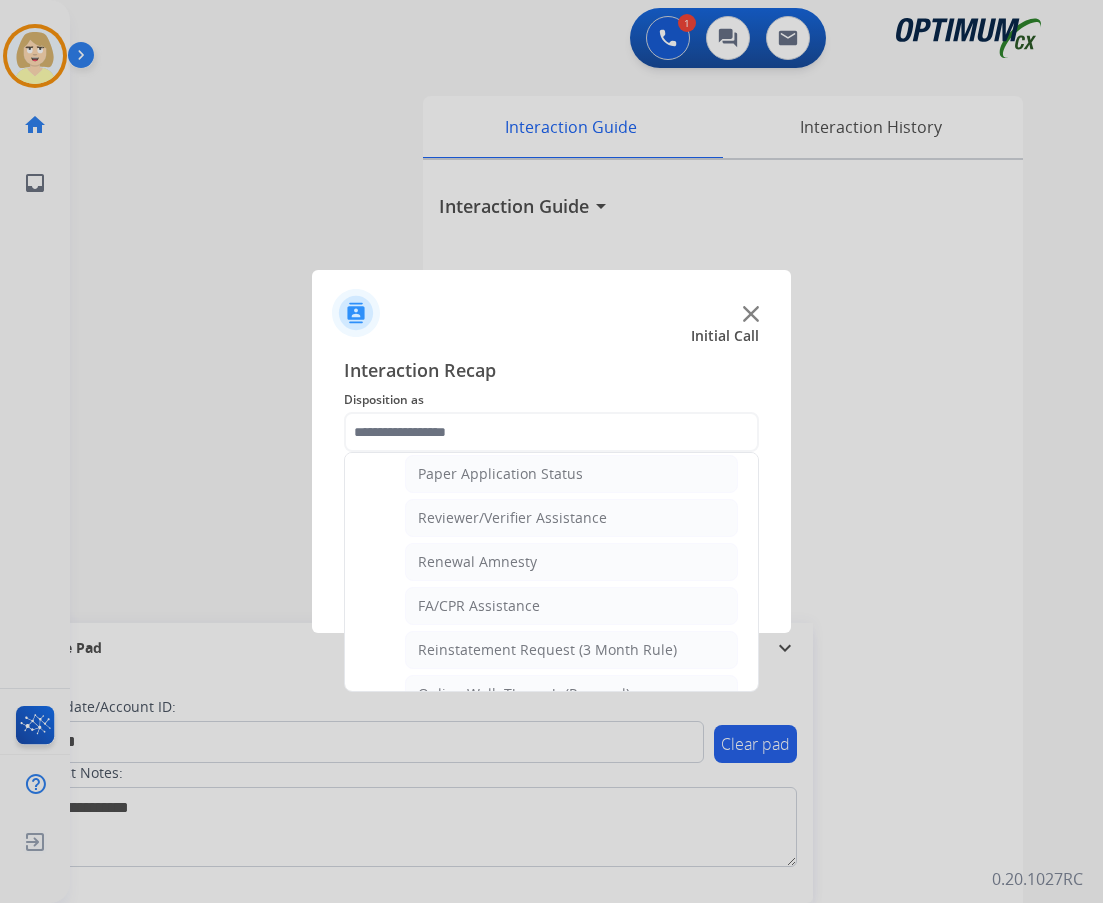 type on "**********" 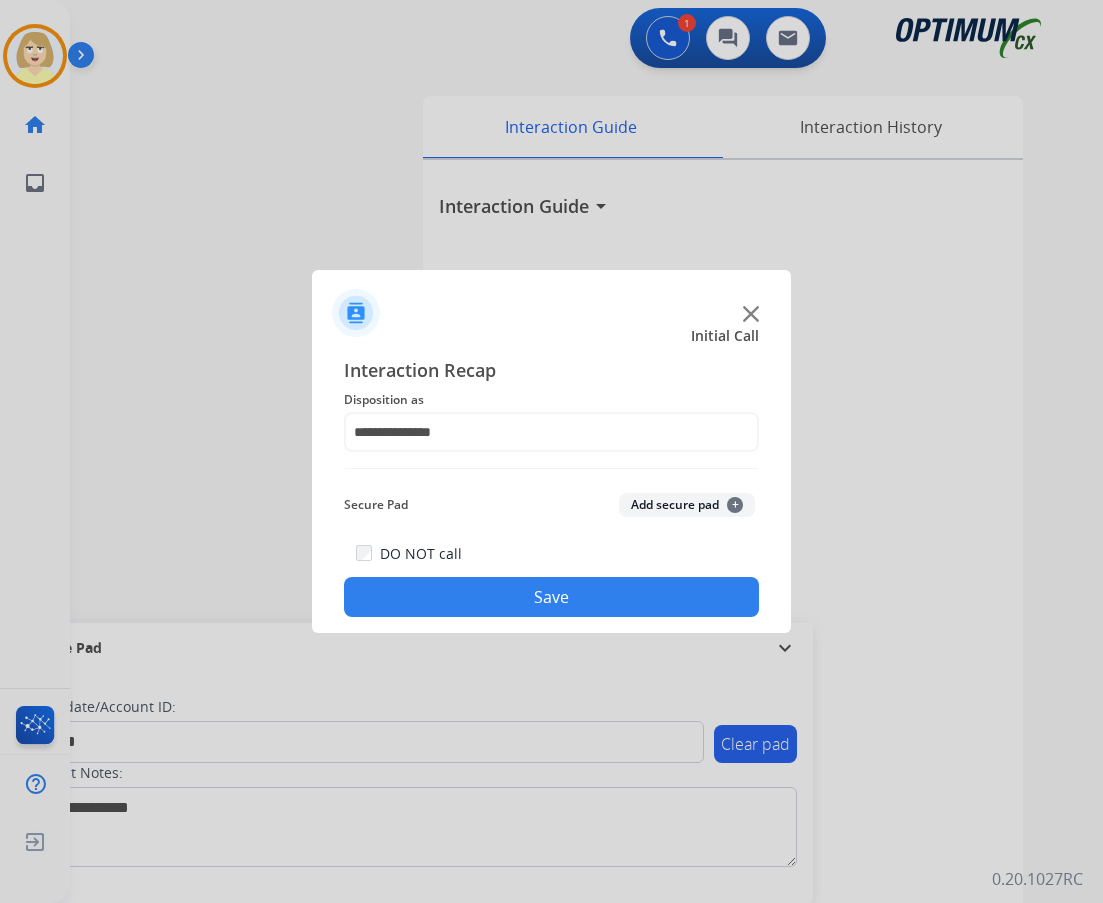 click on "Add secure pad  +" 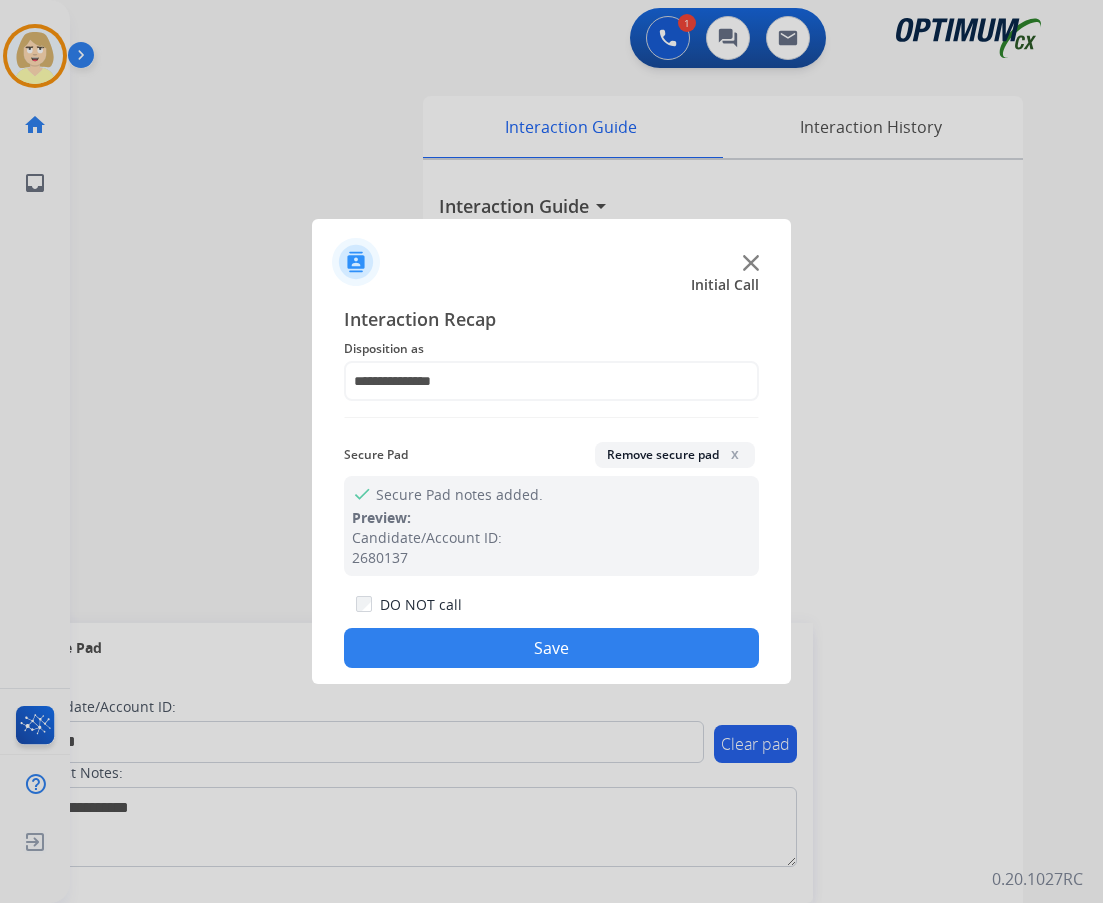 click on "Save" 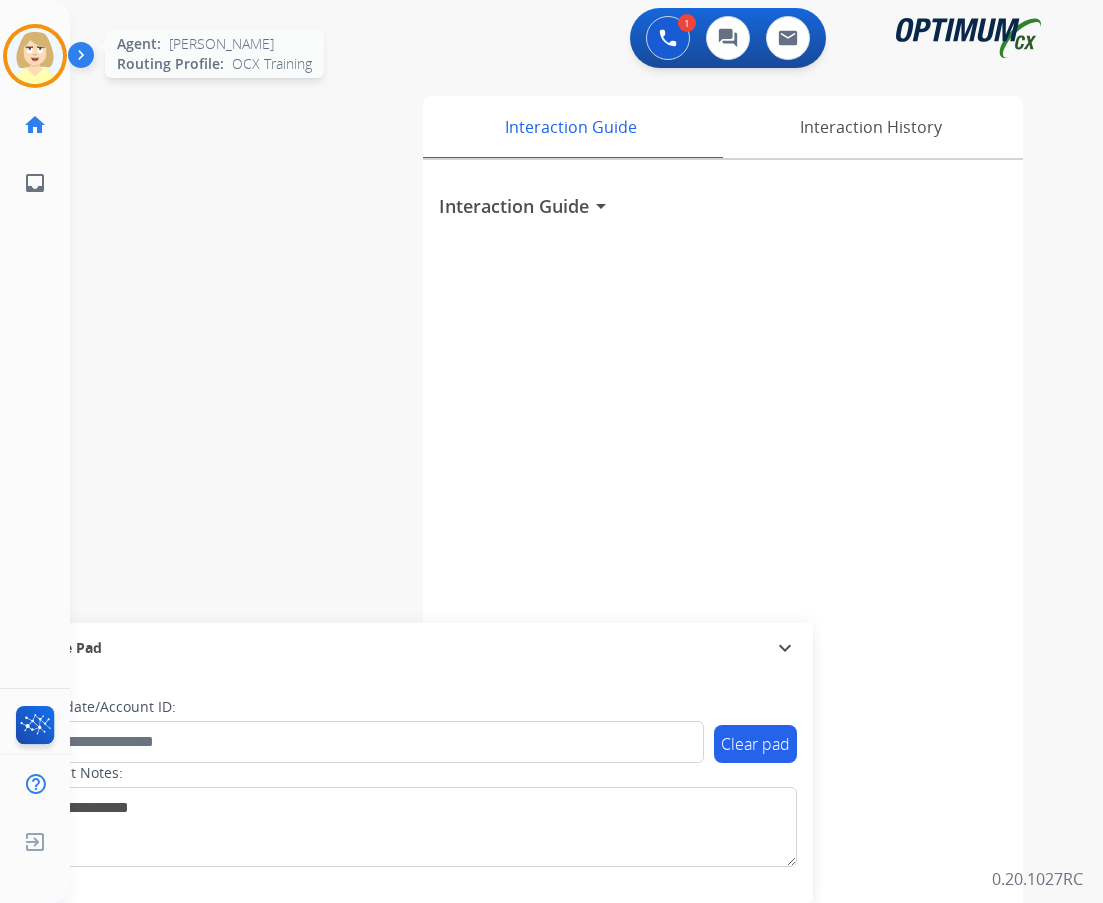 click at bounding box center [35, 56] 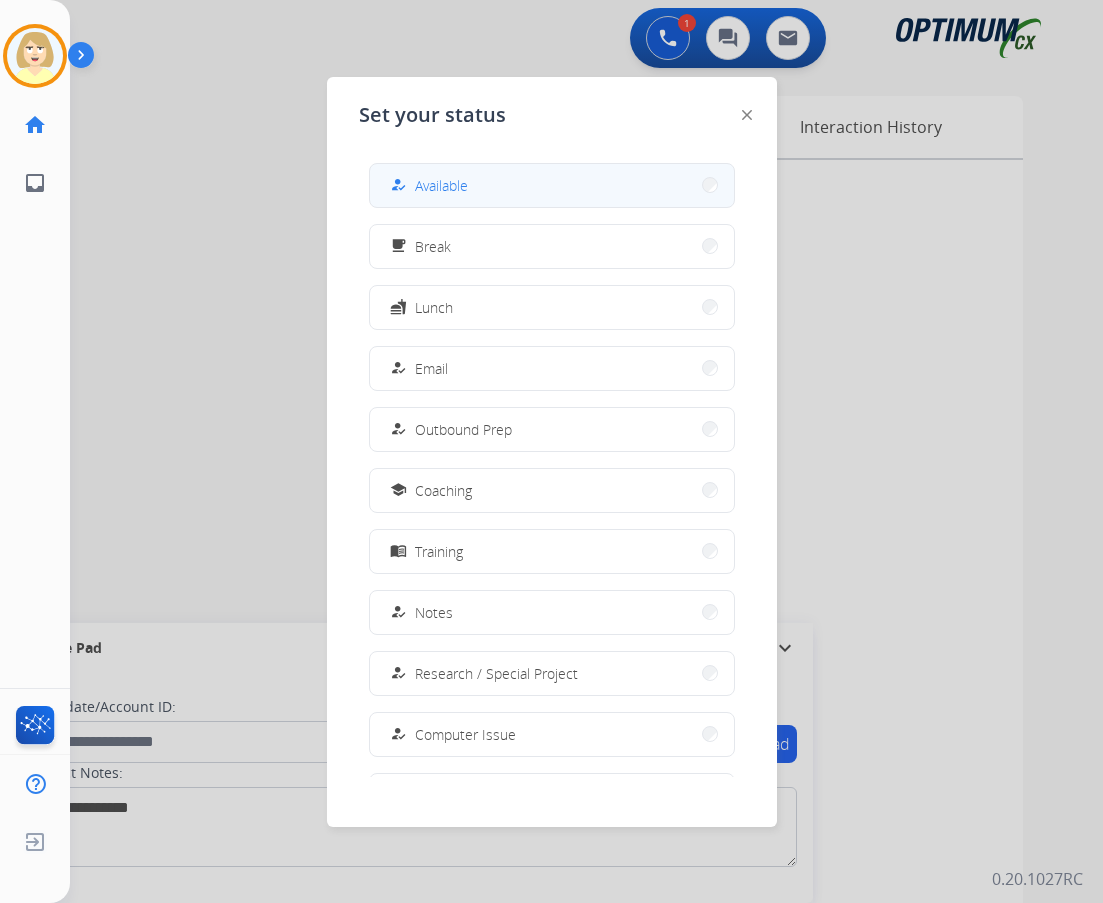 click on "Available" at bounding box center (441, 185) 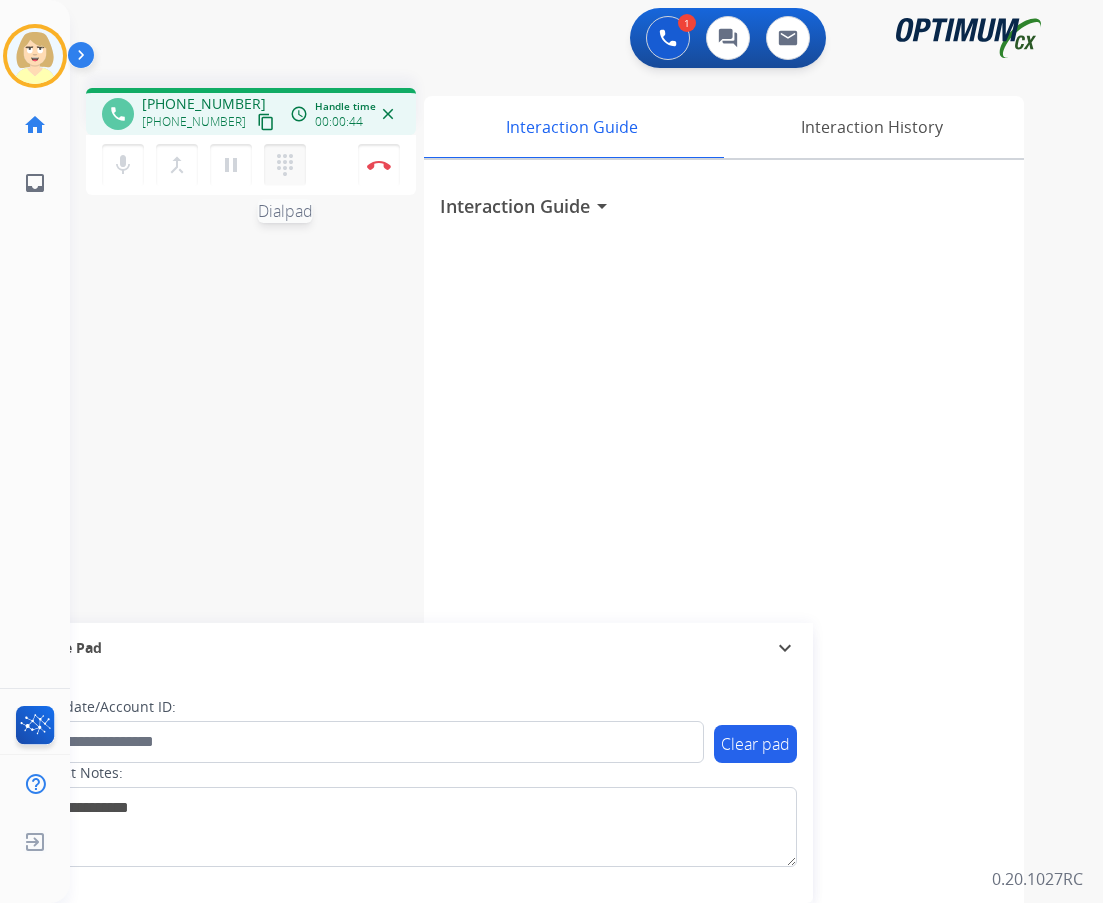 click on "dialpad" at bounding box center [285, 165] 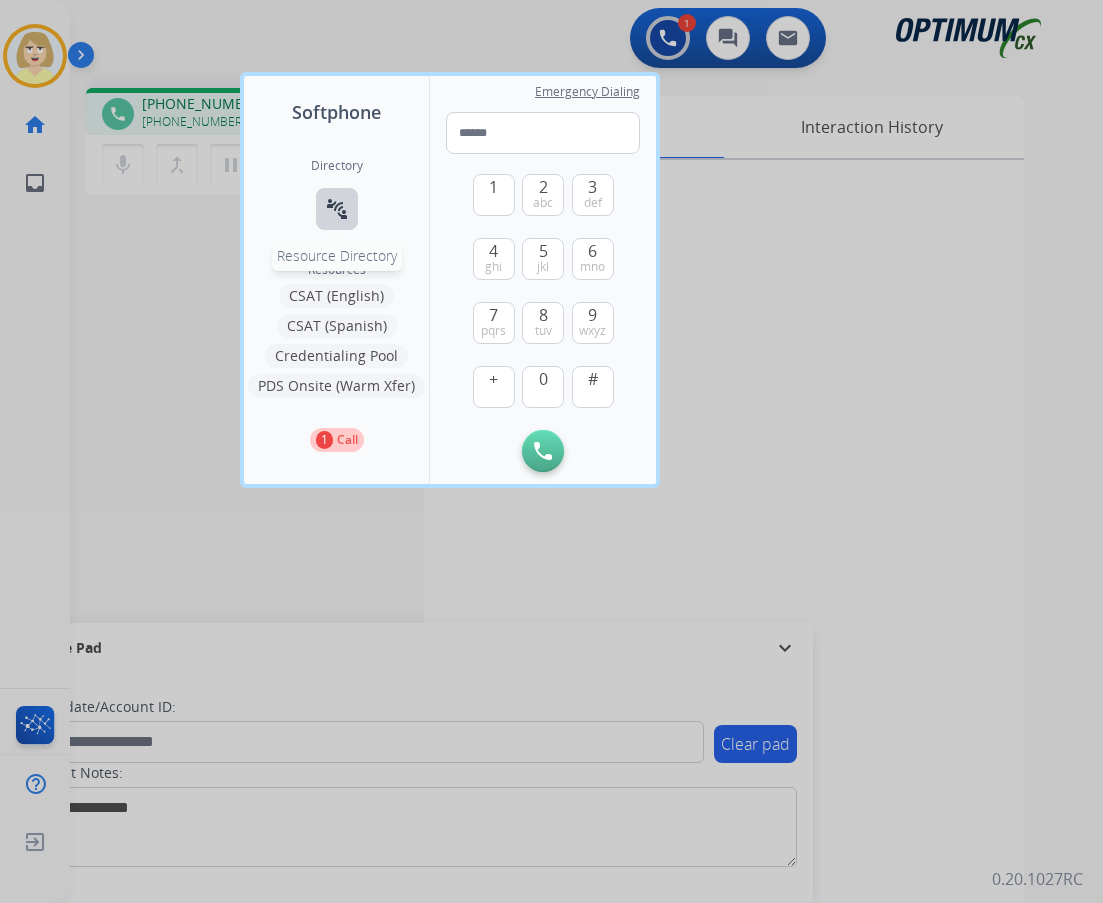 click on "connect_without_contact" at bounding box center (337, 209) 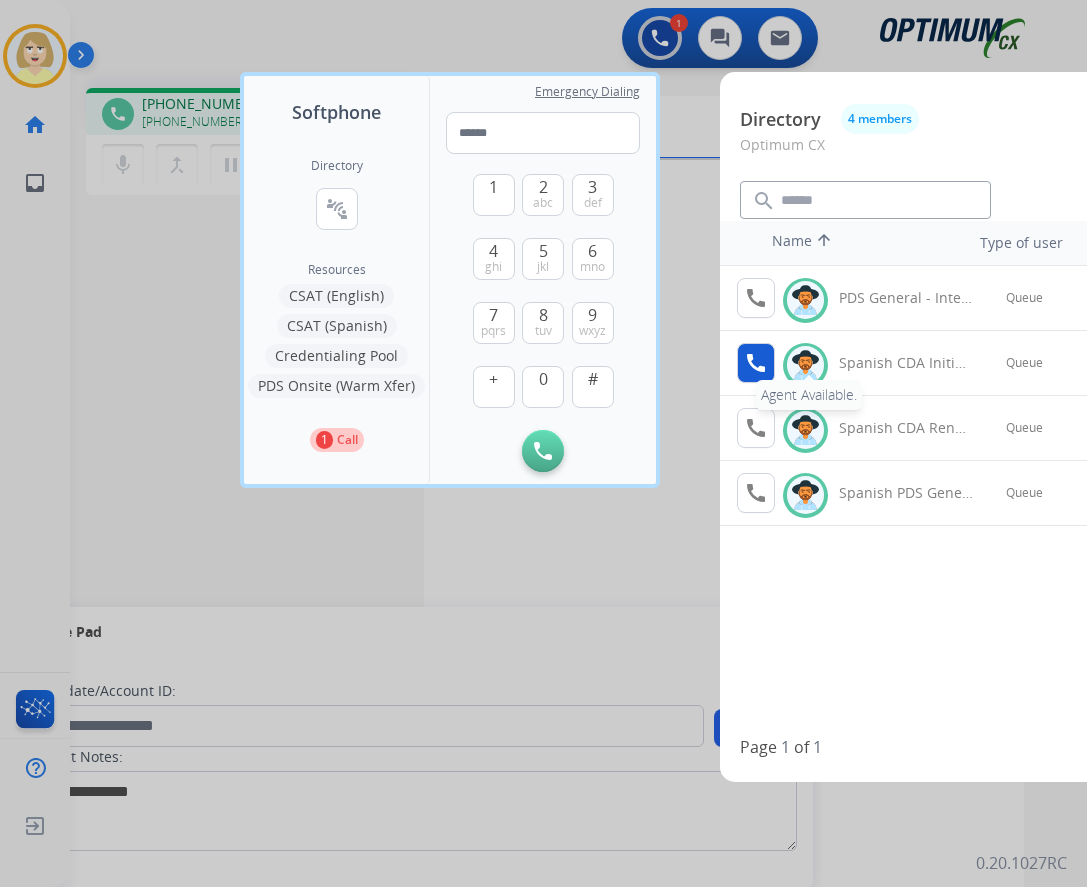 click on "call" at bounding box center (756, 363) 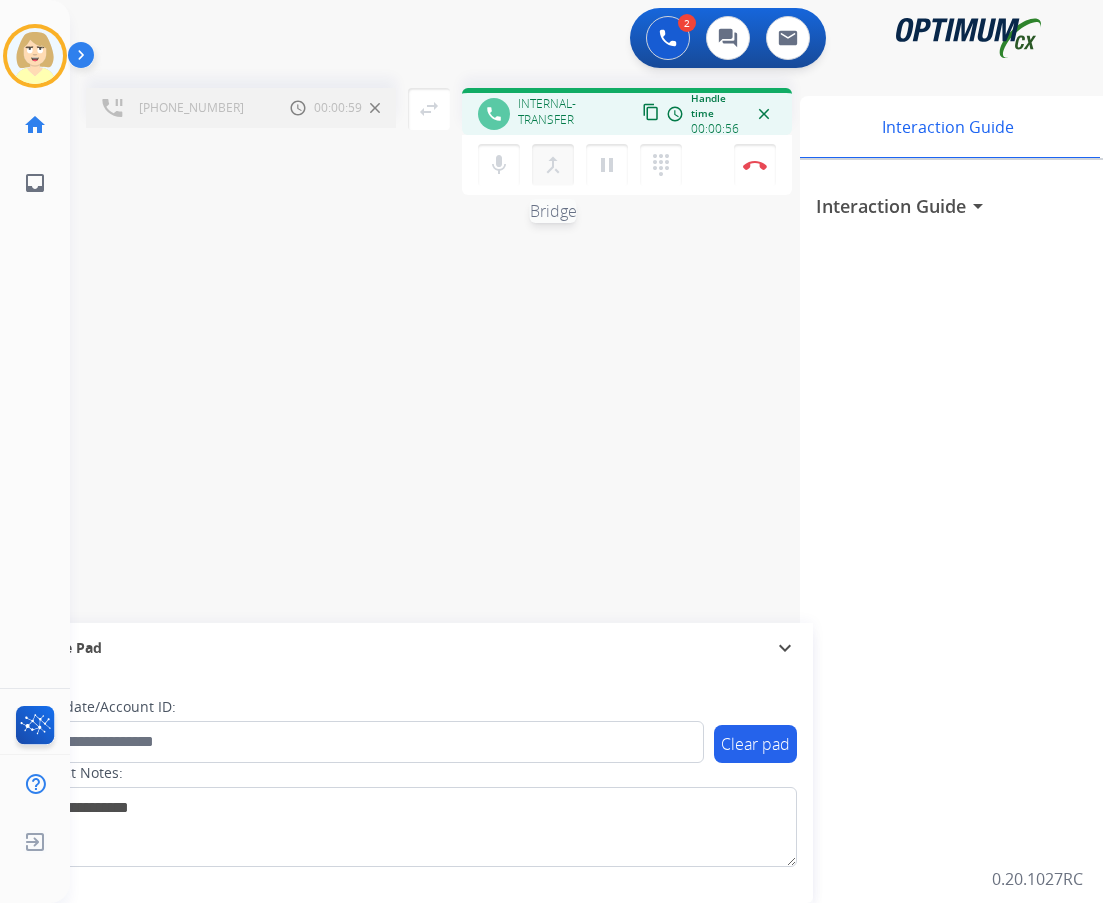 click on "merge_type" at bounding box center [553, 165] 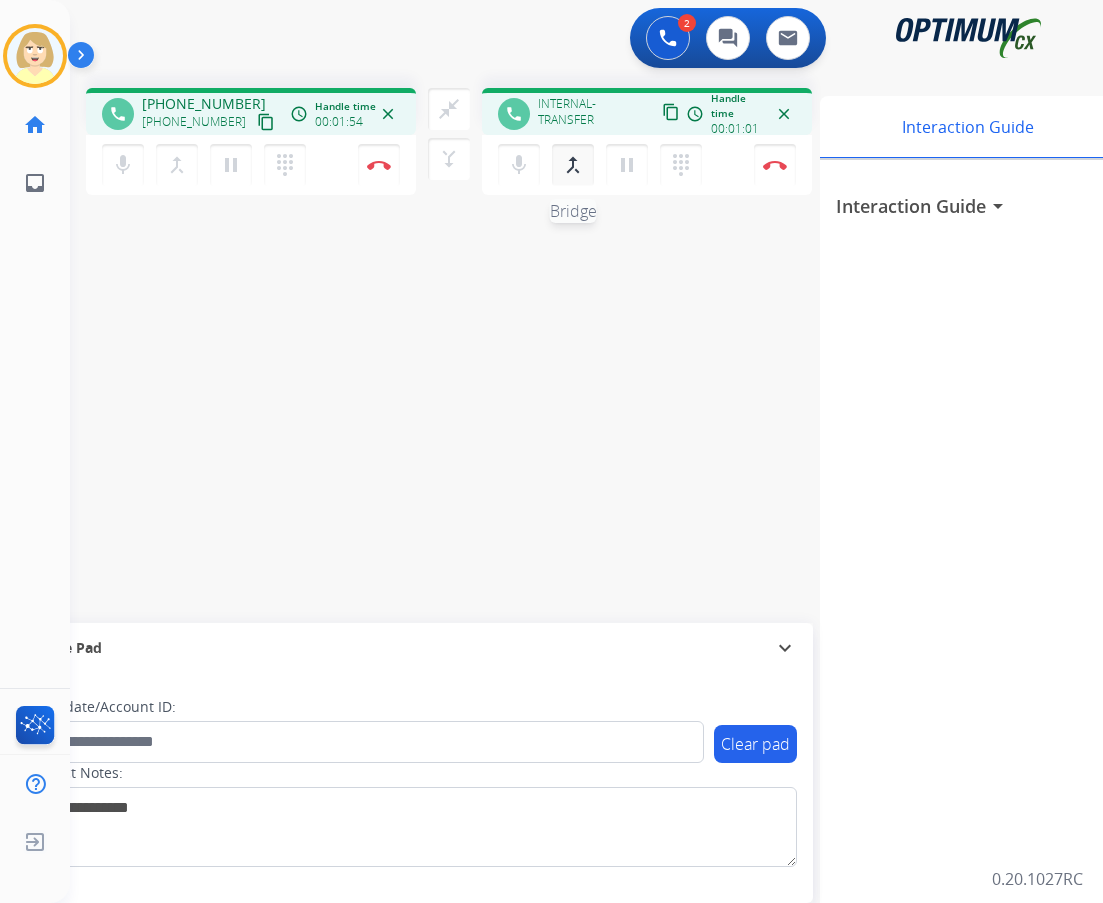 click on "merge_type" at bounding box center (573, 165) 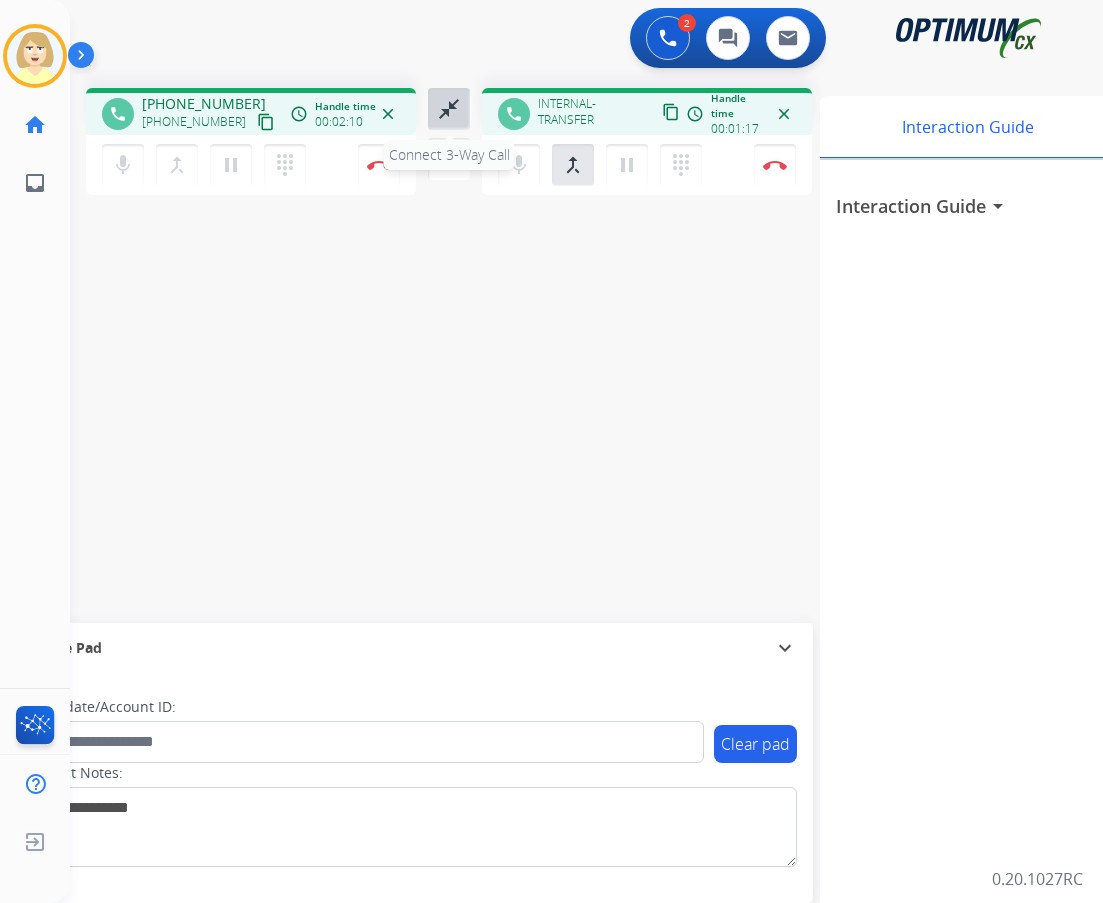click on "close_fullscreen" at bounding box center (449, 109) 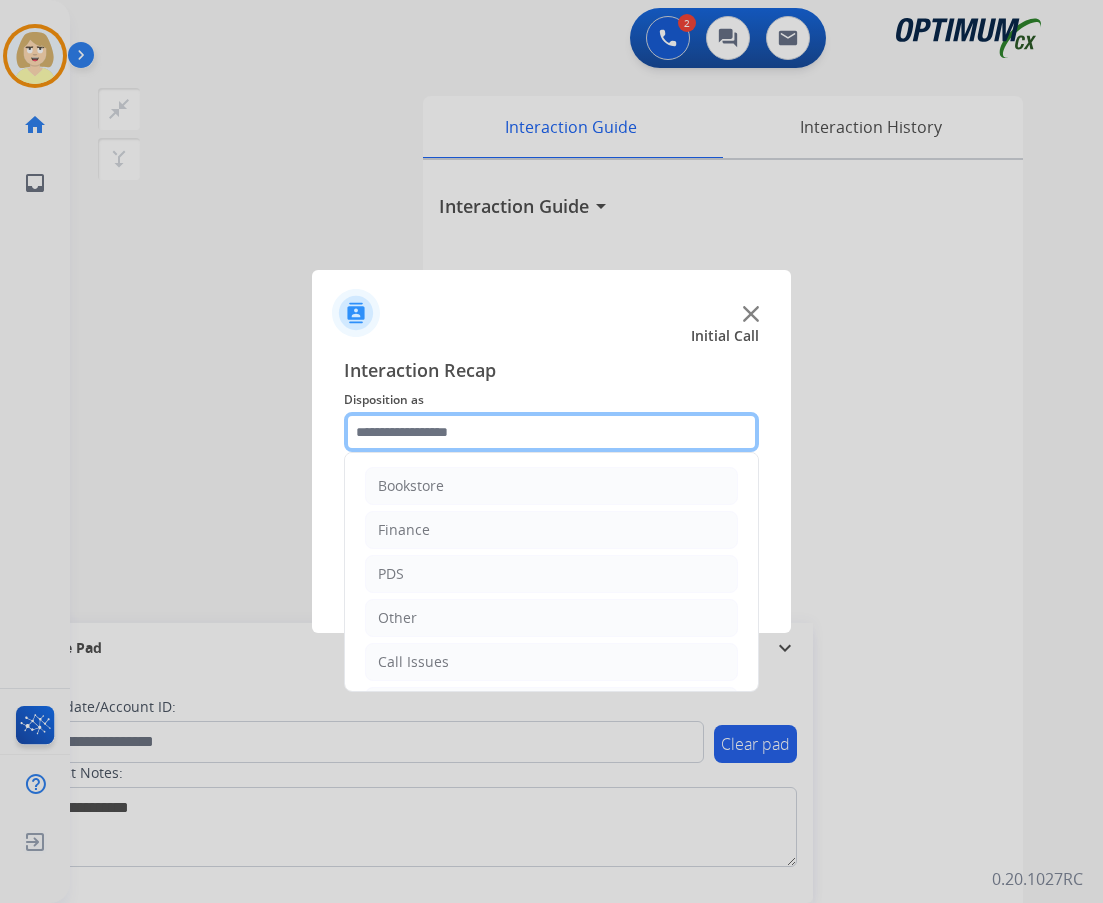 click 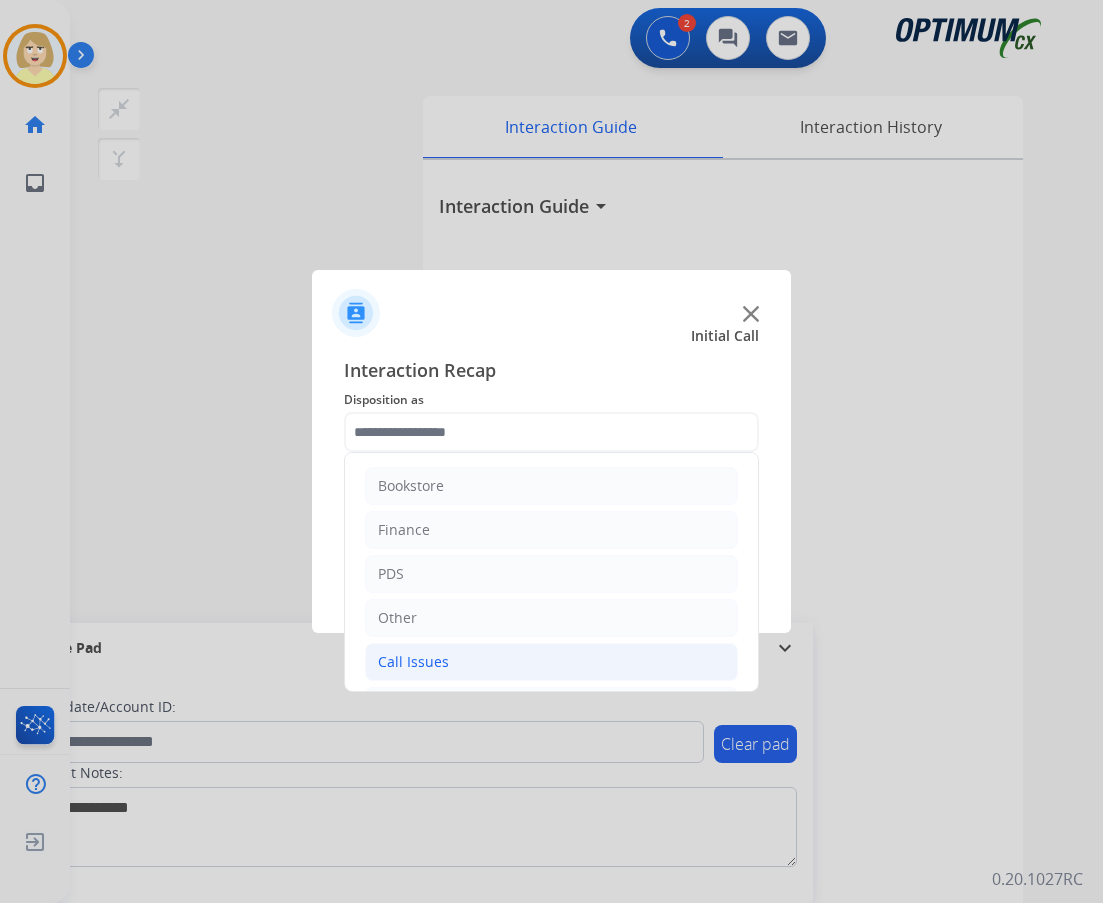 click on "Call Issues" 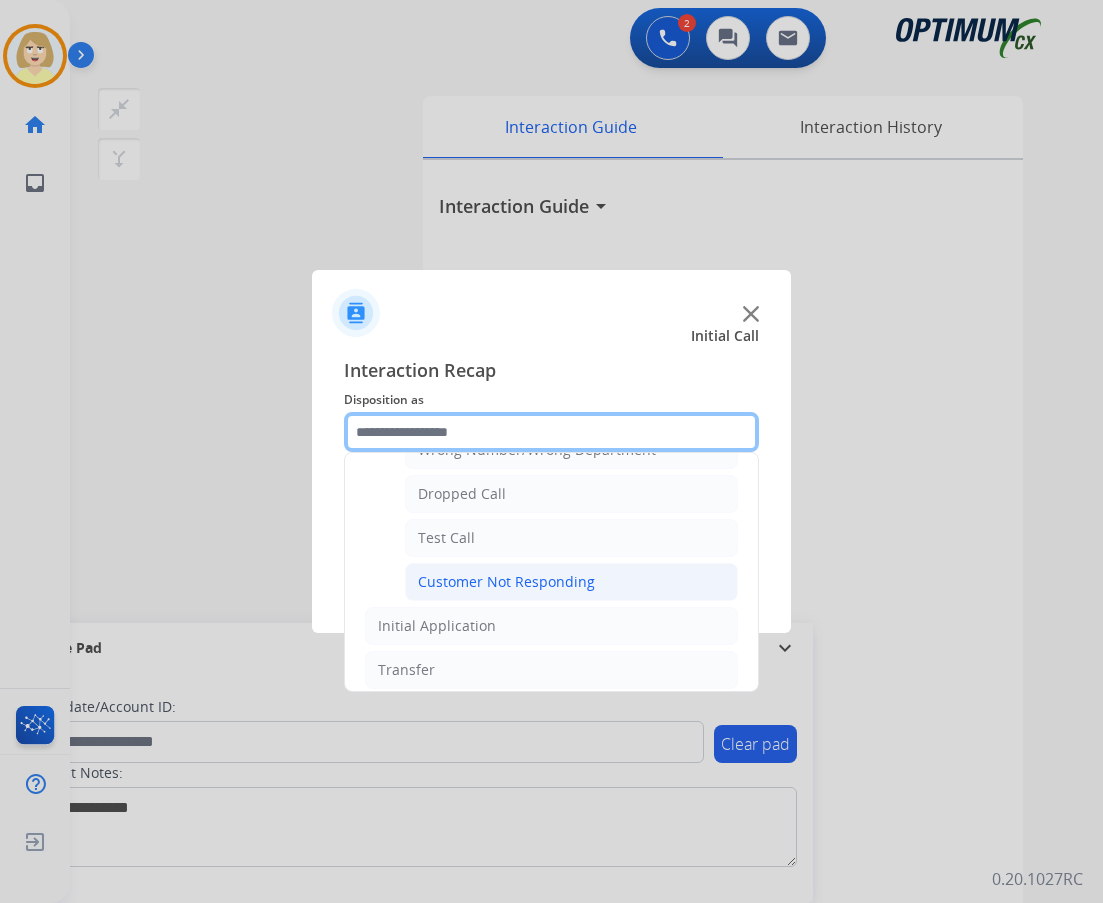 scroll, scrollTop: 200, scrollLeft: 0, axis: vertical 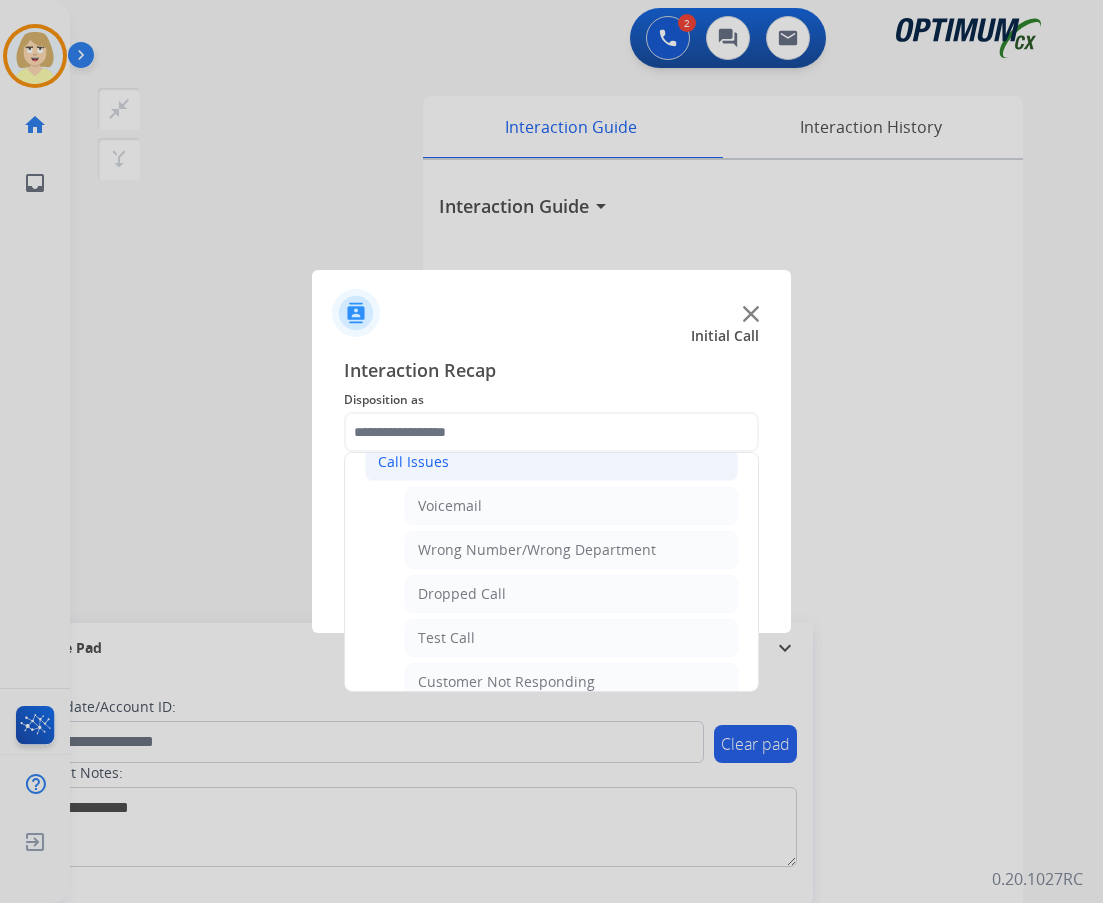 drag, startPoint x: 472, startPoint y: 556, endPoint x: 493, endPoint y: 554, distance: 21.095022 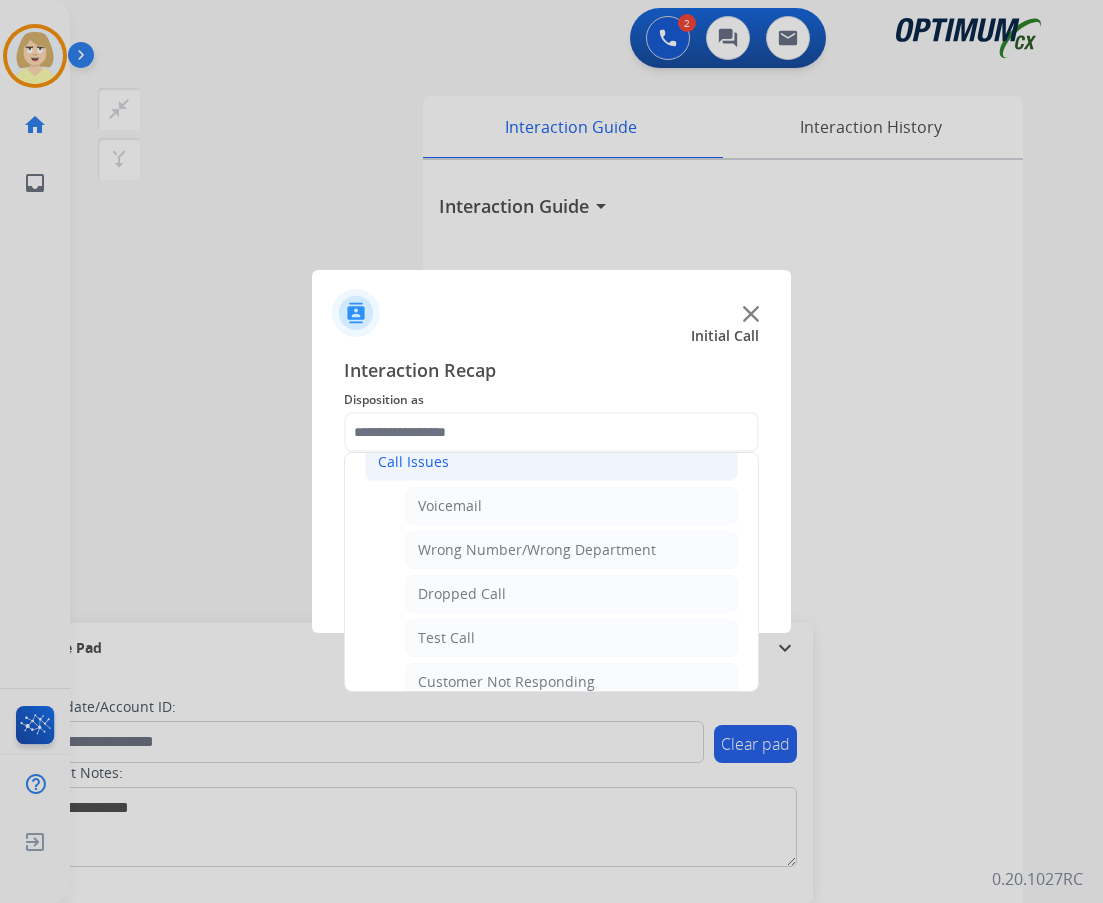 click on "Wrong Number/Wrong Department" 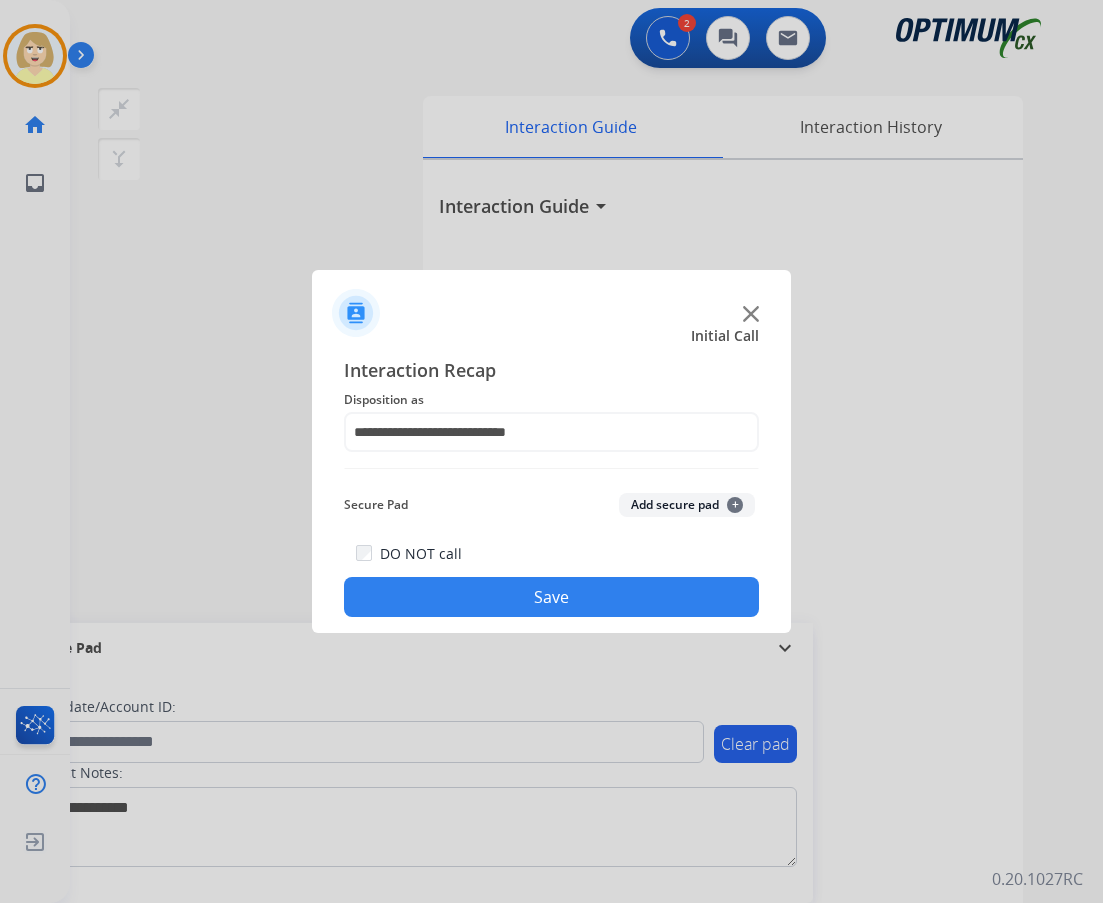 click on "Add secure pad  +" 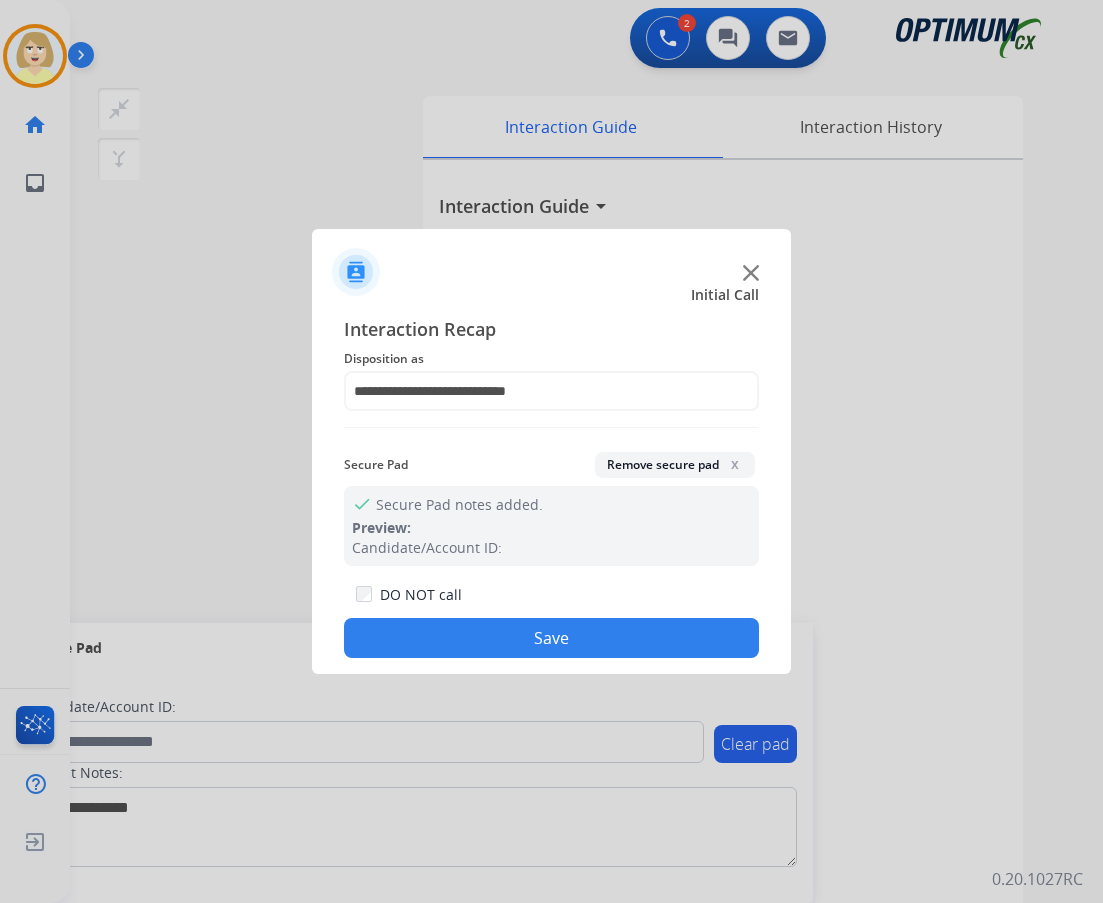 click on "Save" 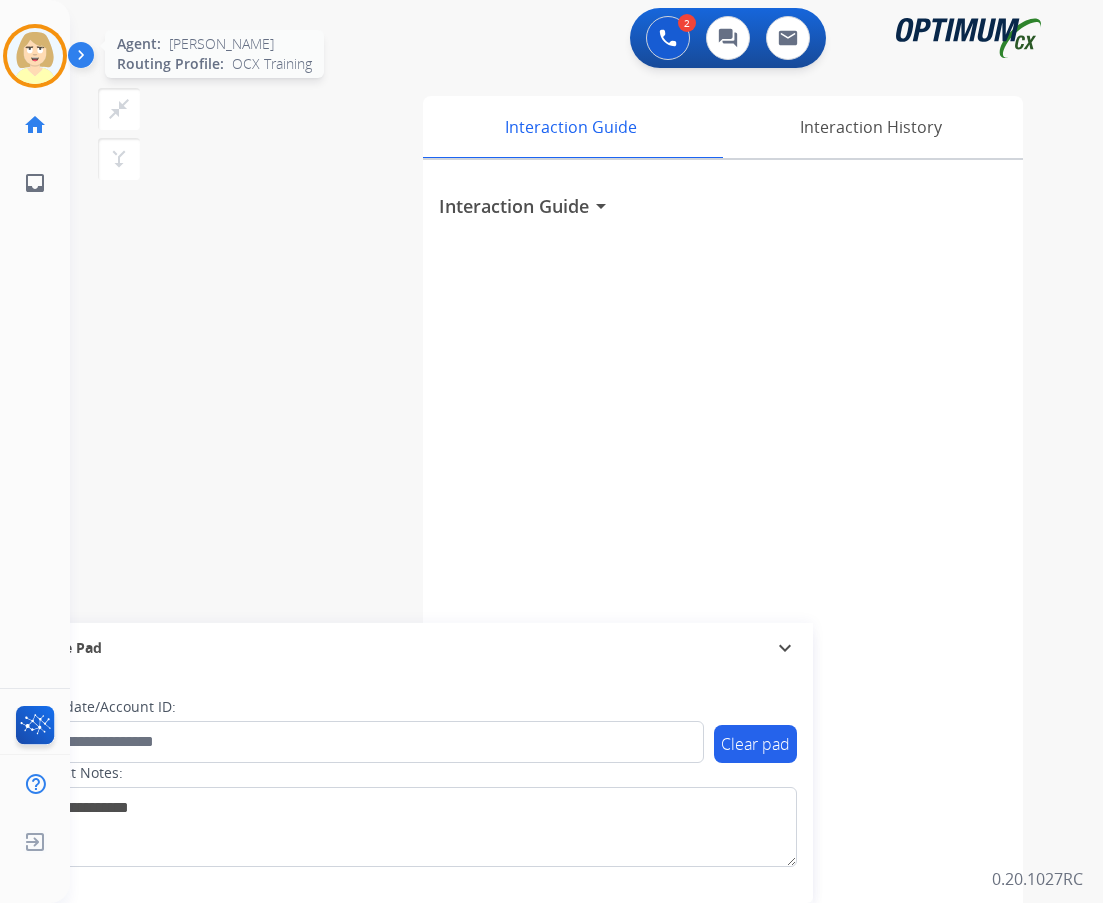 click at bounding box center (35, 56) 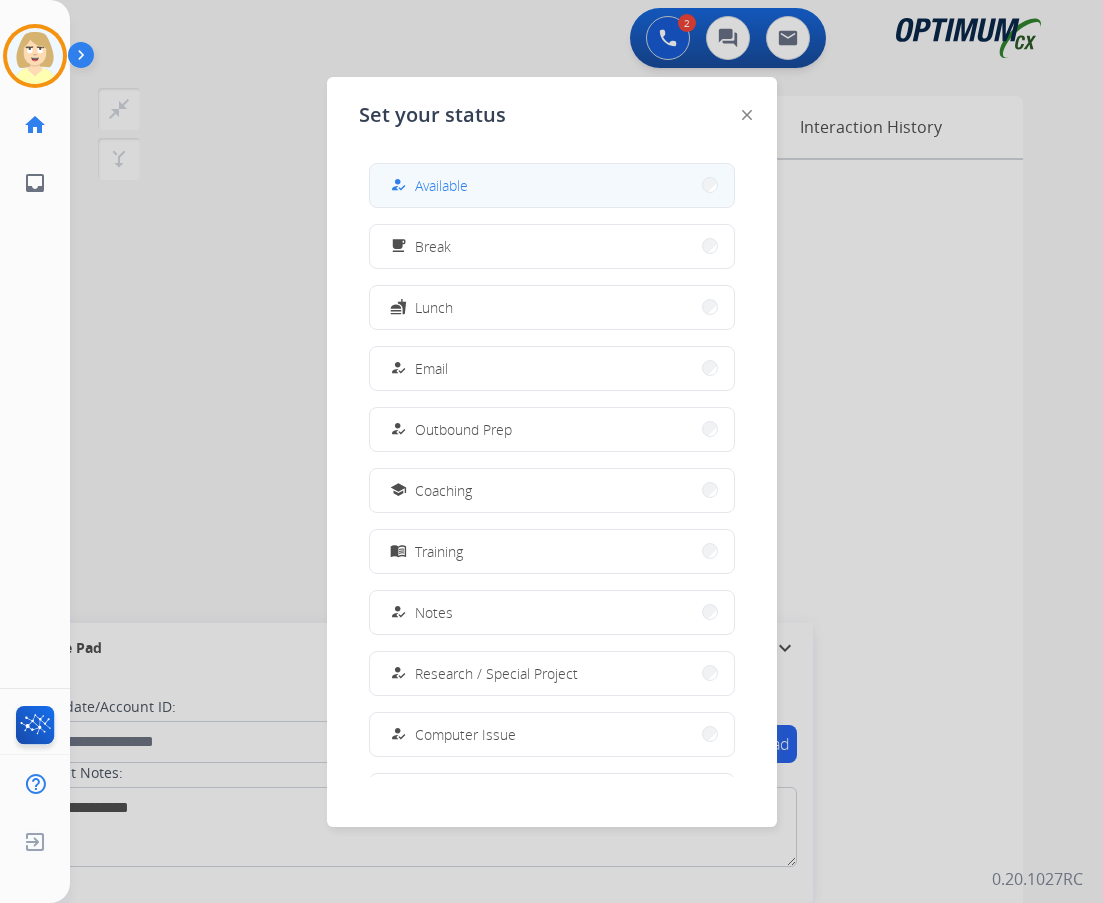 click on "Available" at bounding box center [441, 185] 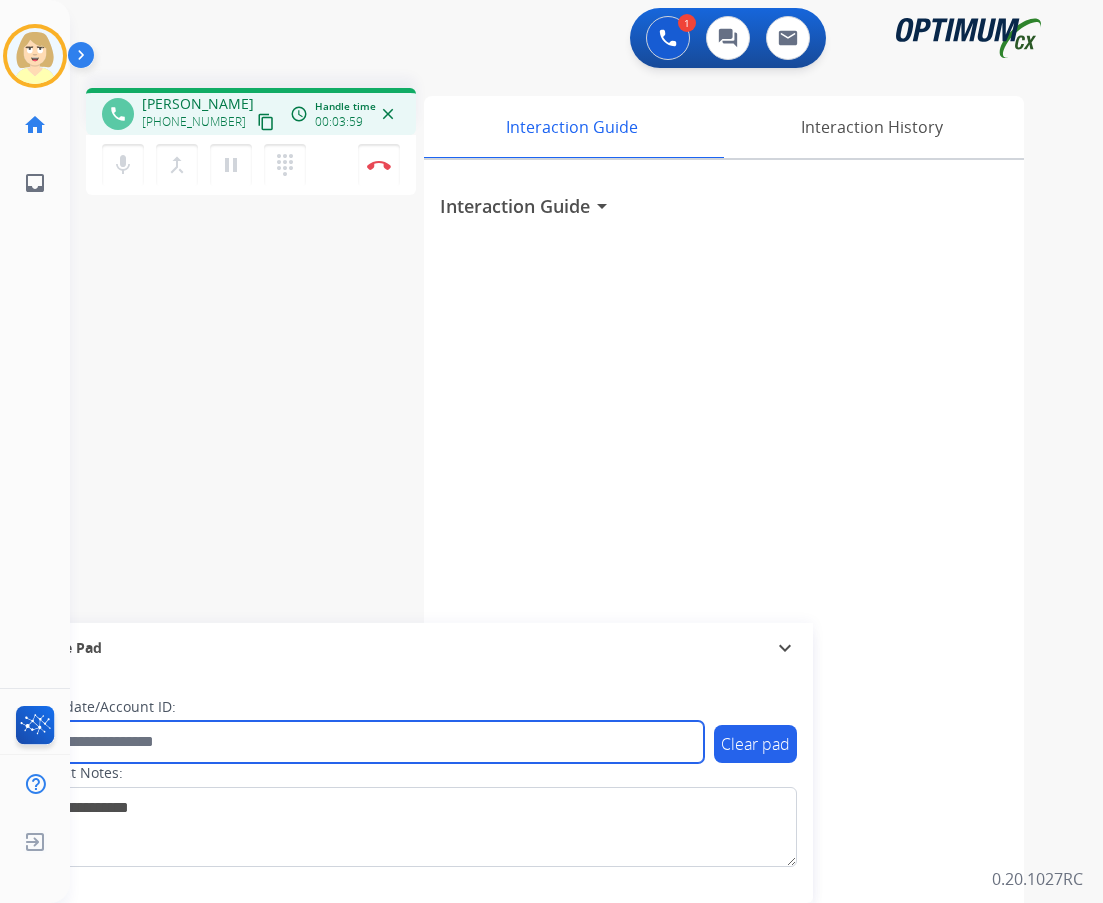 click at bounding box center (365, 742) 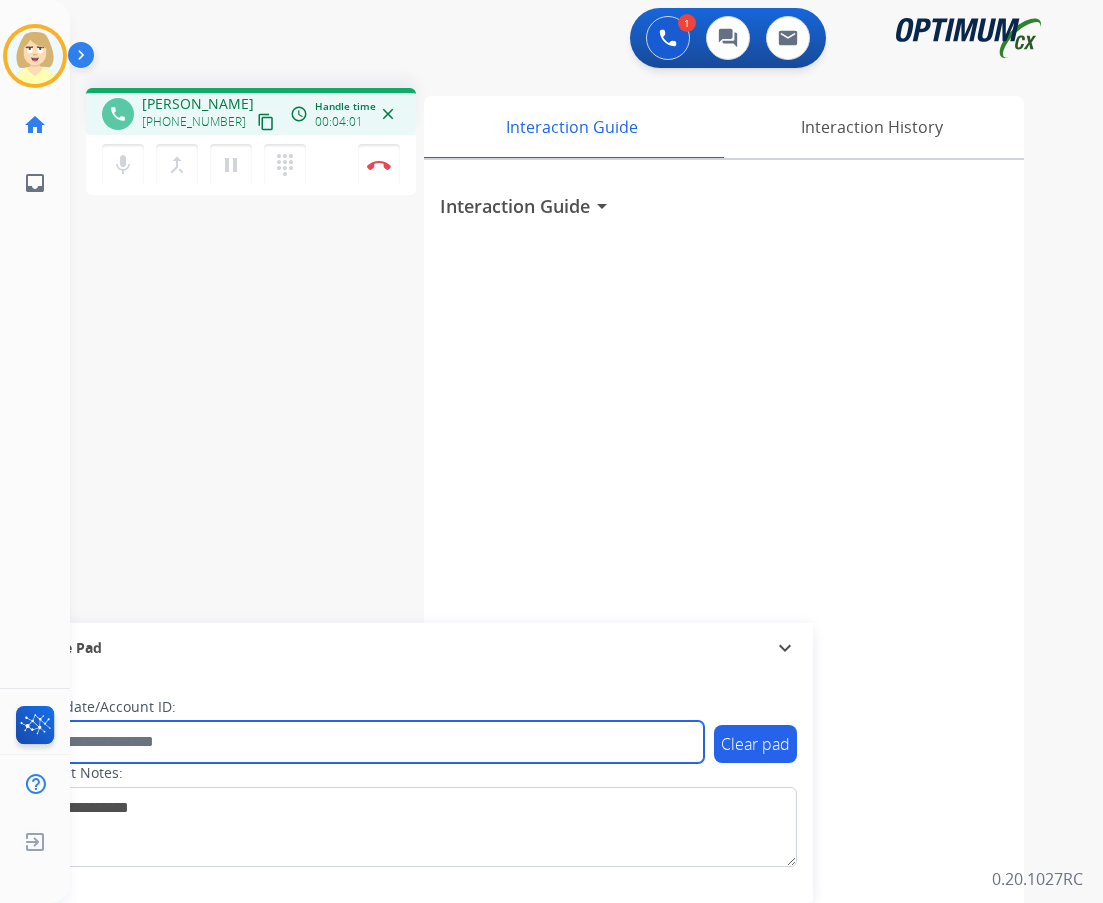 paste on "*******" 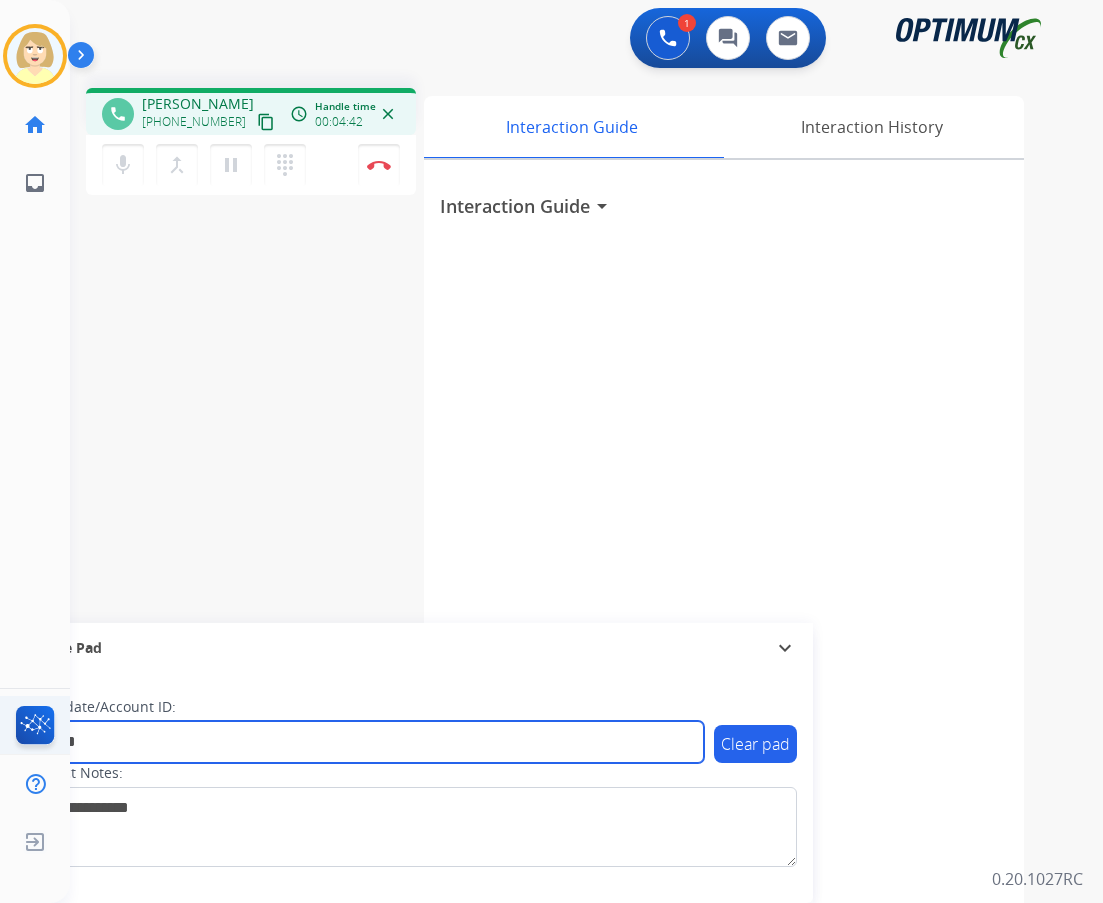 type on "*******" 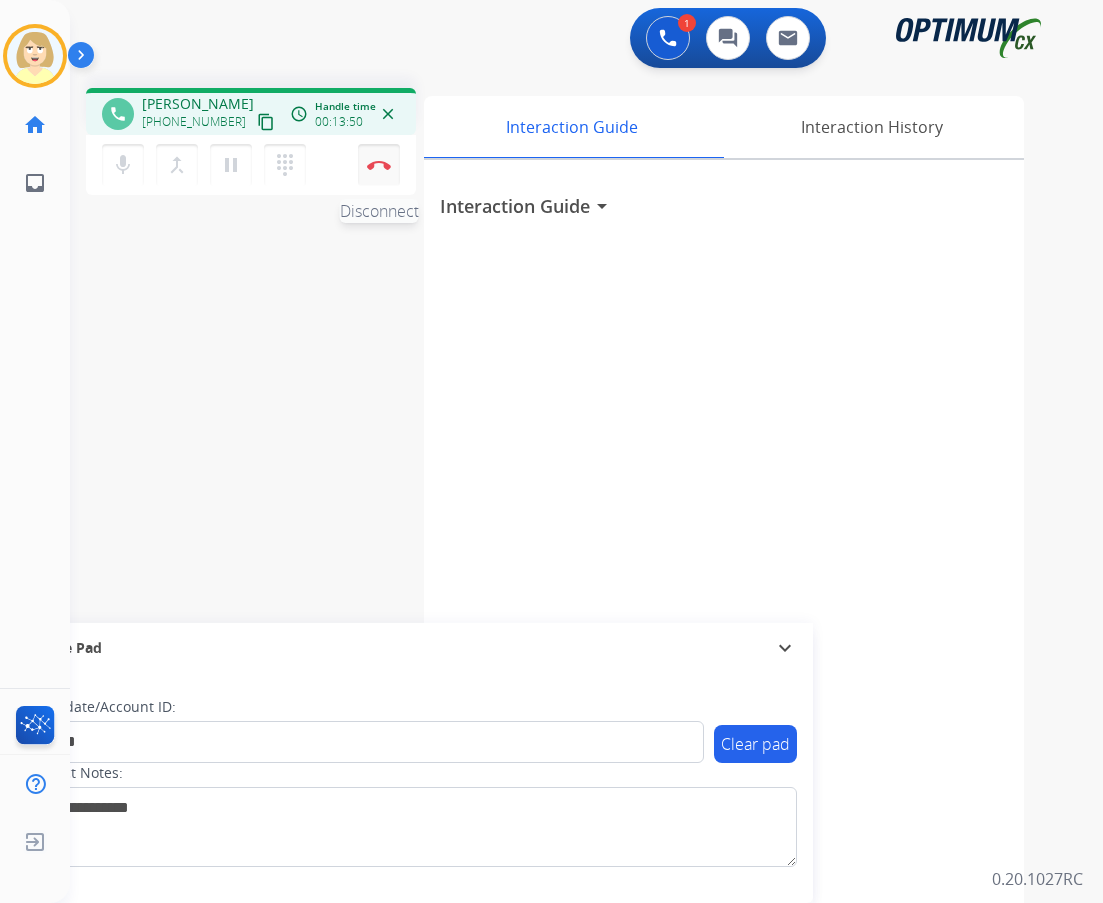 click on "Disconnect" at bounding box center [379, 165] 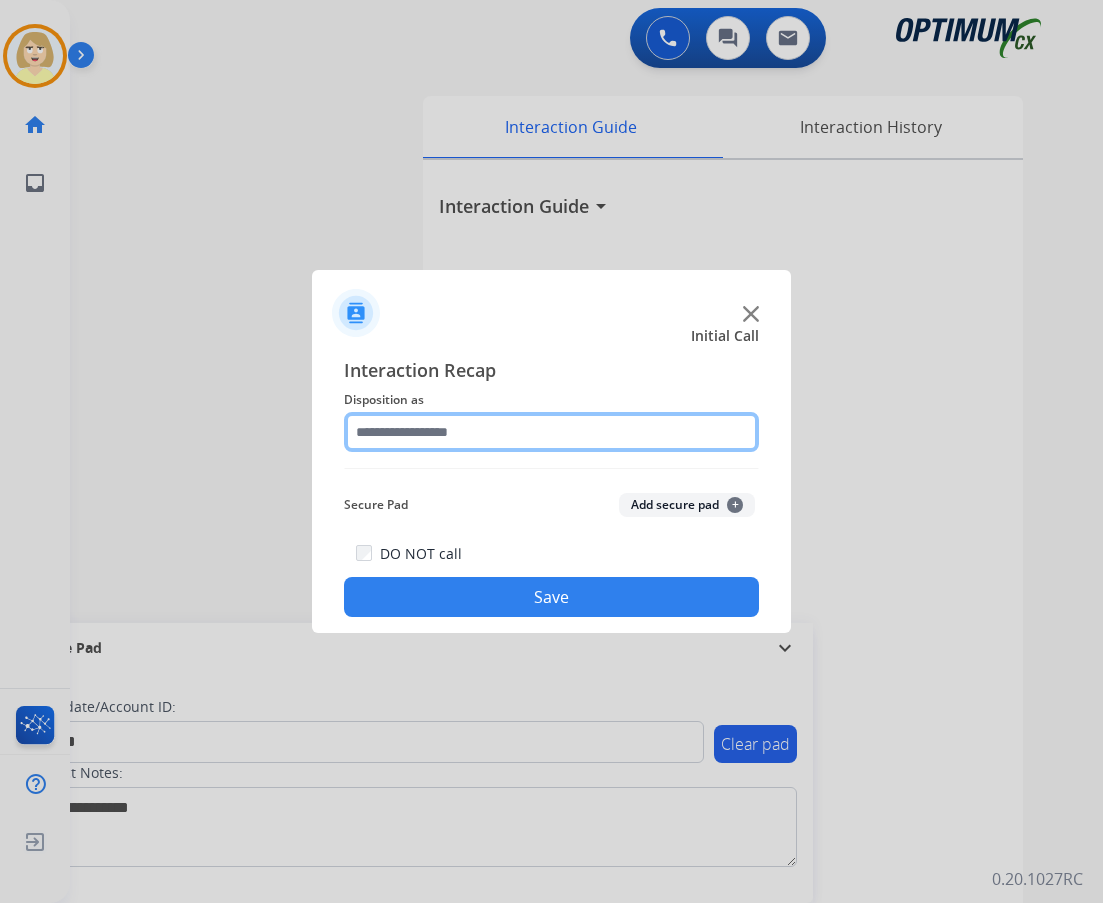 click 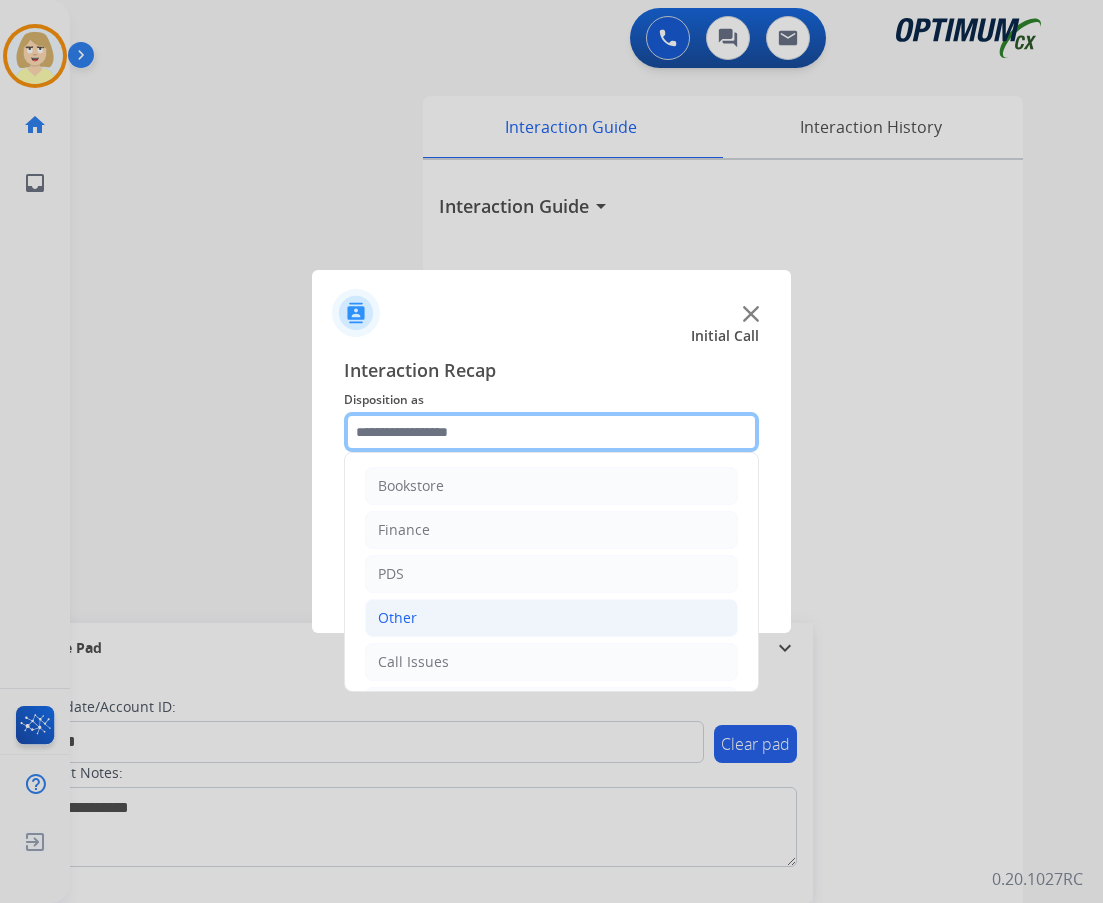 scroll, scrollTop: 136, scrollLeft: 0, axis: vertical 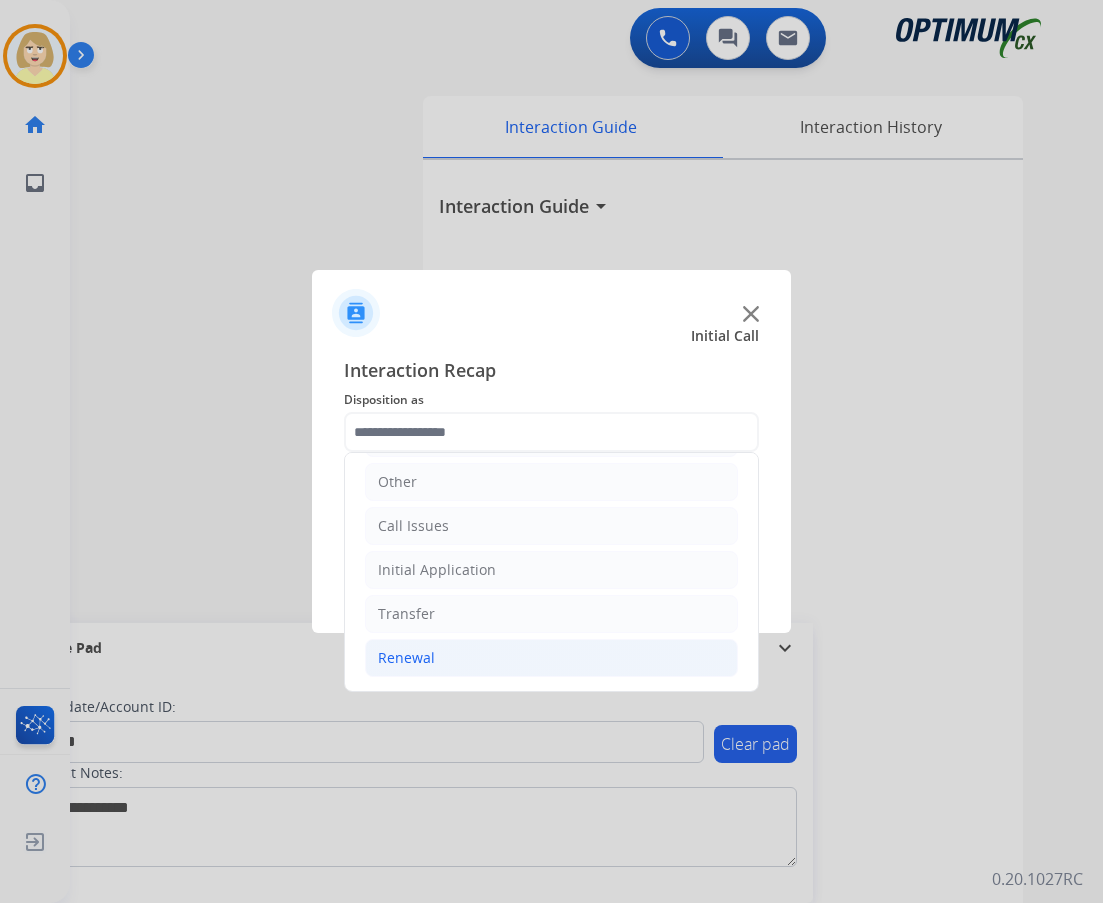 click on "Renewal" 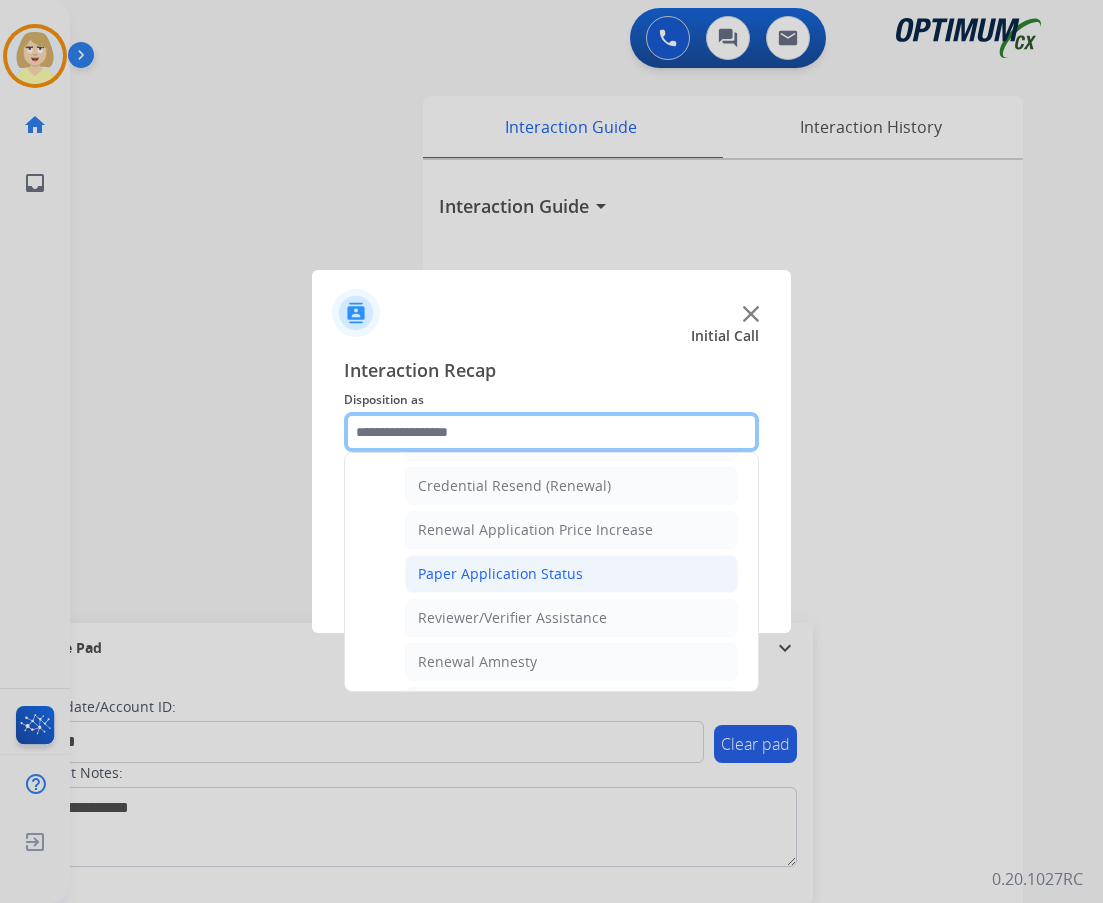 scroll, scrollTop: 536, scrollLeft: 0, axis: vertical 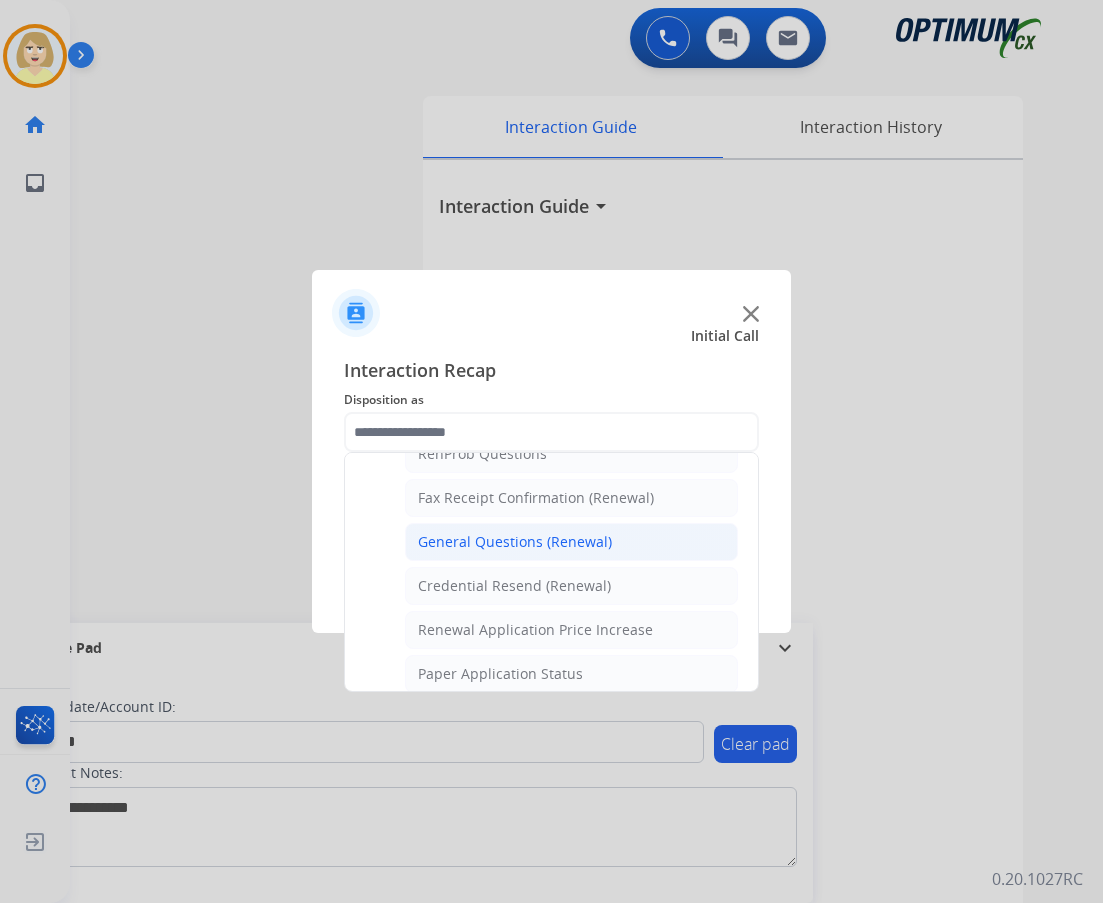 click on "General Questions (Renewal)" 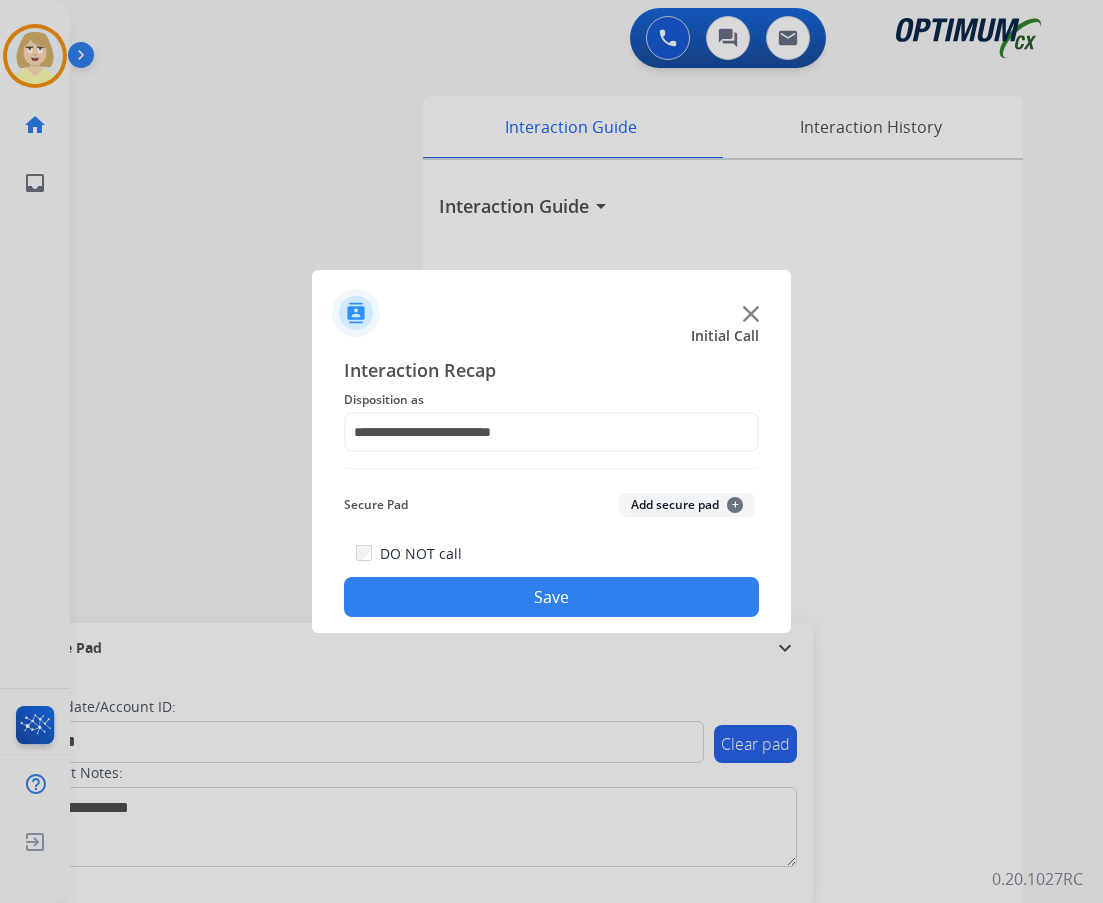click on "Add secure pad  +" 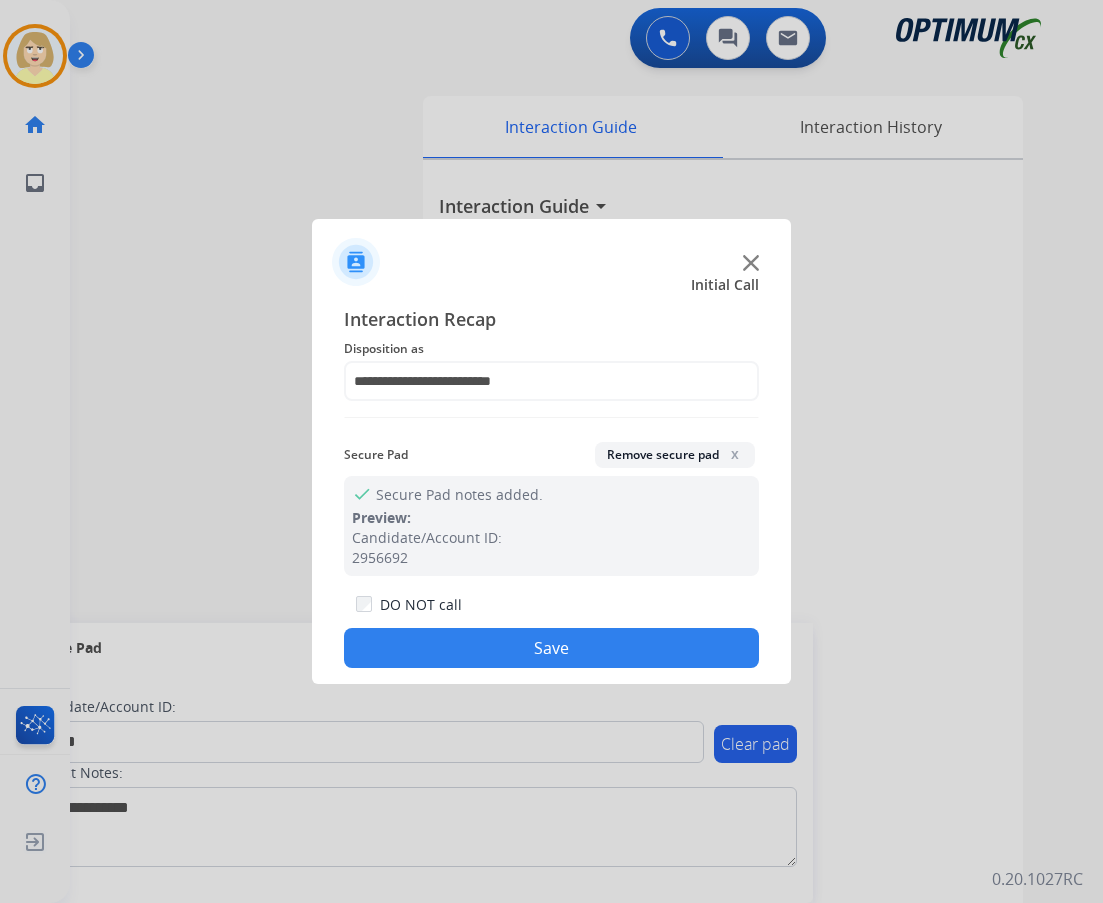 click on "Save" 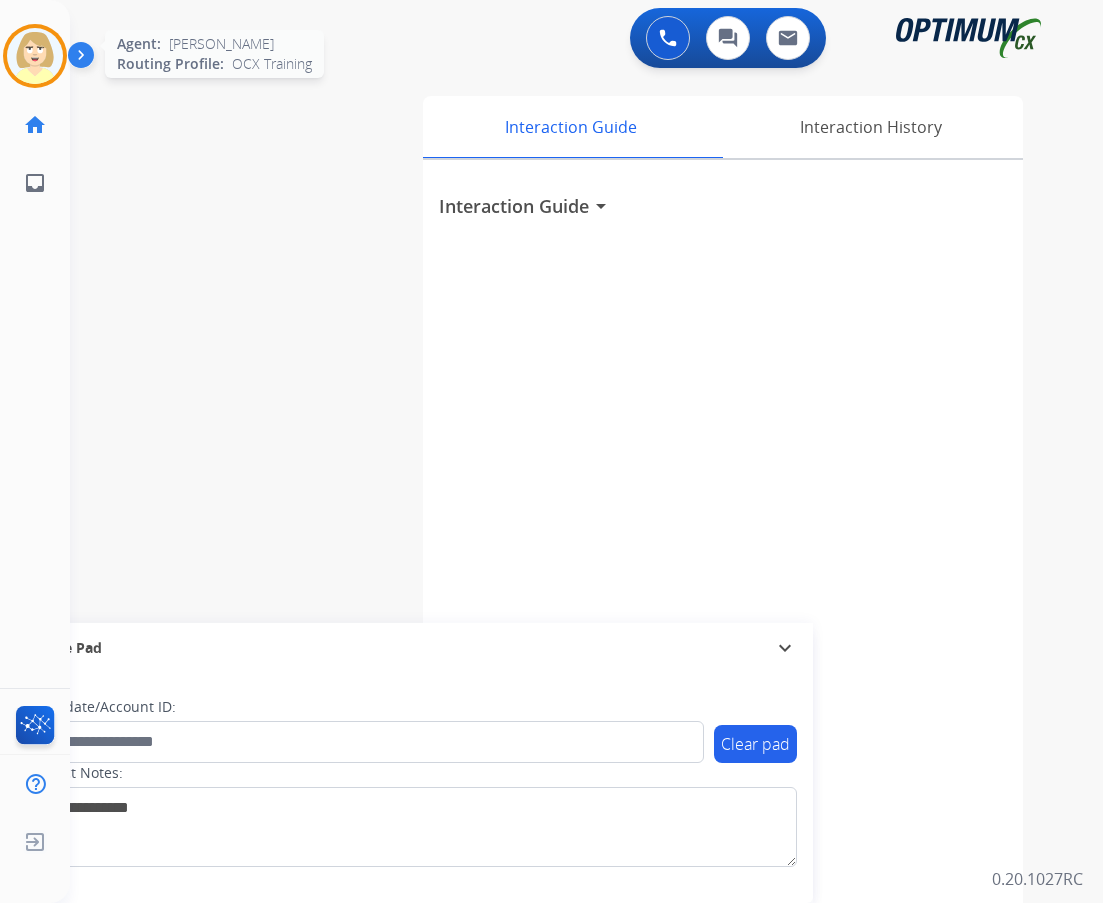 click at bounding box center (35, 56) 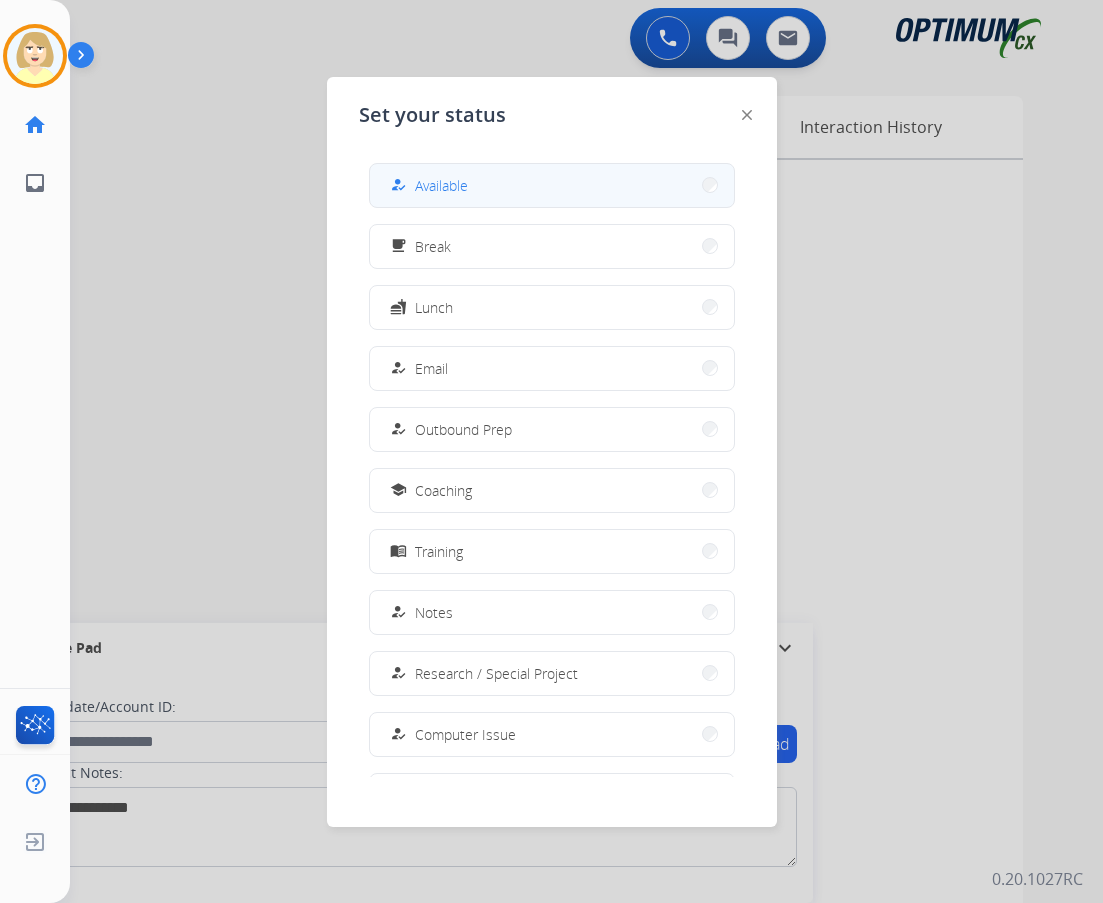 click on "Available" at bounding box center [441, 185] 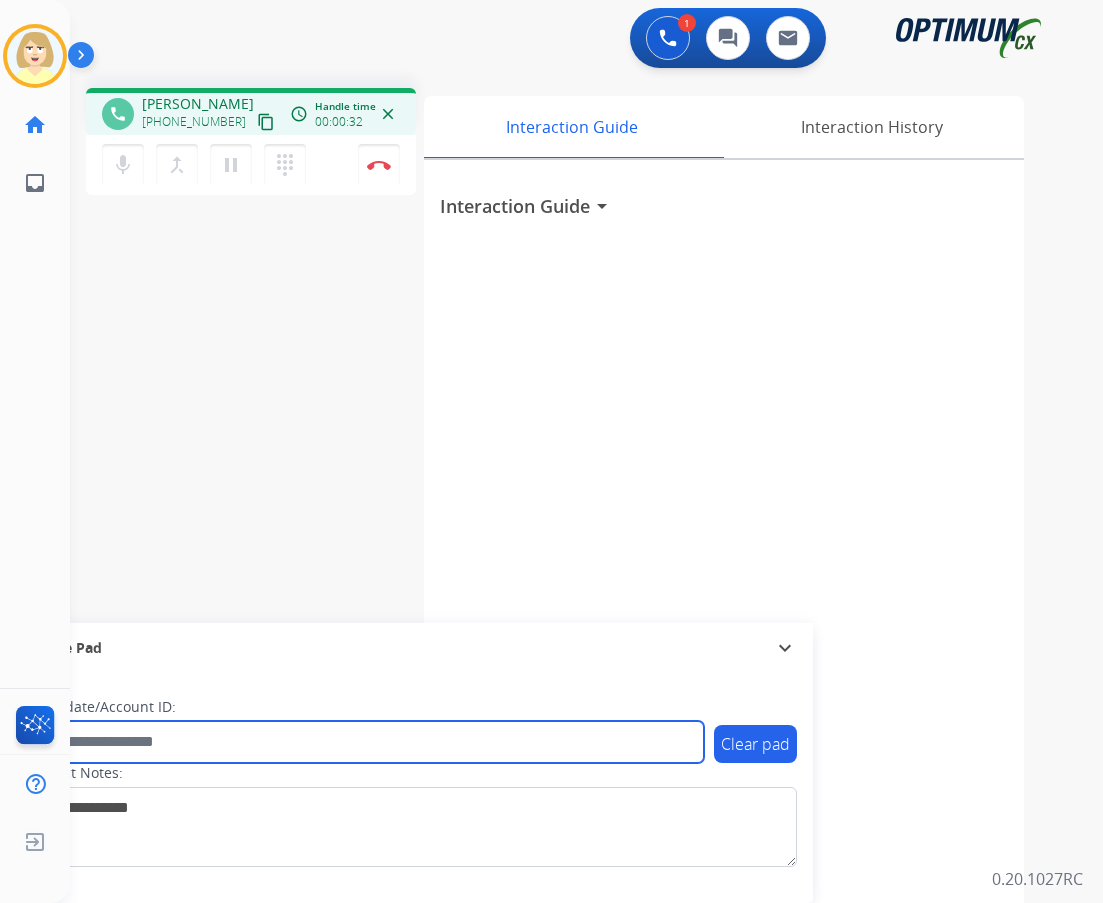 click at bounding box center [365, 742] 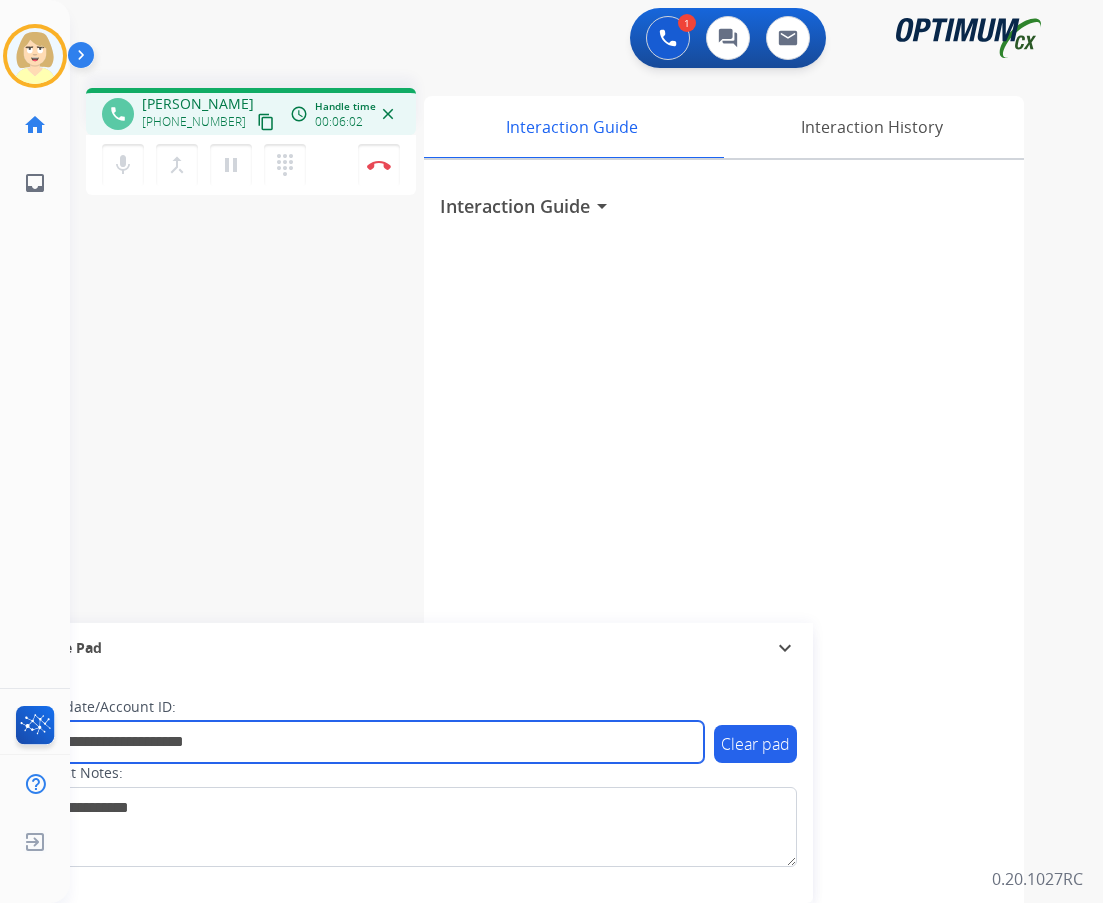 drag, startPoint x: 285, startPoint y: 747, endPoint x: -77, endPoint y: 717, distance: 363.24097 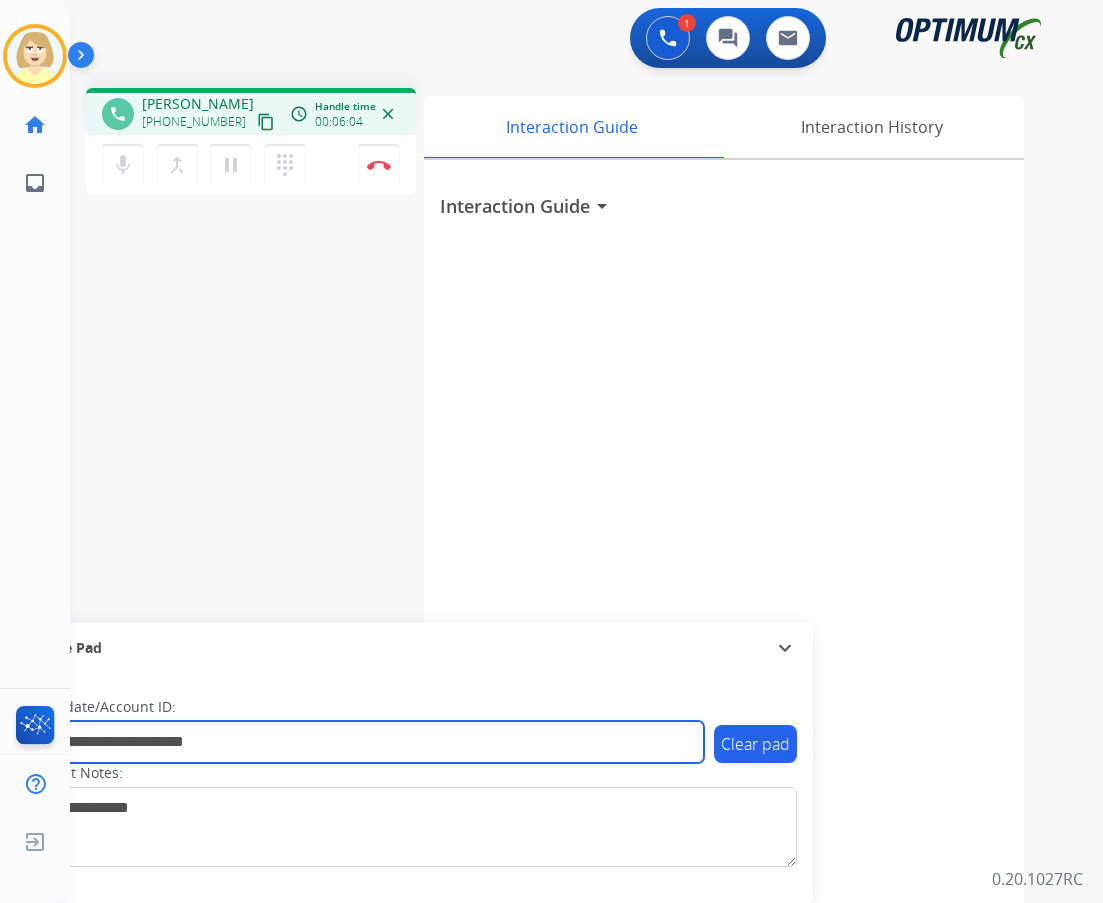 paste 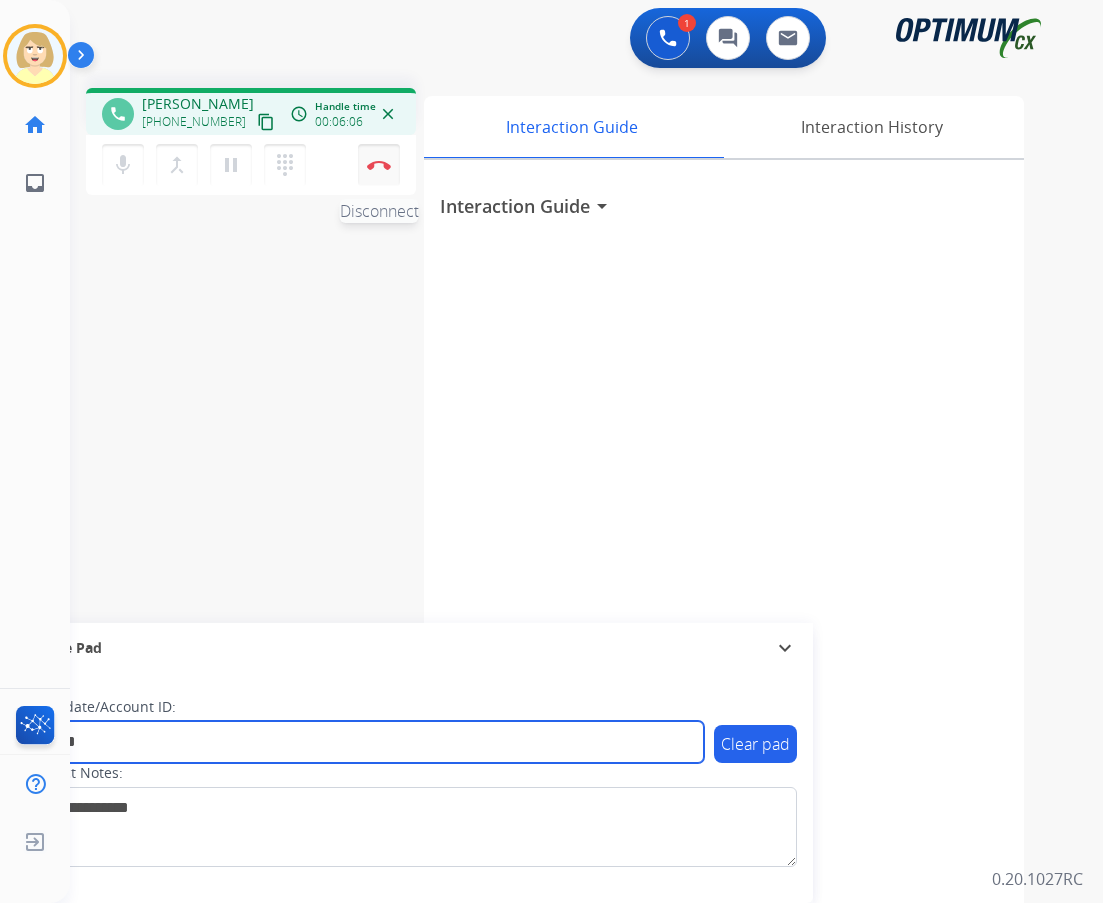 type on "*******" 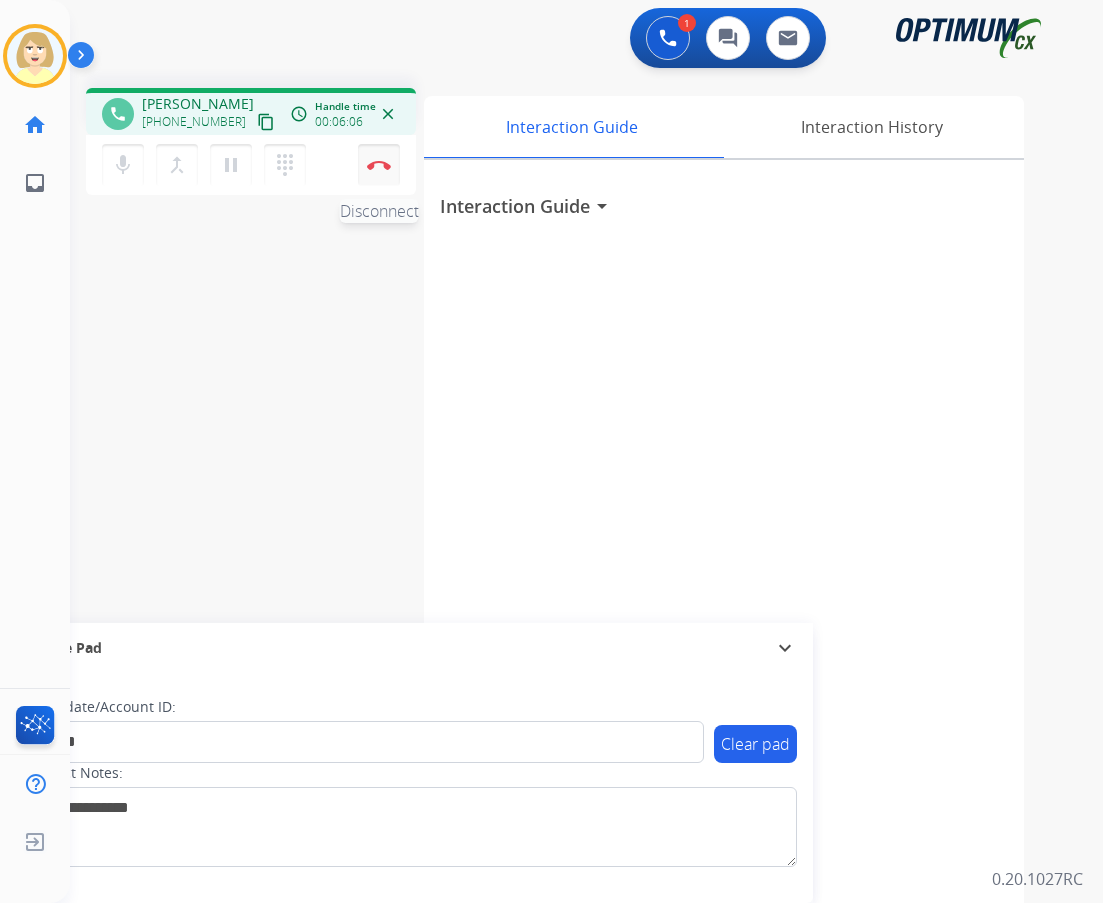 click on "Disconnect" at bounding box center (379, 165) 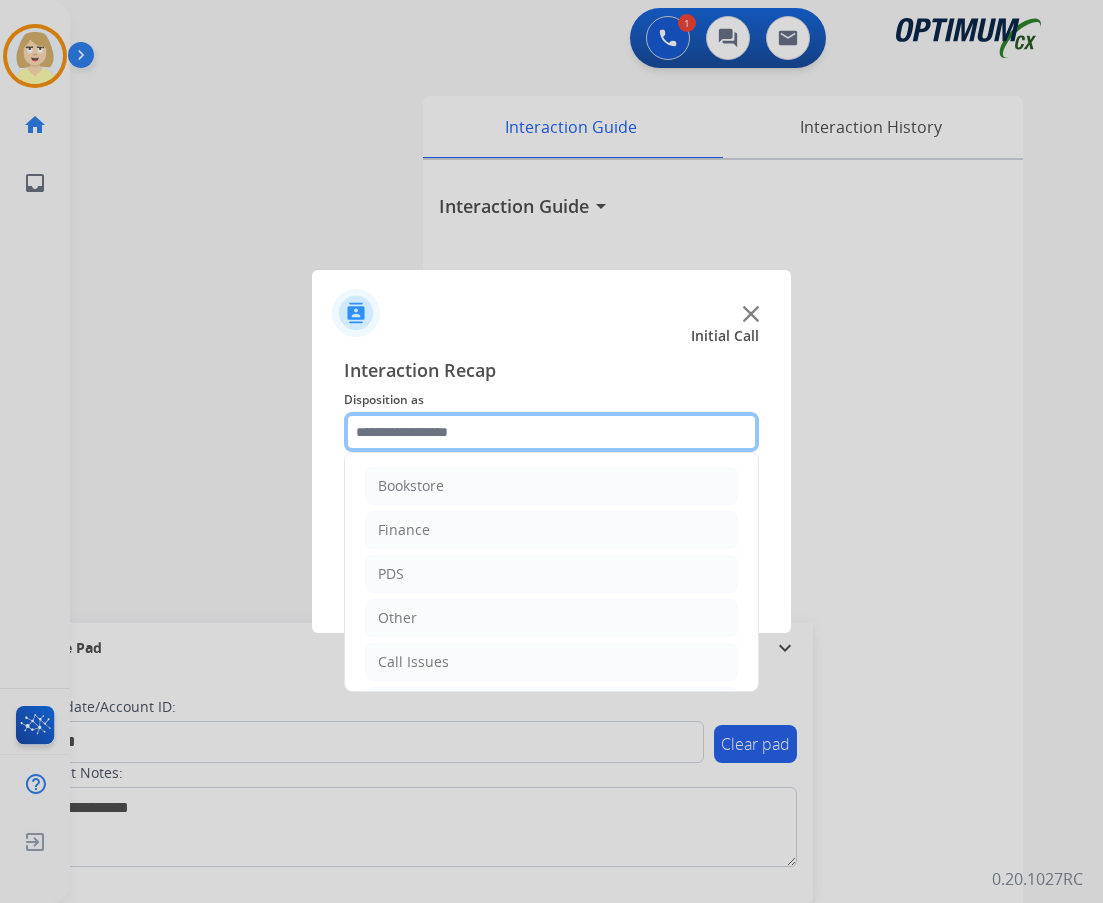 click 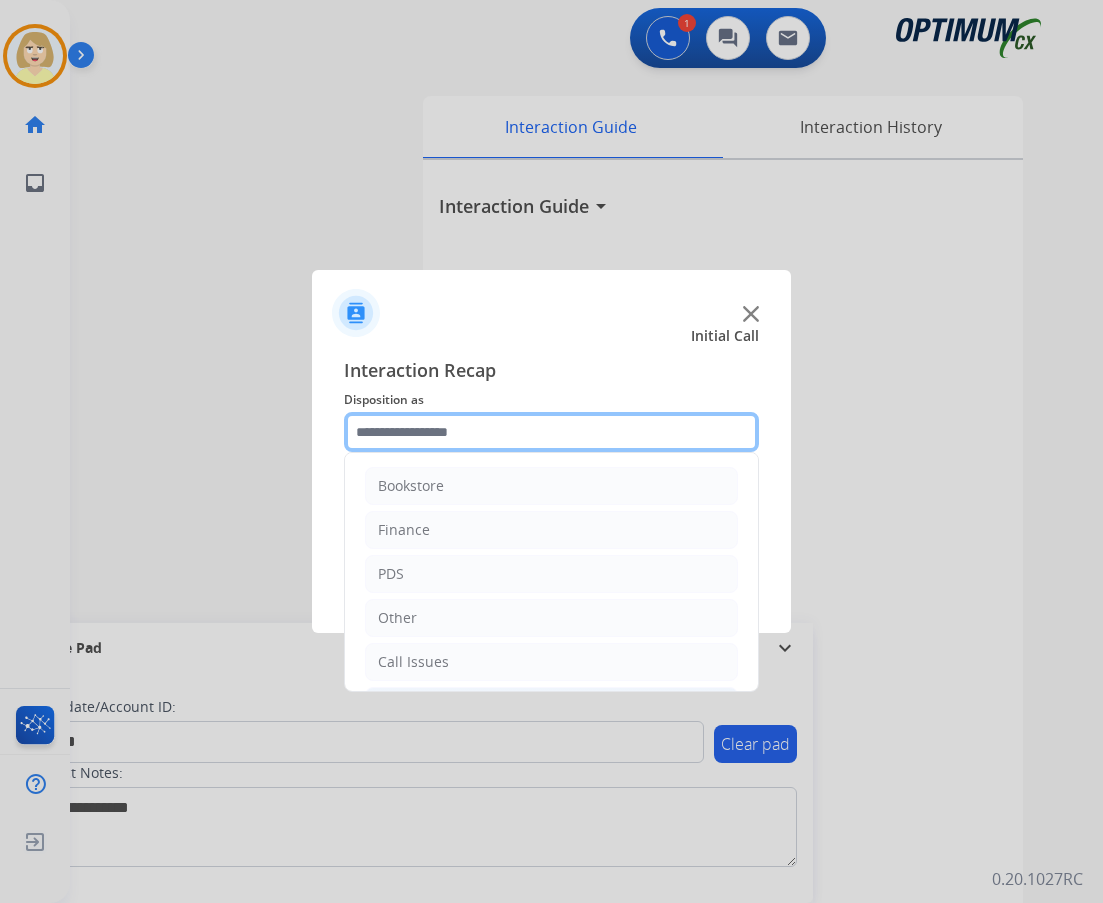 scroll, scrollTop: 136, scrollLeft: 0, axis: vertical 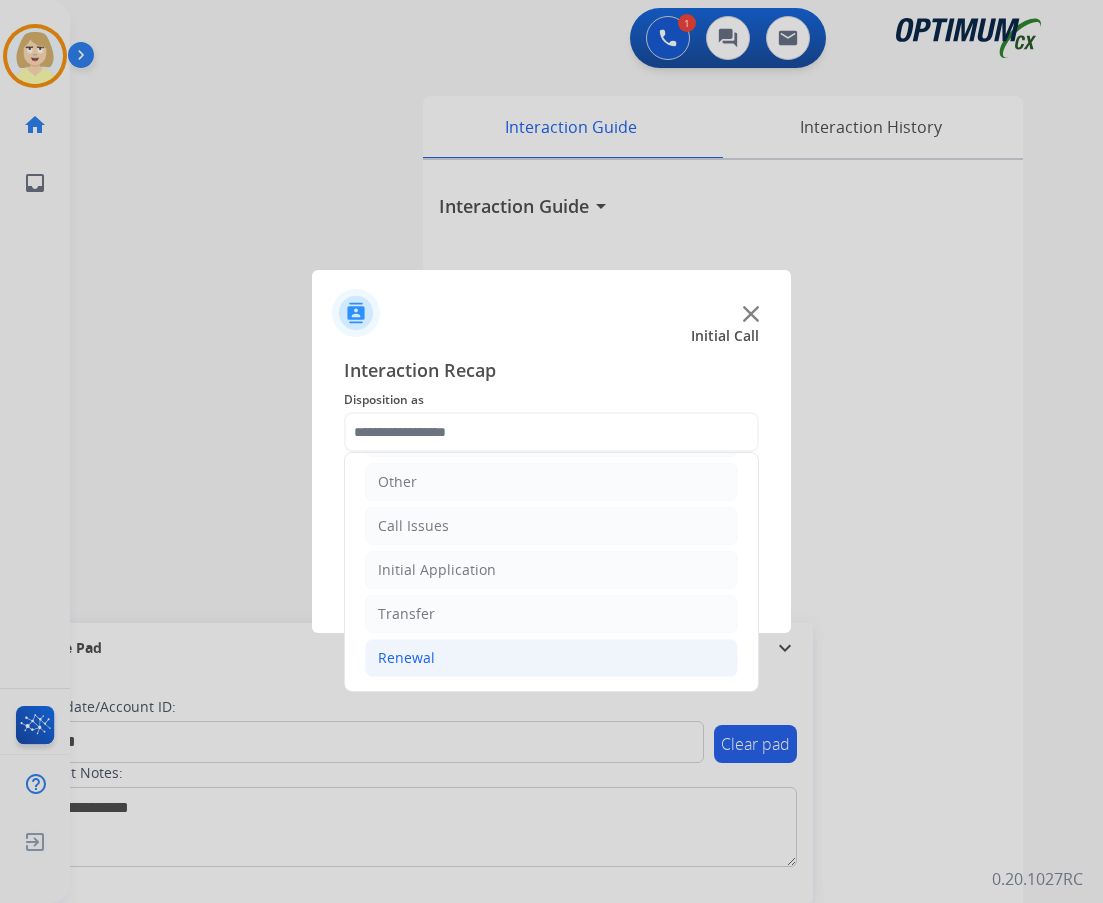 click on "Renewal" 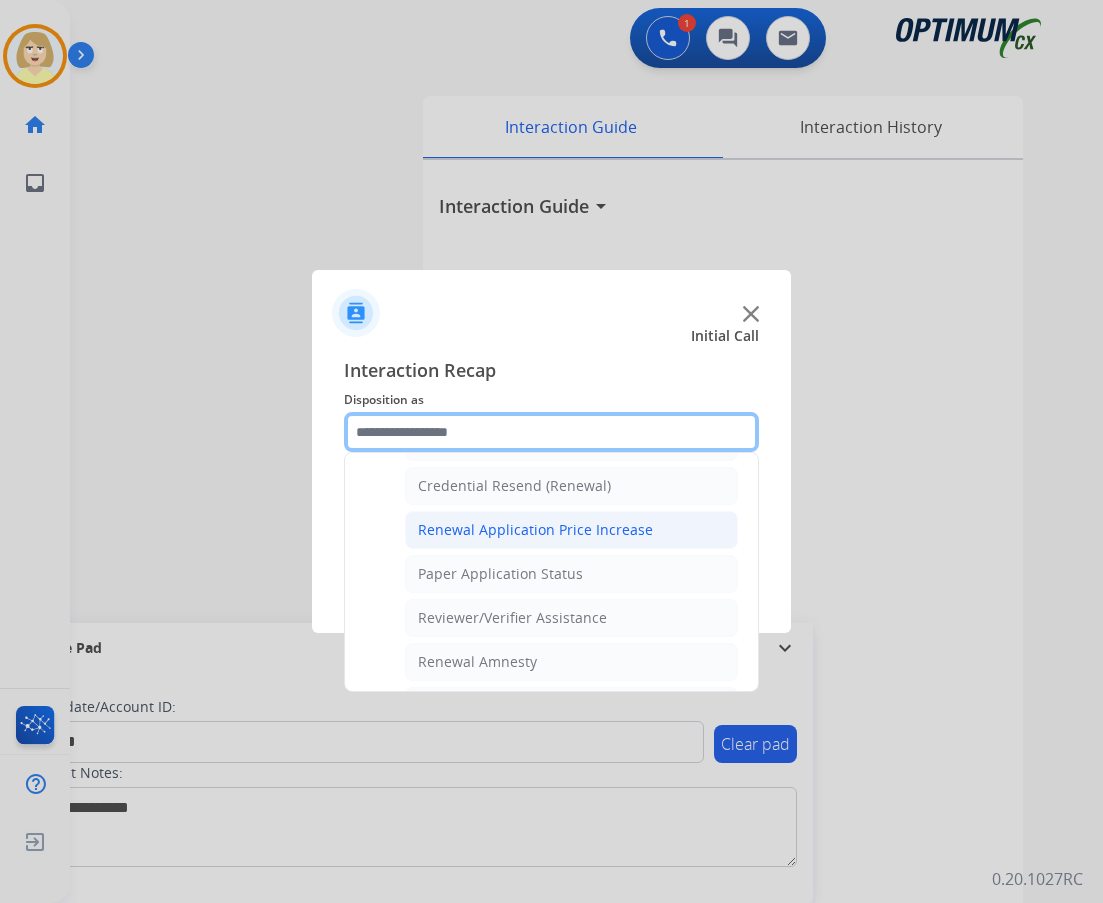 scroll, scrollTop: 736, scrollLeft: 0, axis: vertical 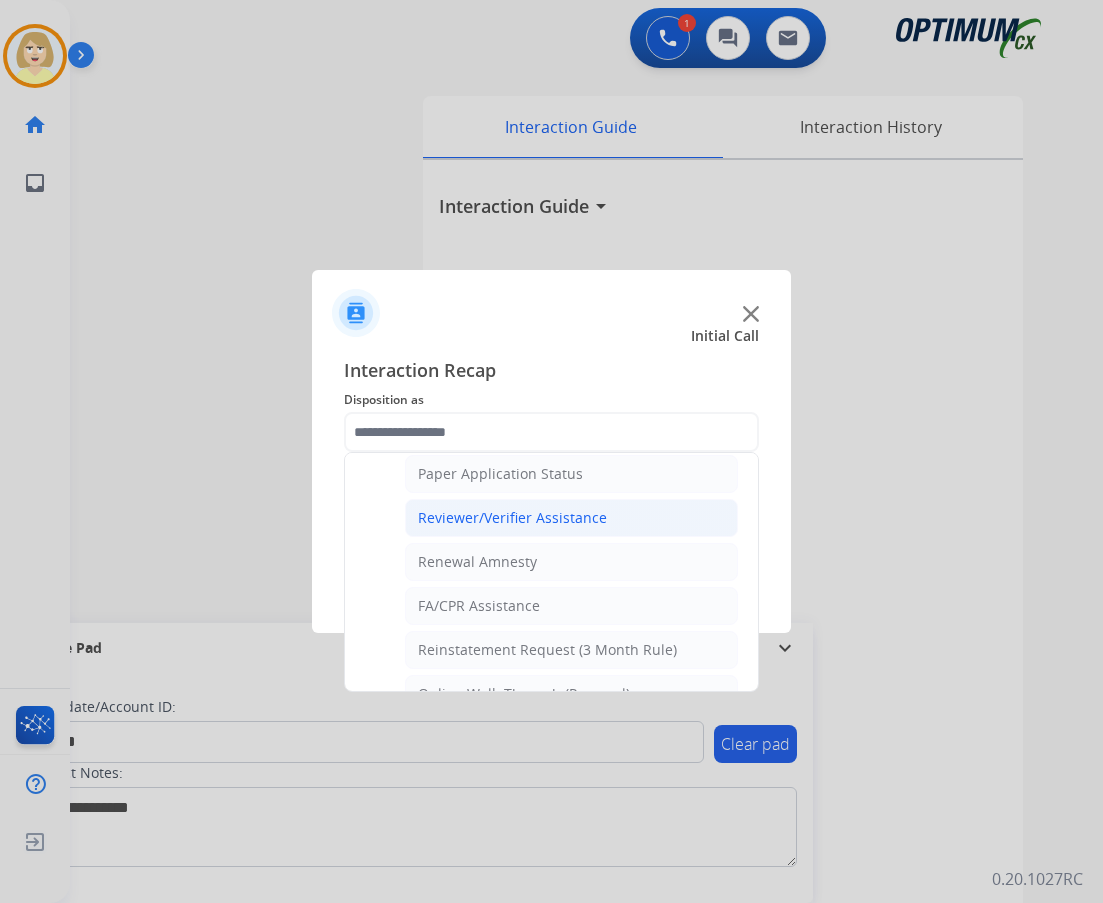 click on "Reviewer/Verifier Assistance" 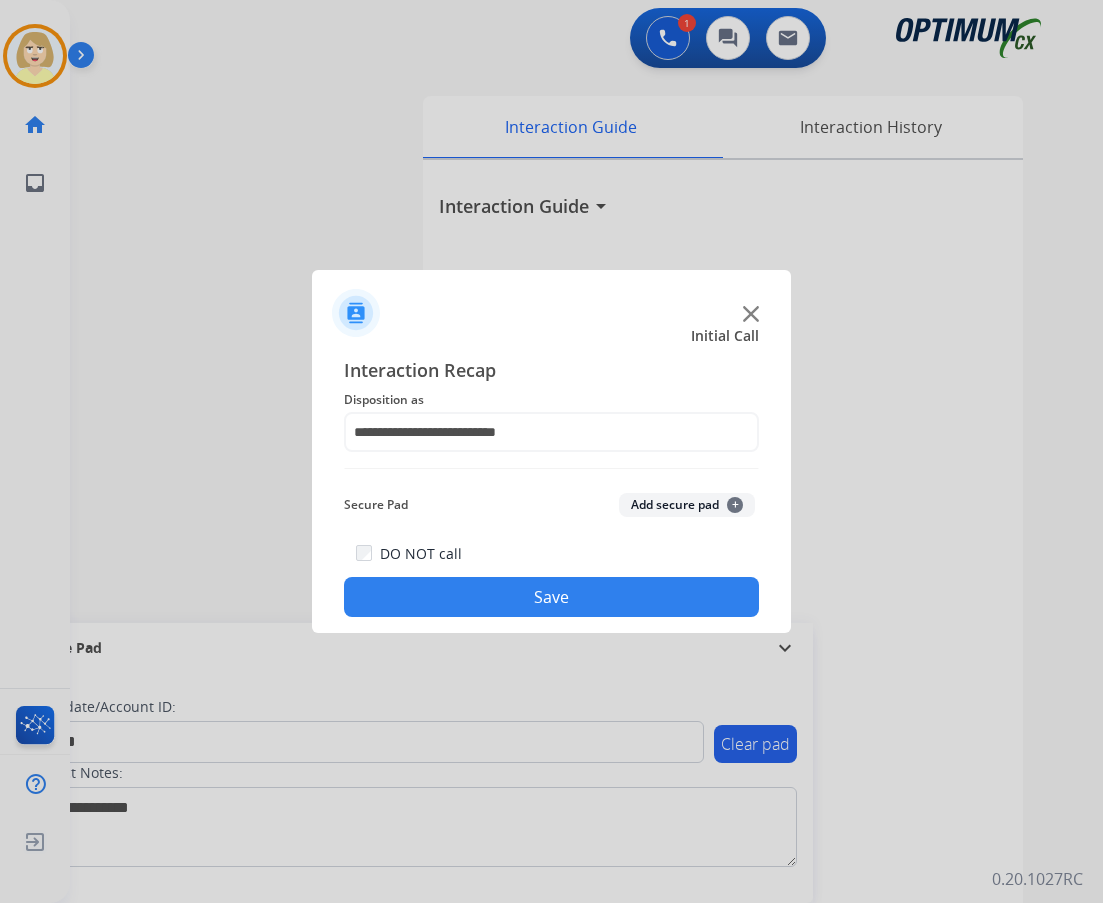 click on "Add secure pad  +" 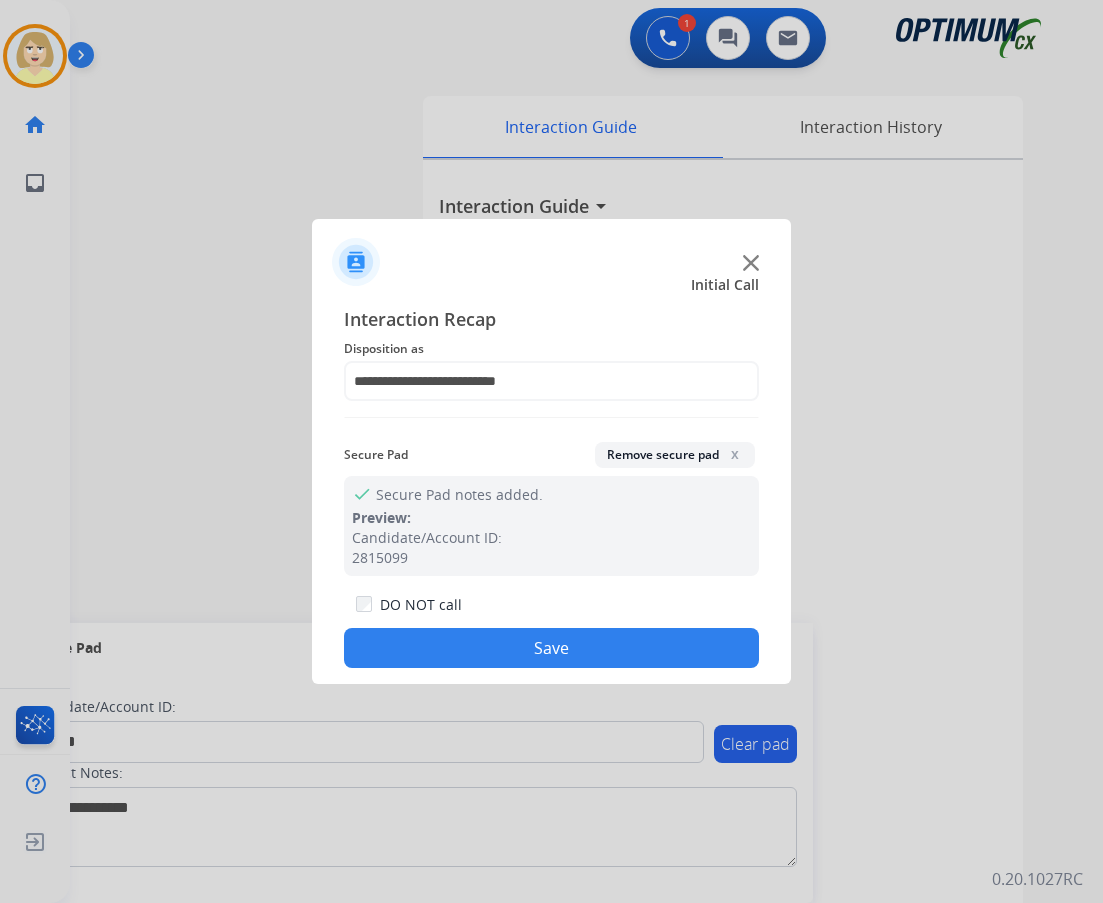 click on "Save" 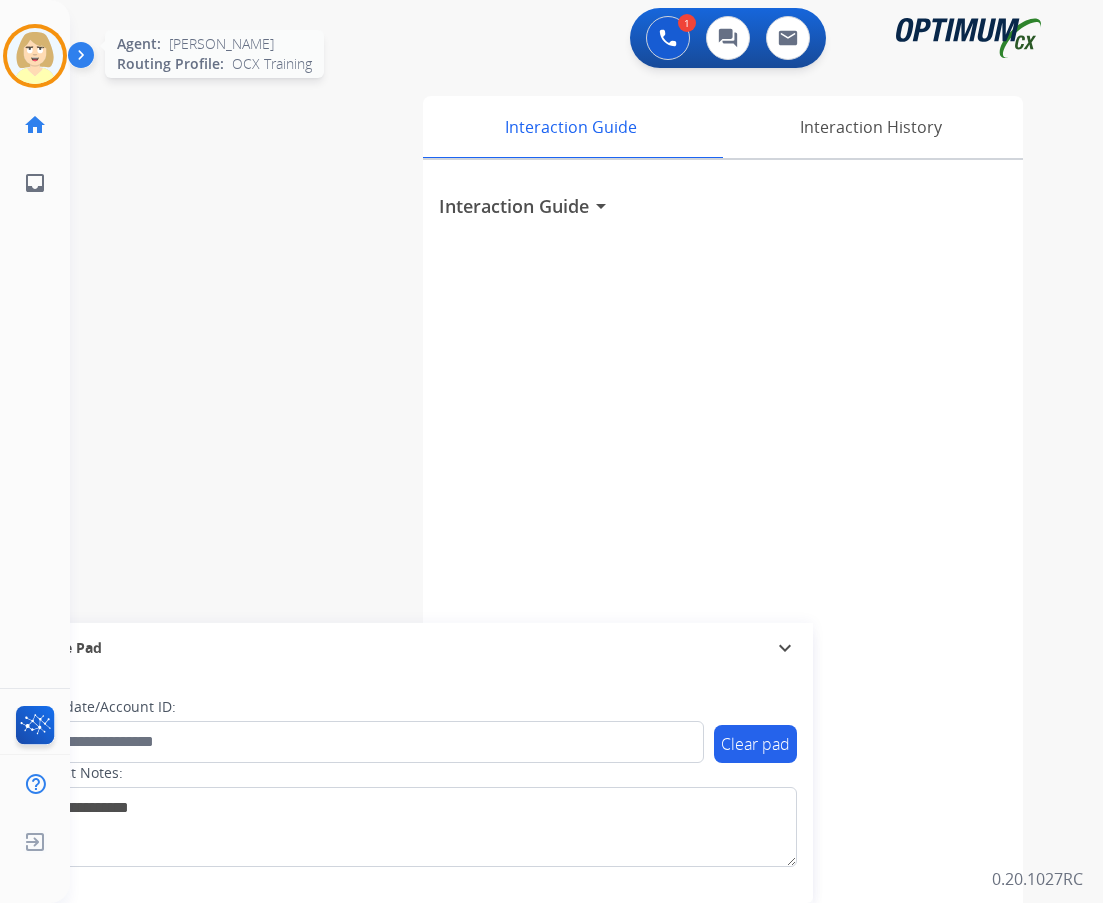 click at bounding box center [35, 56] 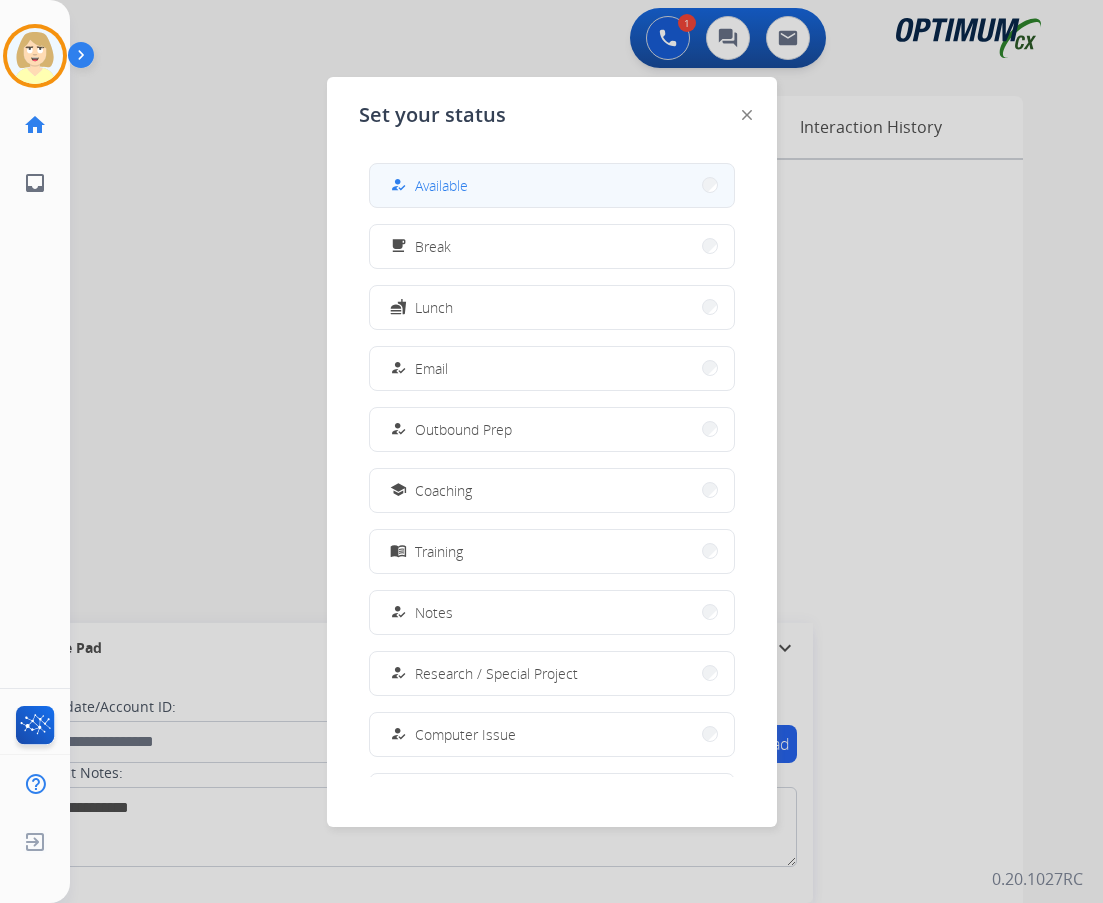 click on "Available" at bounding box center (441, 185) 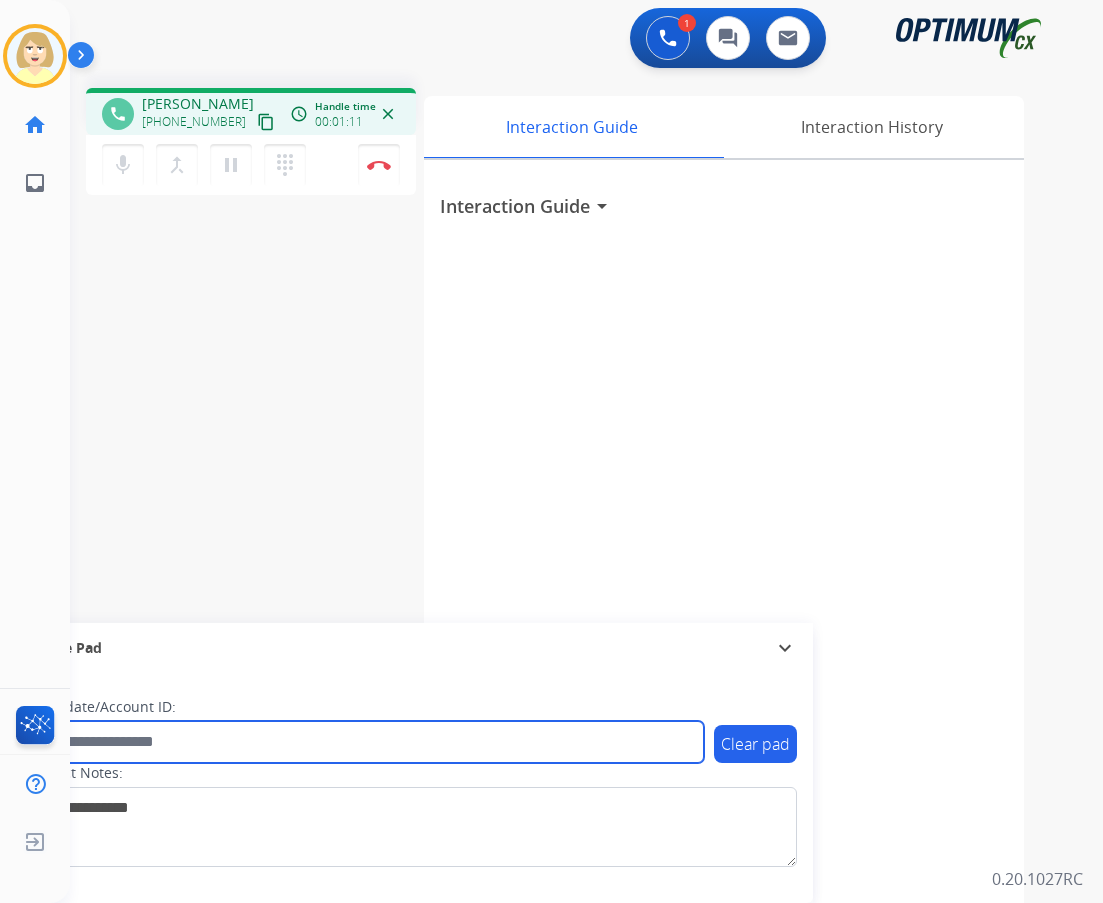 click at bounding box center [365, 742] 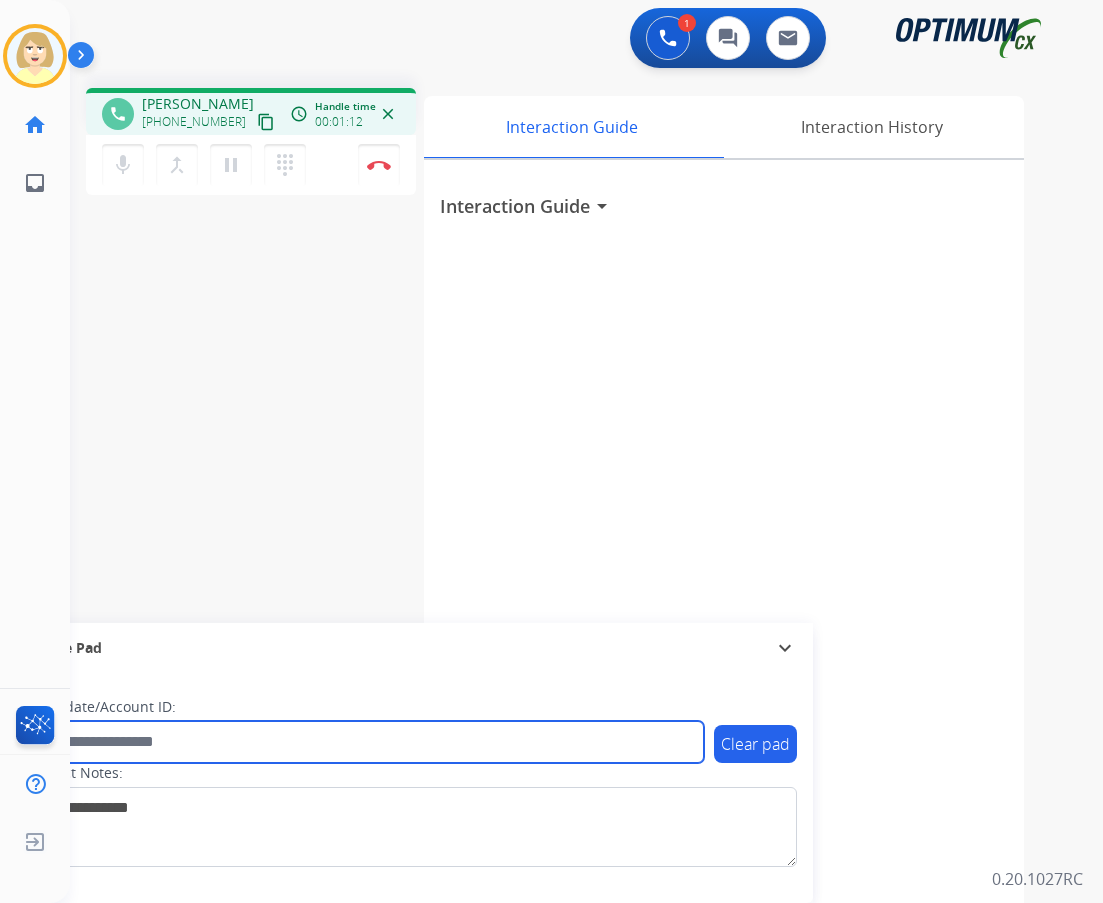 paste on "*******" 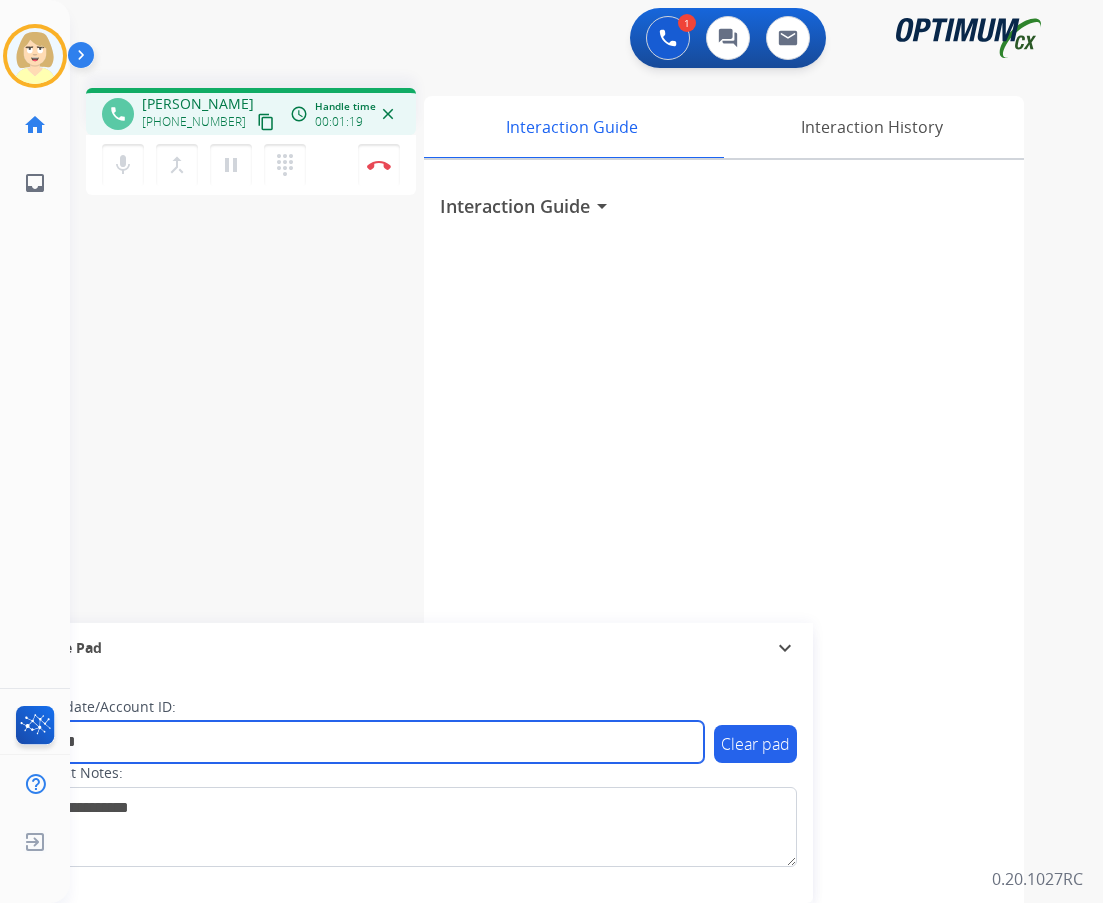 type on "*******" 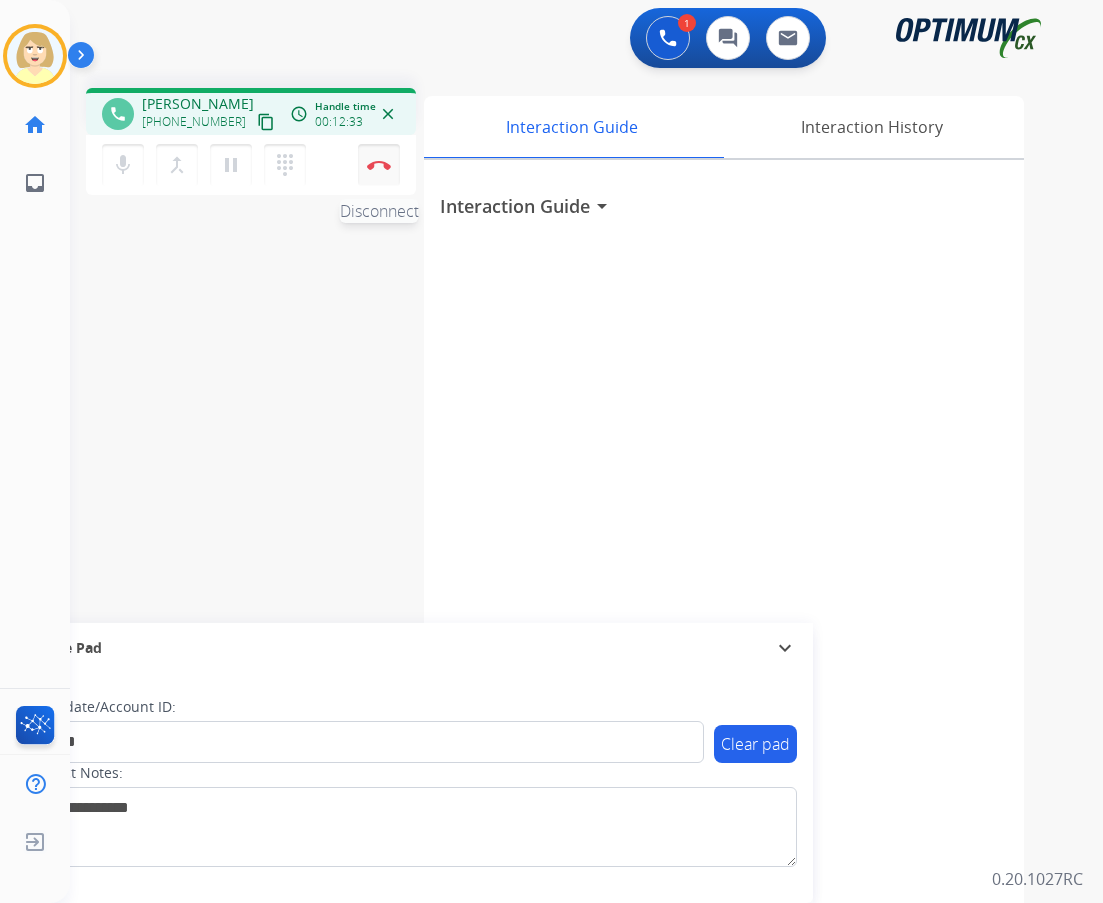 click on "Disconnect" at bounding box center [379, 165] 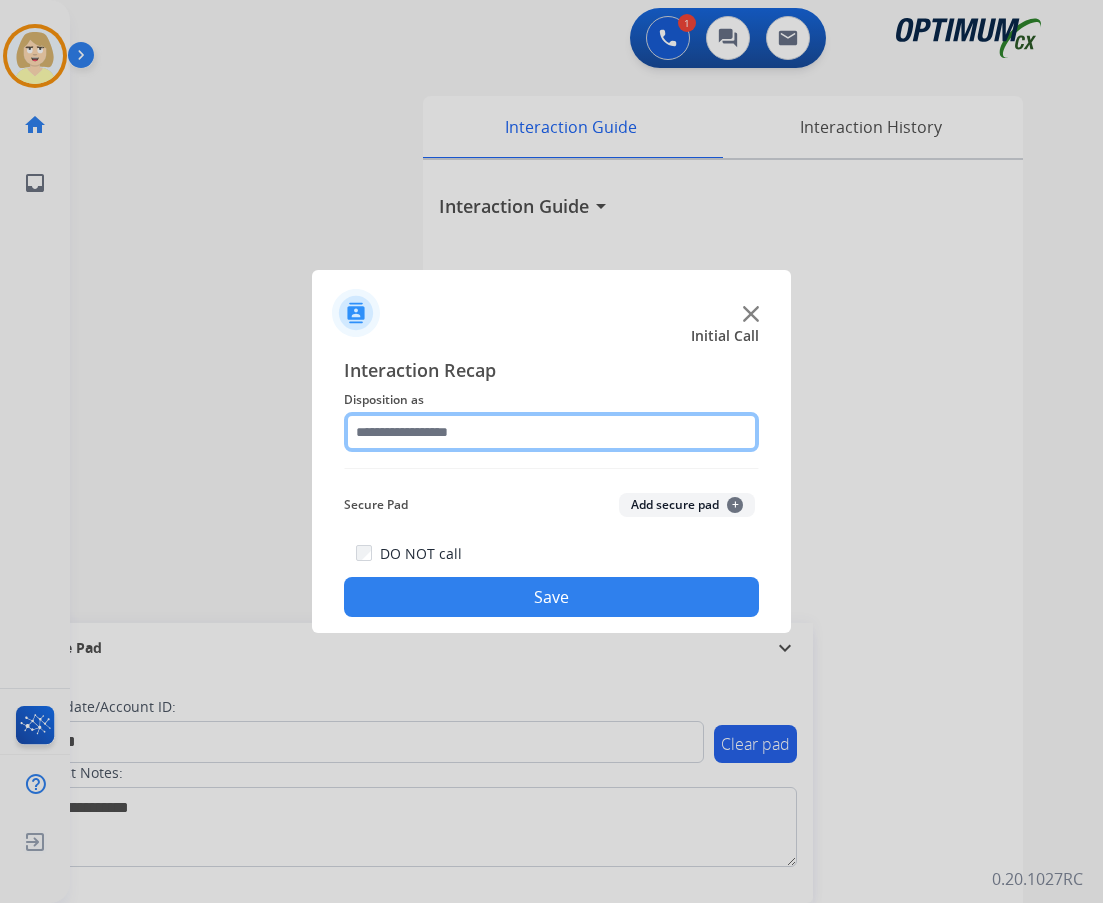 click 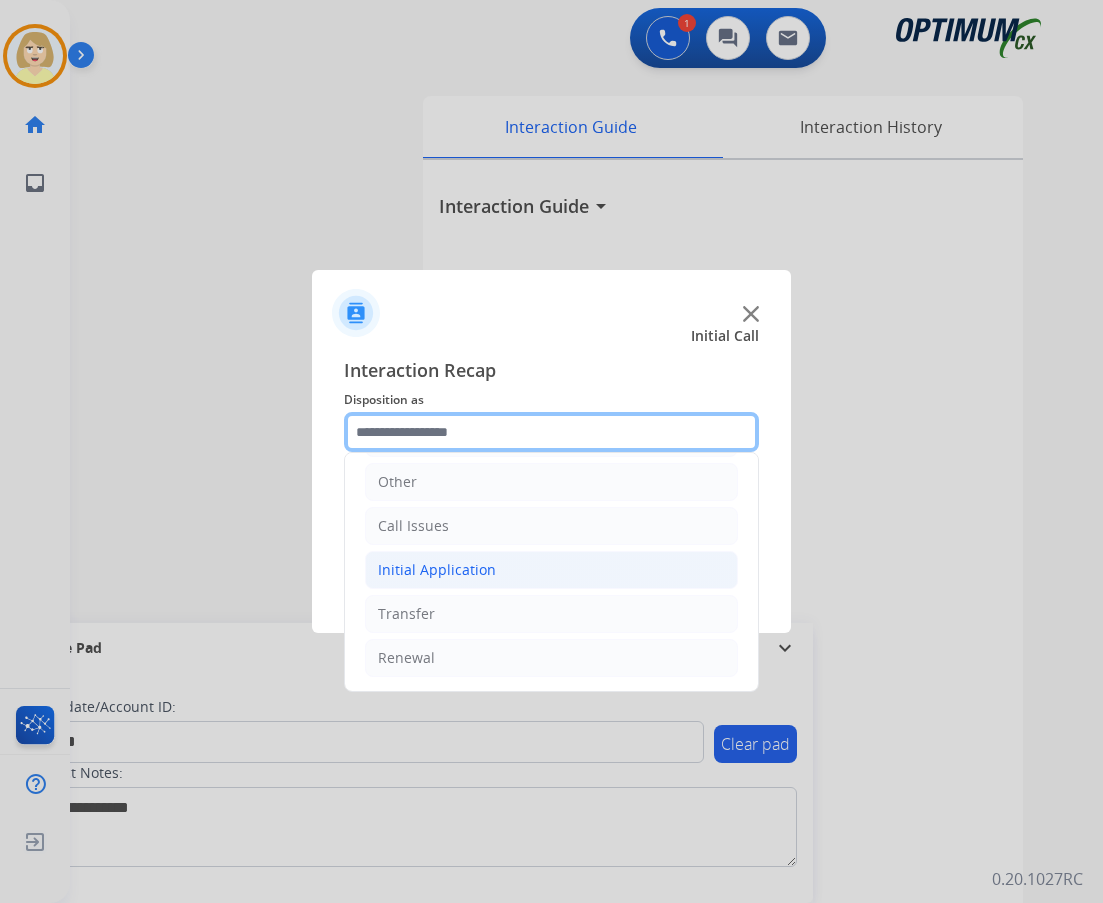 scroll, scrollTop: 36, scrollLeft: 0, axis: vertical 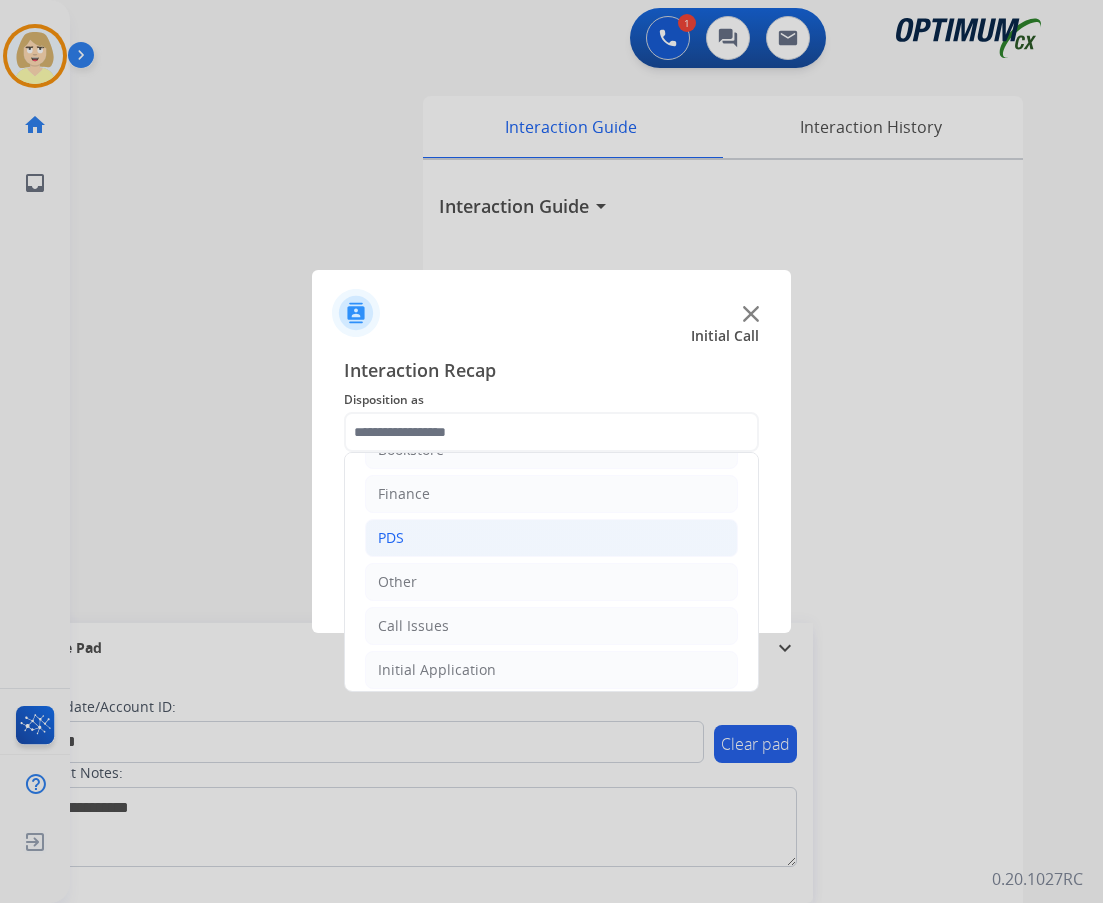 click on "PDS" 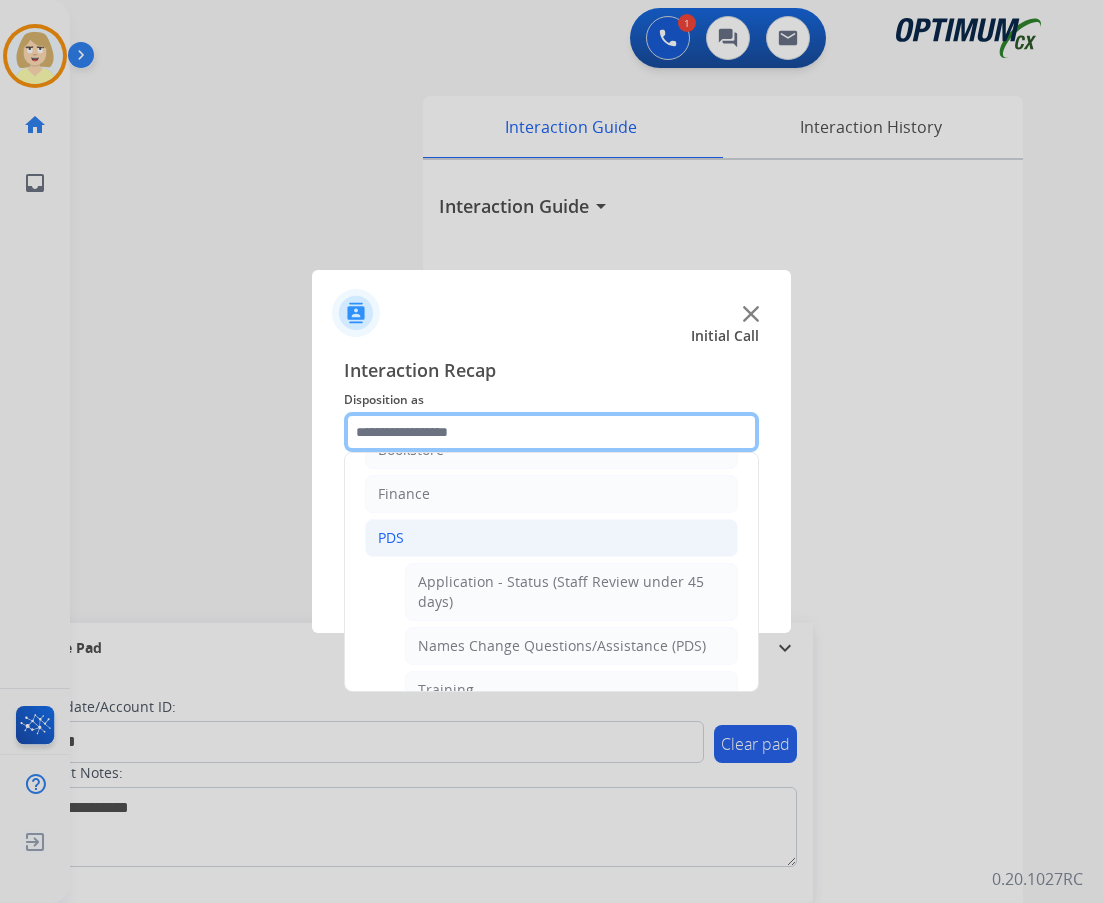 scroll, scrollTop: 236, scrollLeft: 0, axis: vertical 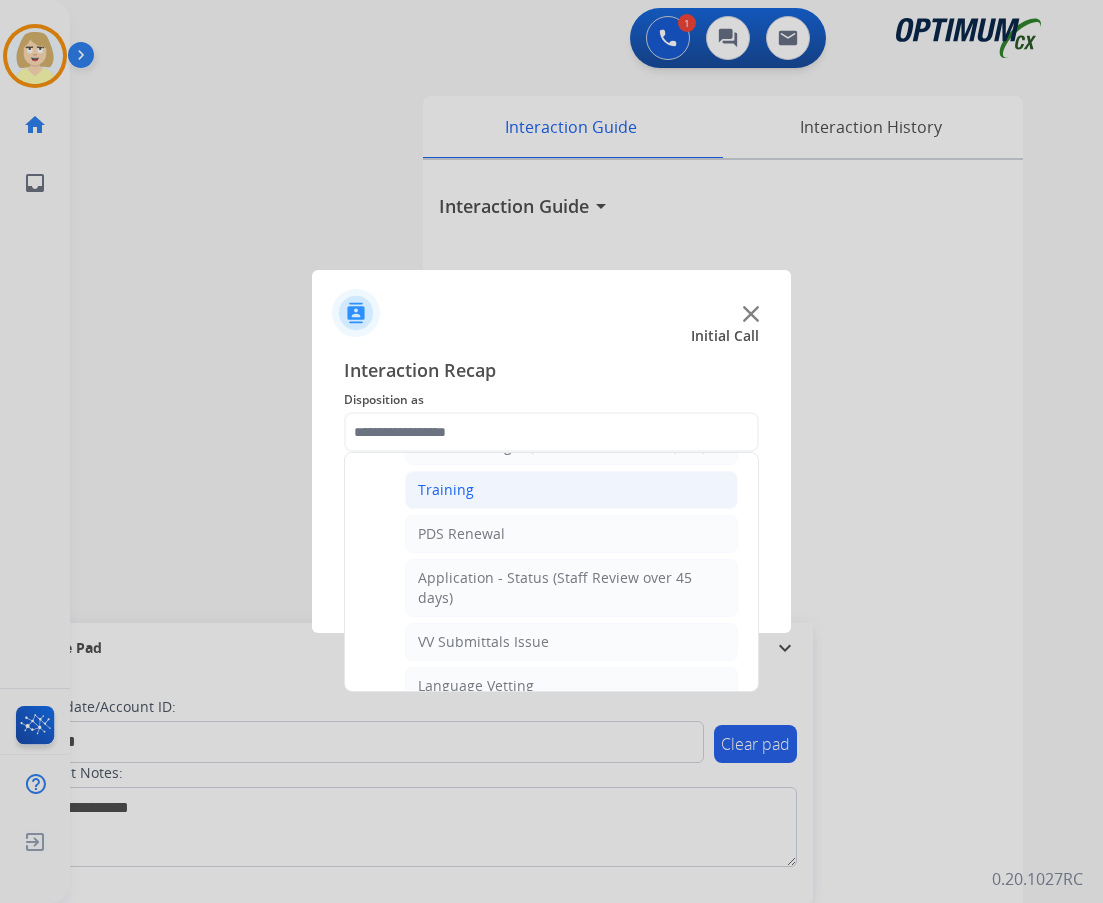 click on "Training" 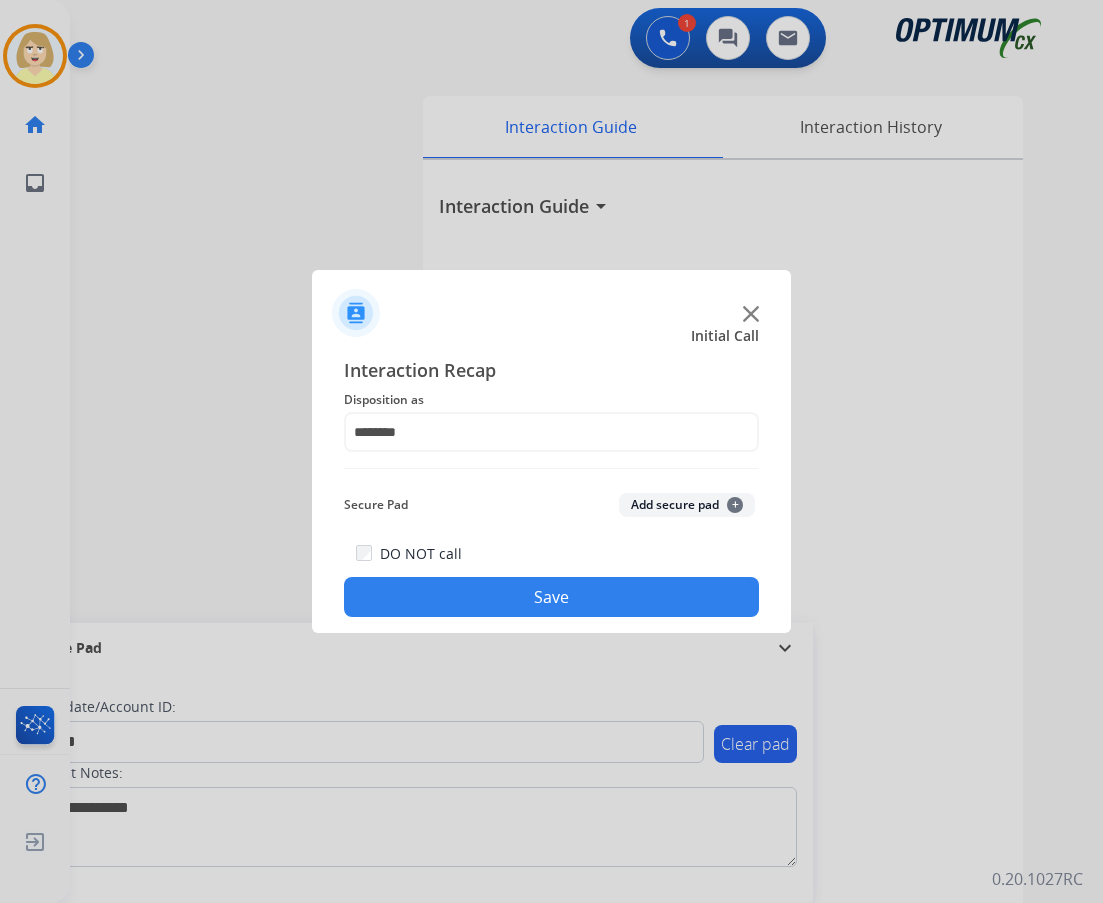 click on "Add secure pad  +" 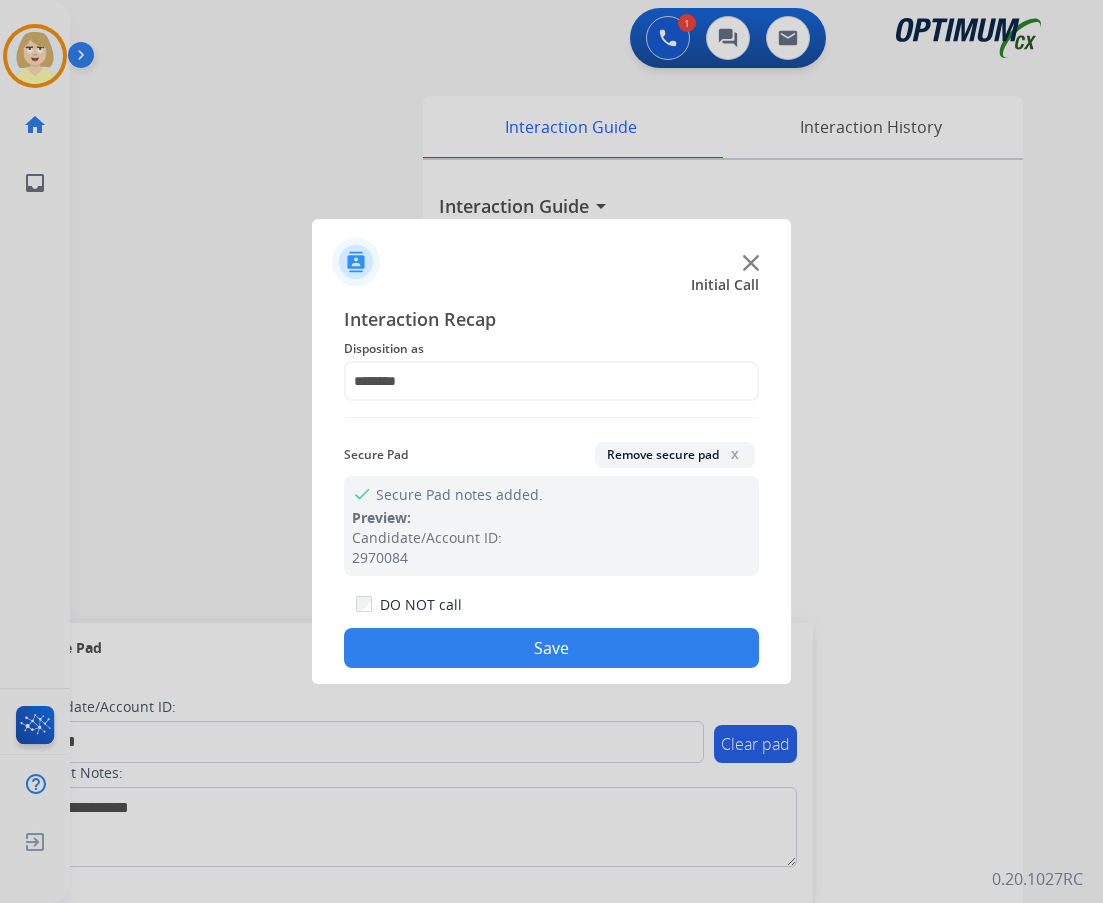 drag, startPoint x: 485, startPoint y: 657, endPoint x: 472, endPoint y: 641, distance: 20.615528 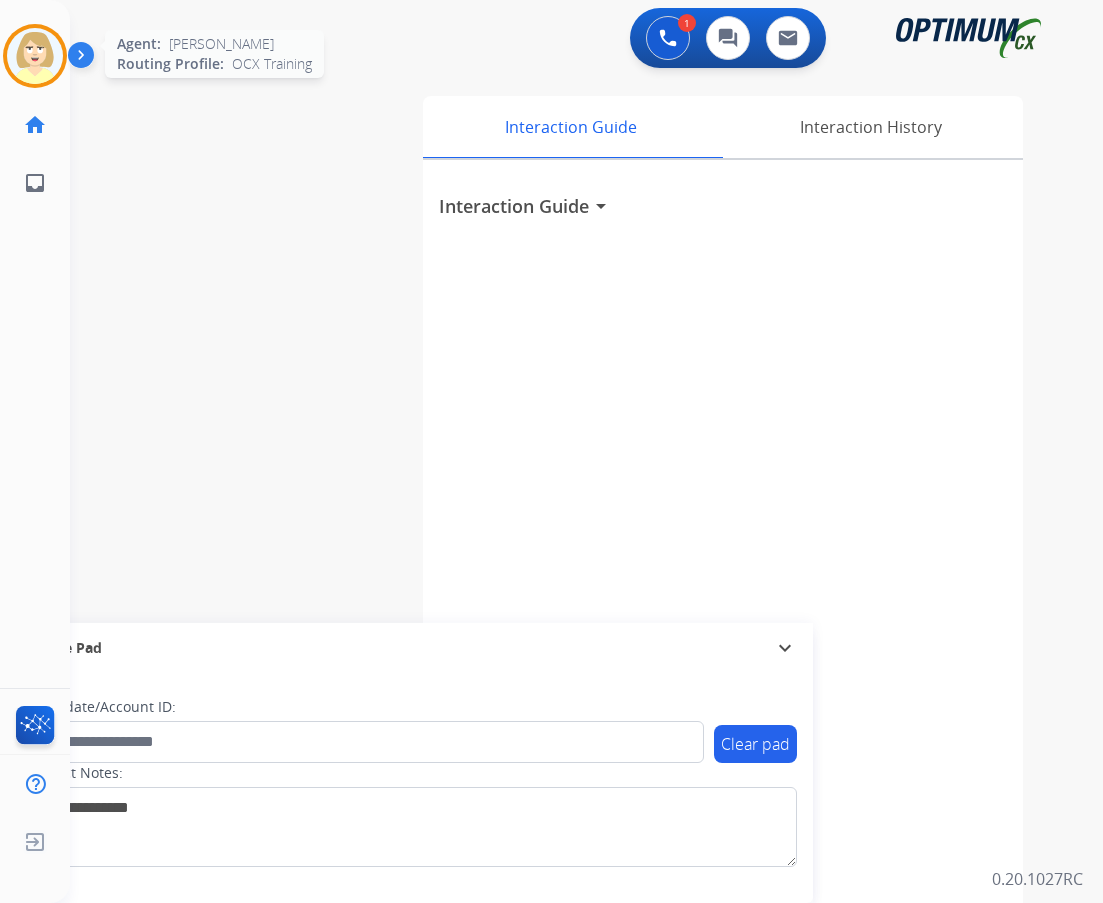 click at bounding box center [35, 56] 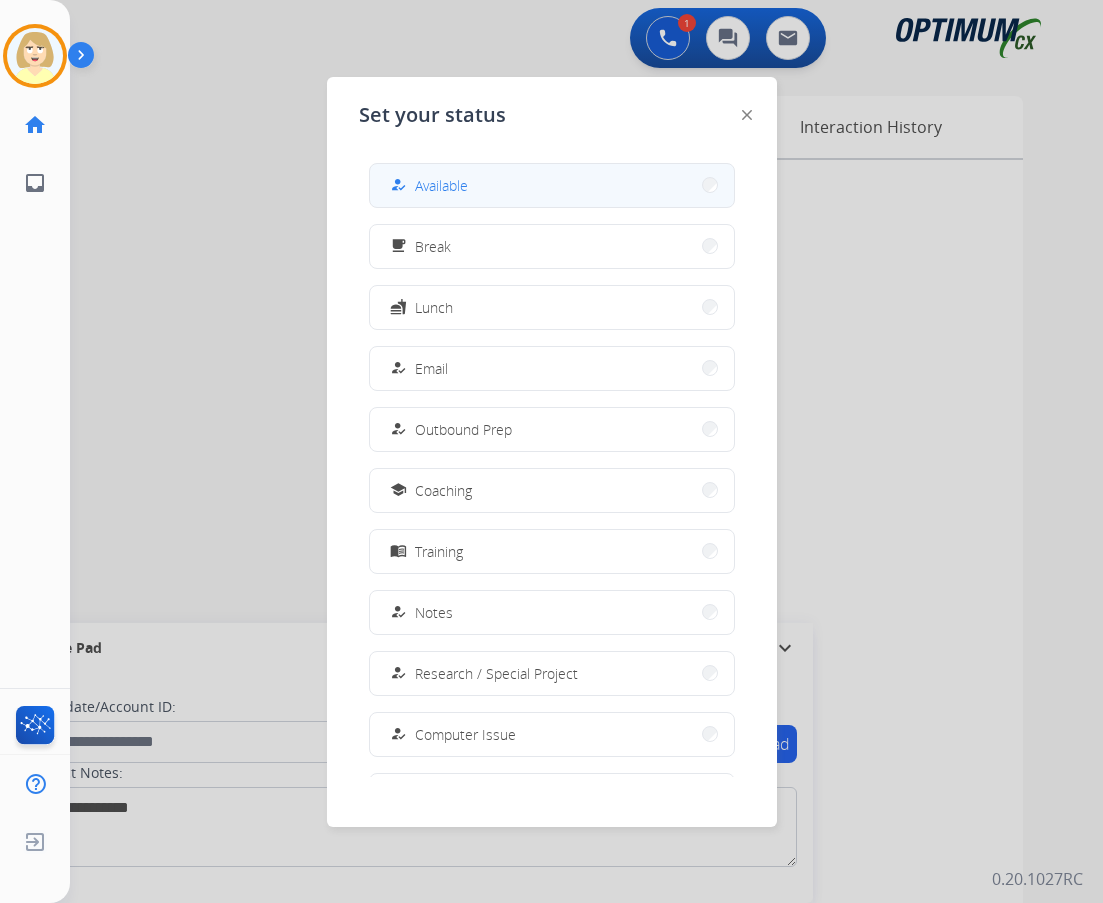 click on "Available" at bounding box center (441, 185) 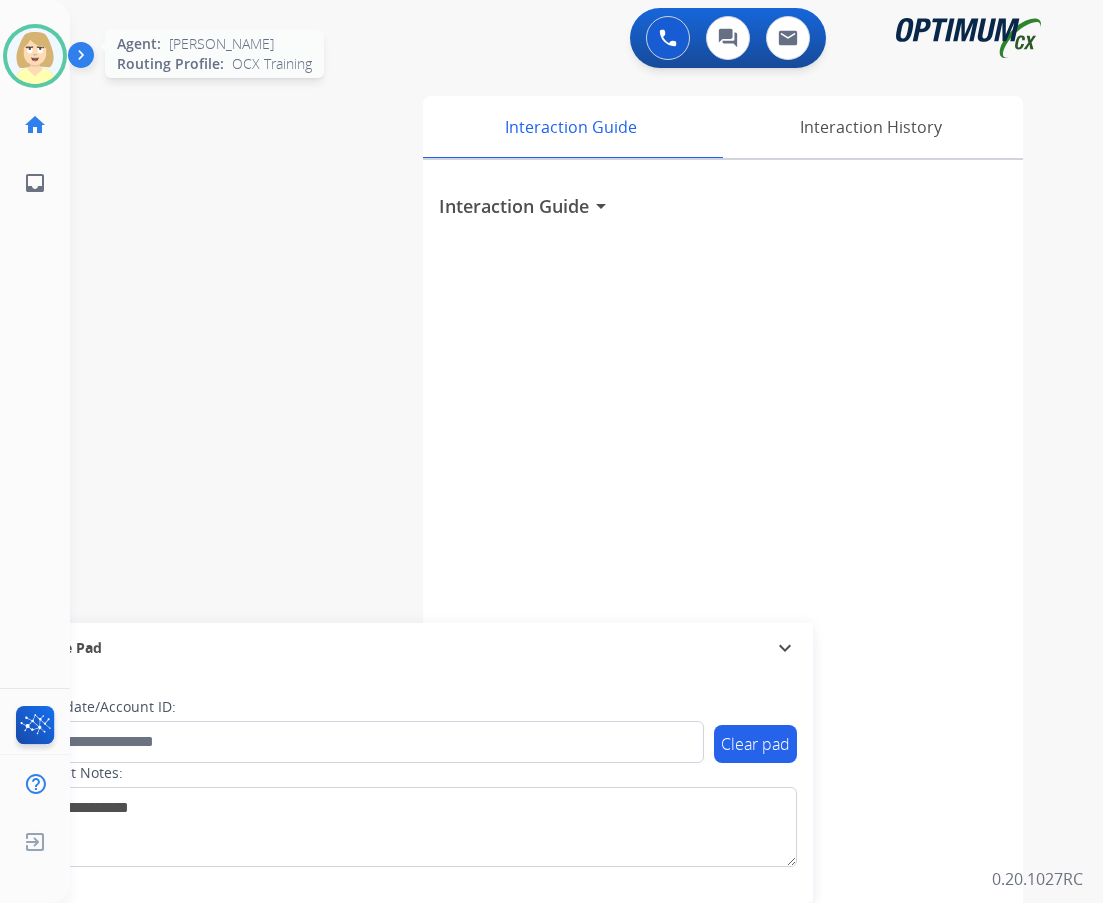 click at bounding box center [35, 56] 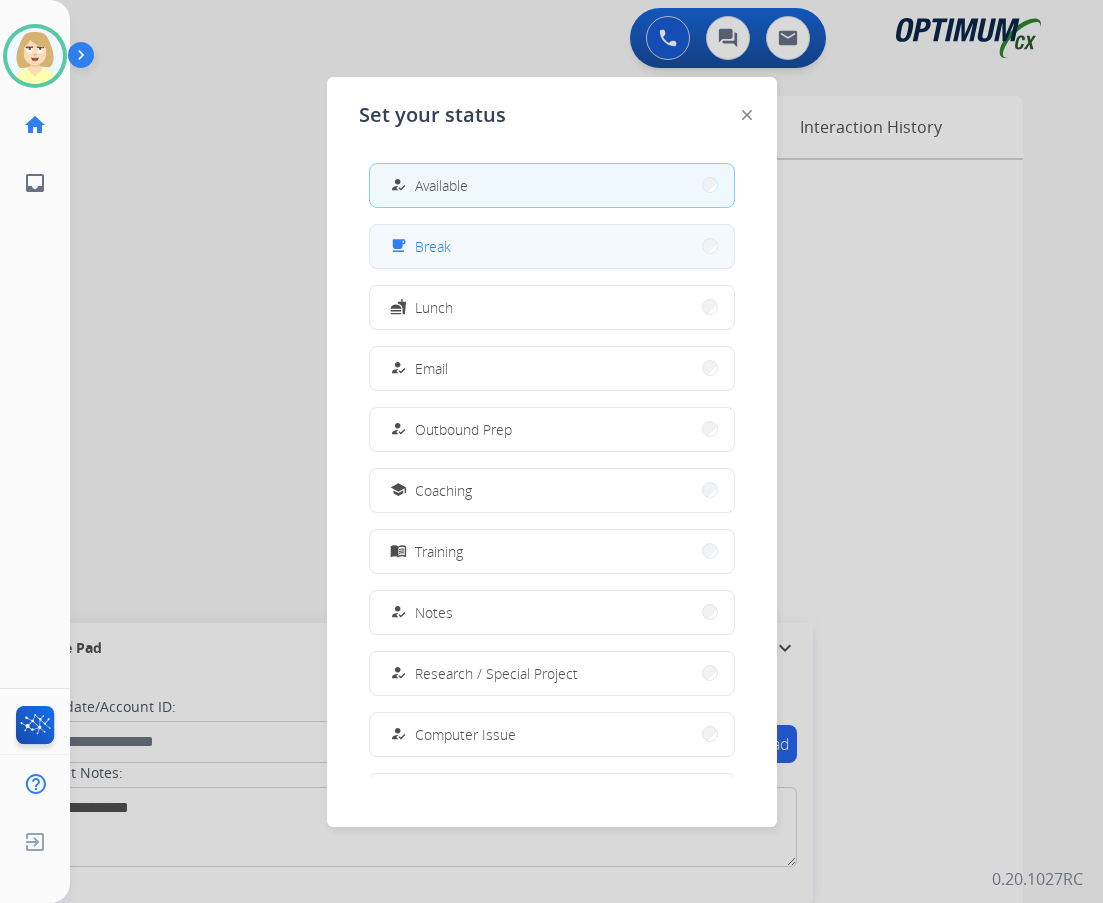 click on "Break" at bounding box center [433, 246] 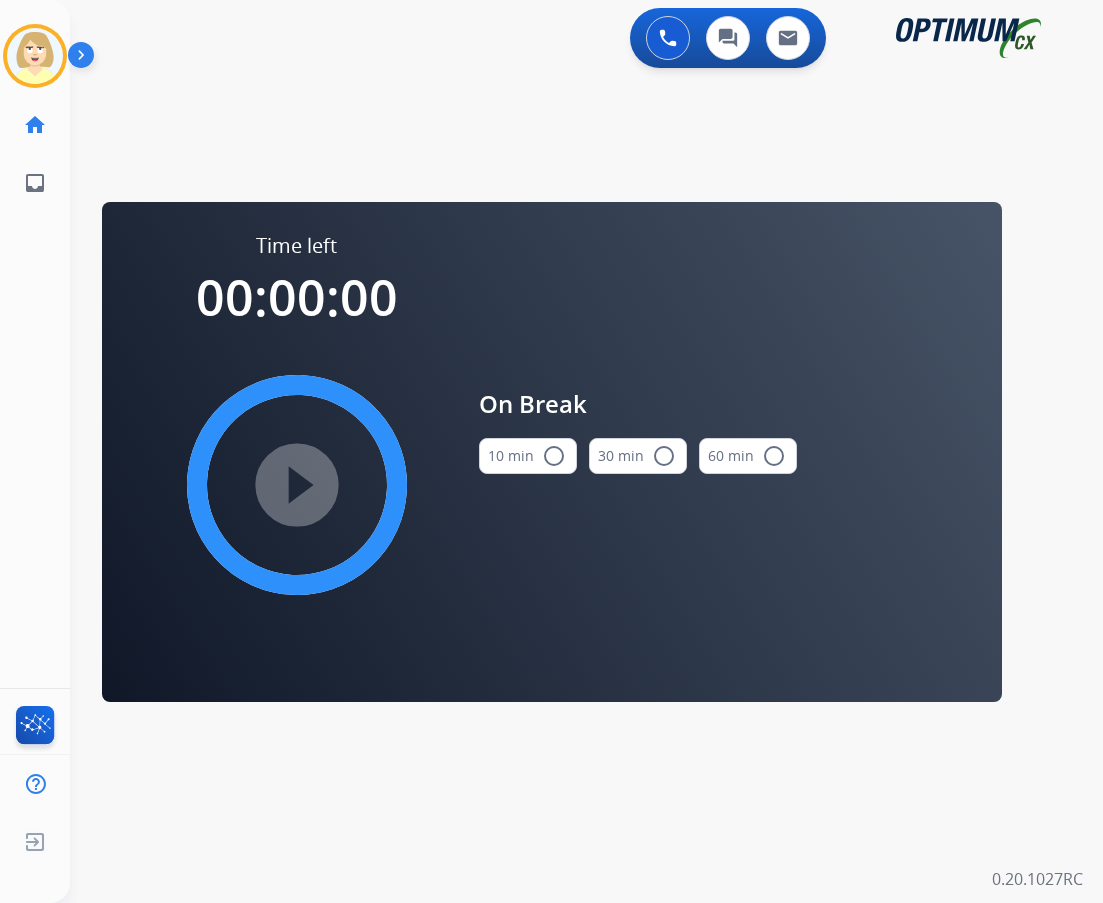 click on "10 min  radio_button_unchecked" at bounding box center (528, 456) 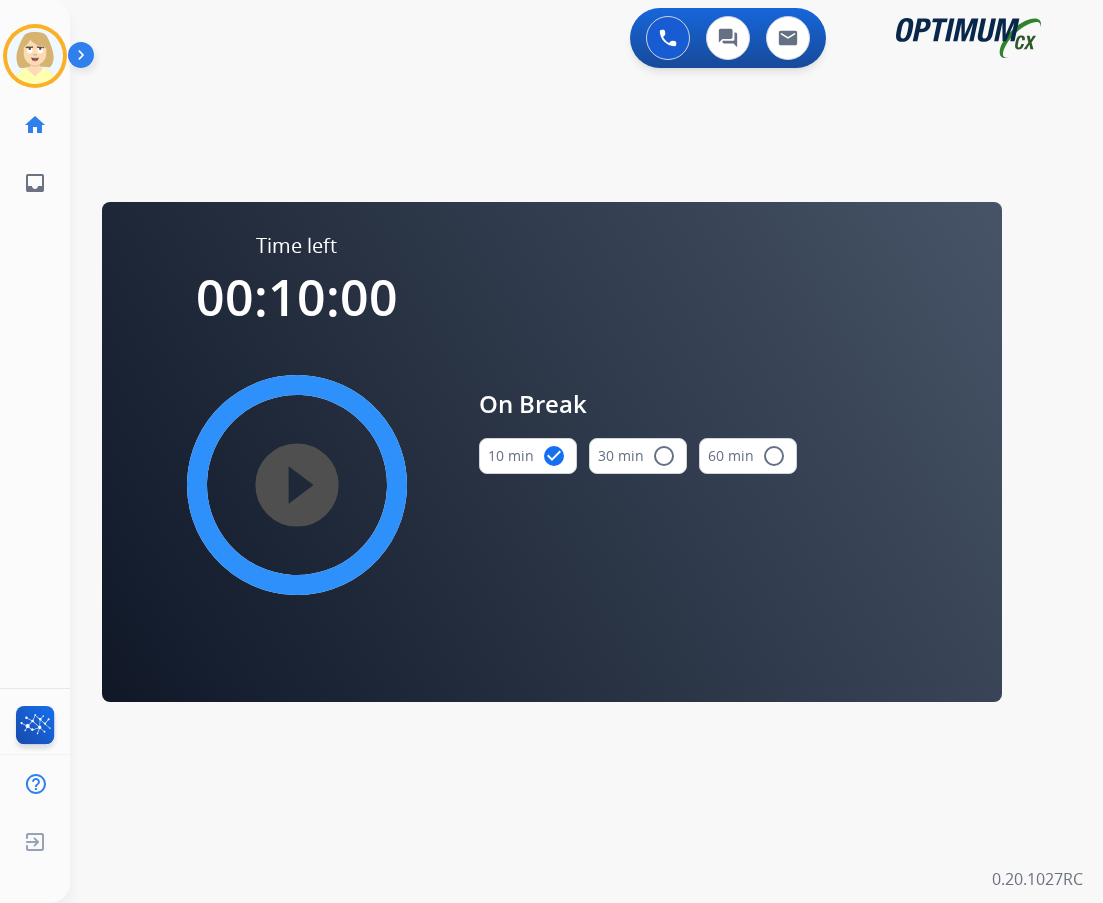 click on "play_circle_filled" at bounding box center (297, 485) 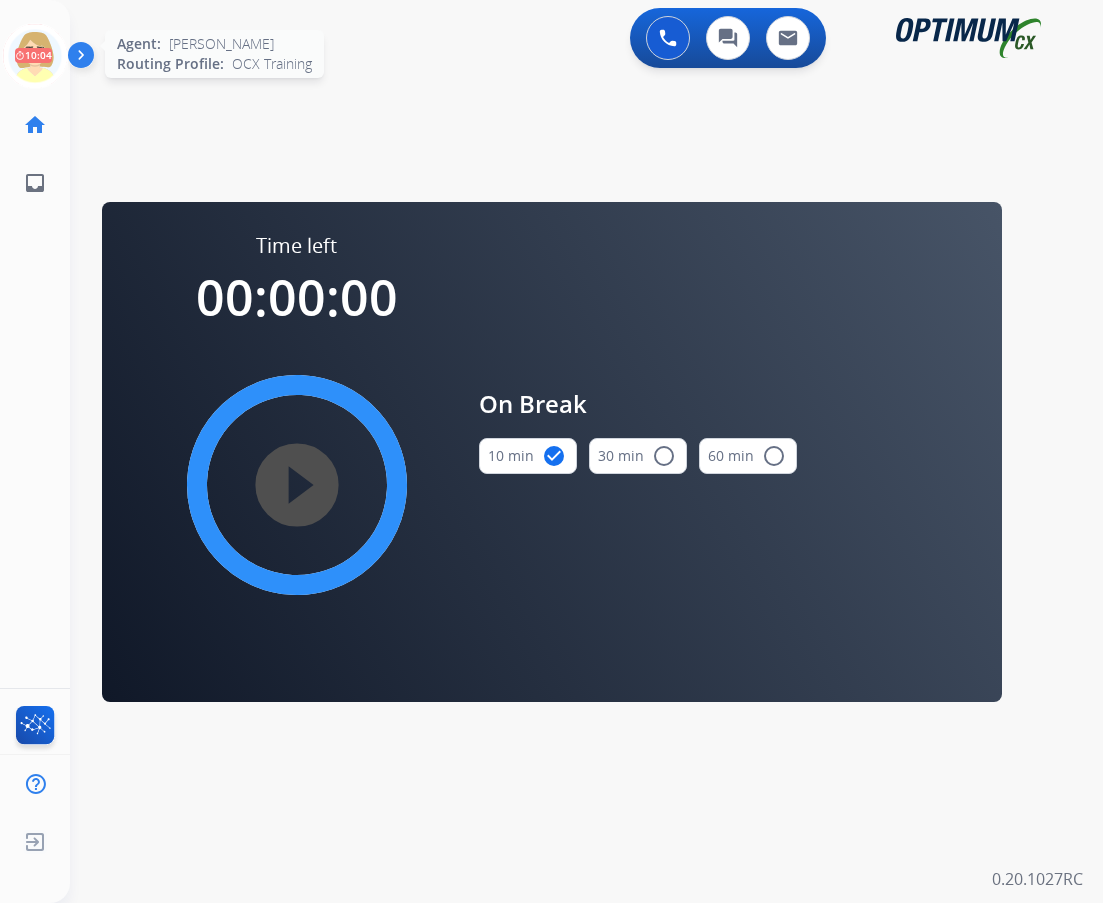 click 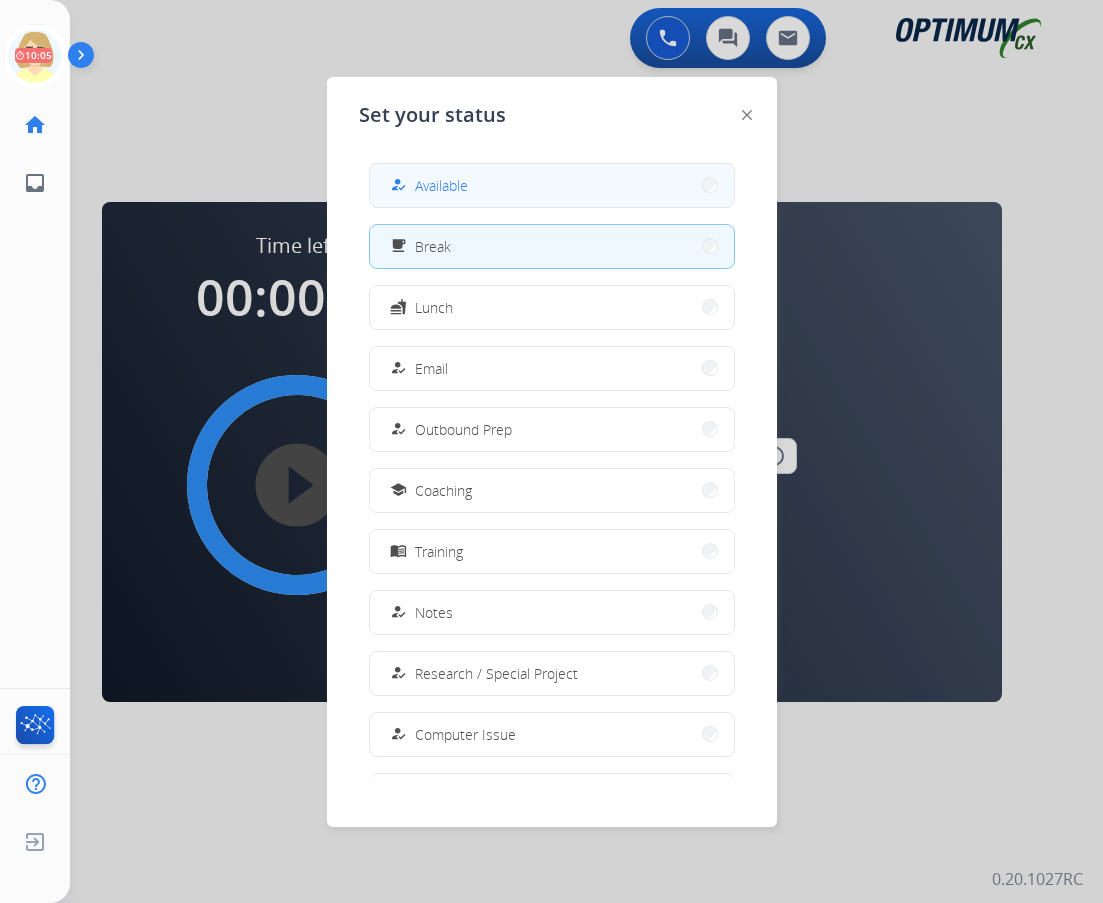 click on "Available" at bounding box center [441, 185] 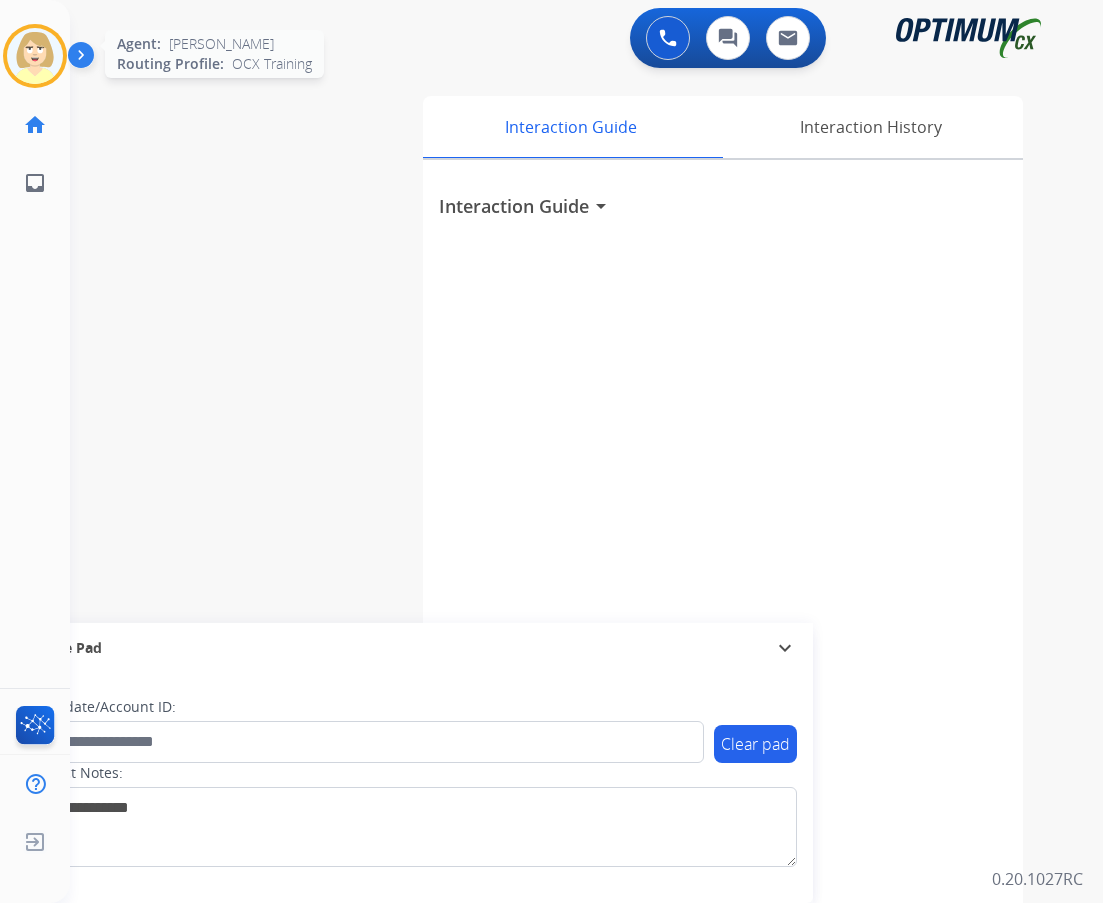 click at bounding box center (35, 56) 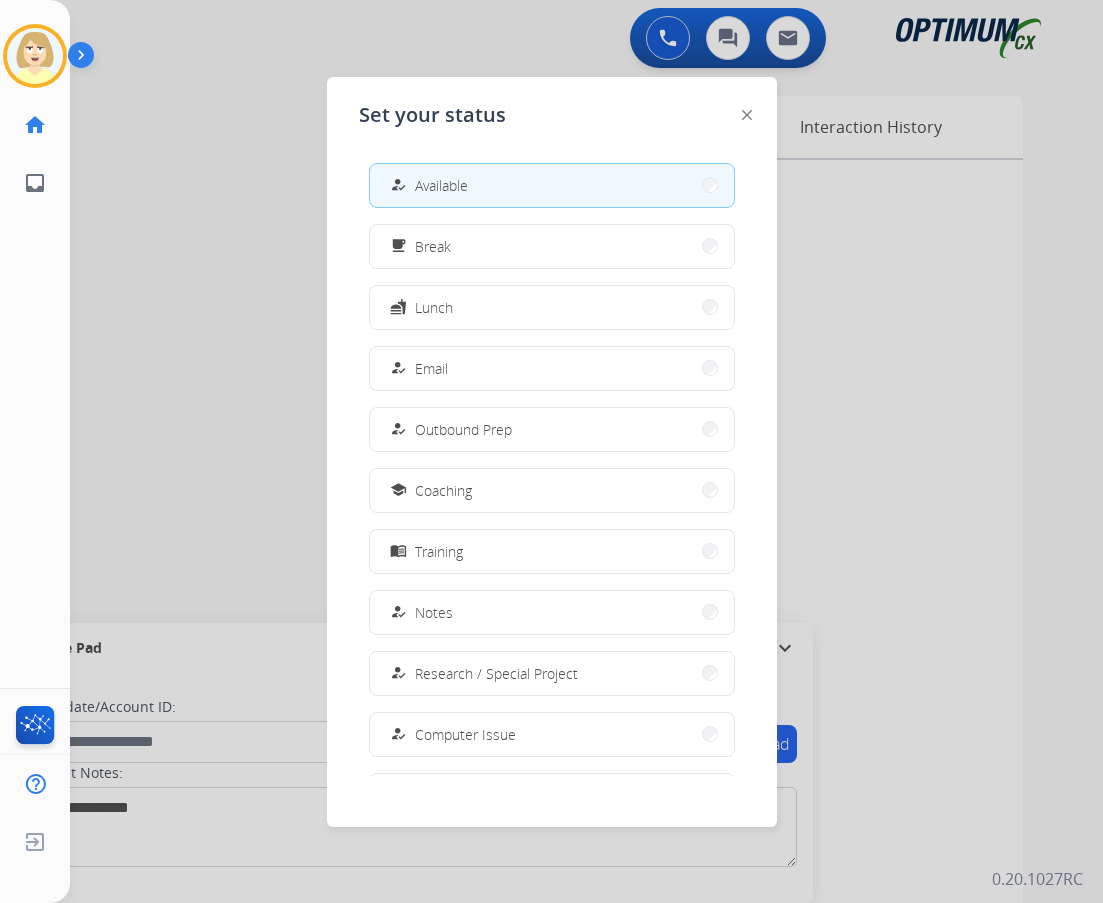 click on "Available" at bounding box center (441, 185) 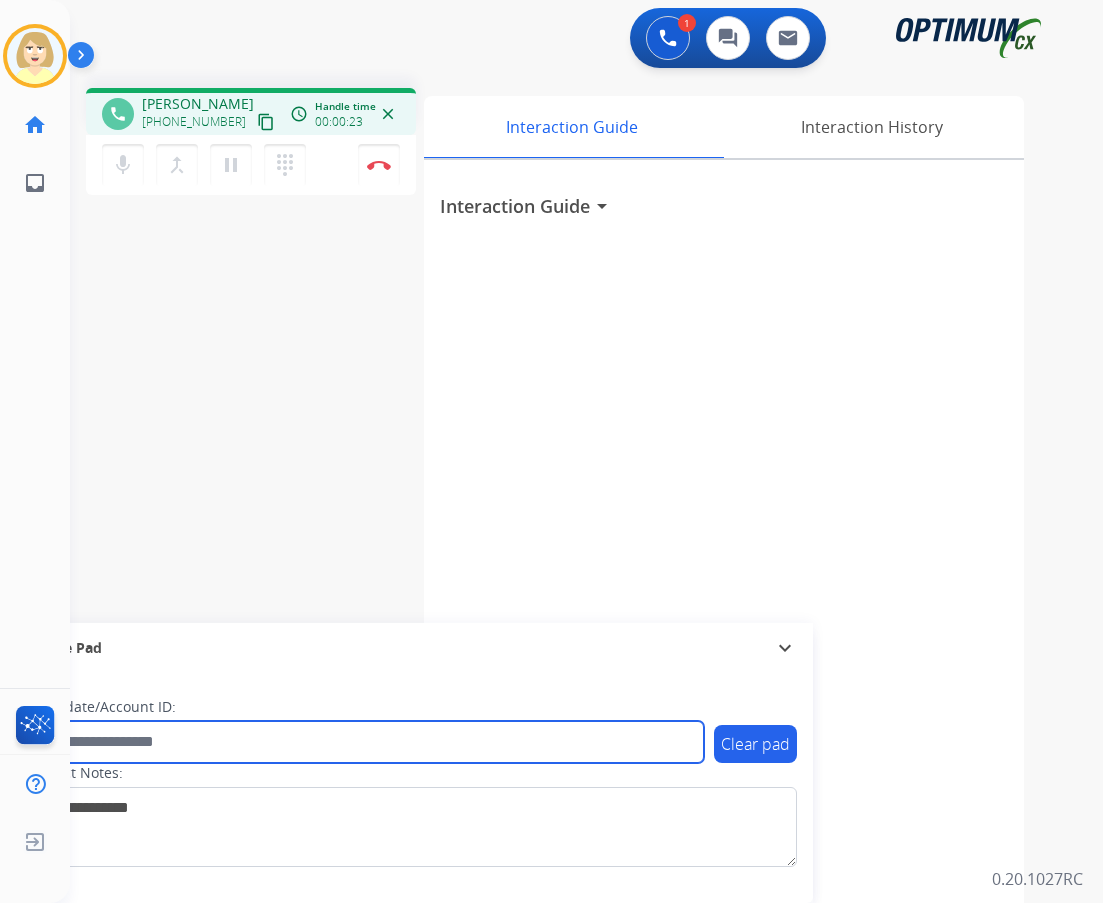 click at bounding box center [365, 742] 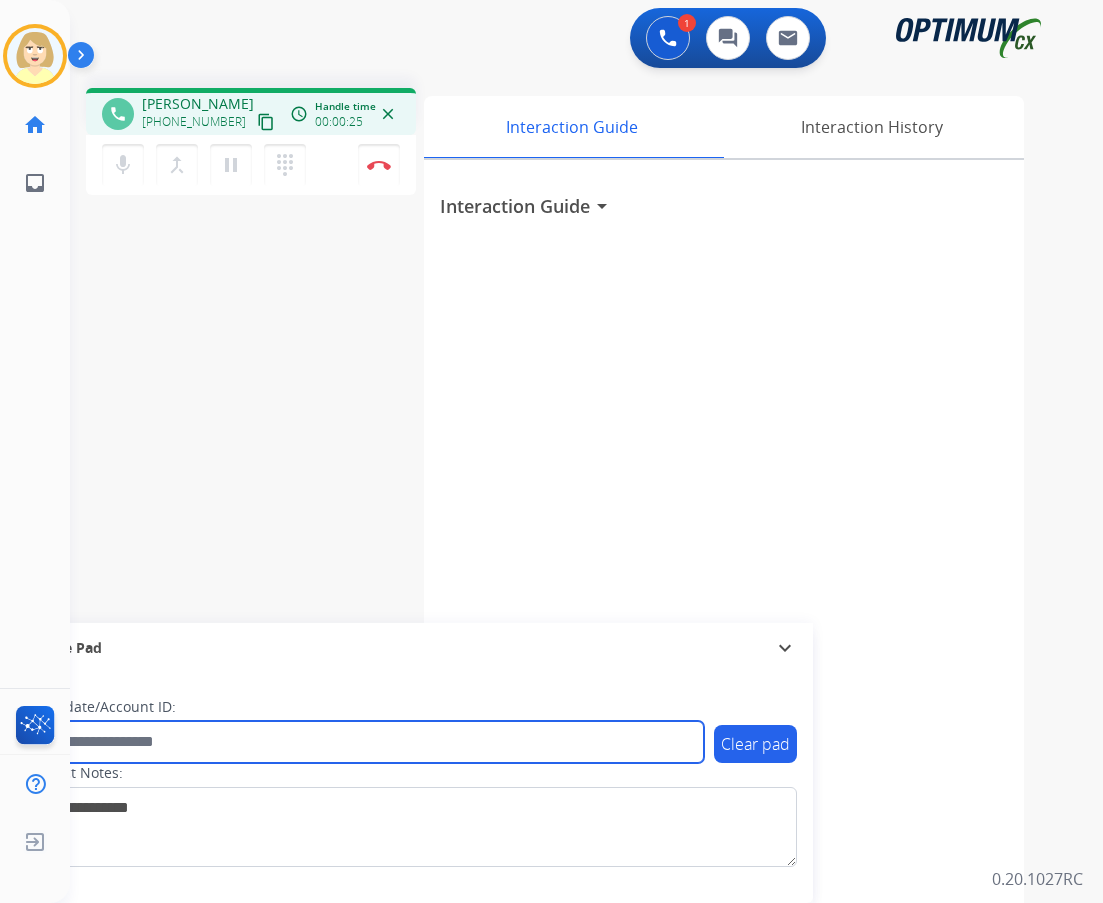 paste on "*******" 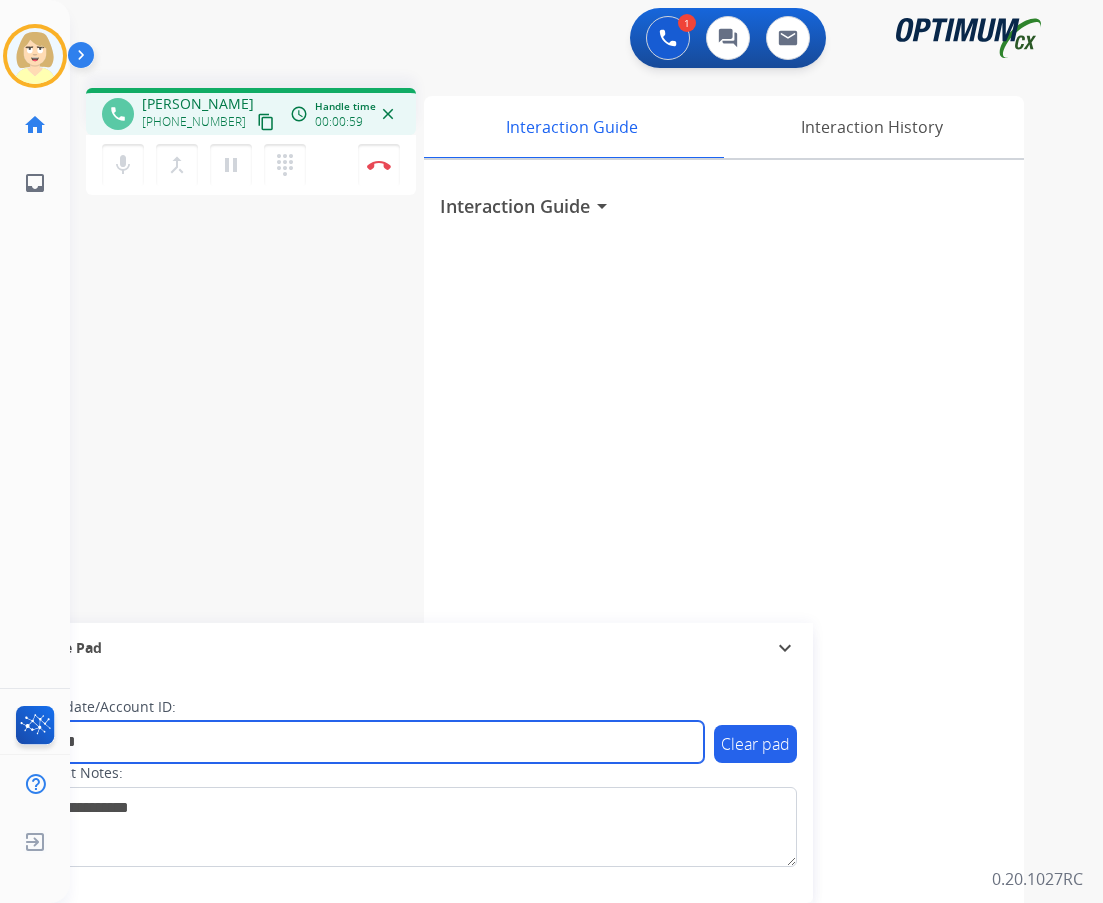 type on "*******" 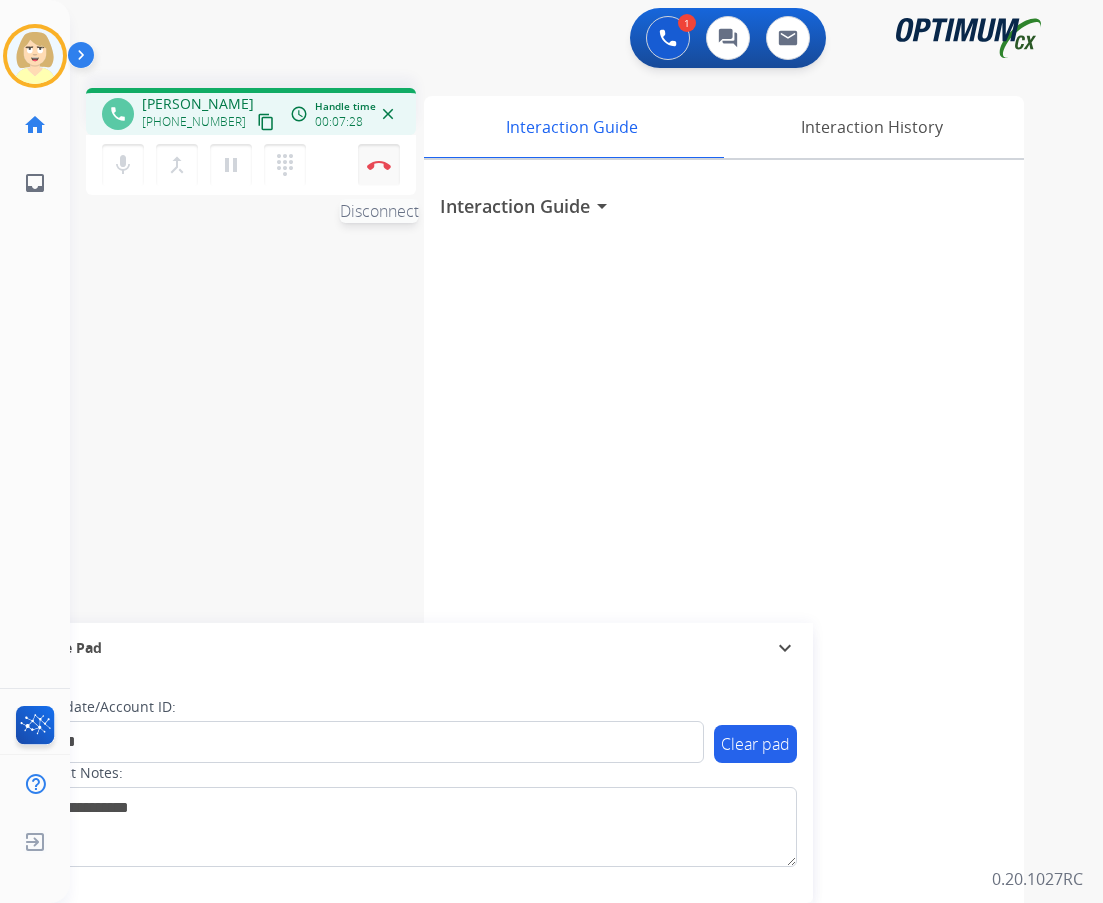 click at bounding box center [379, 165] 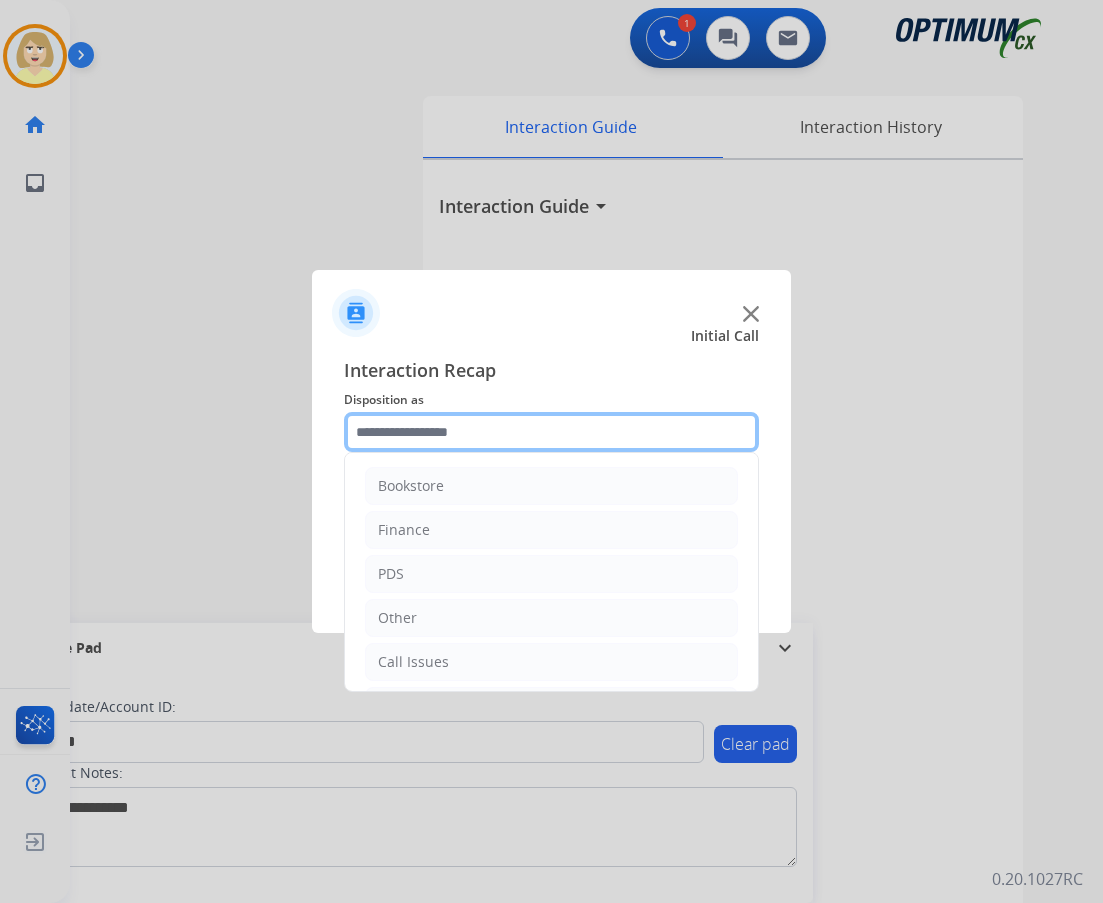 click 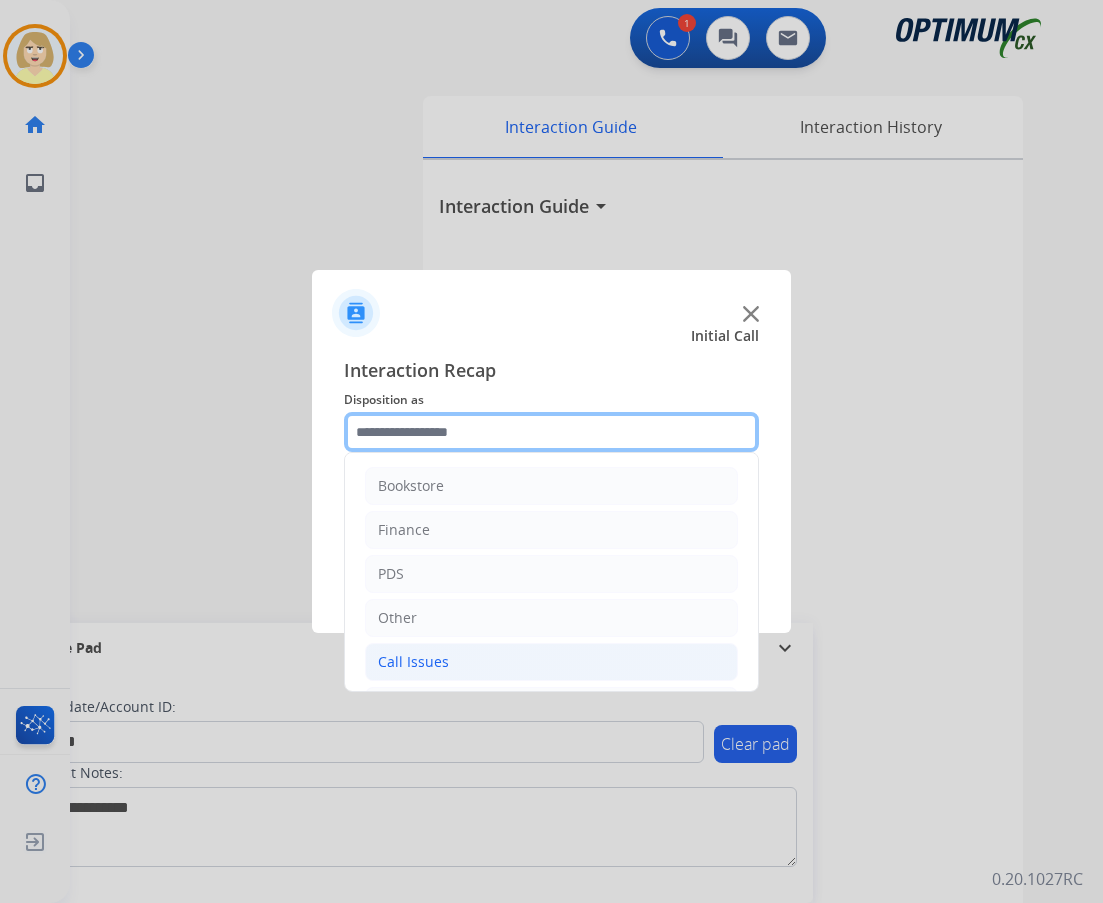 scroll, scrollTop: 136, scrollLeft: 0, axis: vertical 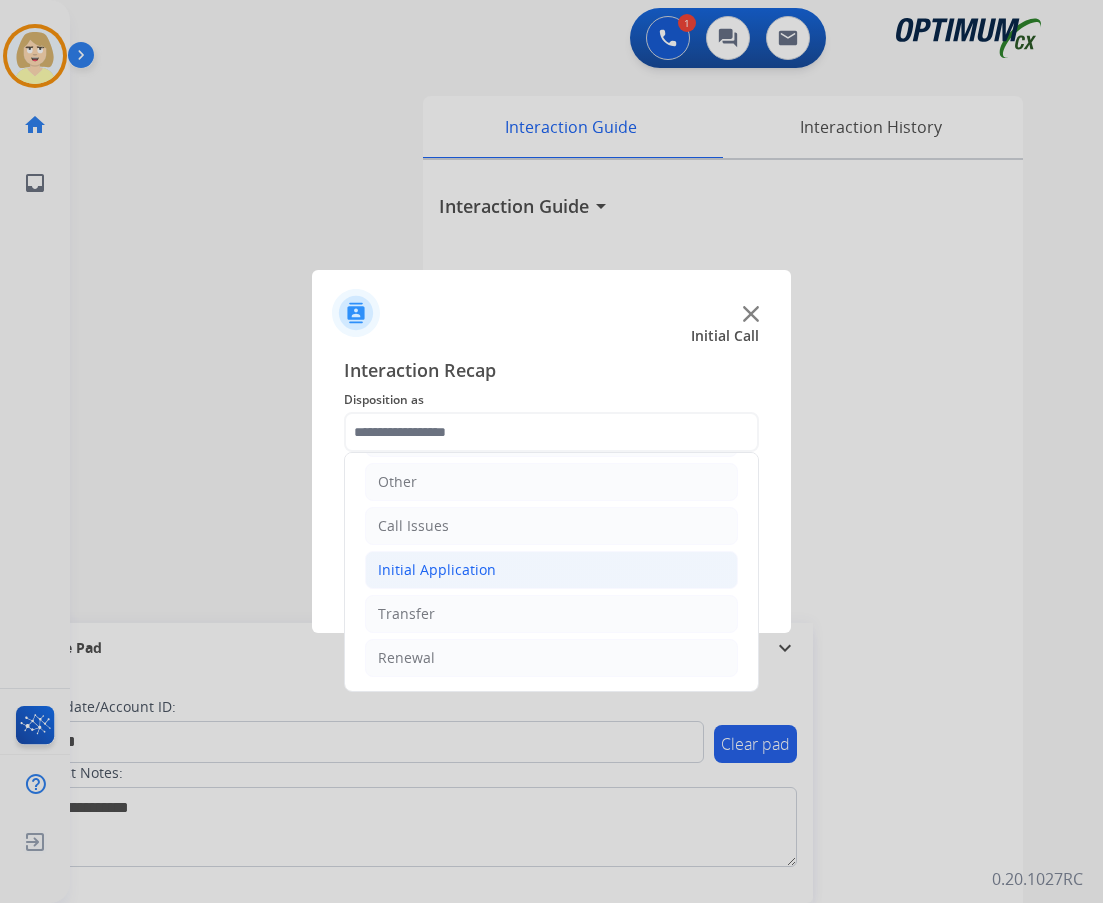 click on "Initial Application" 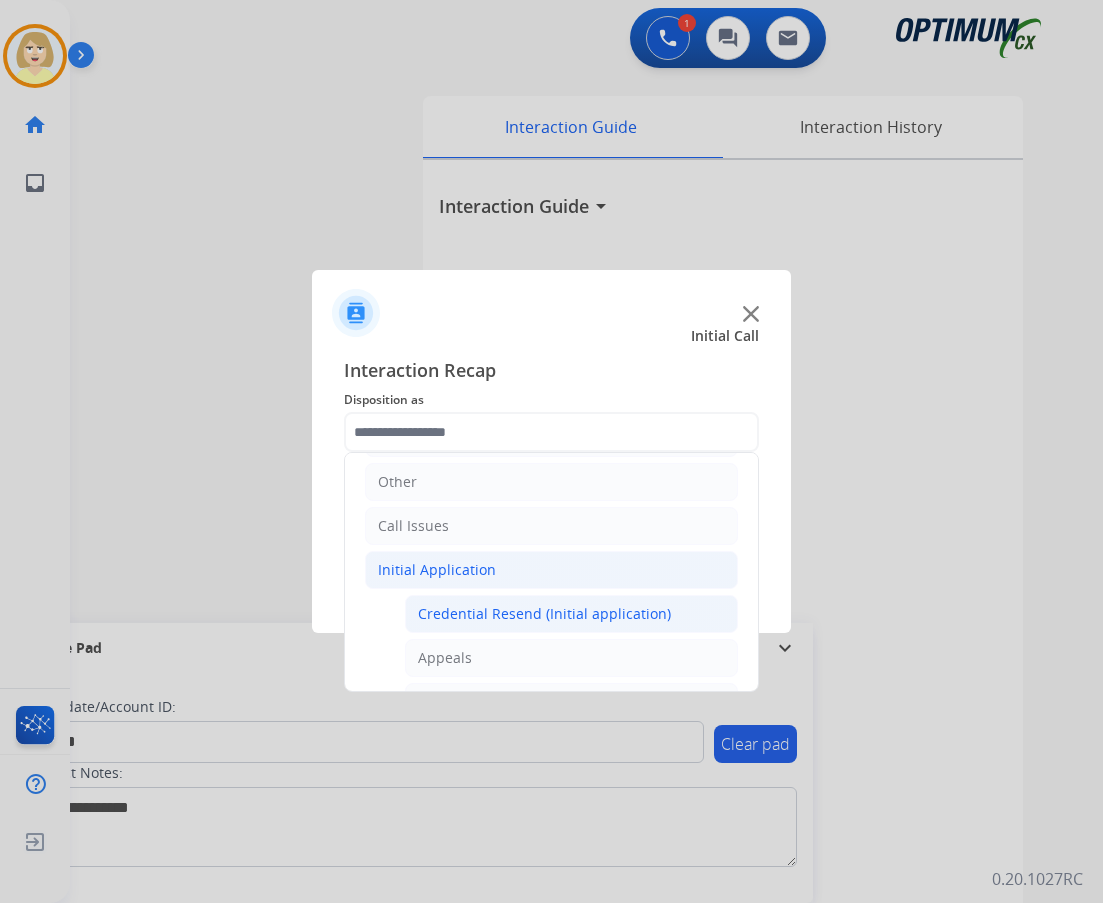 click on "Credential Resend (Initial application)" 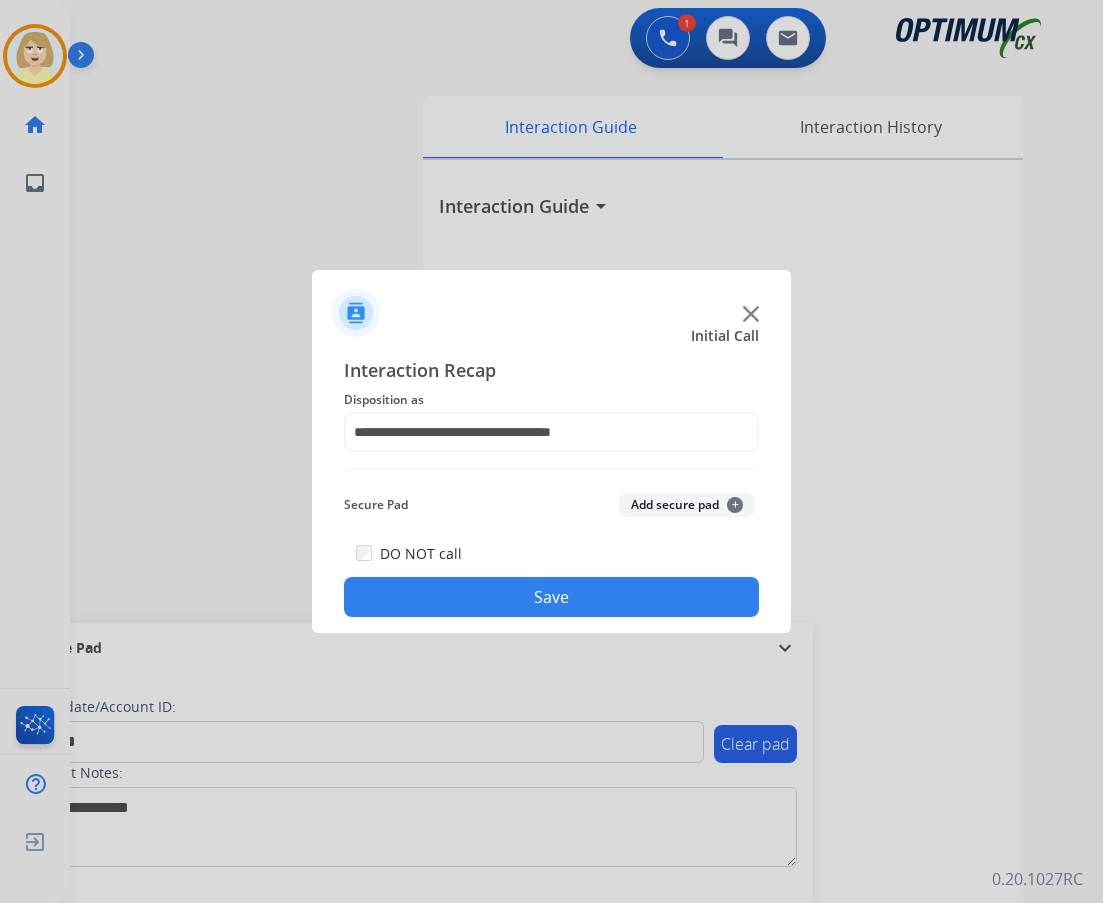 click on "Secure Pad  Add secure pad  +" 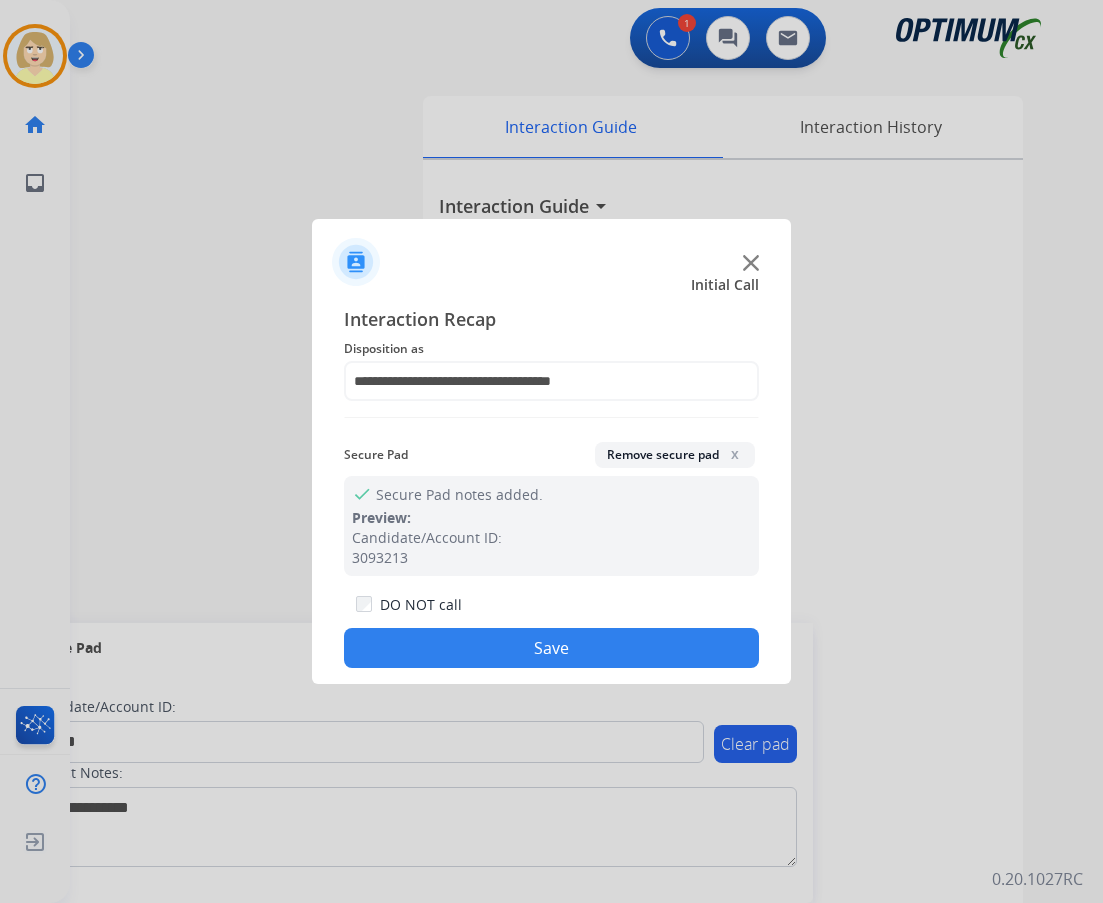 drag, startPoint x: 509, startPoint y: 654, endPoint x: 406, endPoint y: 526, distance: 164.29547 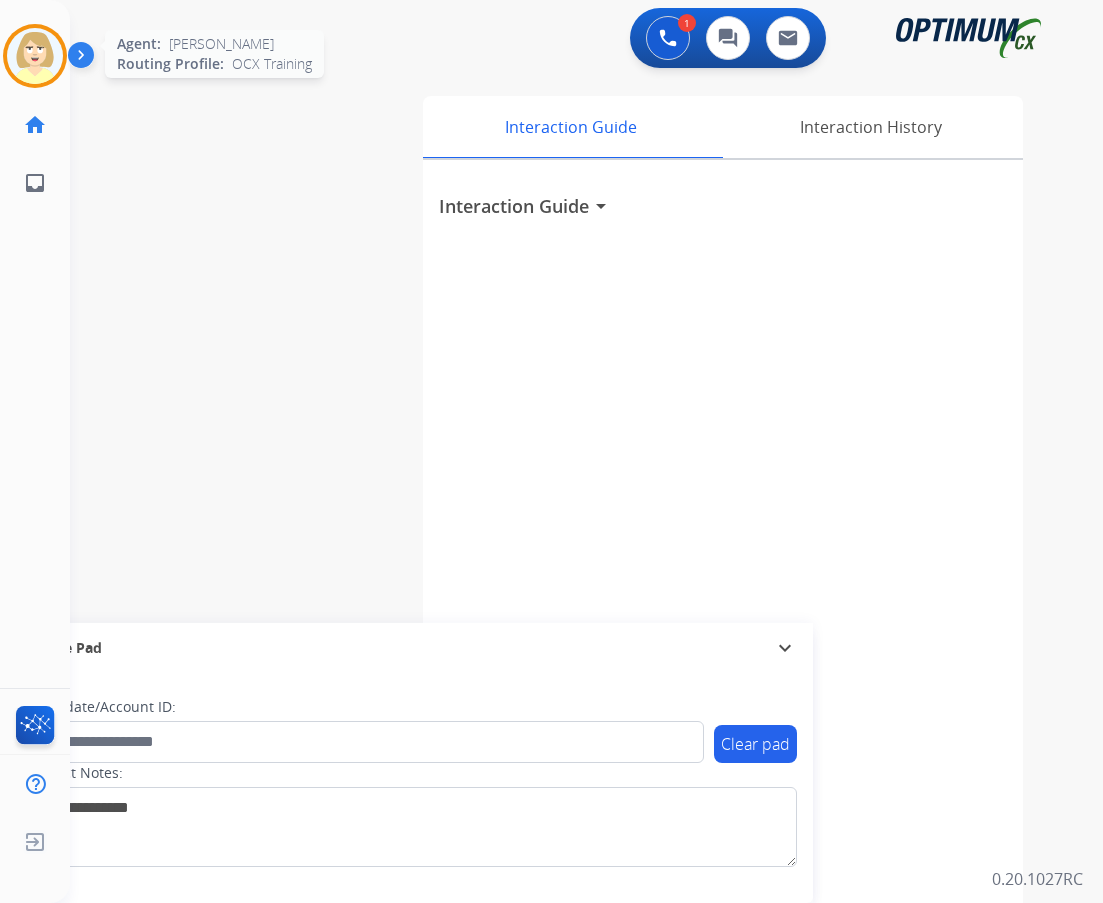 click at bounding box center (35, 56) 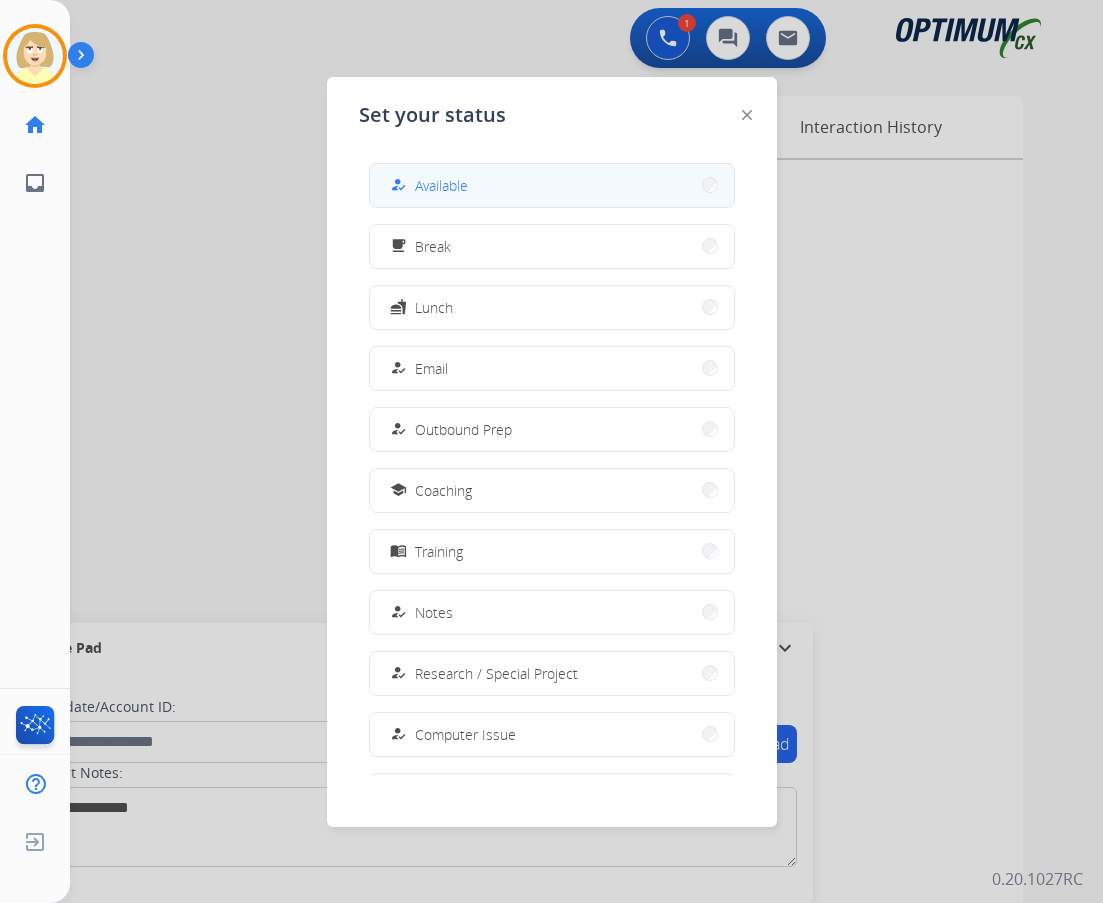 click on "Available" at bounding box center (441, 185) 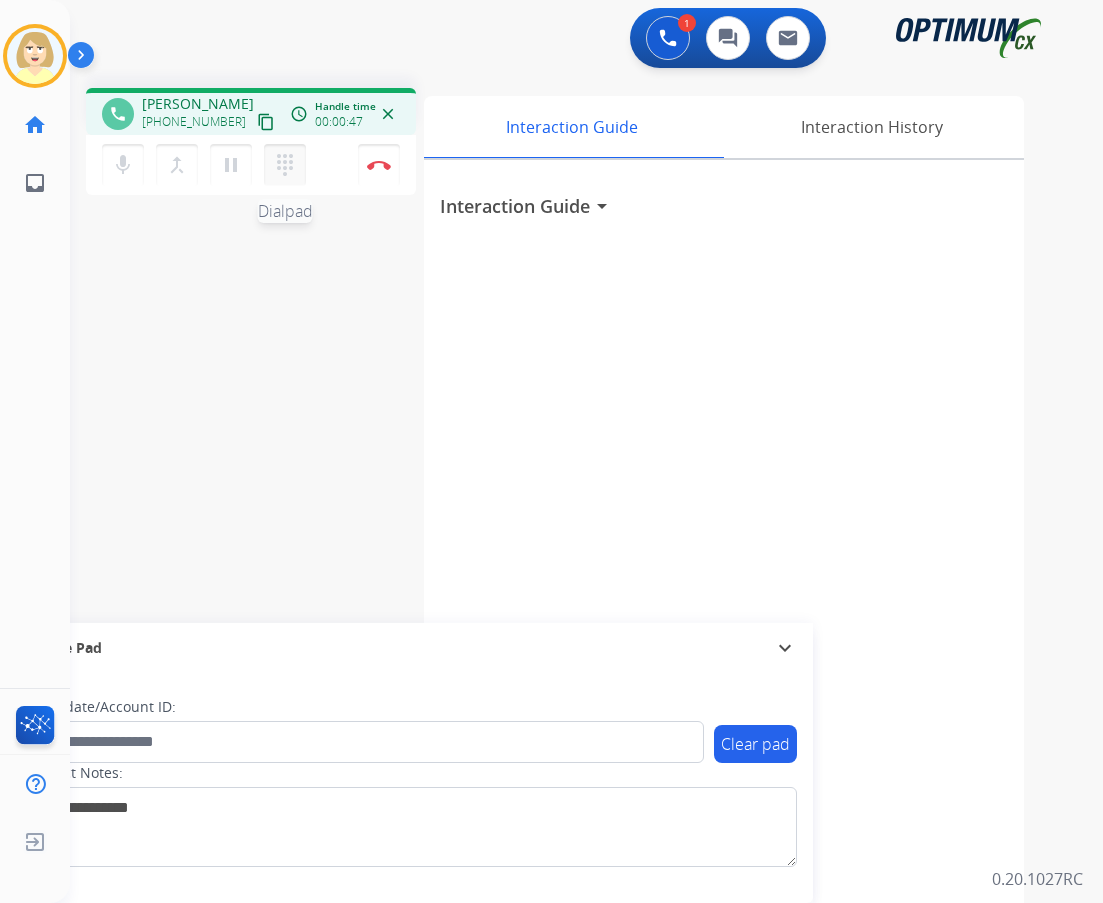 click on "dialpad" at bounding box center (285, 165) 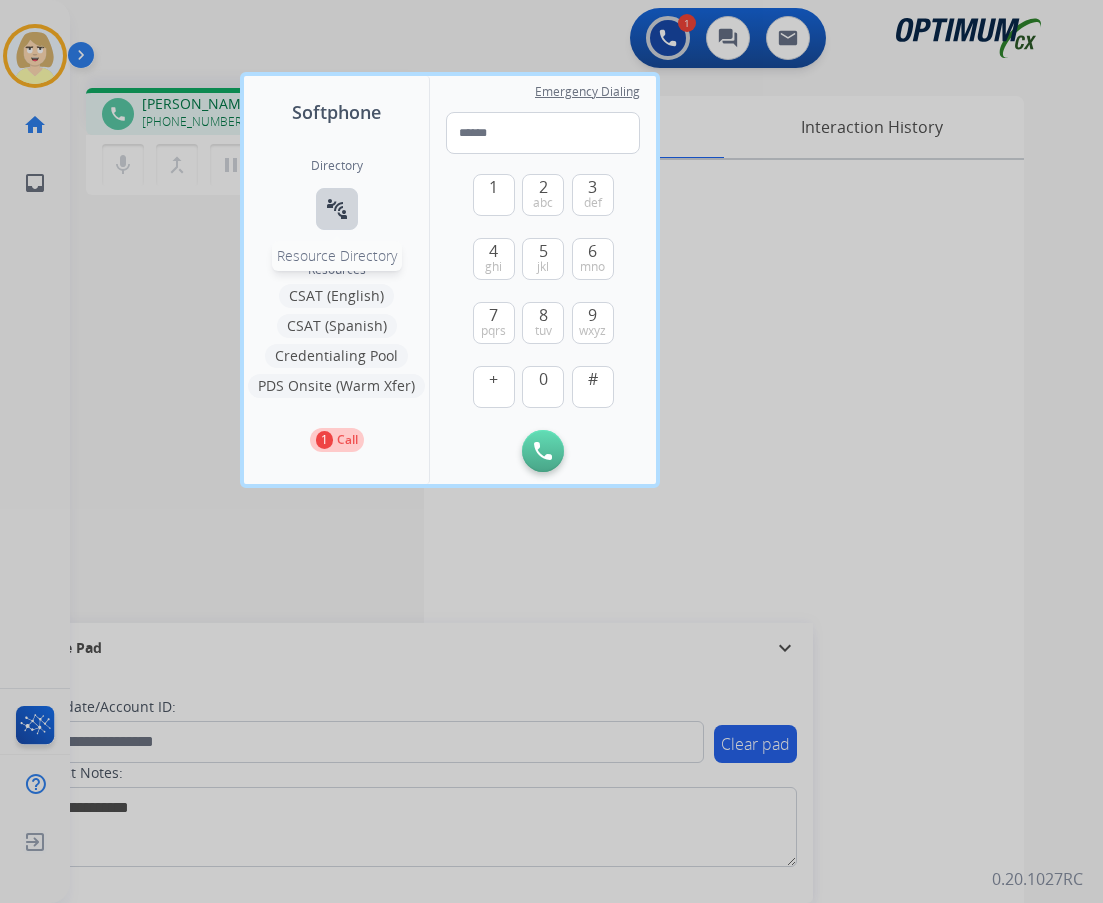 click on "connect_without_contact" at bounding box center (337, 209) 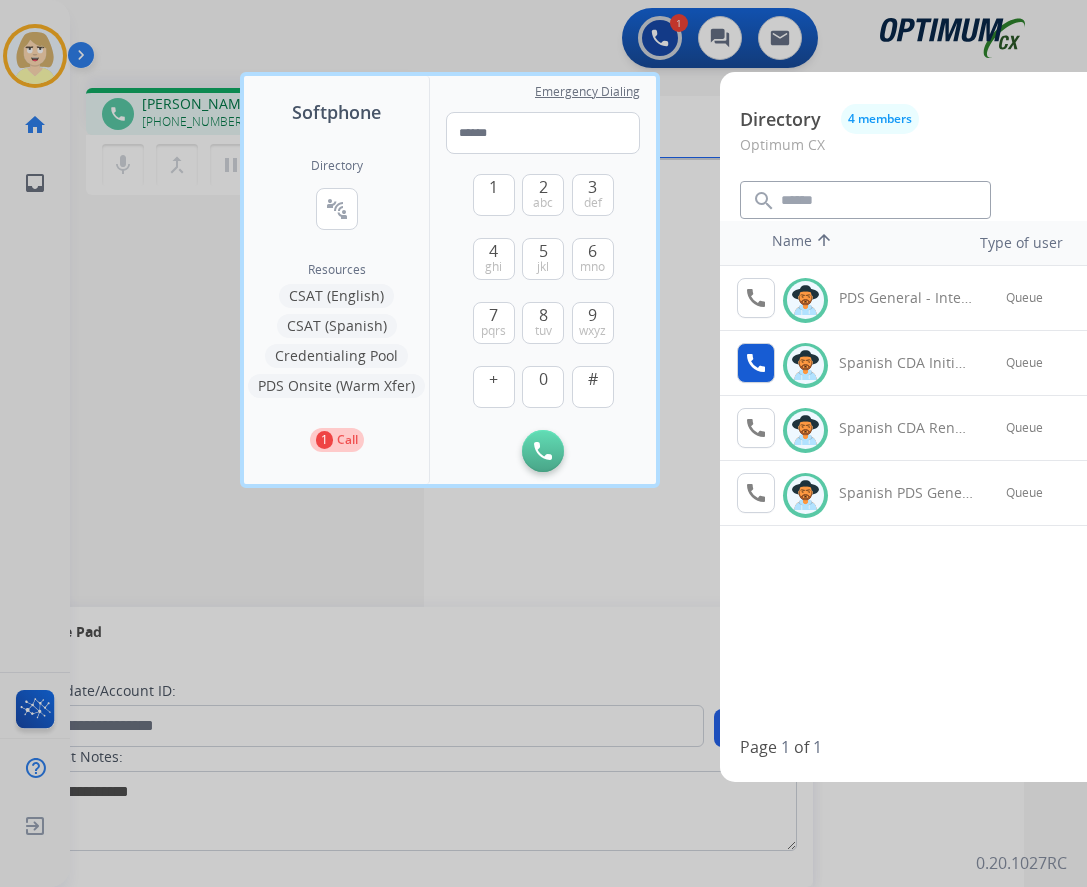 click on "call" at bounding box center [756, 363] 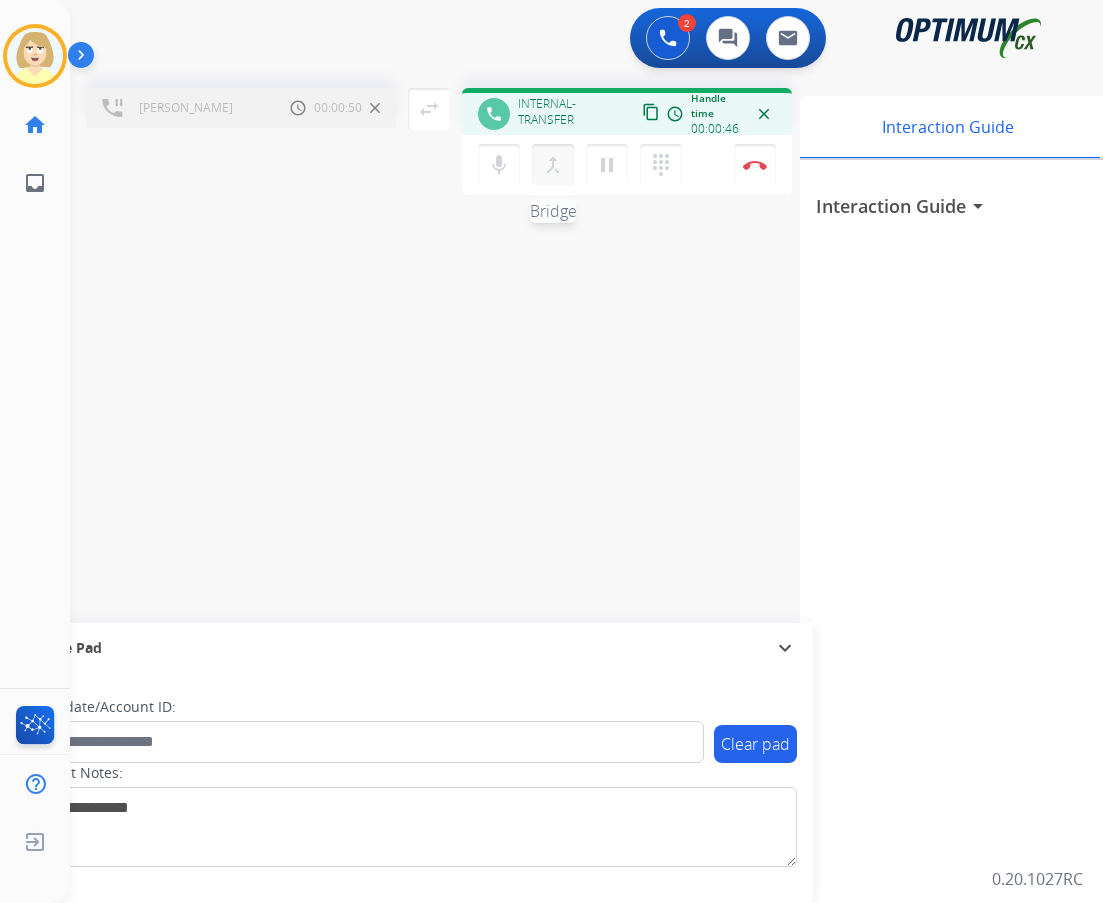 click on "merge_type" at bounding box center (553, 165) 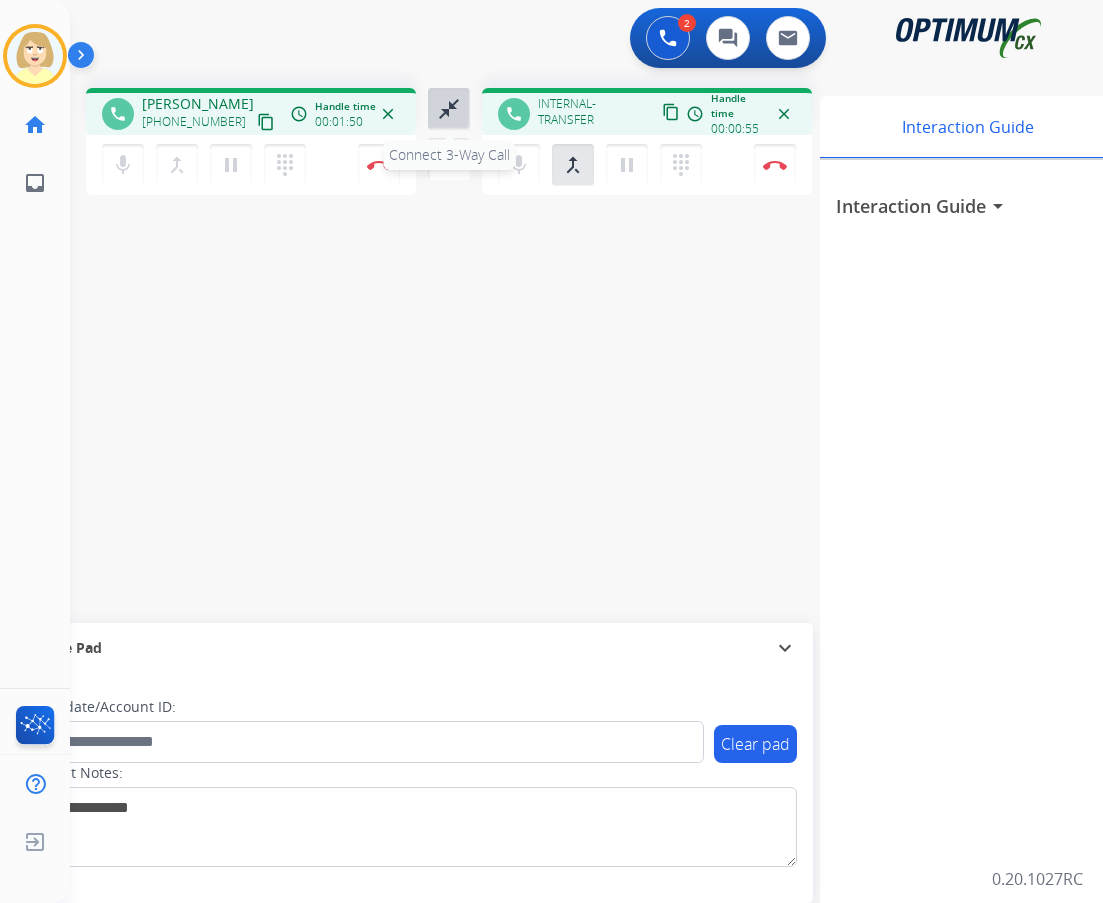 click on "close_fullscreen" at bounding box center (449, 109) 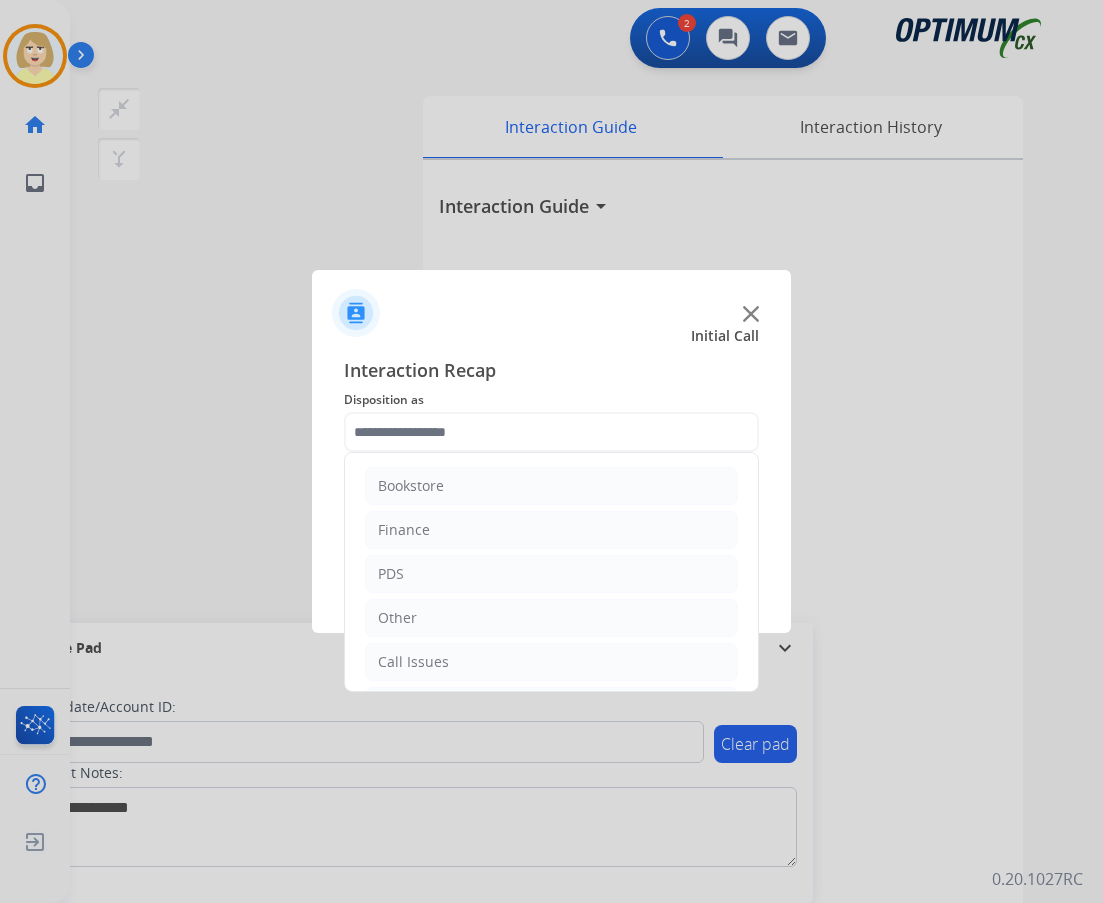 click 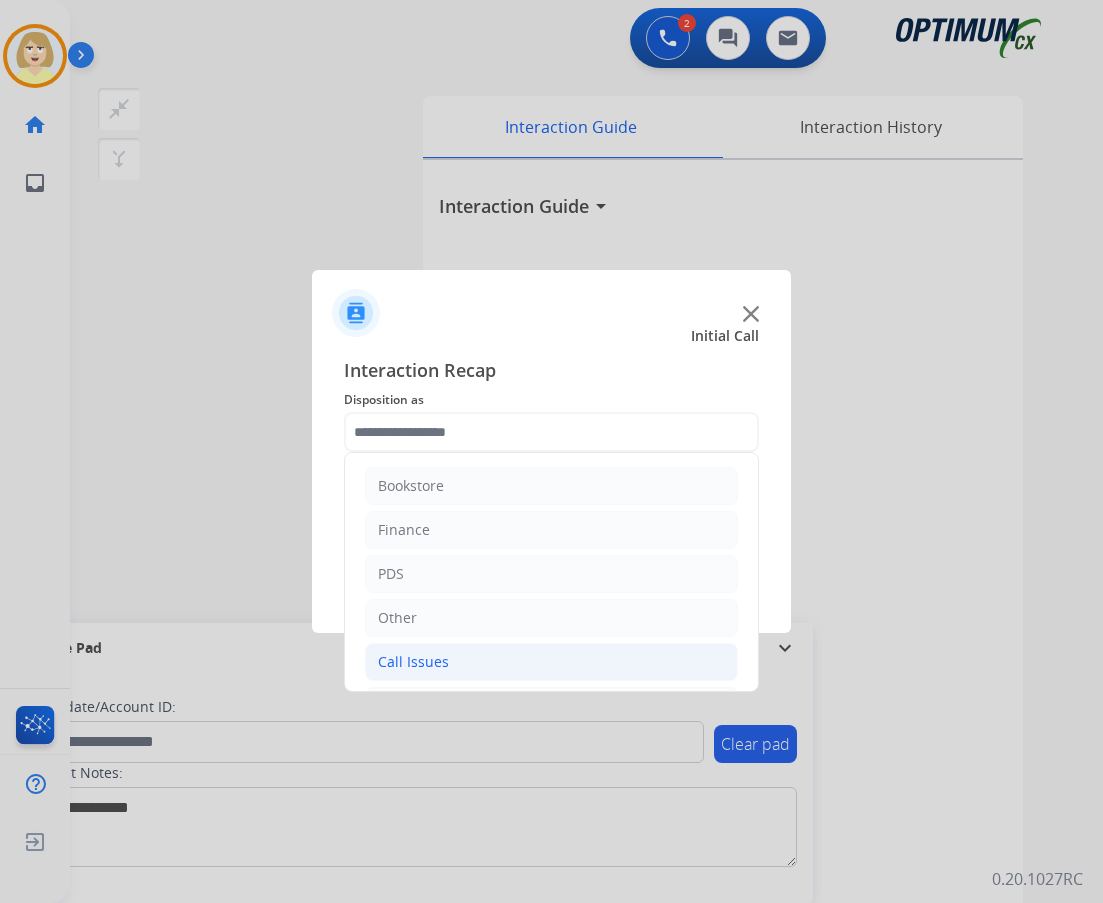 click on "Call Issues" 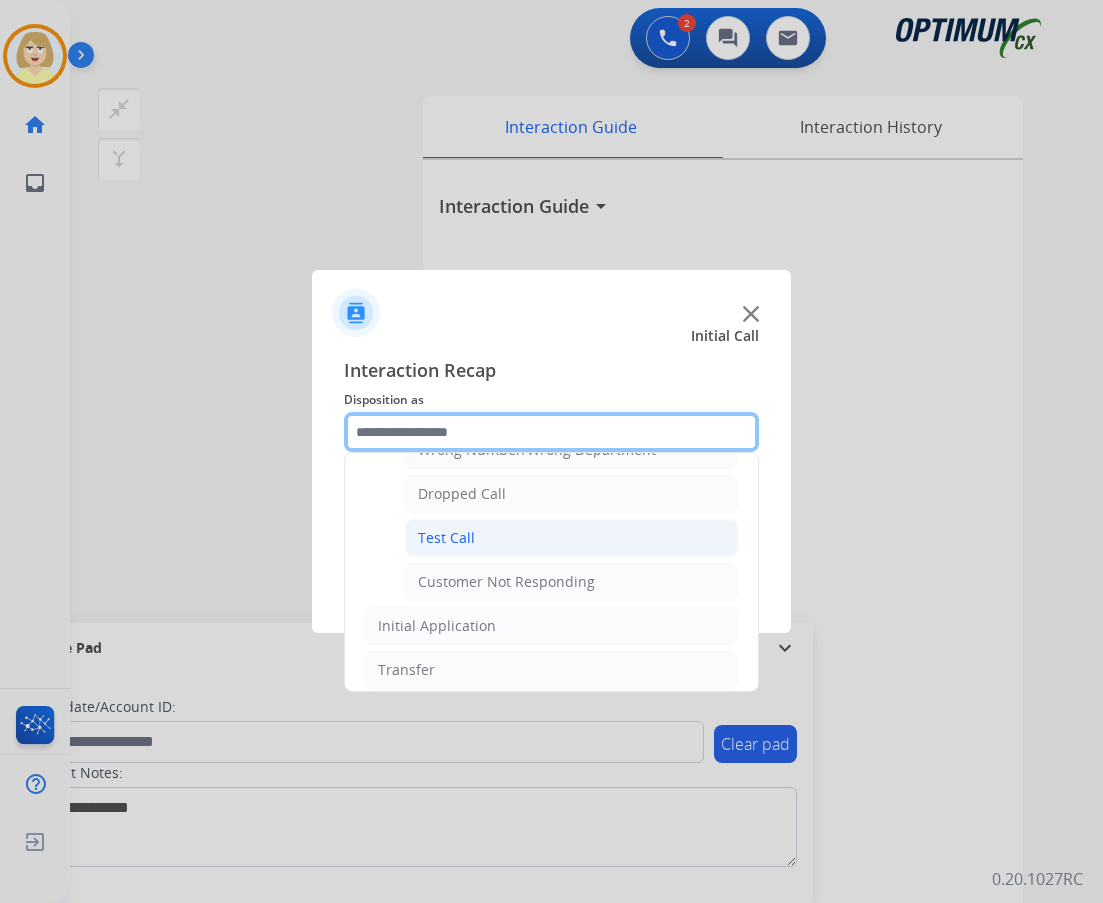 scroll, scrollTop: 200, scrollLeft: 0, axis: vertical 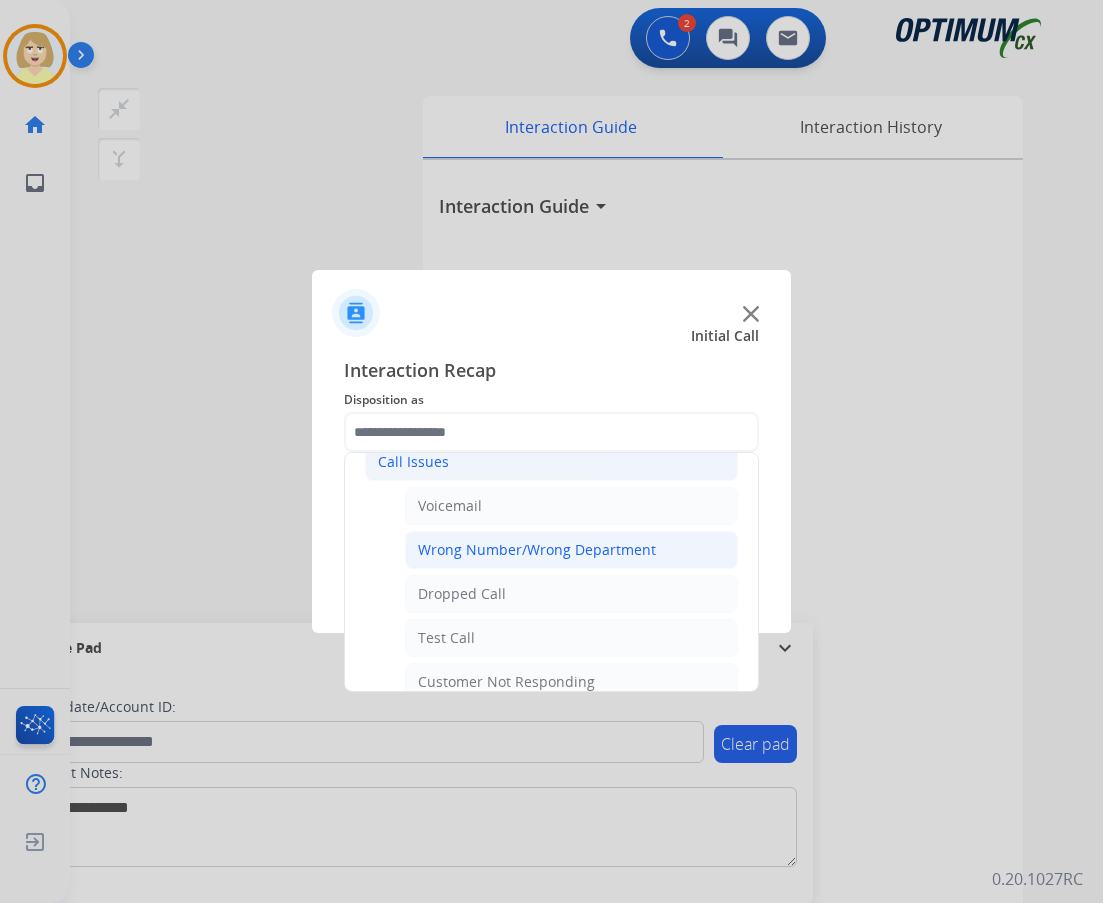 click on "Wrong Number/Wrong Department" 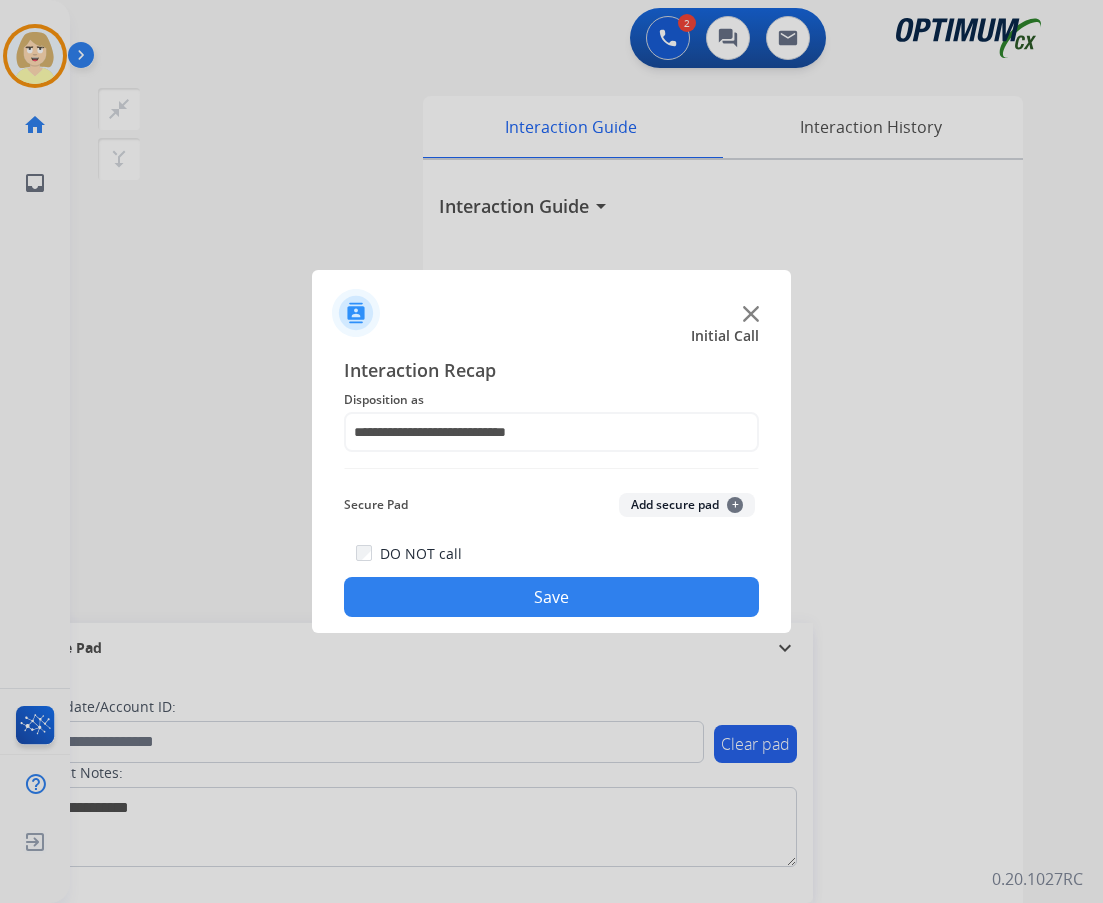 click on "Add secure pad  +" 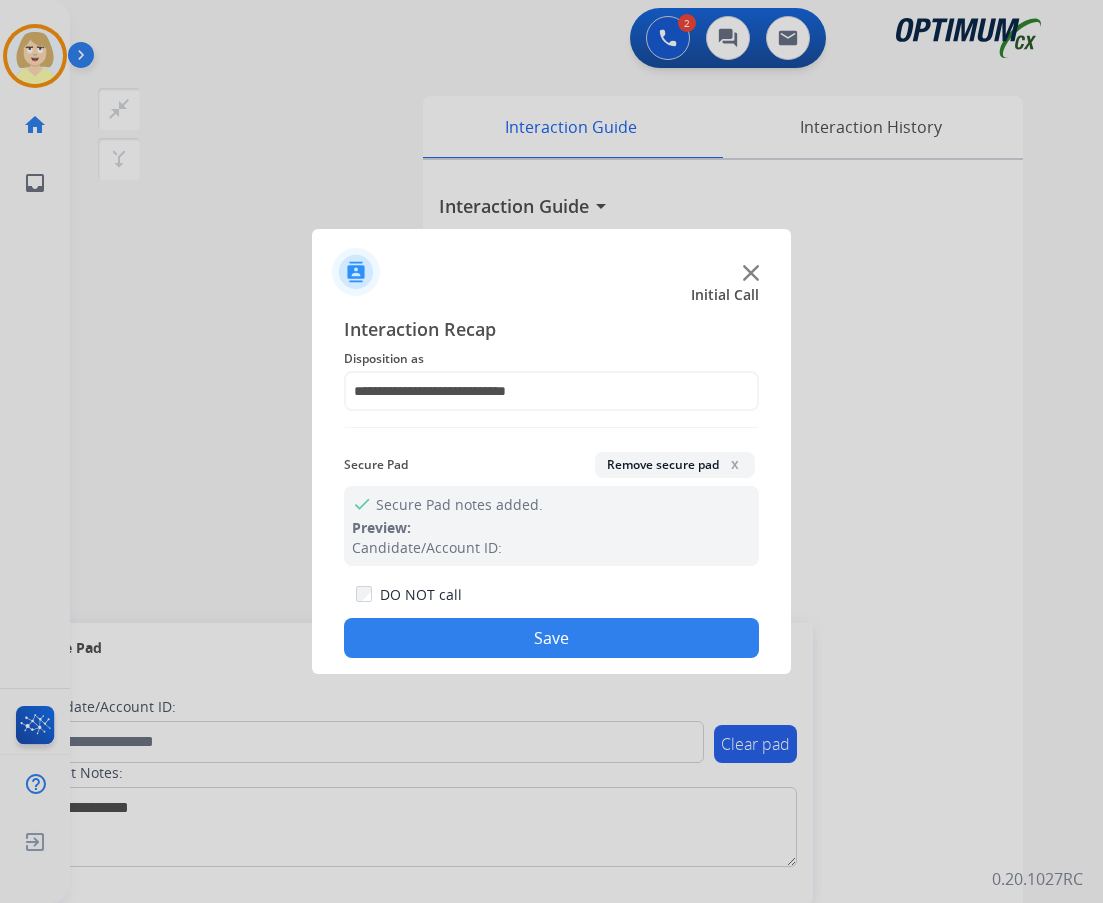 drag, startPoint x: 488, startPoint y: 648, endPoint x: 245, endPoint y: 379, distance: 362.50516 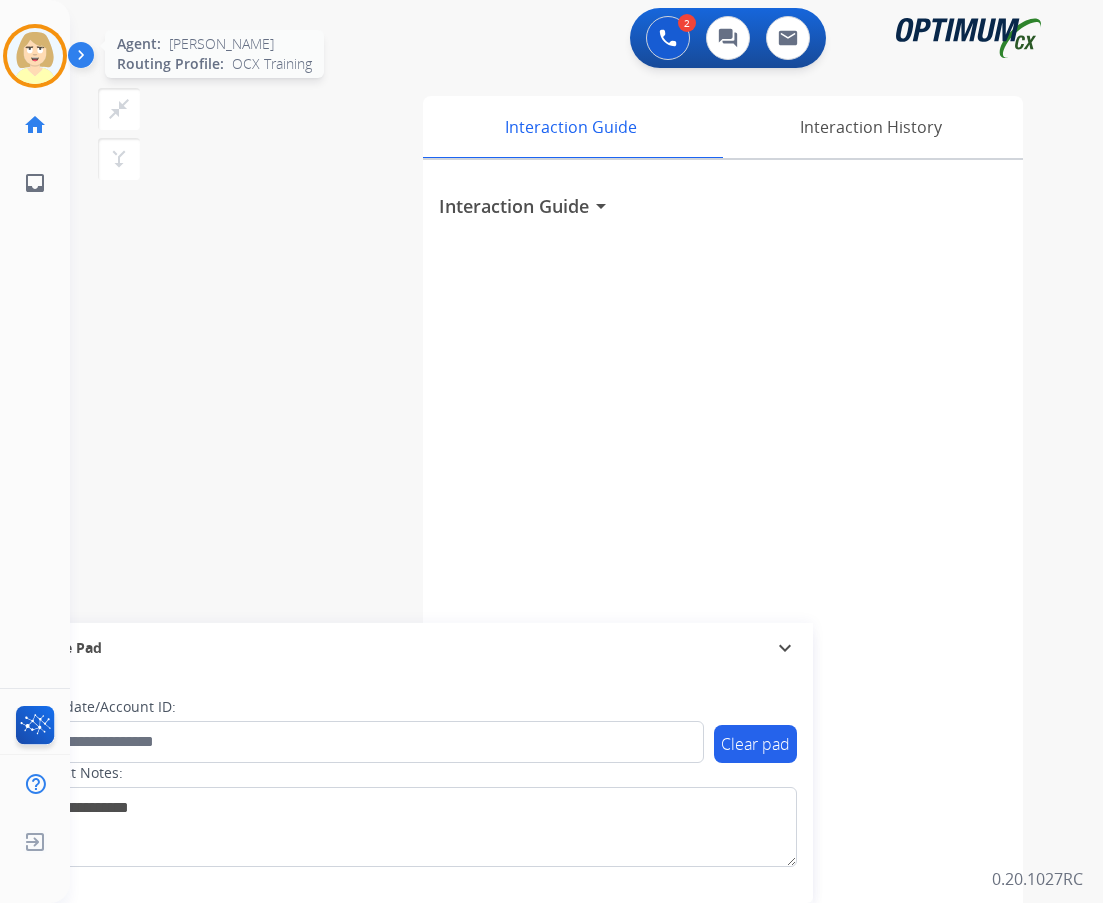 click at bounding box center (35, 56) 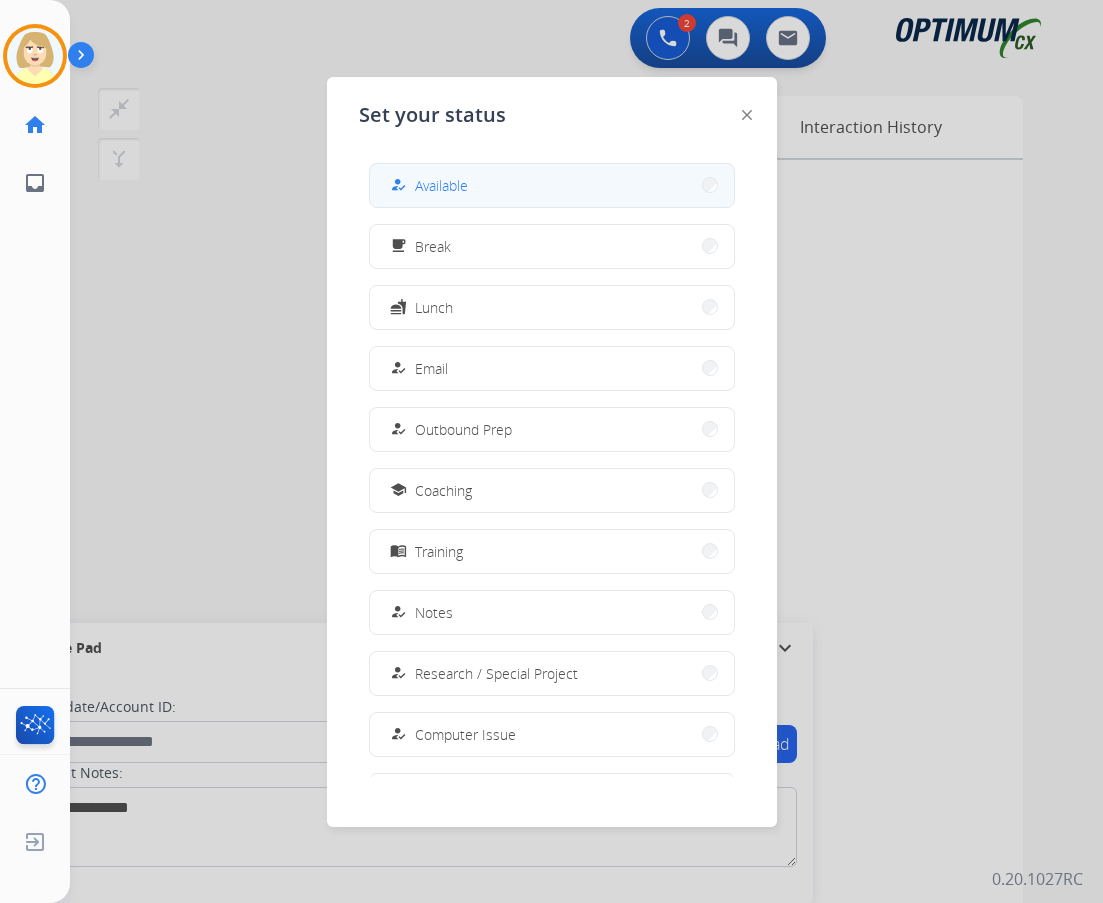 click on "Available" at bounding box center [441, 185] 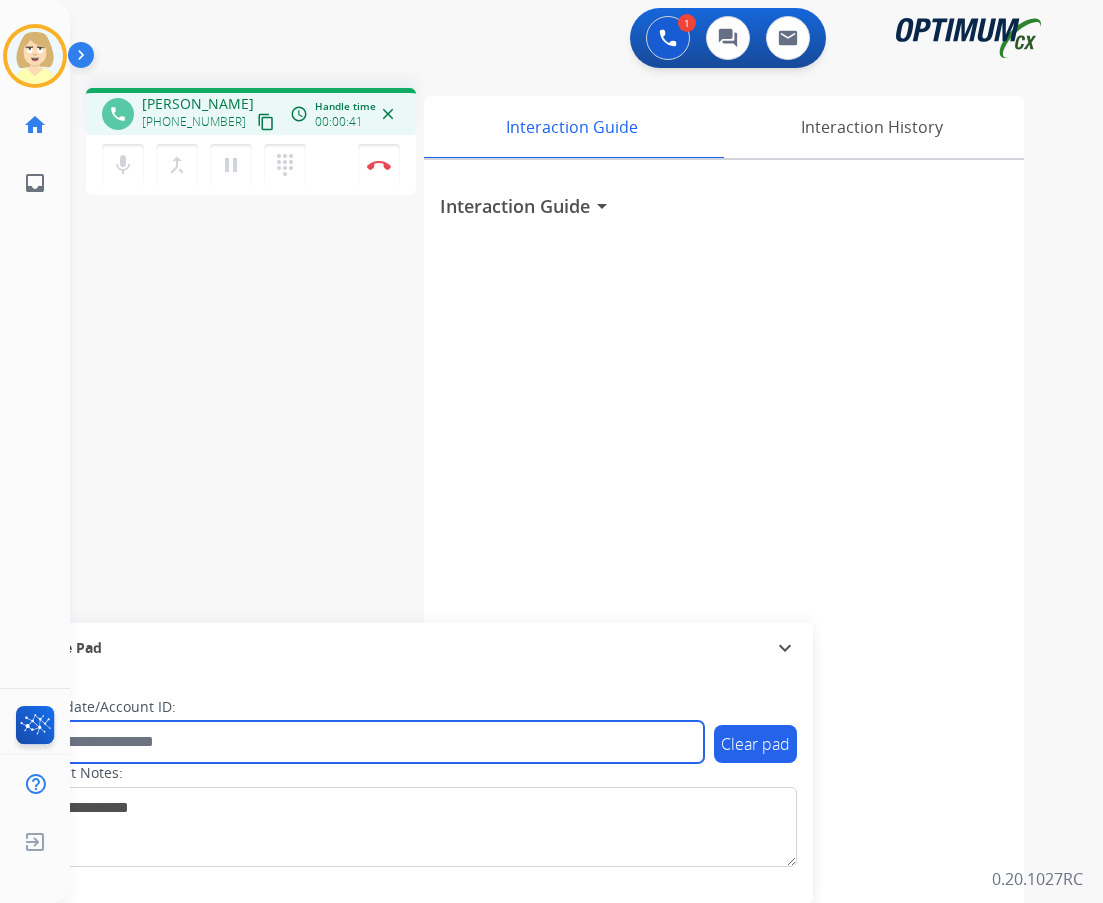 click at bounding box center (365, 742) 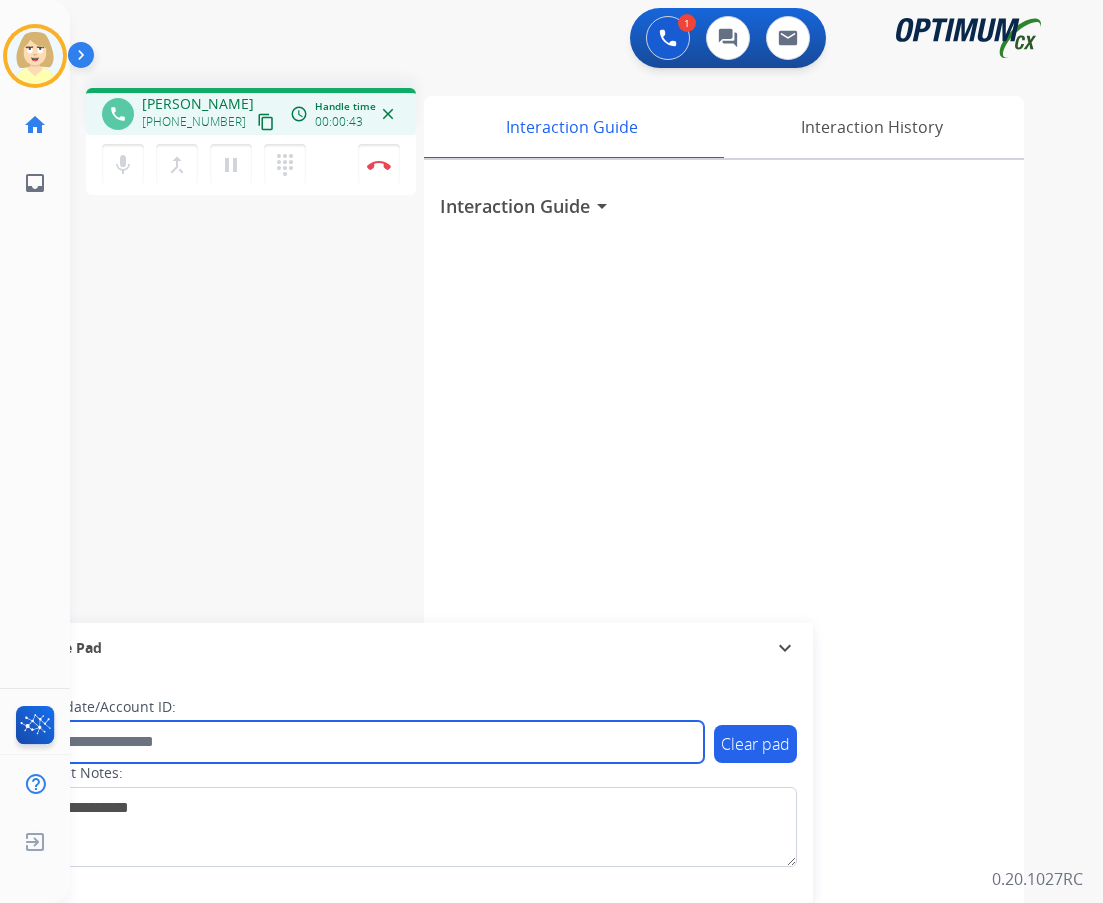 paste on "*******" 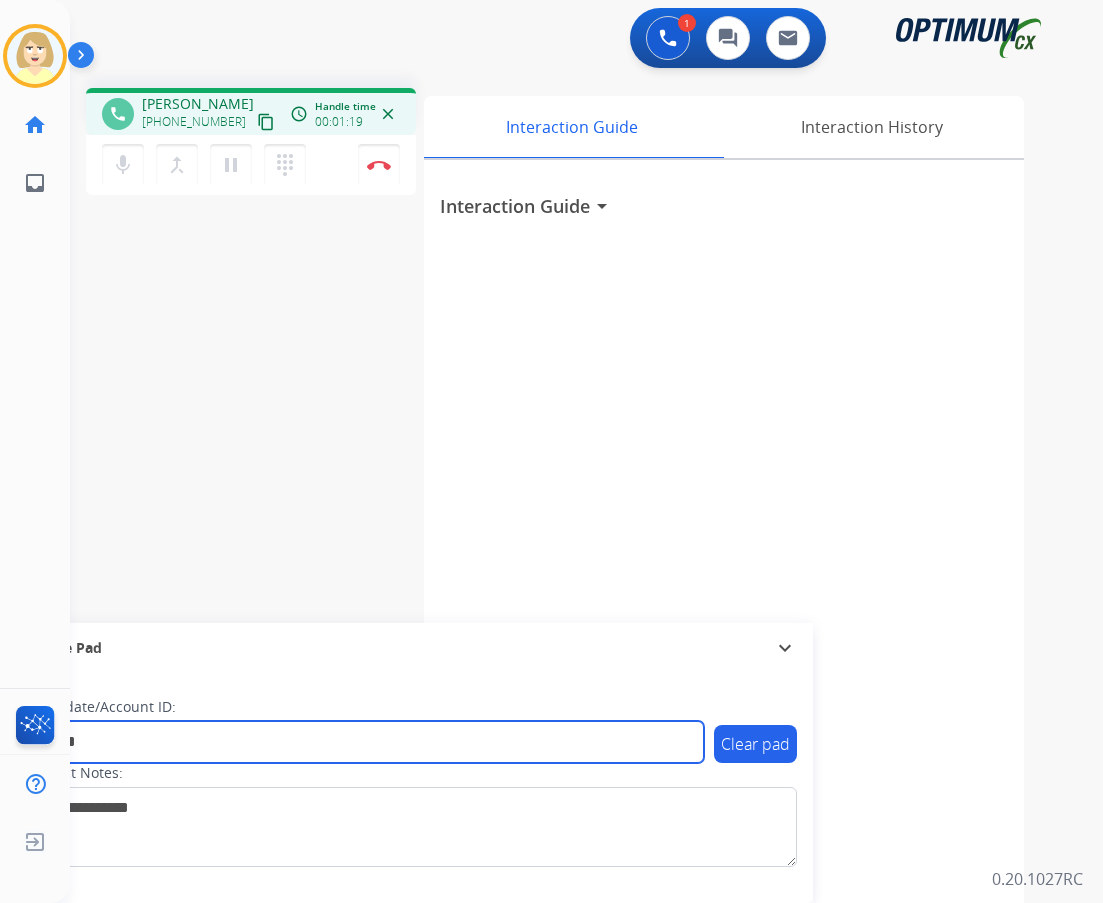 type on "*******" 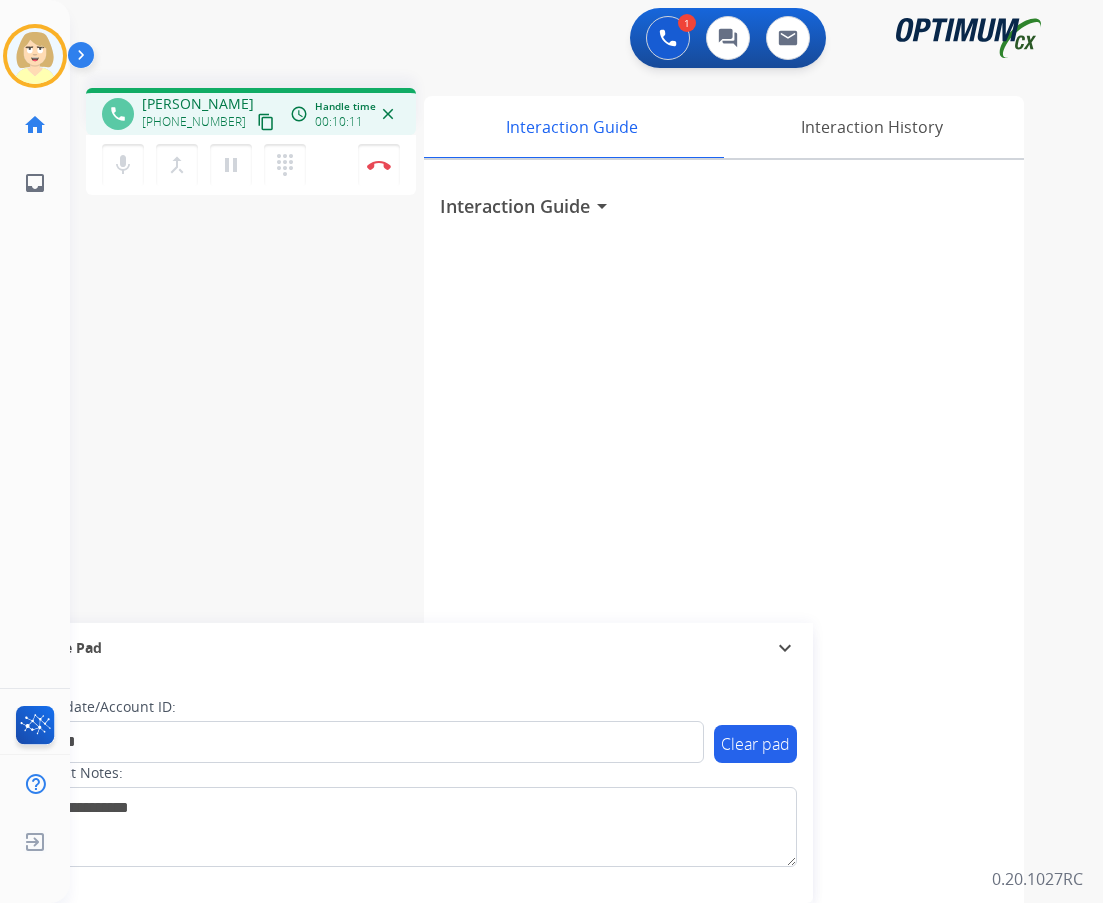 drag, startPoint x: 275, startPoint y: 265, endPoint x: 350, endPoint y: 160, distance: 129.03488 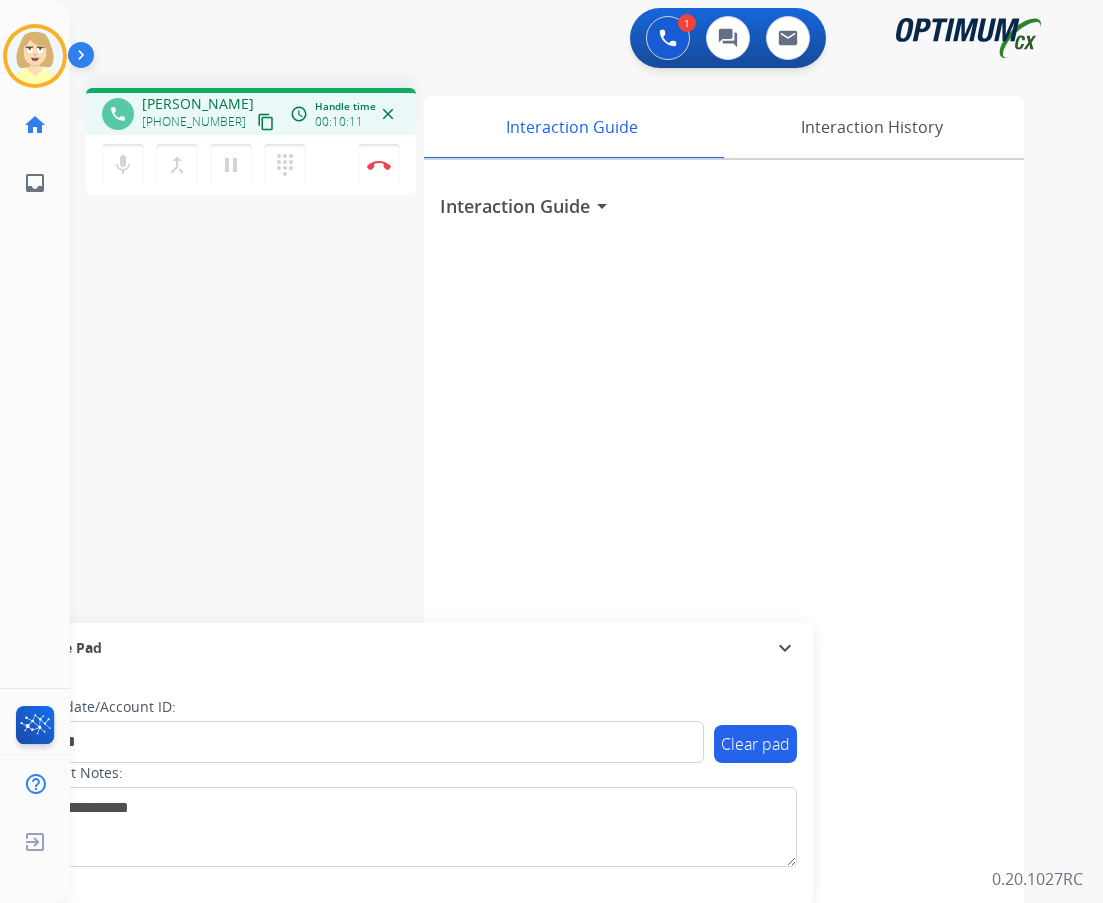 click on "phone [PERSON_NAME] [PHONE_NUMBER] content_copy access_time Call metrics Queue   00:07 Hold   00:00 Talk   10:12 Total   10:18 Handle time 00:10:11 close mic Mute merge_type Bridge pause Hold dialpad Dialpad Disconnect swap_horiz Break voice bridge close_fullscreen Connect 3-Way Call merge_type Separate 3-Way Call  Interaction Guide   Interaction History  Interaction Guide arrow_drop_down Secure Pad expand_more Clear pad Candidate/Account ID: ******* Contact Notes:" at bounding box center (562, 489) 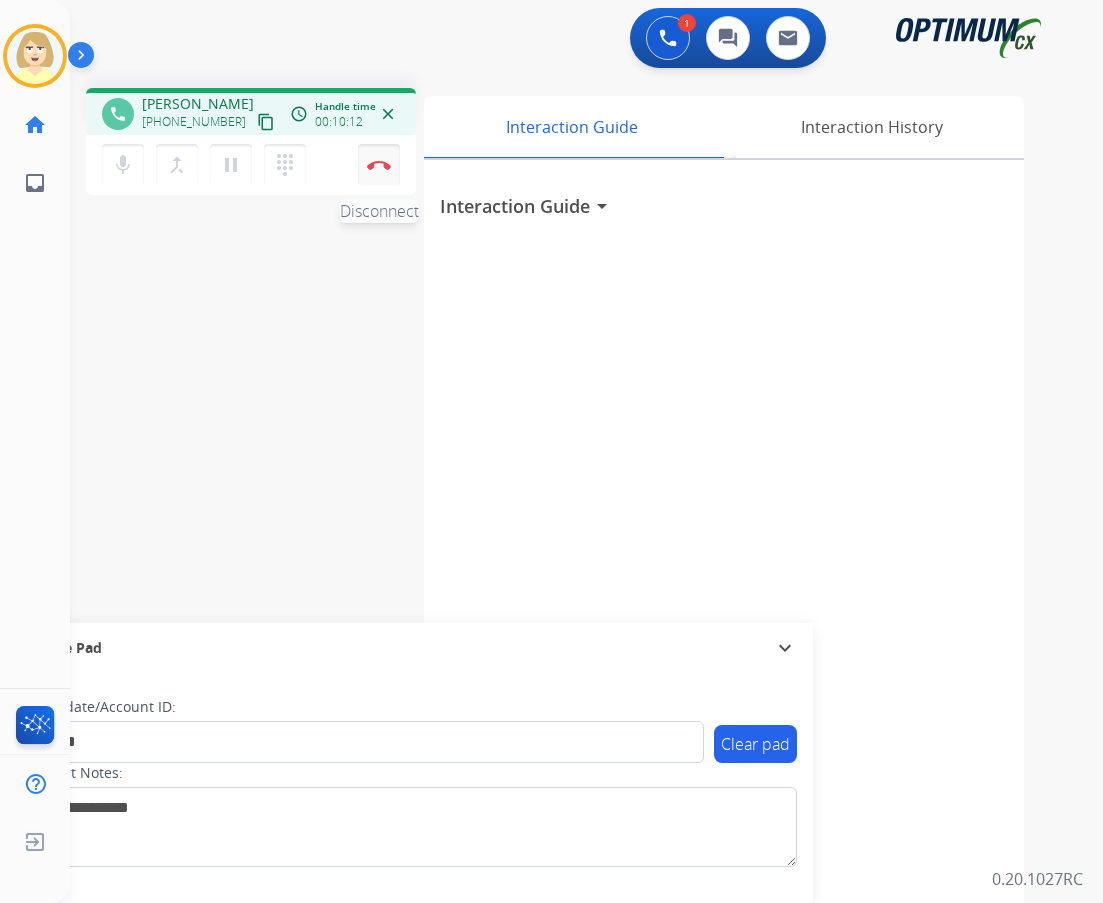 click on "Disconnect" at bounding box center [379, 165] 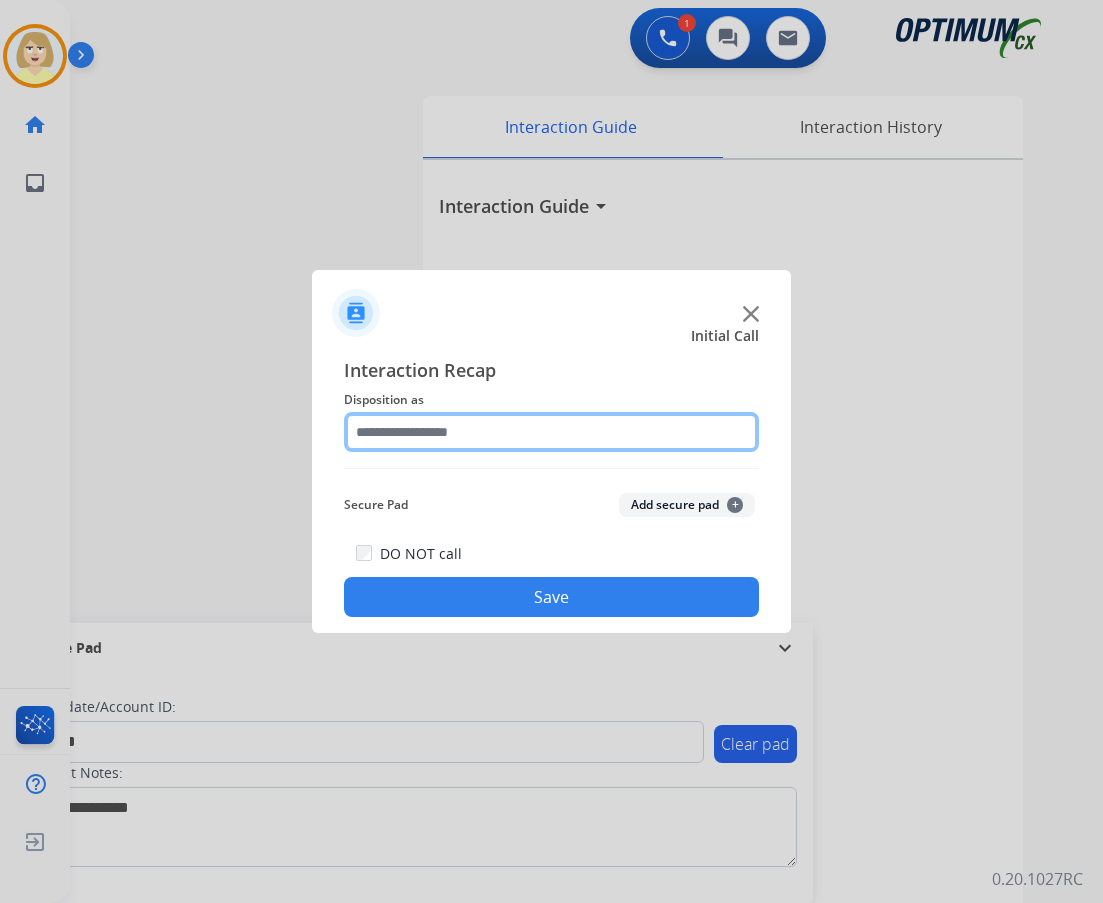 click 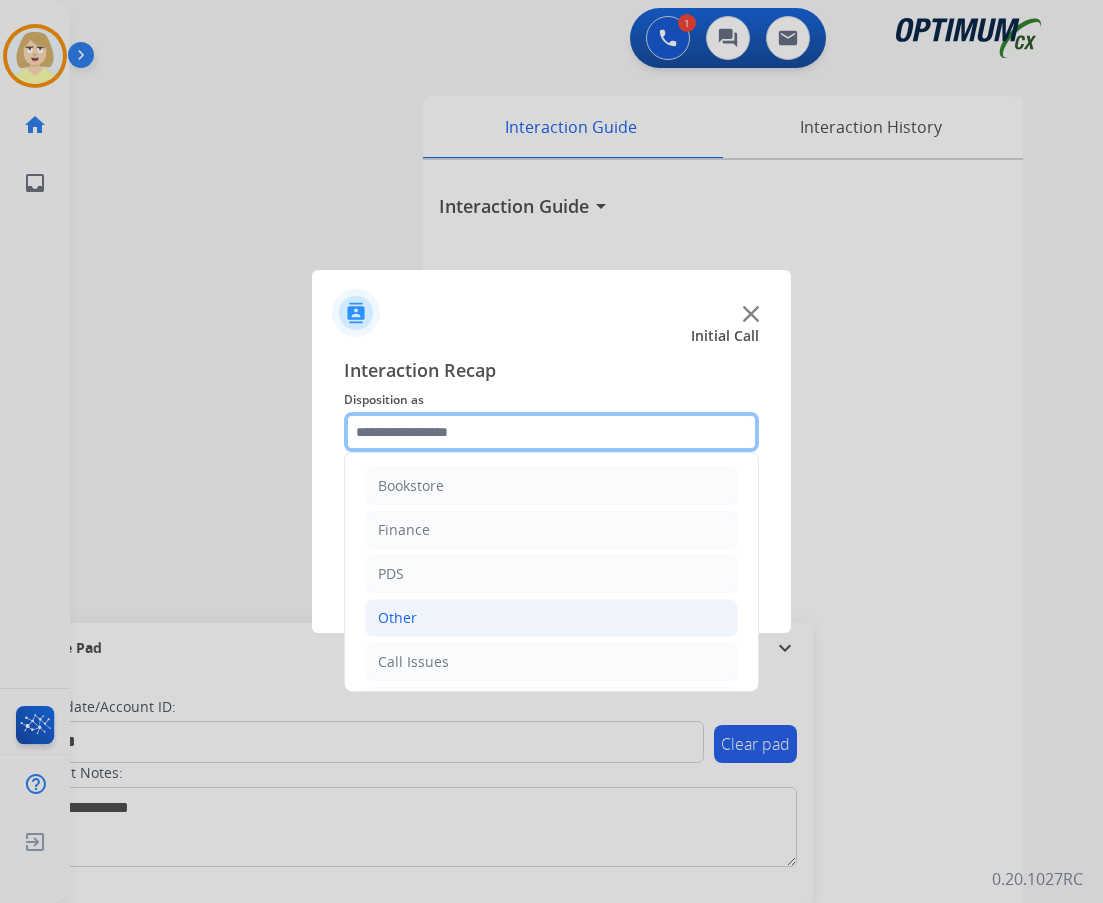 scroll, scrollTop: 136, scrollLeft: 0, axis: vertical 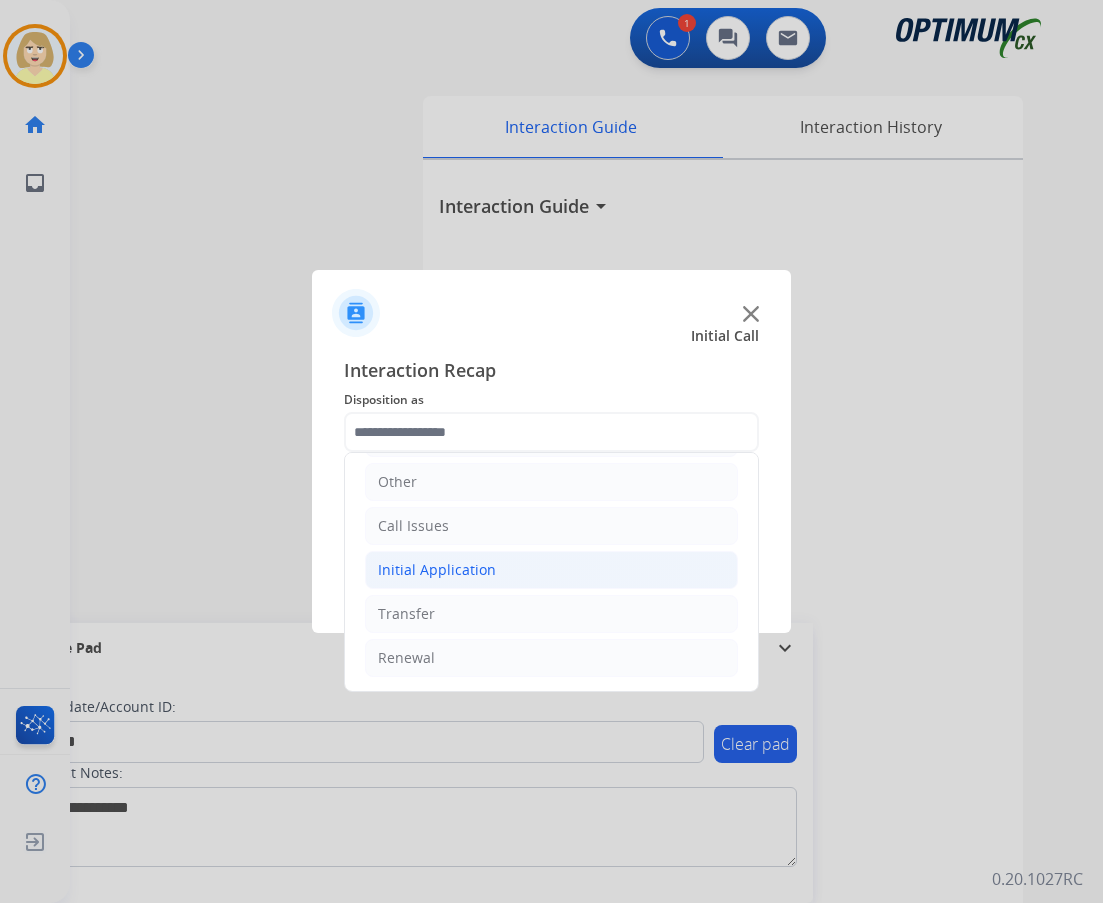 click on "Initial Application" 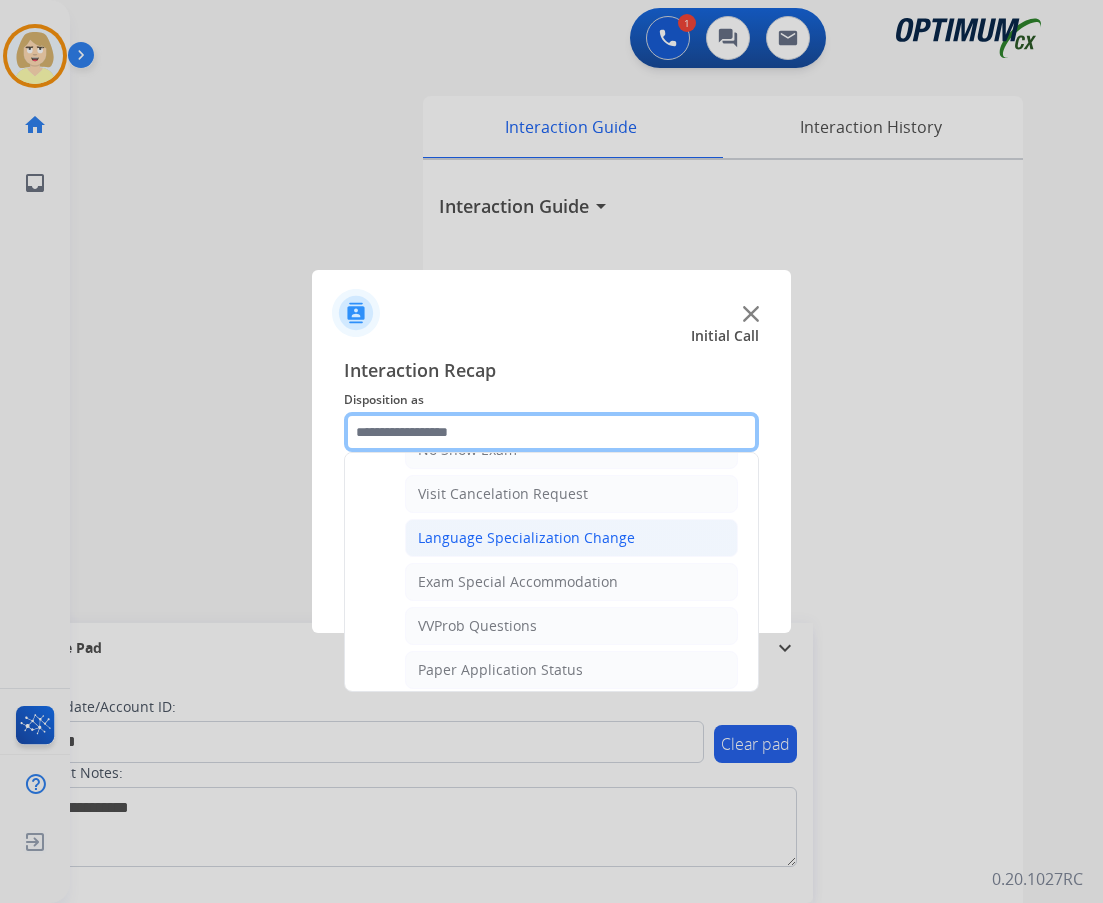 scroll, scrollTop: 1136, scrollLeft: 0, axis: vertical 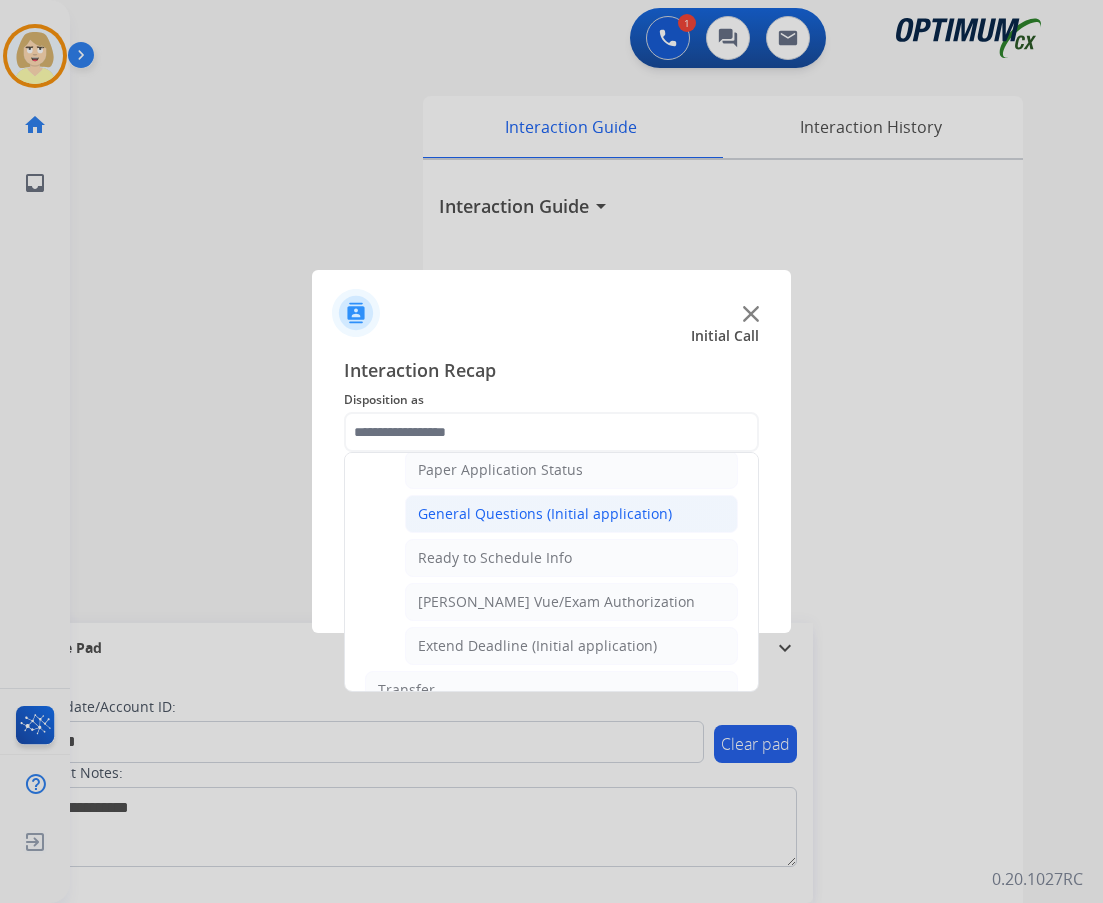 click on "General Questions (Initial application)" 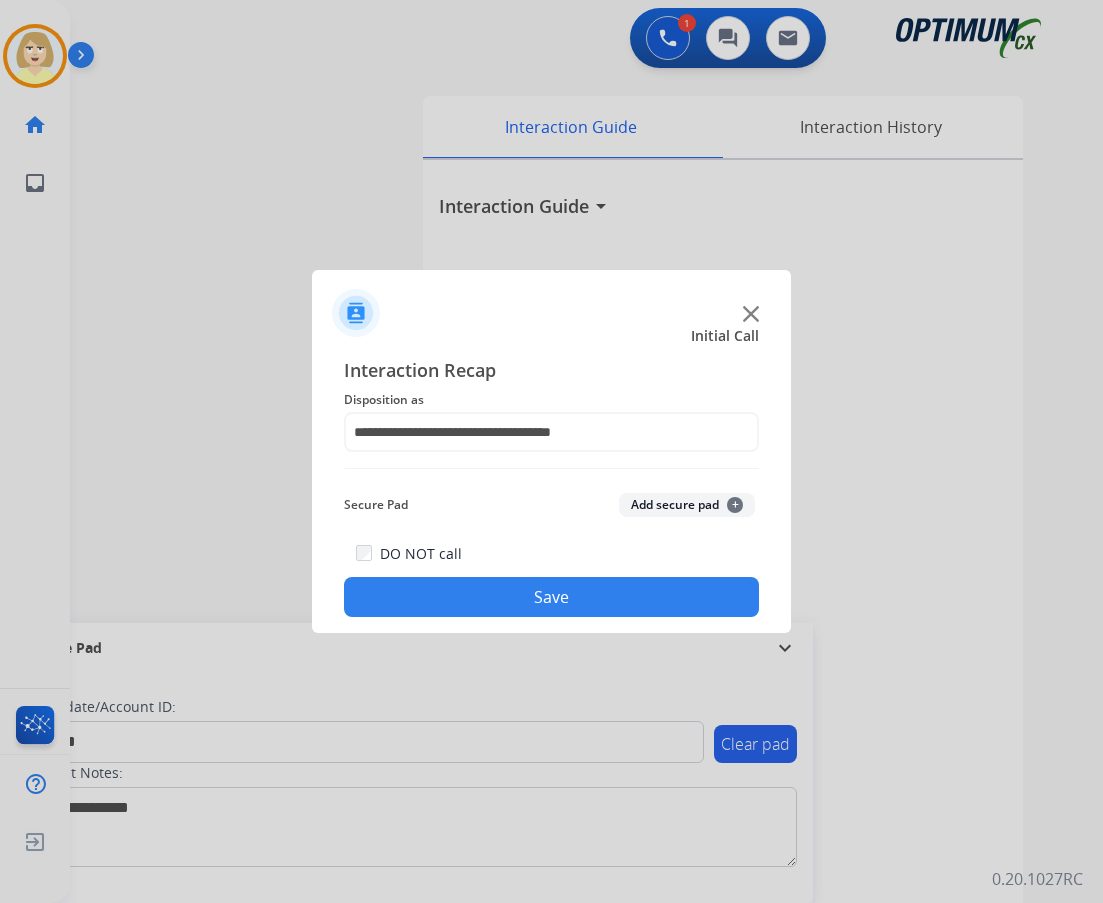 click on "Add secure pad  +" 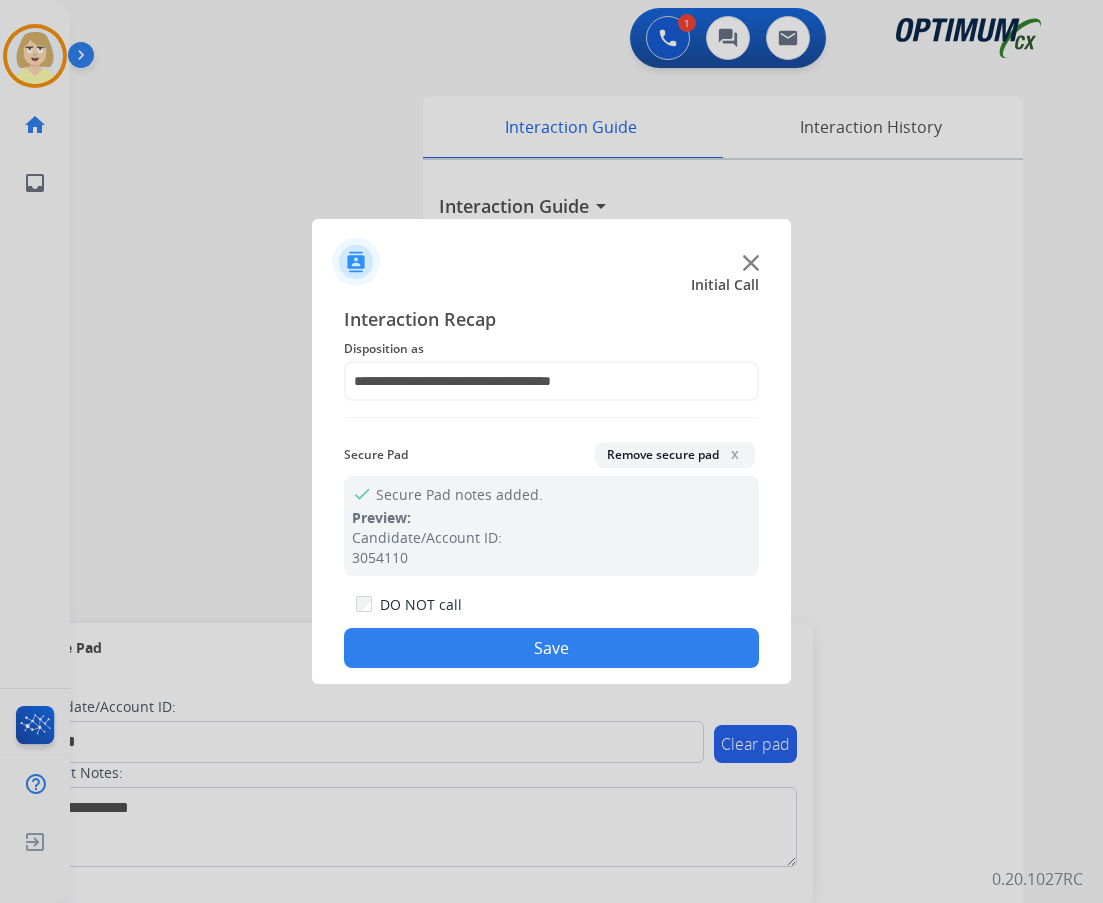 drag, startPoint x: 483, startPoint y: 655, endPoint x: 231, endPoint y: 322, distance: 417.60388 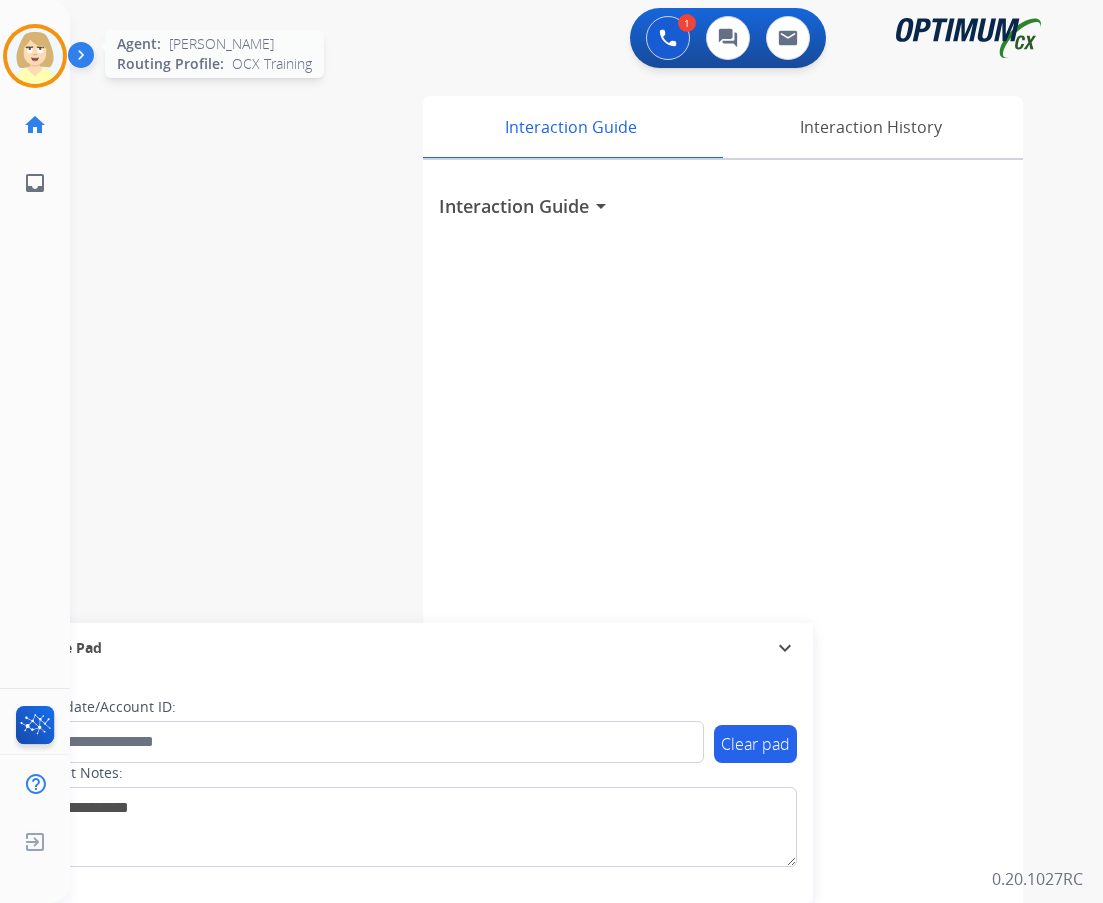 drag, startPoint x: 34, startPoint y: 47, endPoint x: 63, endPoint y: 70, distance: 37.01351 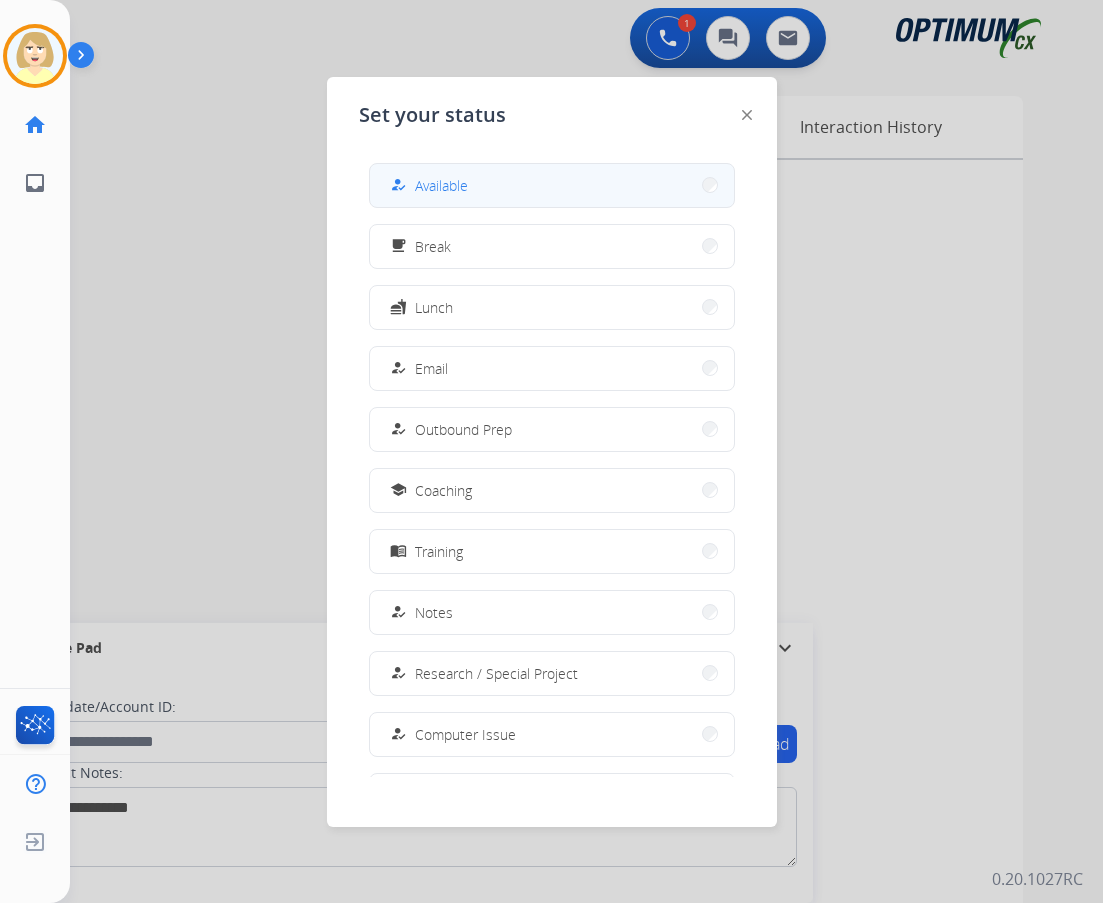 click on "Available" at bounding box center [441, 185] 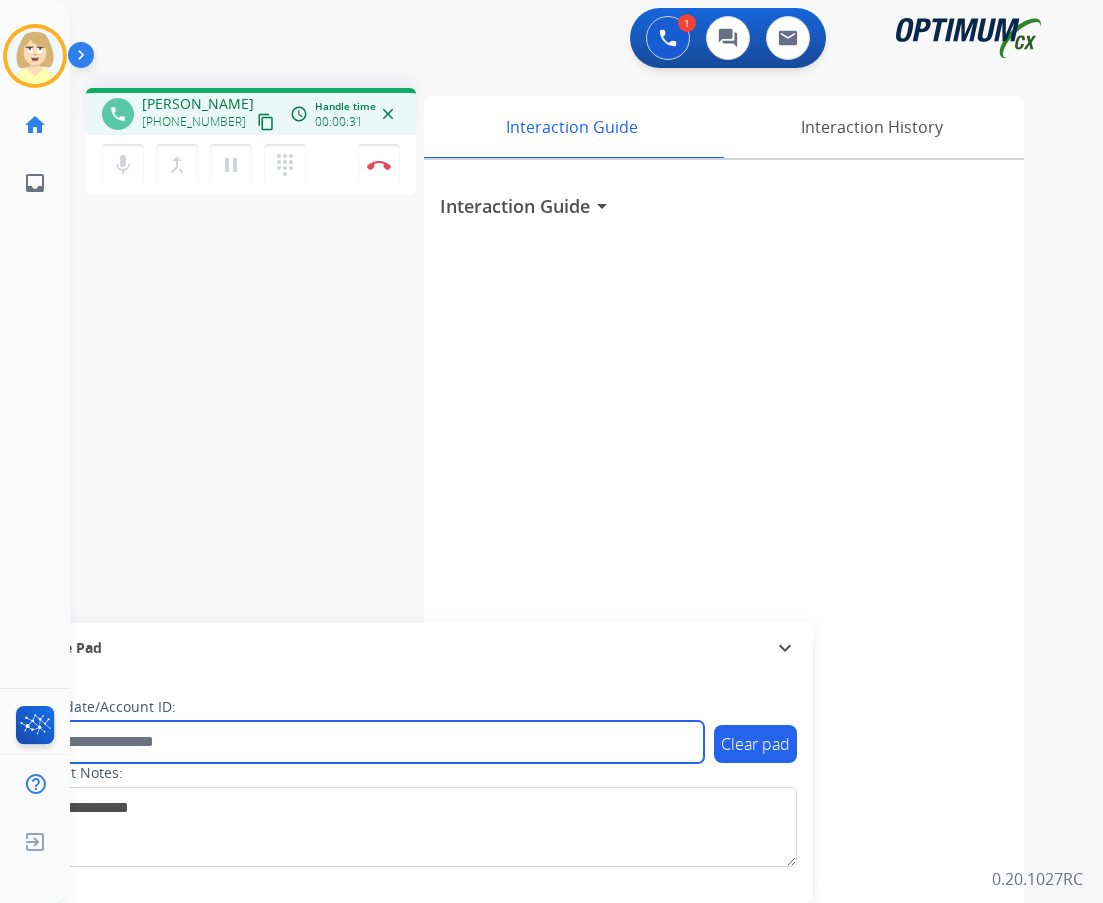 click at bounding box center (365, 742) 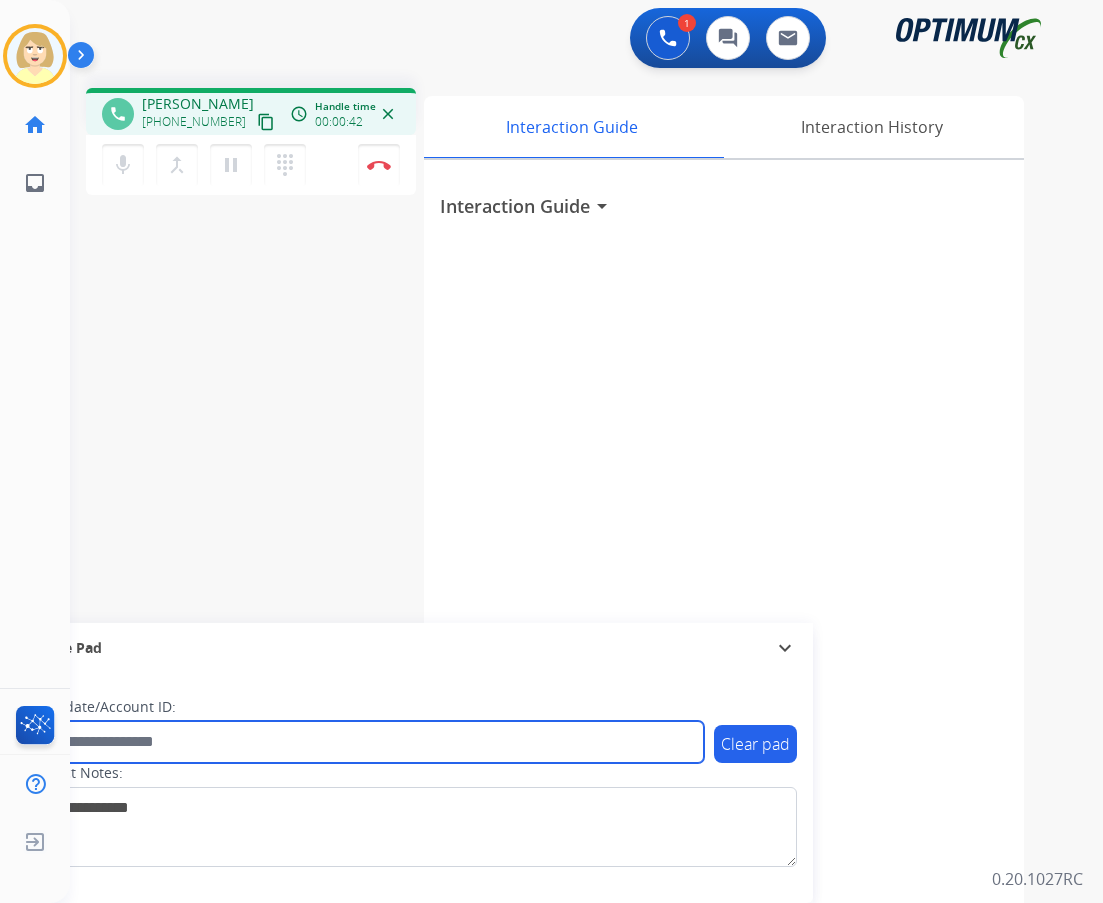 click at bounding box center (365, 742) 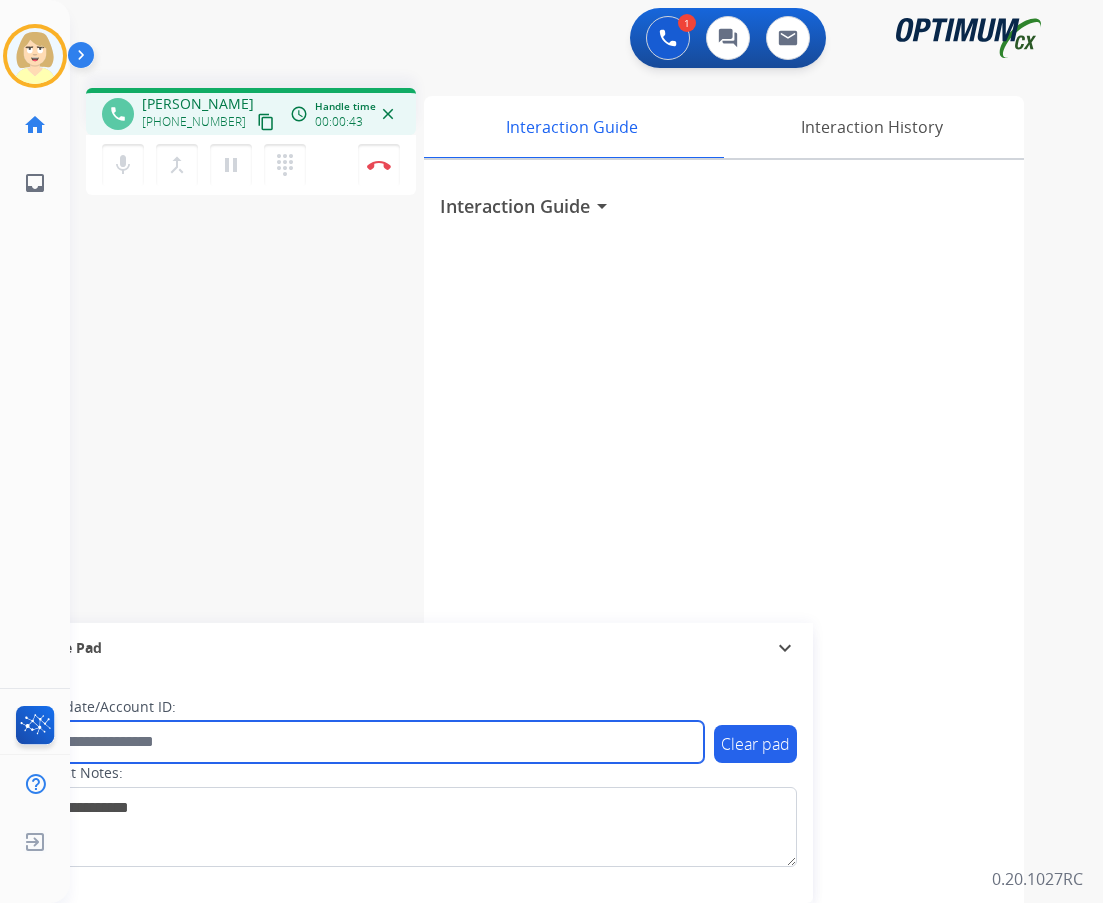 paste on "*******" 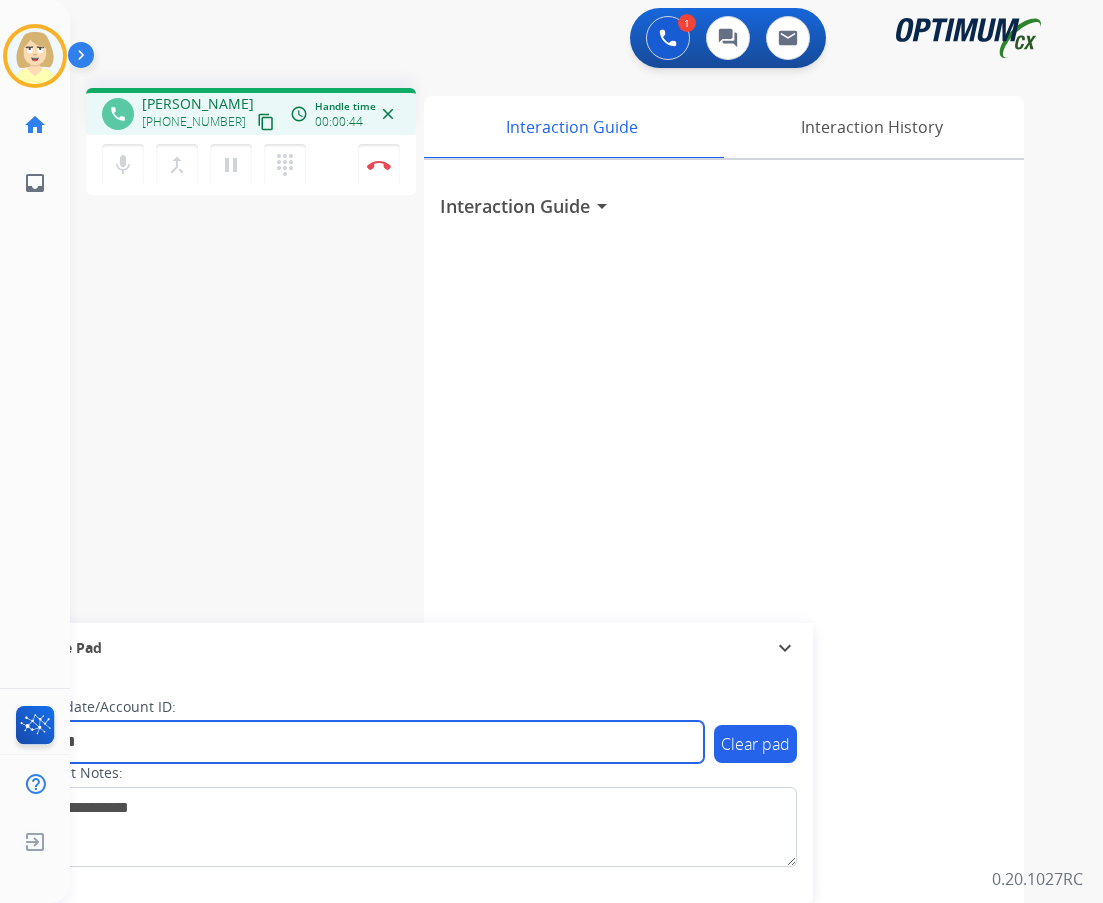 type on "*******" 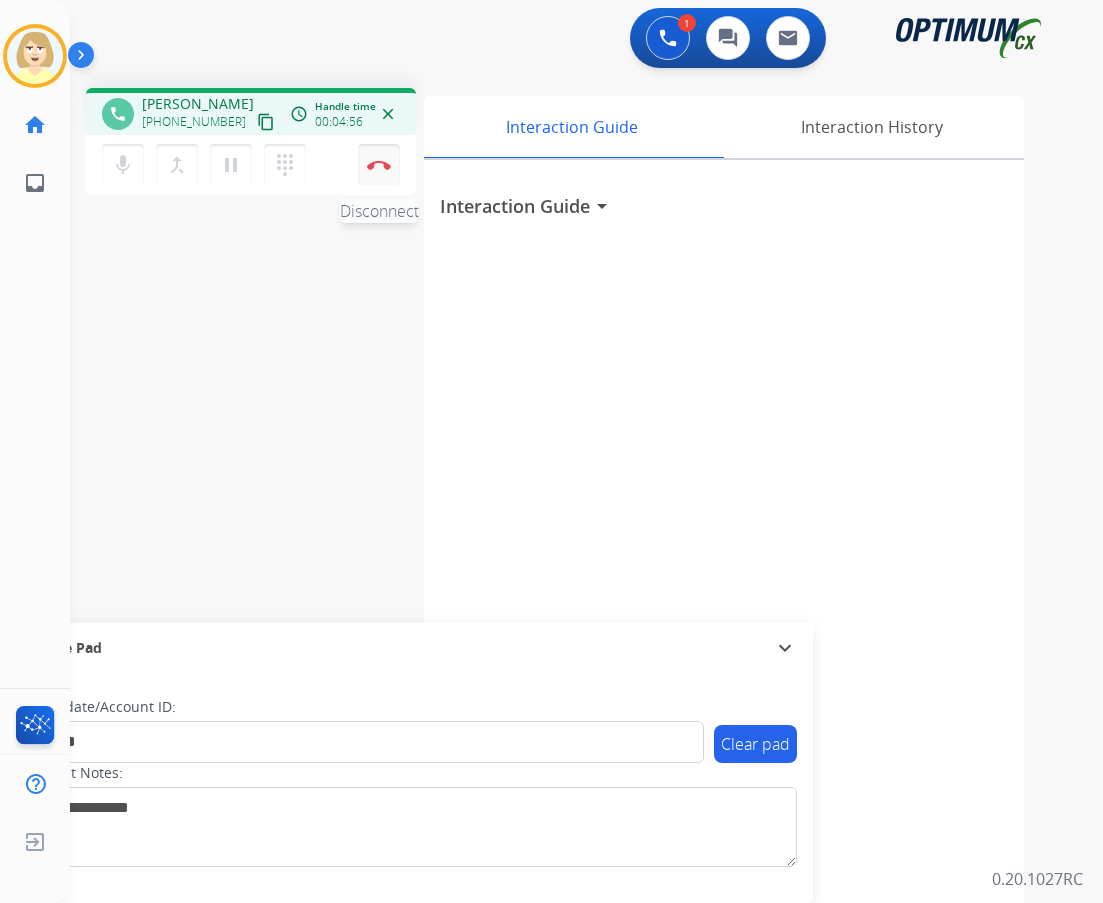 click on "Disconnect" at bounding box center (379, 165) 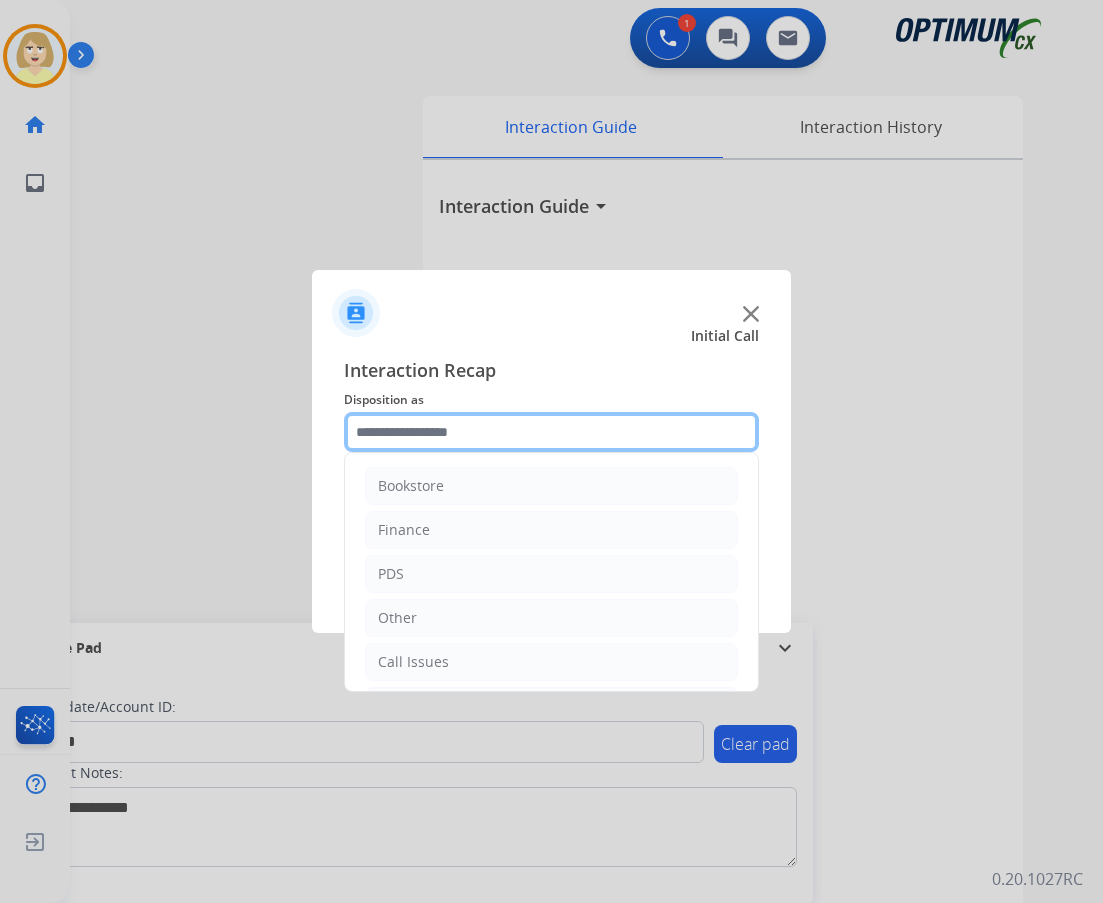 click 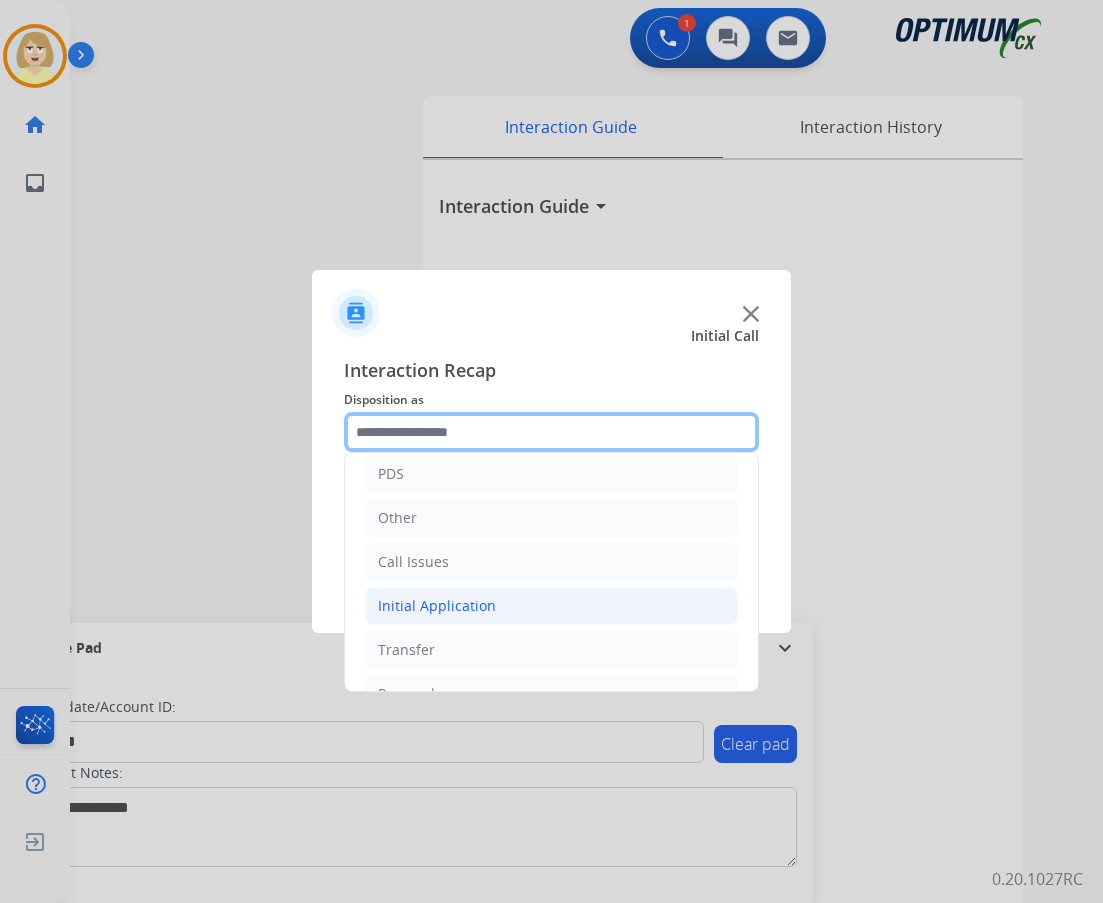 scroll, scrollTop: 136, scrollLeft: 0, axis: vertical 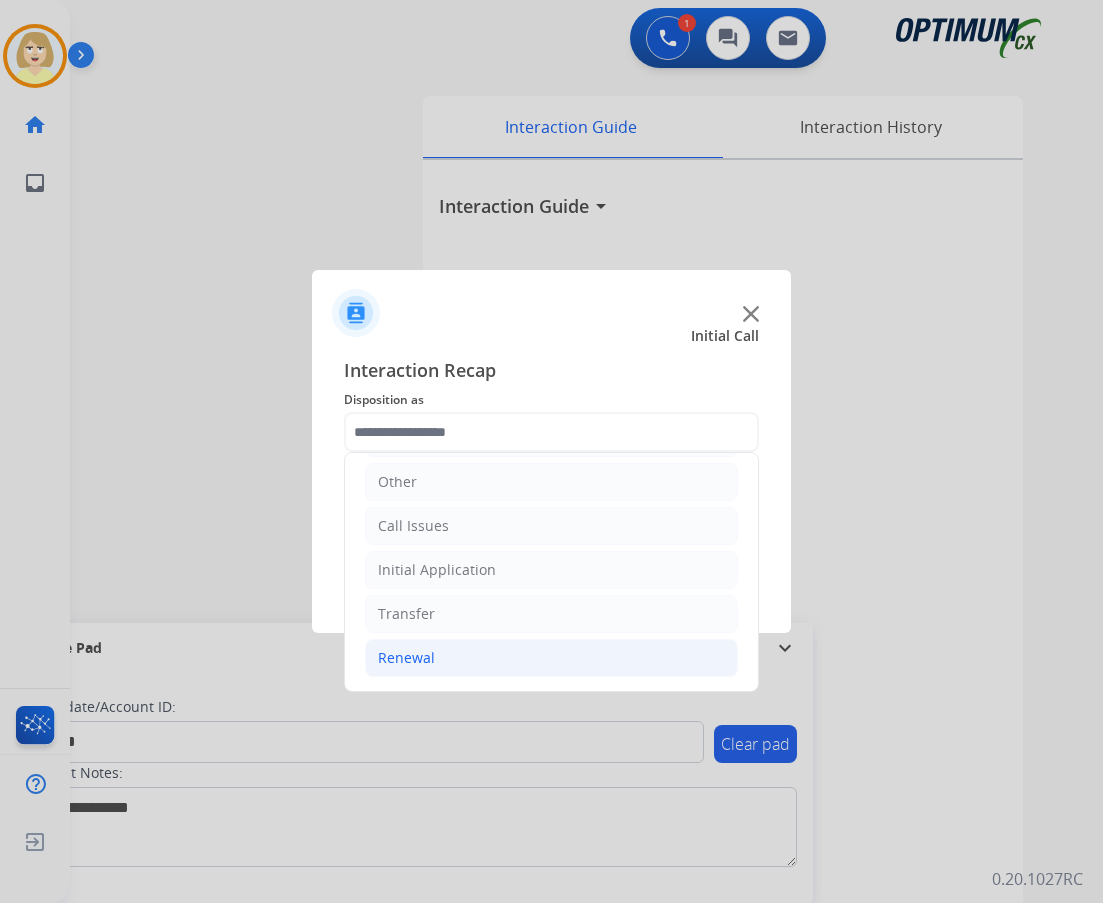 click on "Renewal" 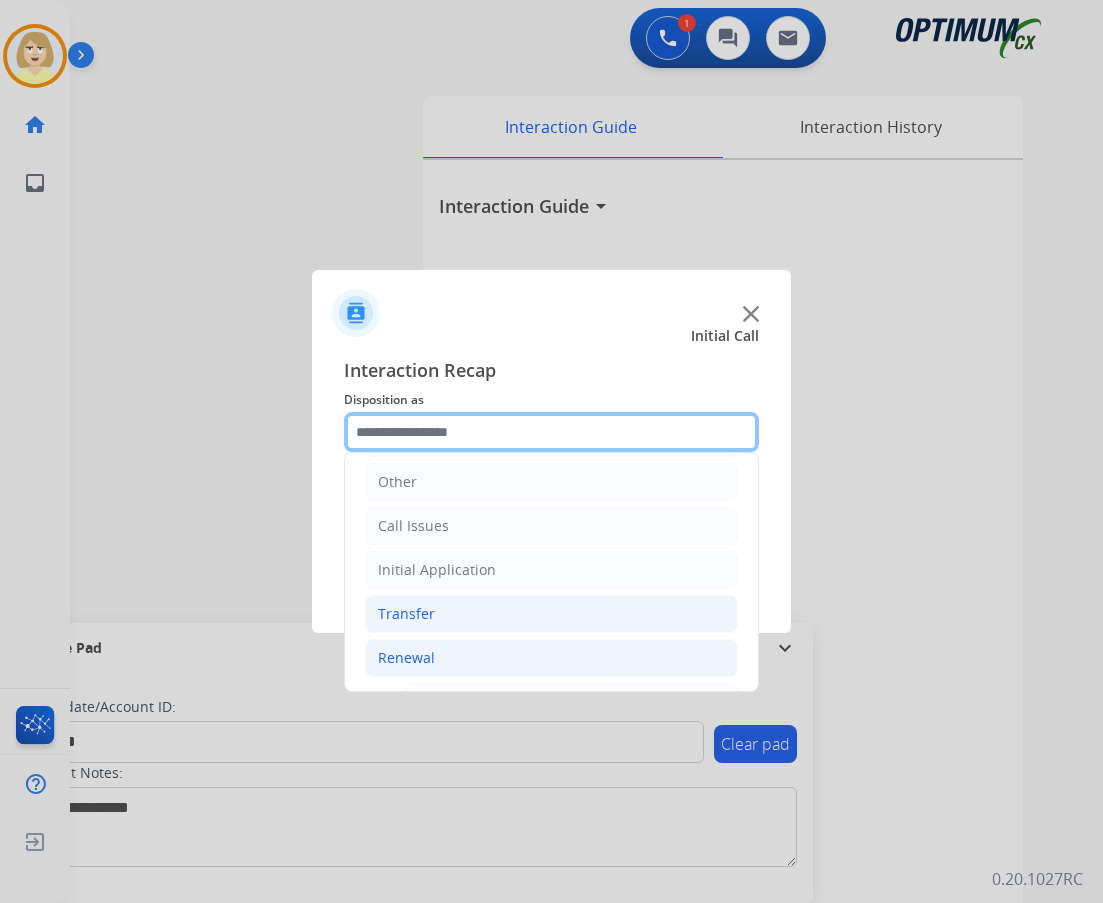 scroll, scrollTop: 436, scrollLeft: 0, axis: vertical 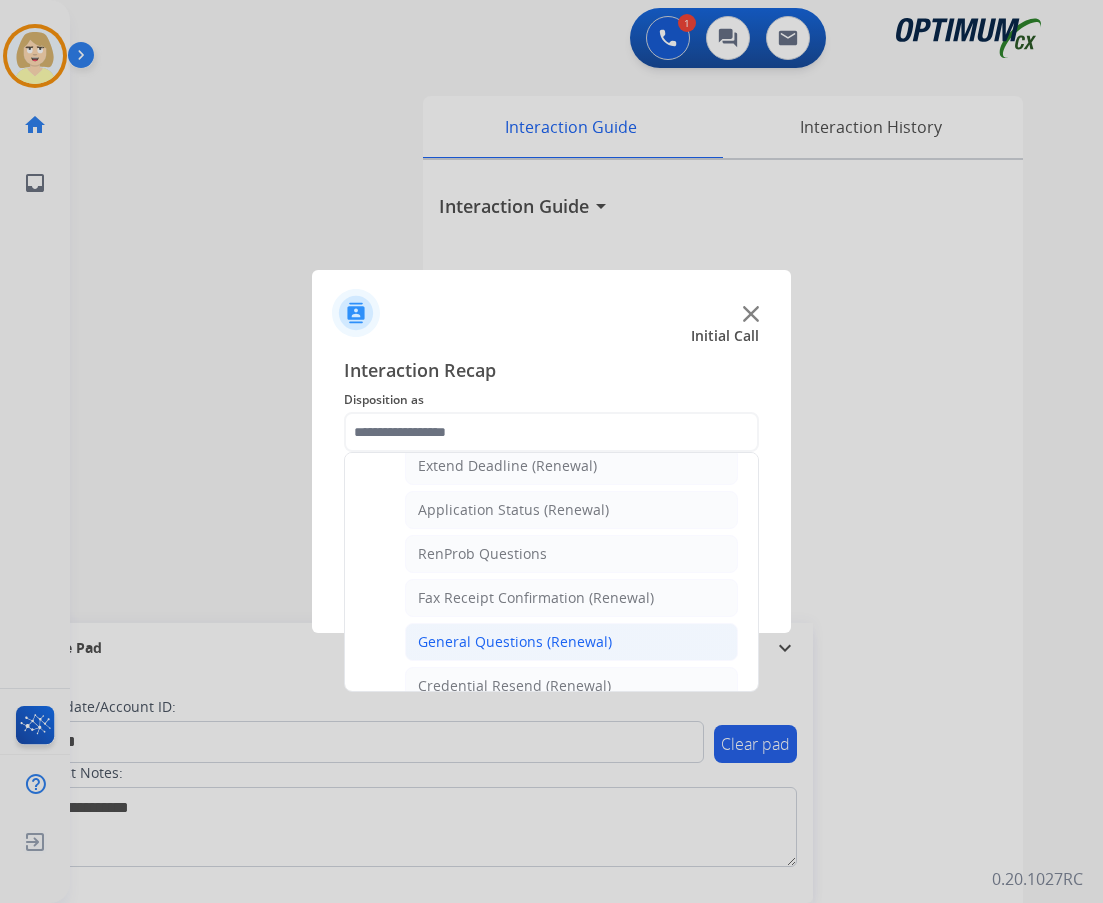 click on "General Questions (Renewal)" 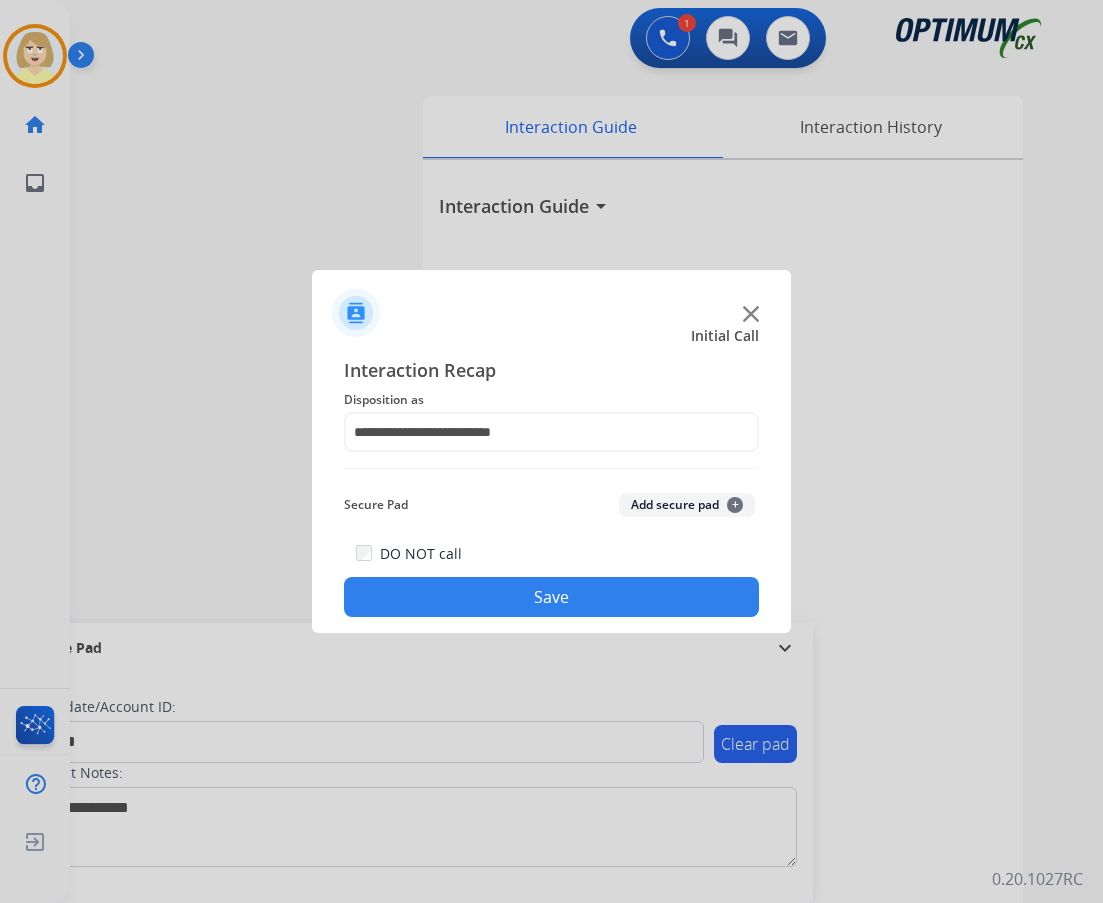click on "Add secure pad  +" 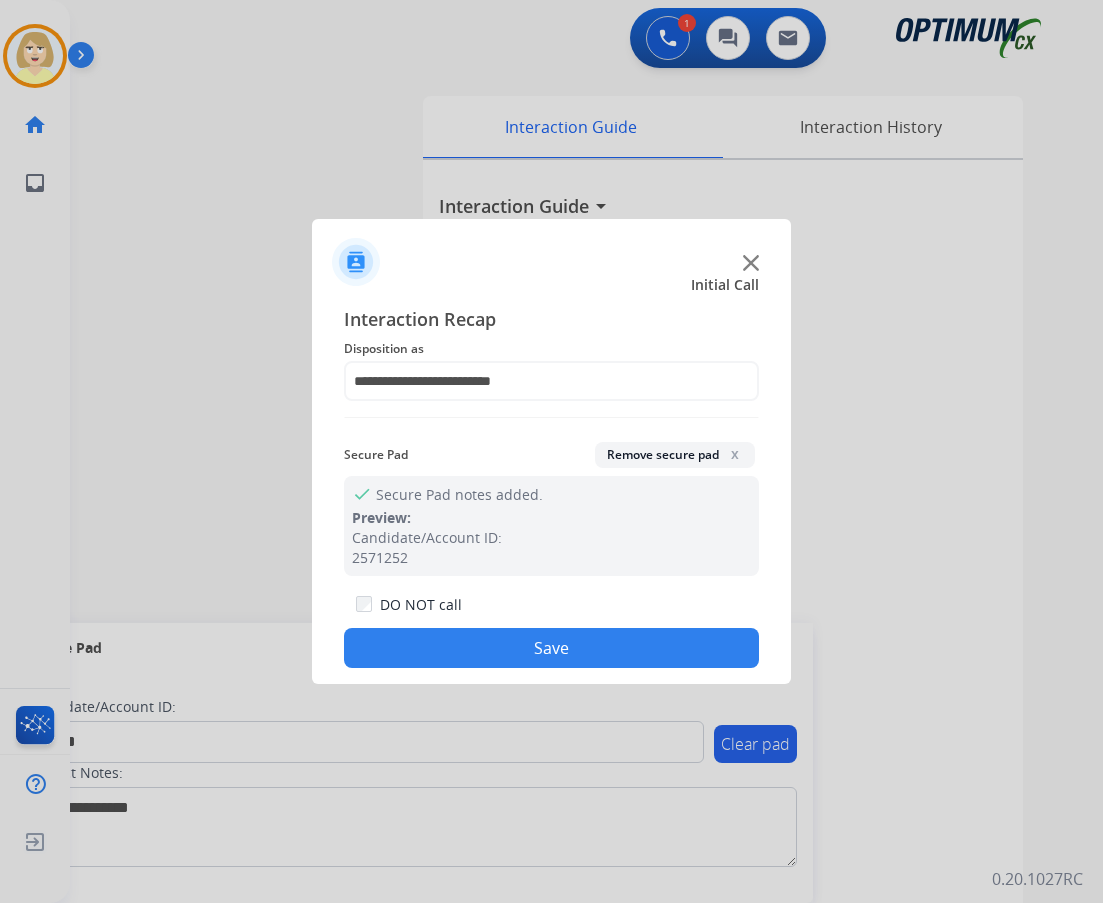 drag, startPoint x: 546, startPoint y: 646, endPoint x: 568, endPoint y: 612, distance: 40.496914 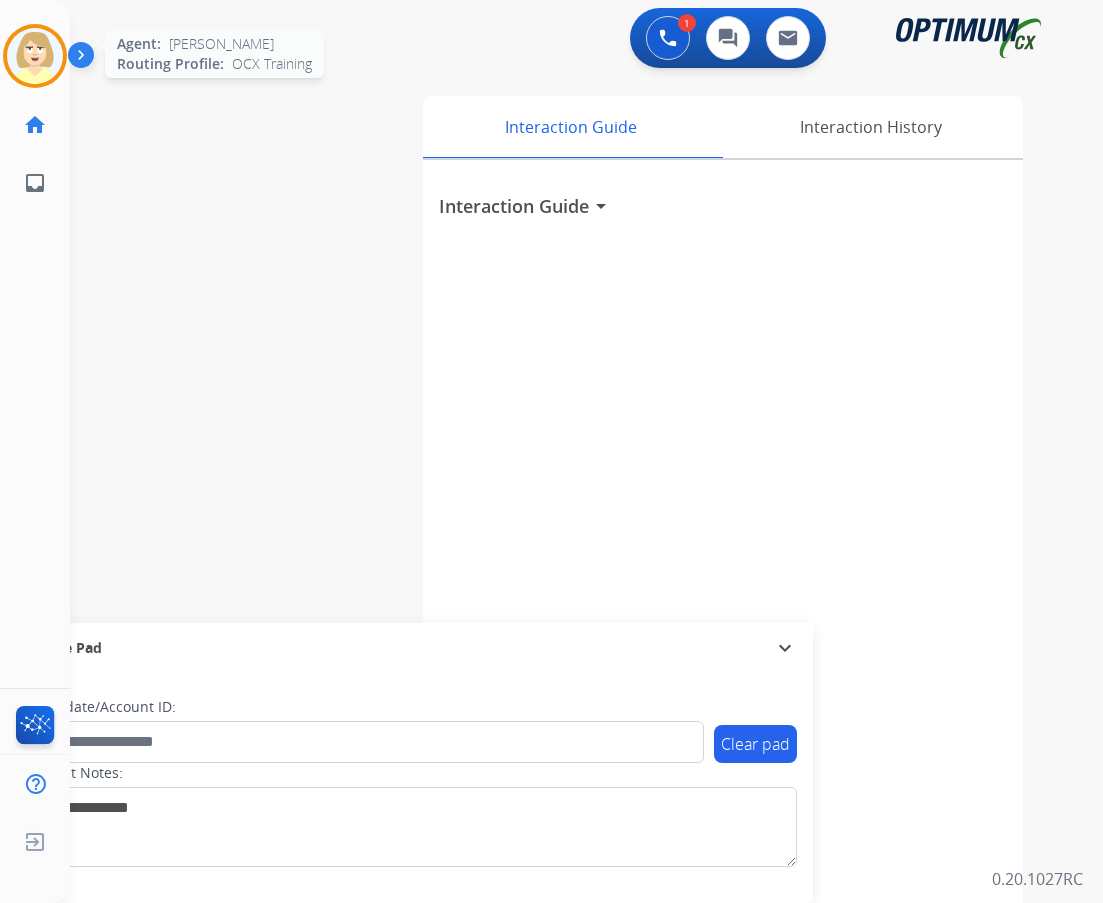 click at bounding box center (35, 56) 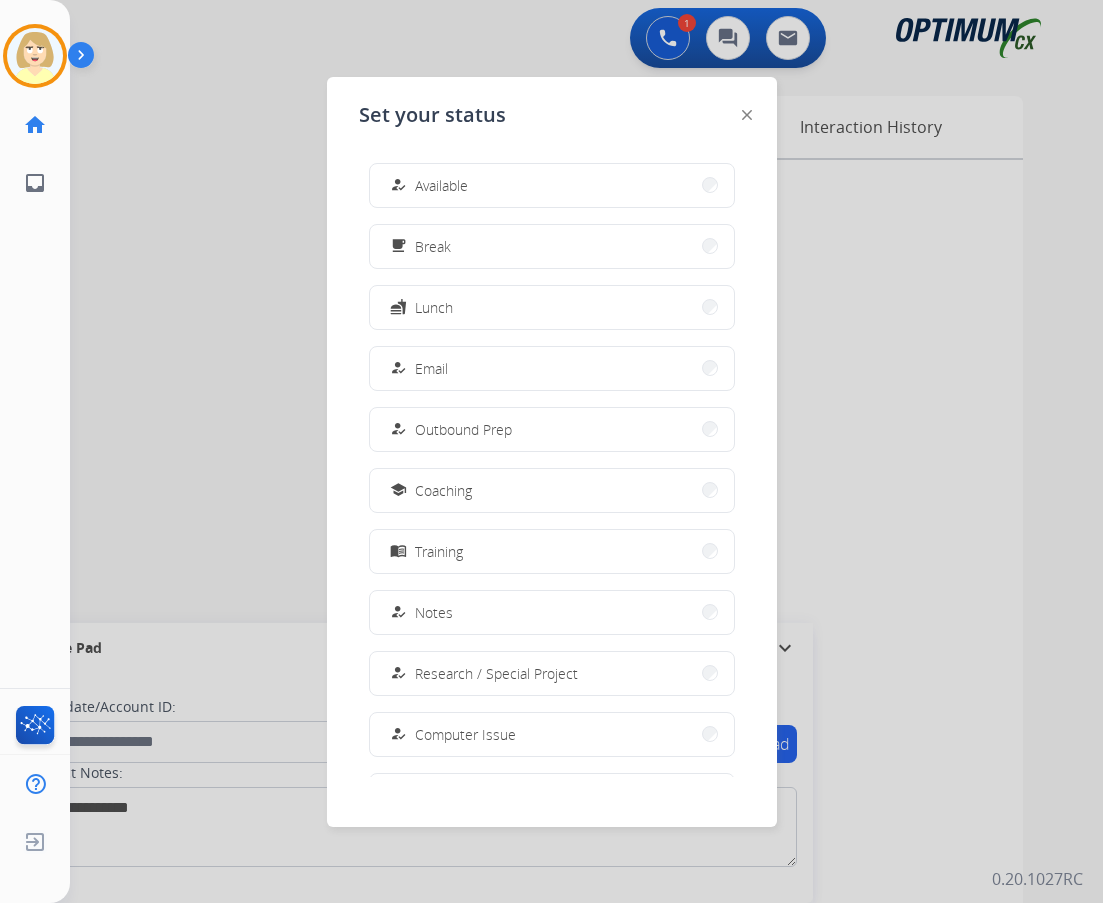 drag, startPoint x: 420, startPoint y: 181, endPoint x: 230, endPoint y: 224, distance: 194.80502 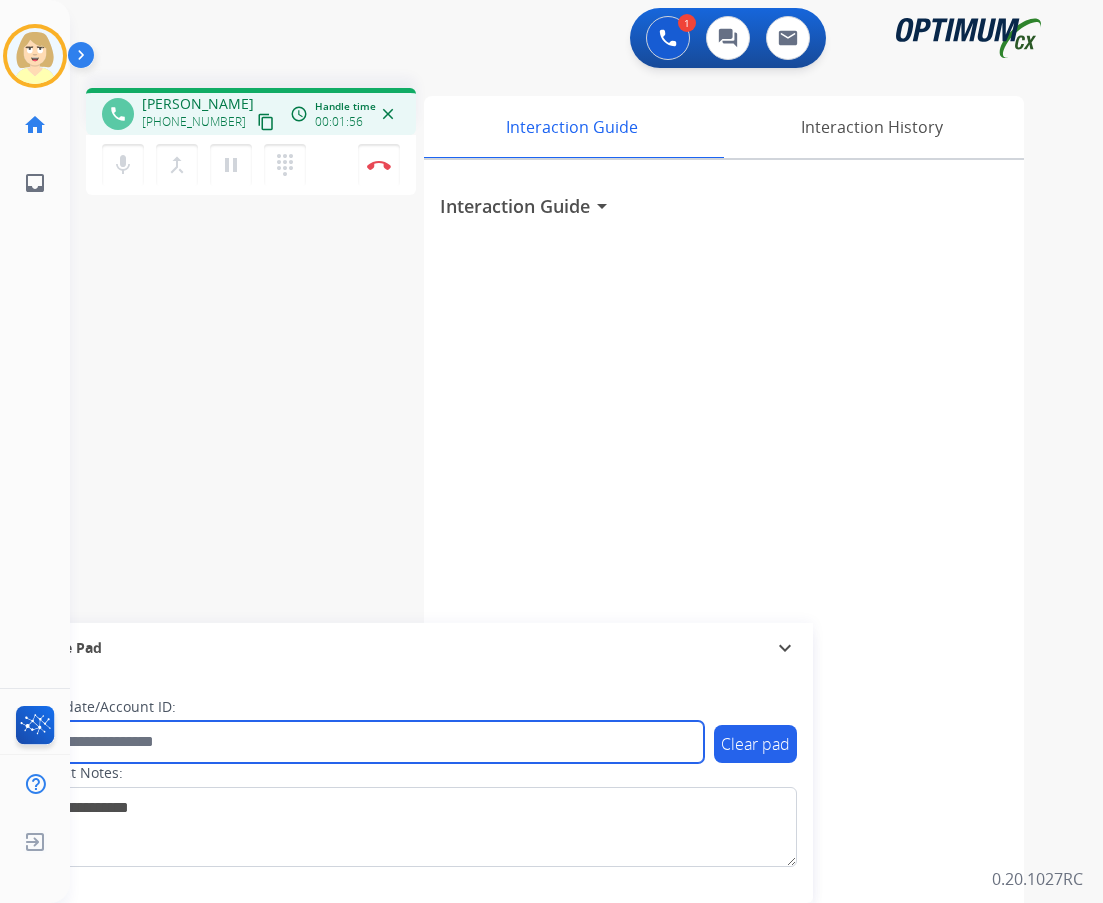 click at bounding box center (365, 742) 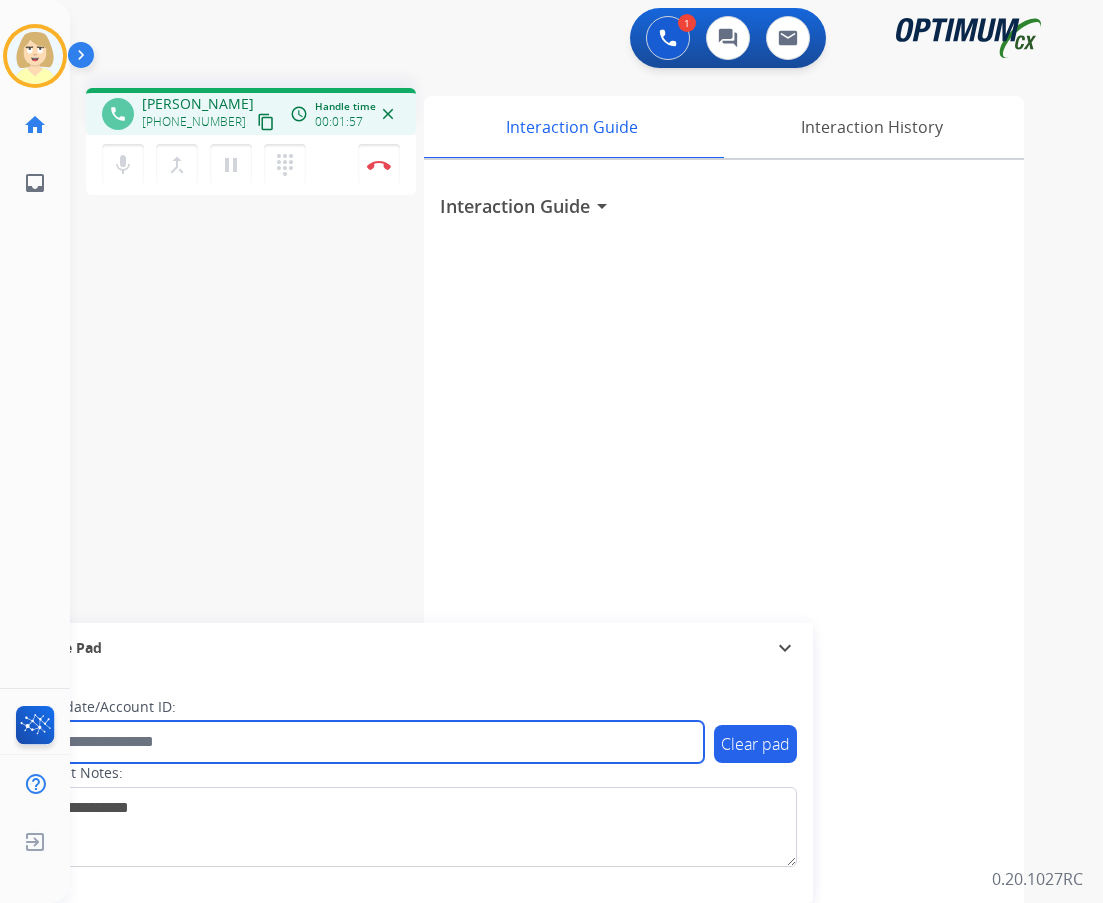 paste on "*******" 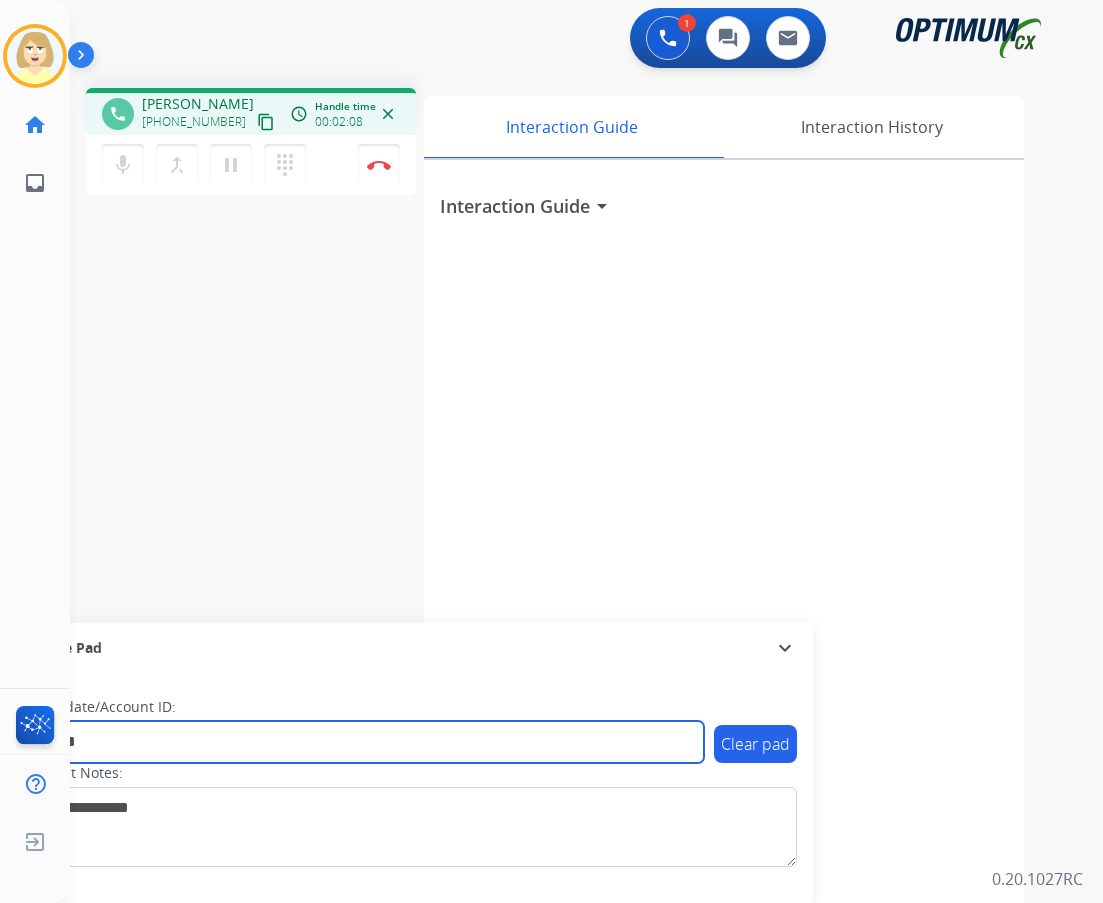type on "*******" 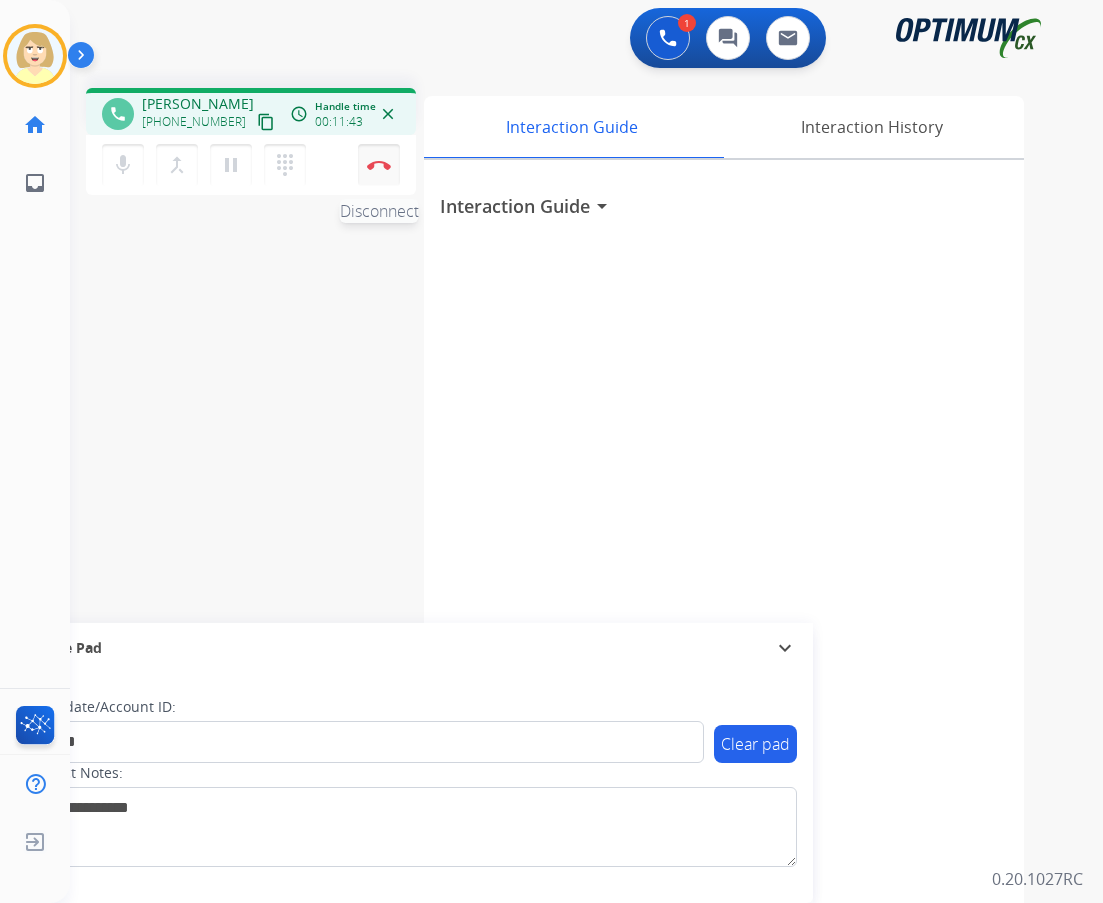 click on "Disconnect" at bounding box center [379, 165] 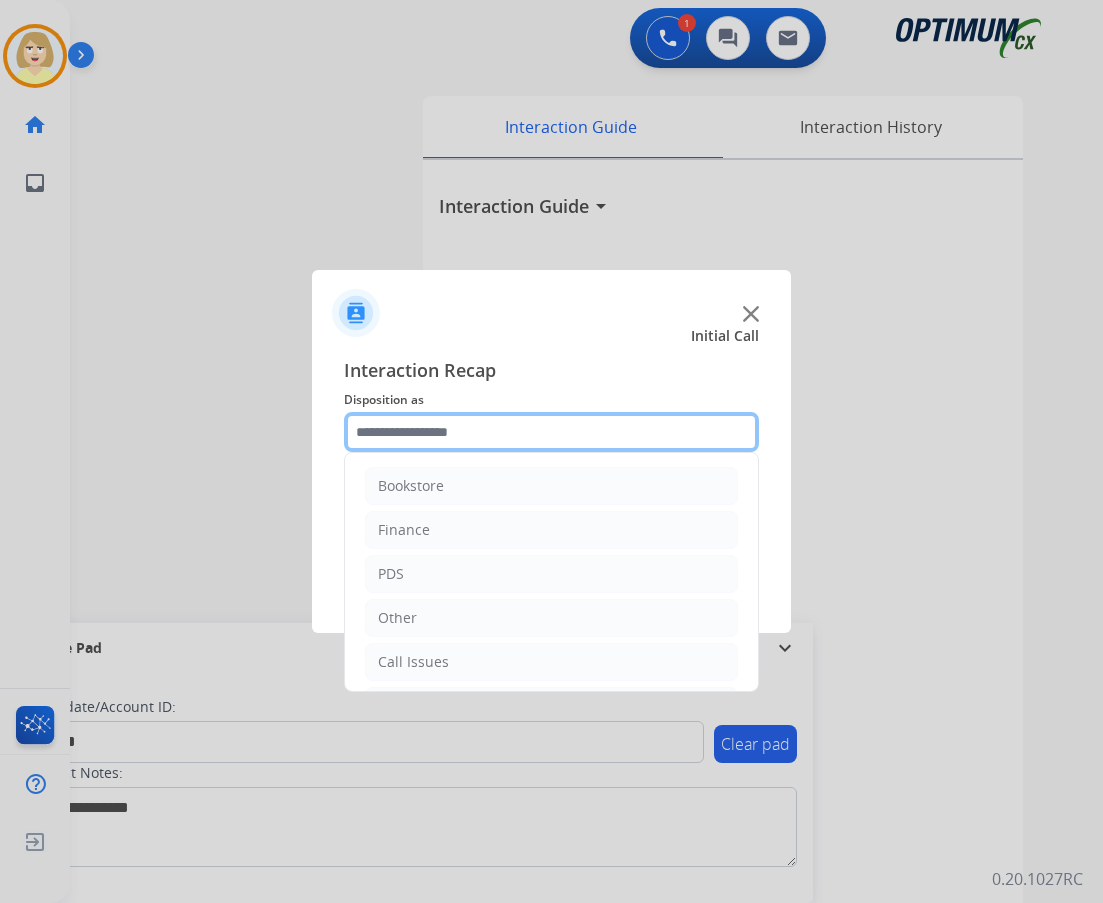 click 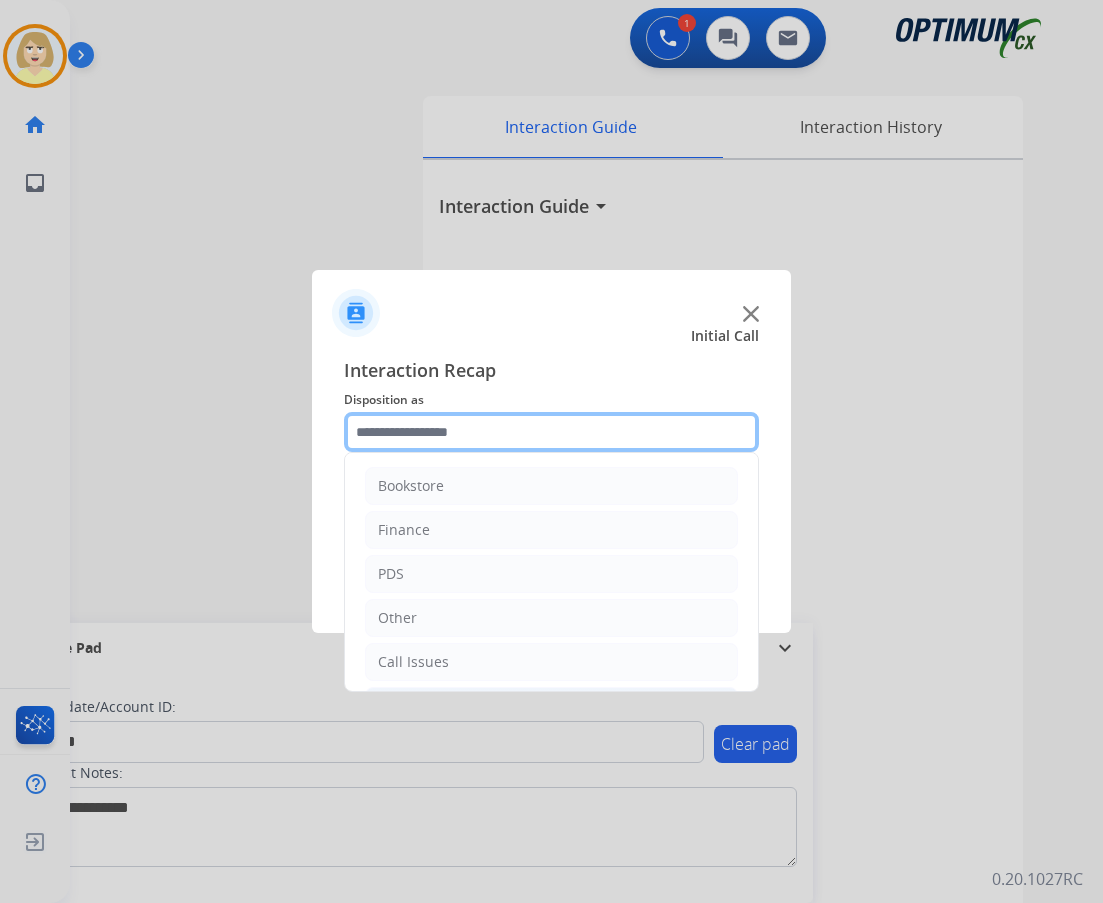 scroll, scrollTop: 136, scrollLeft: 0, axis: vertical 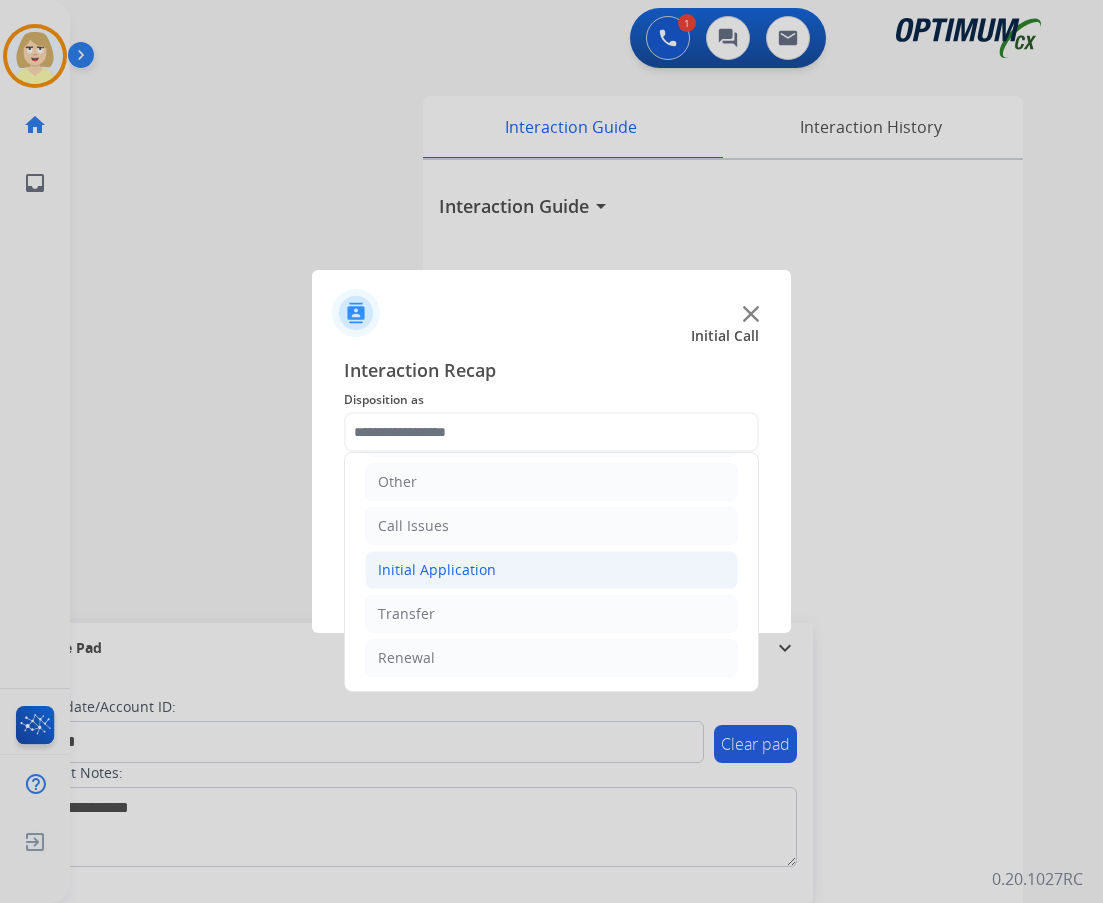 click on "Initial Application" 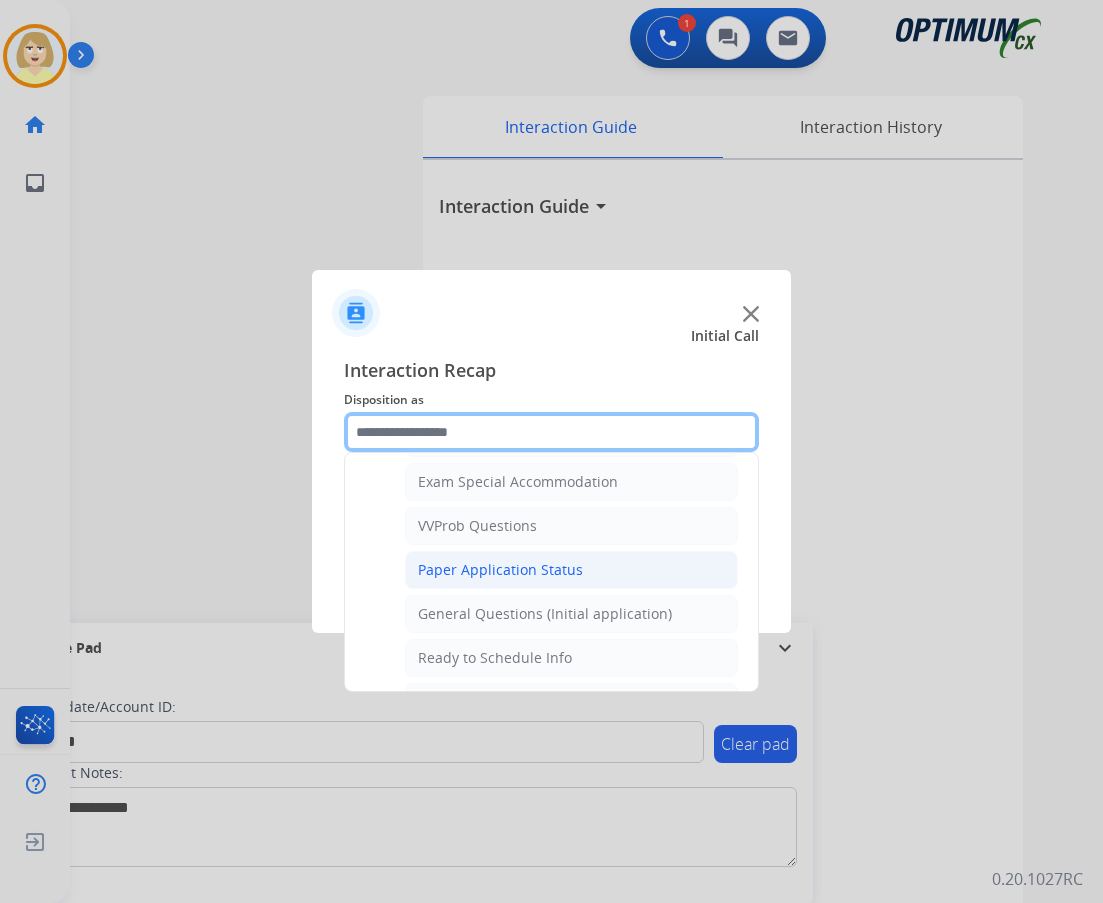 scroll, scrollTop: 1136, scrollLeft: 0, axis: vertical 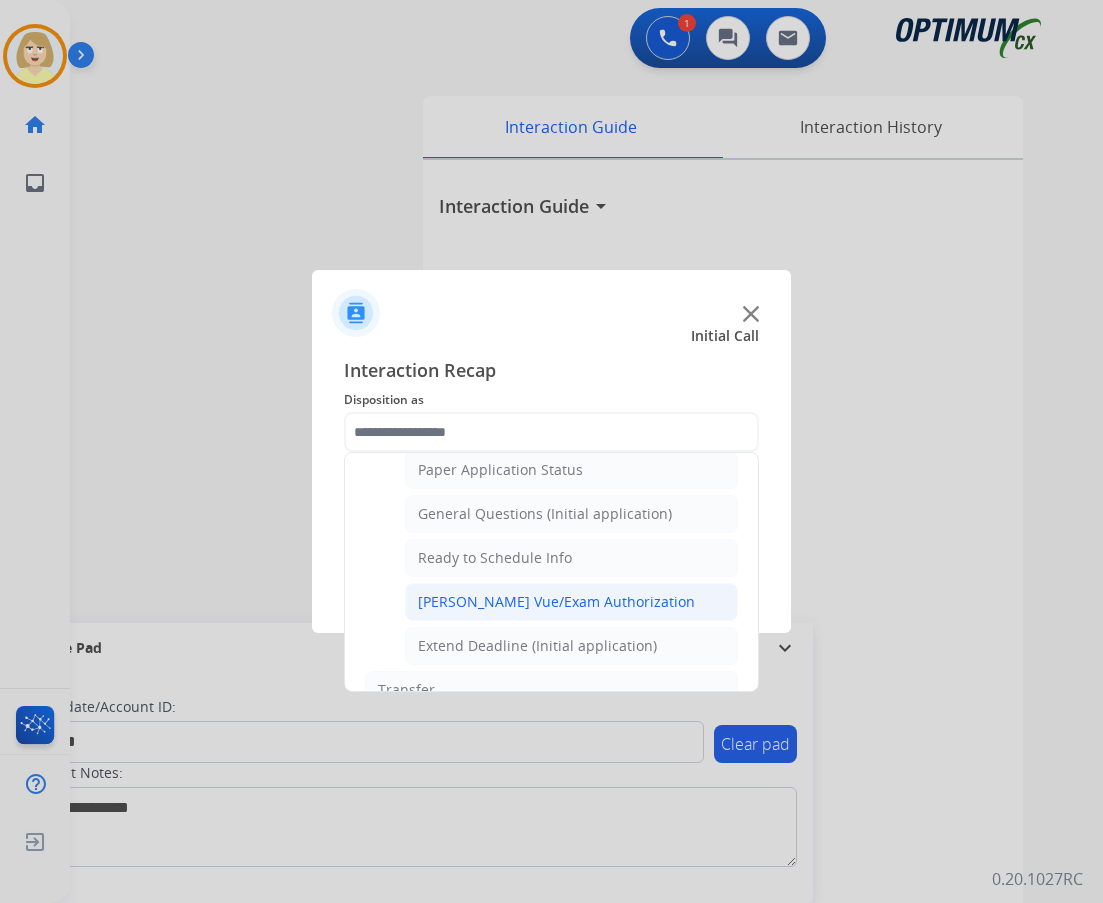 click on "[PERSON_NAME] Vue/Exam Authorization" 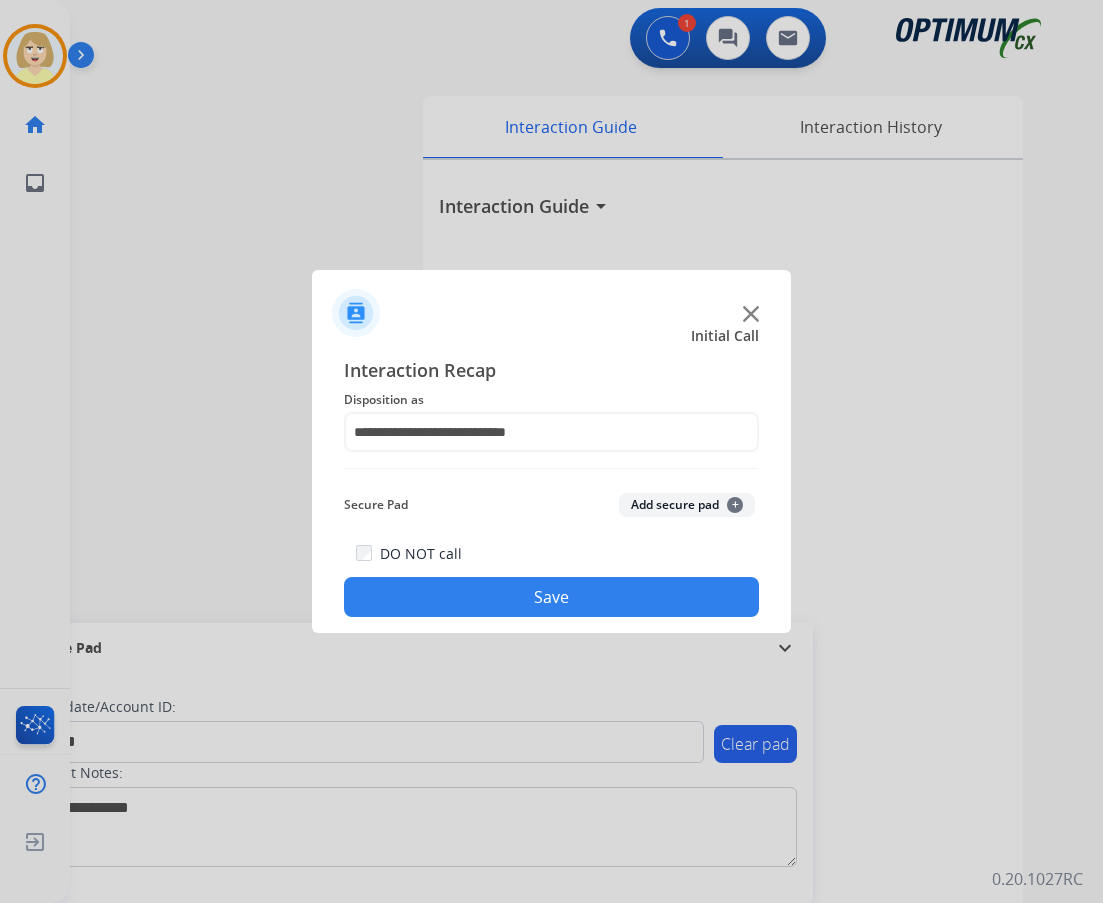 click on "Add secure pad  +" 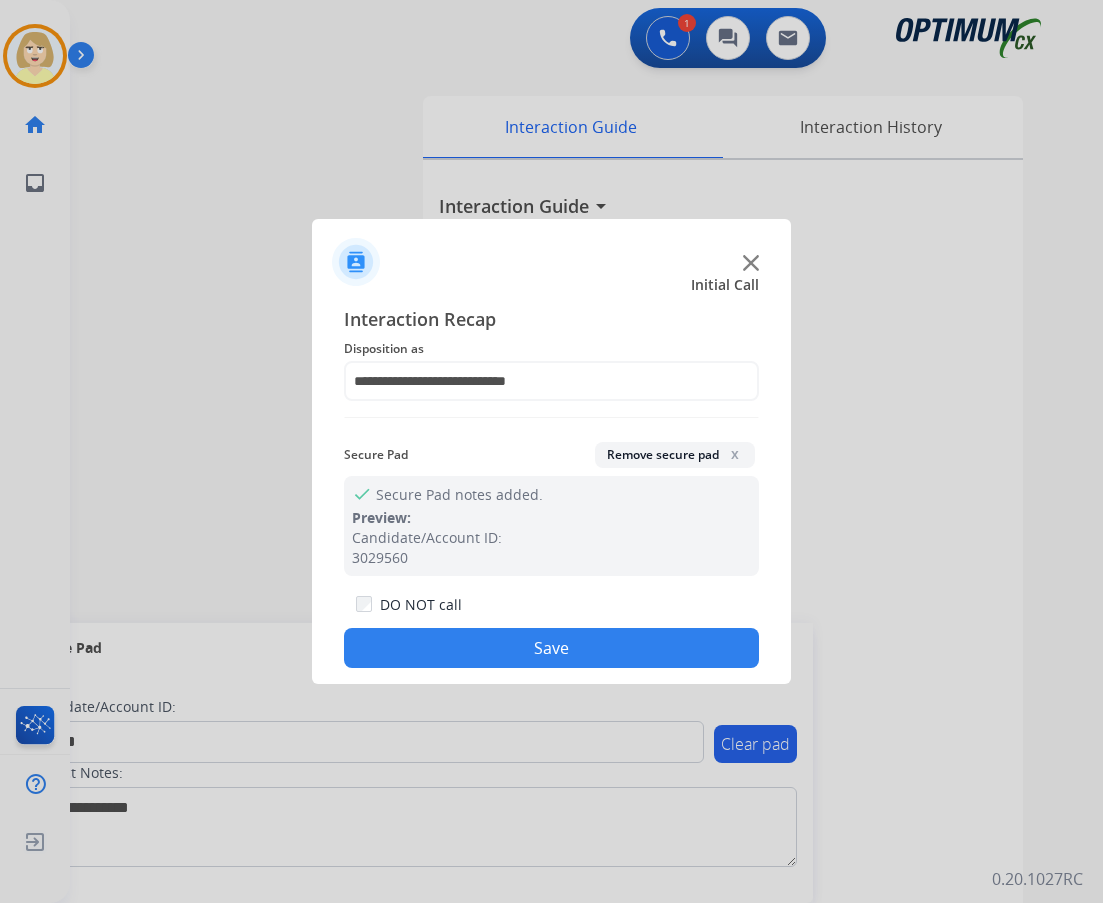drag, startPoint x: 512, startPoint y: 642, endPoint x: 400, endPoint y: 478, distance: 198.59506 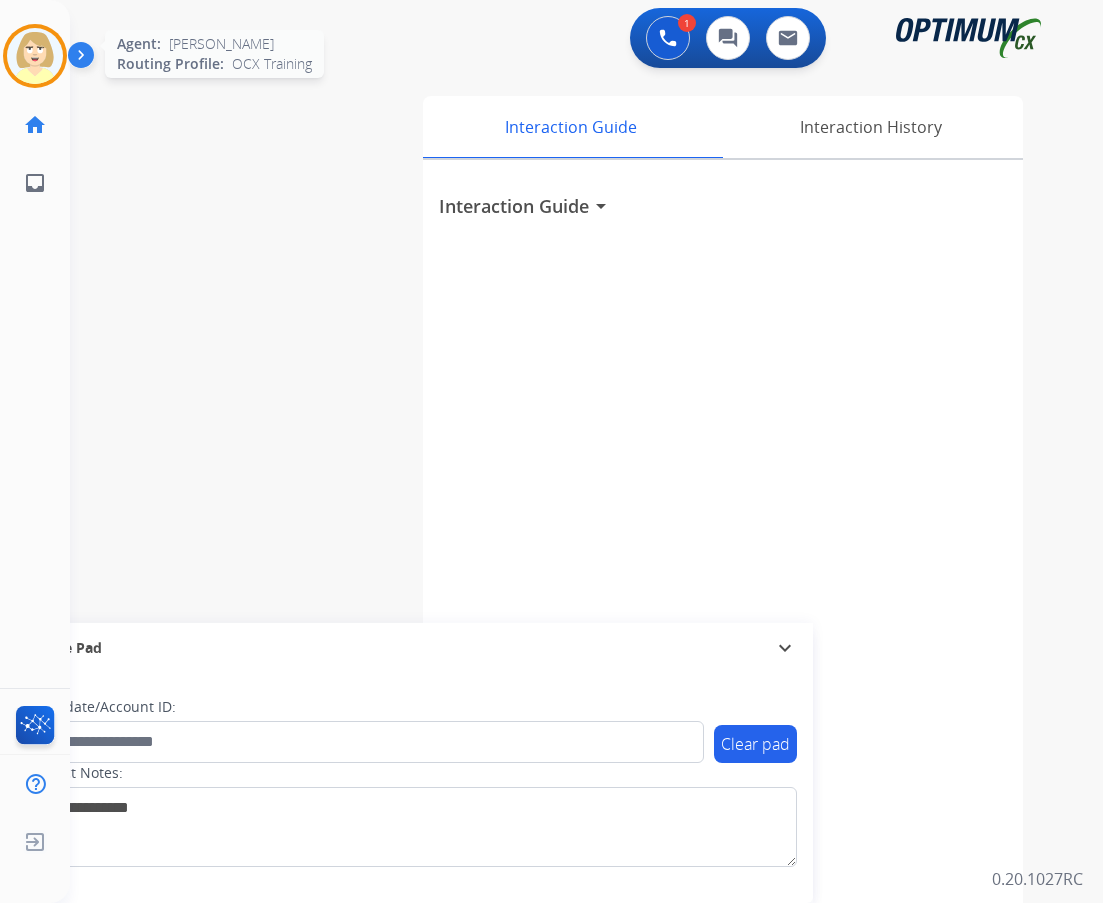 click at bounding box center (35, 56) 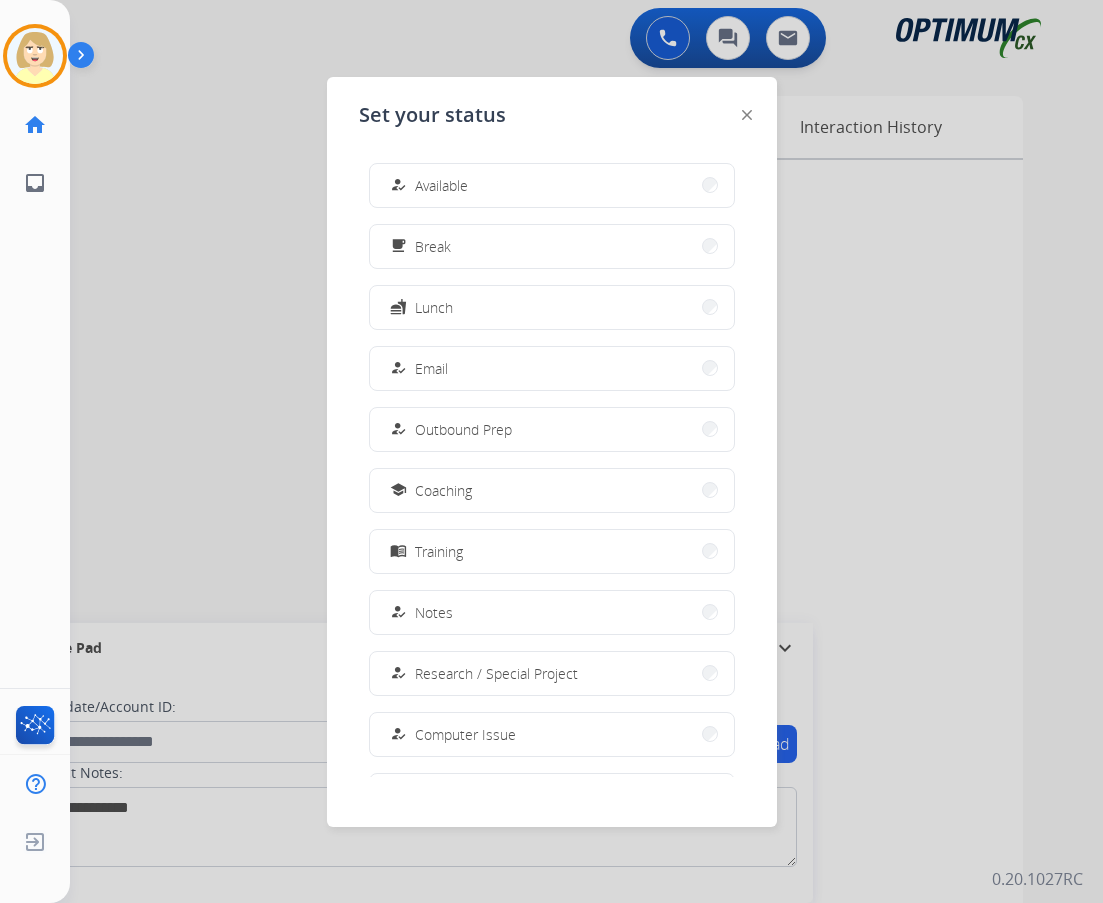 click on "Available" at bounding box center [441, 185] 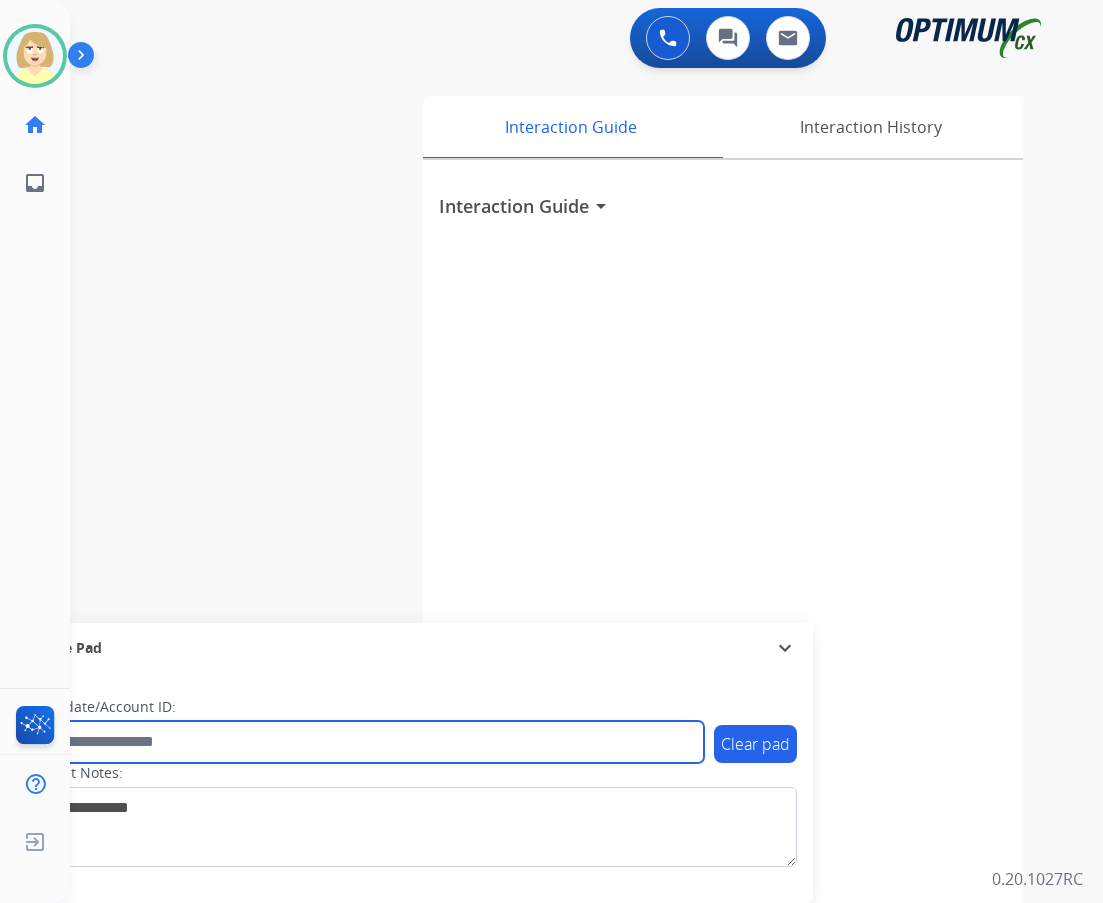 click at bounding box center (365, 742) 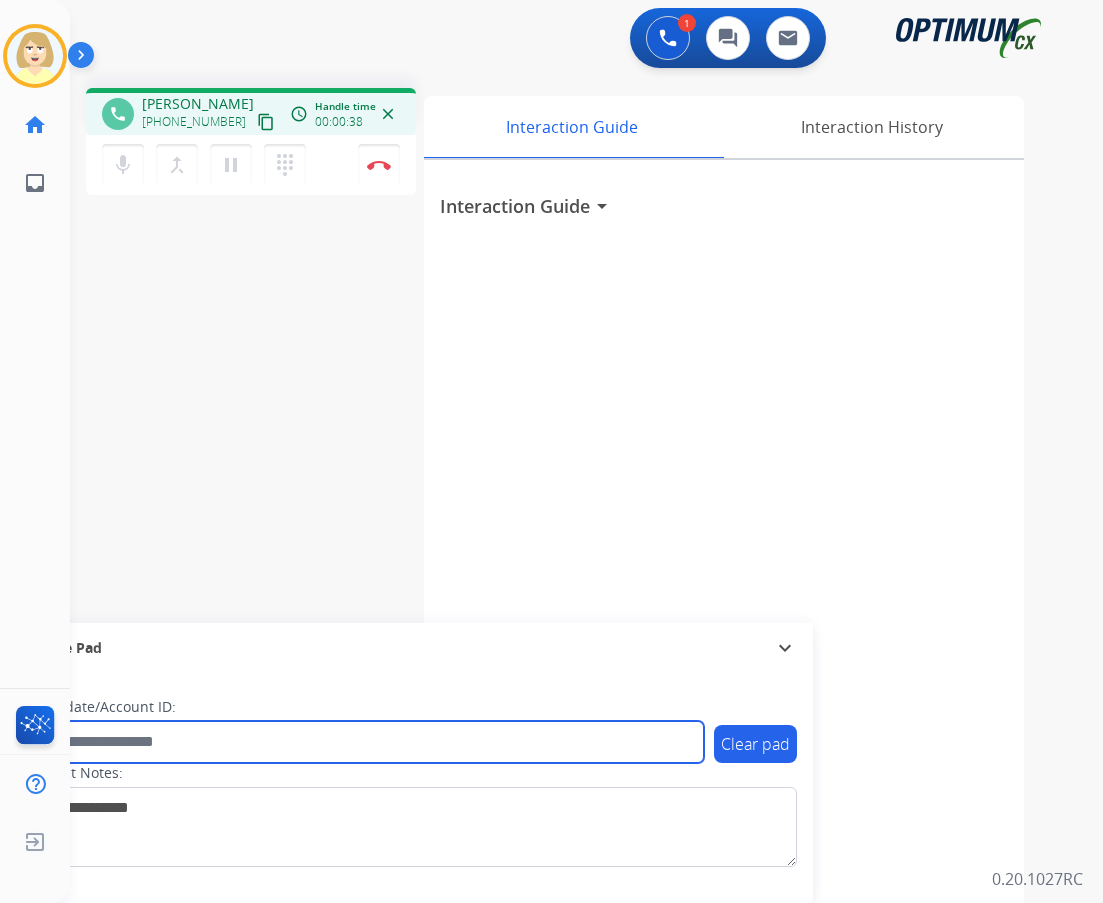 click at bounding box center (365, 742) 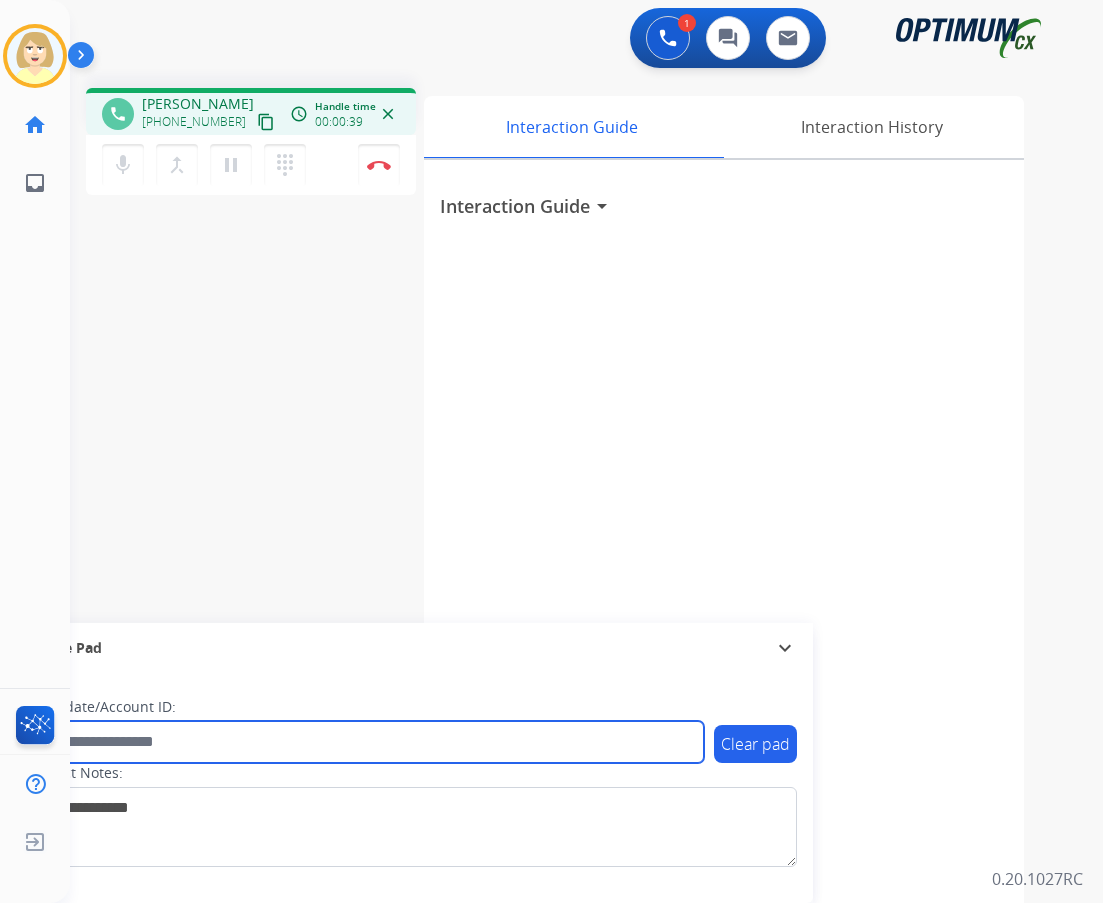 paste on "*******" 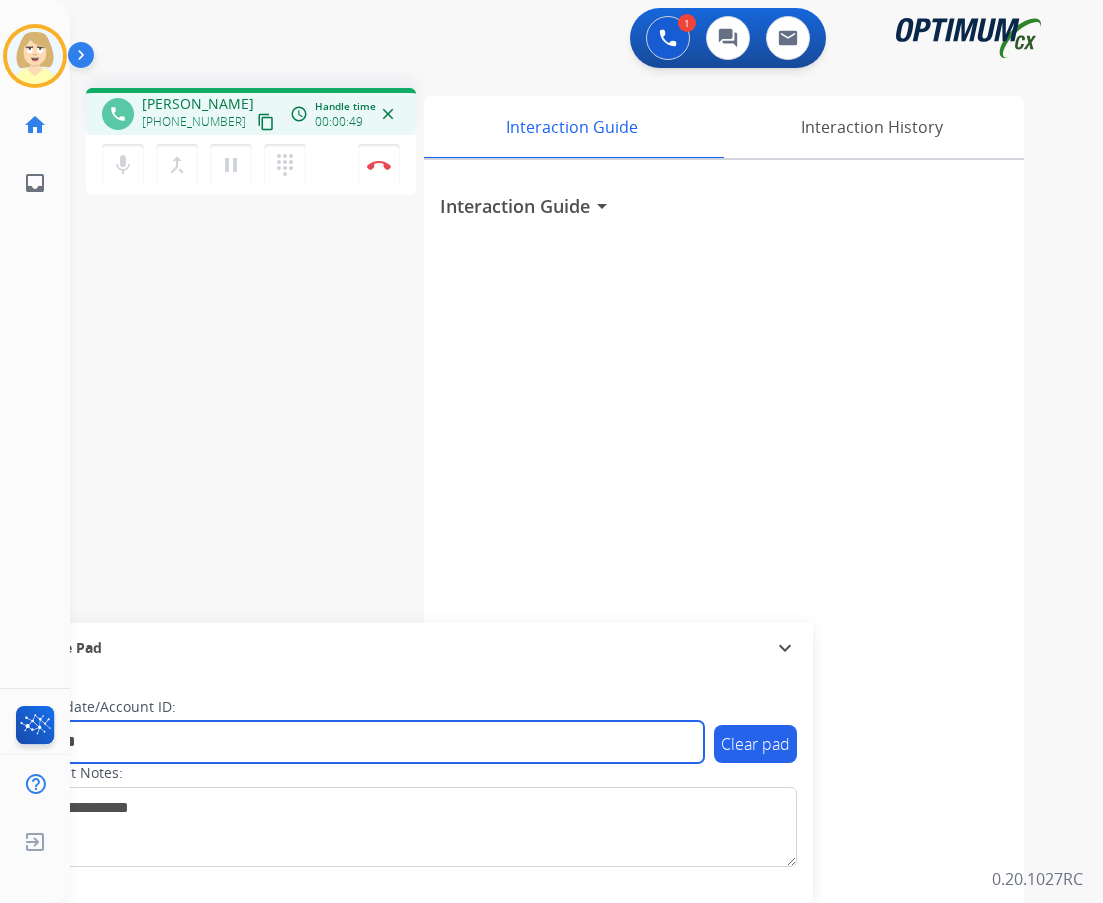 type on "*******" 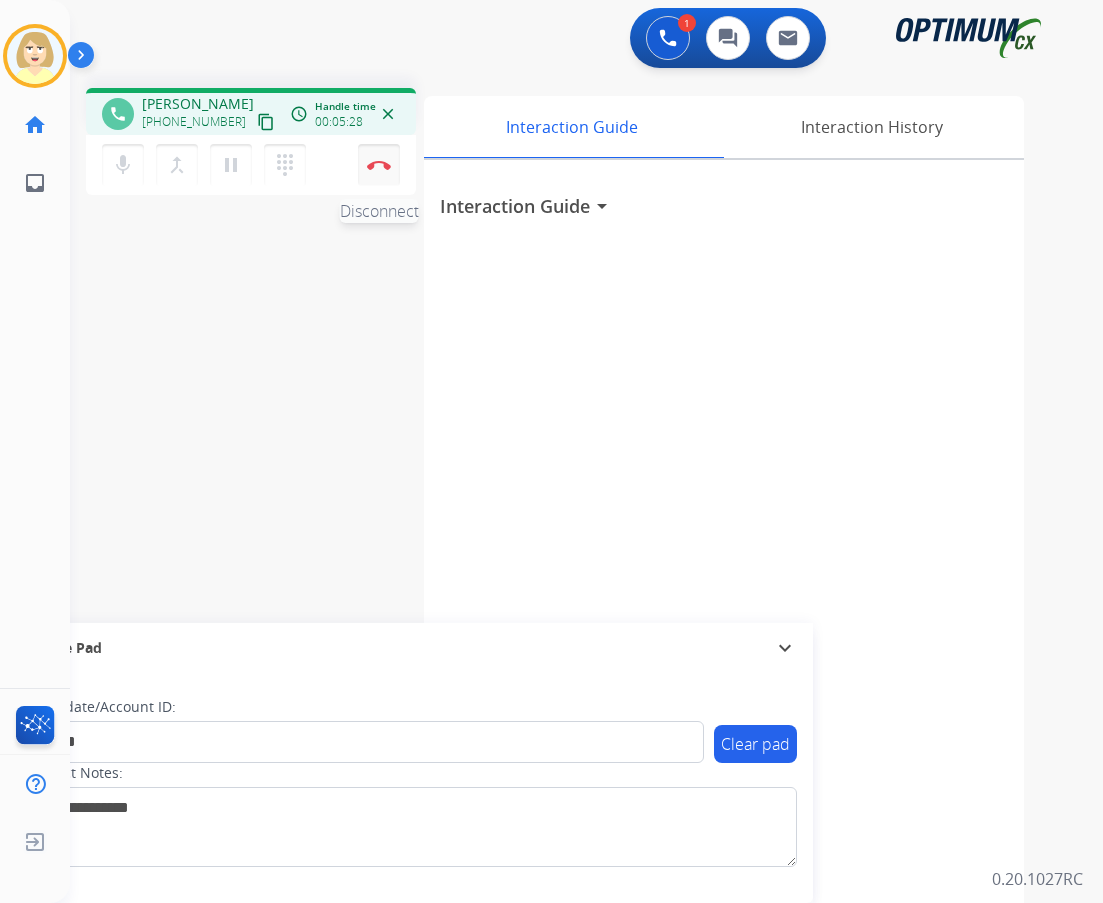 click on "Disconnect" at bounding box center [379, 165] 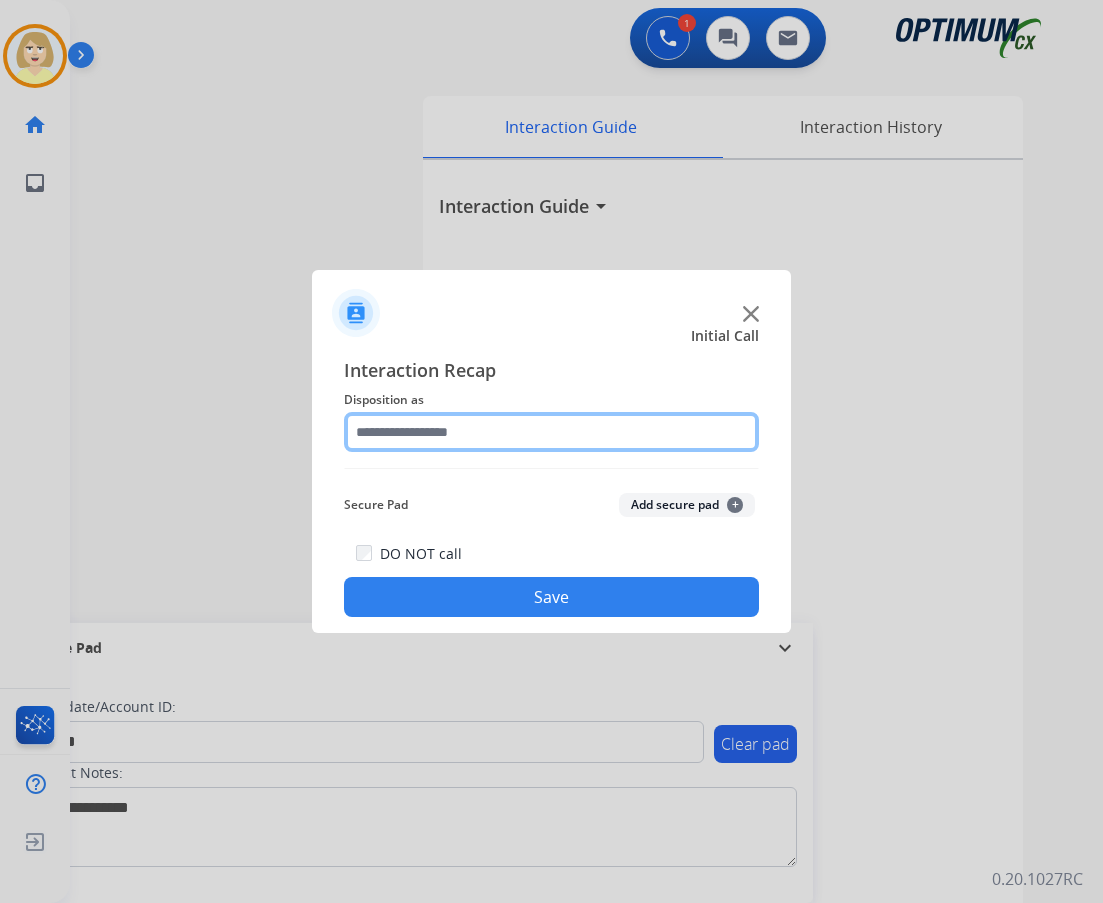 click 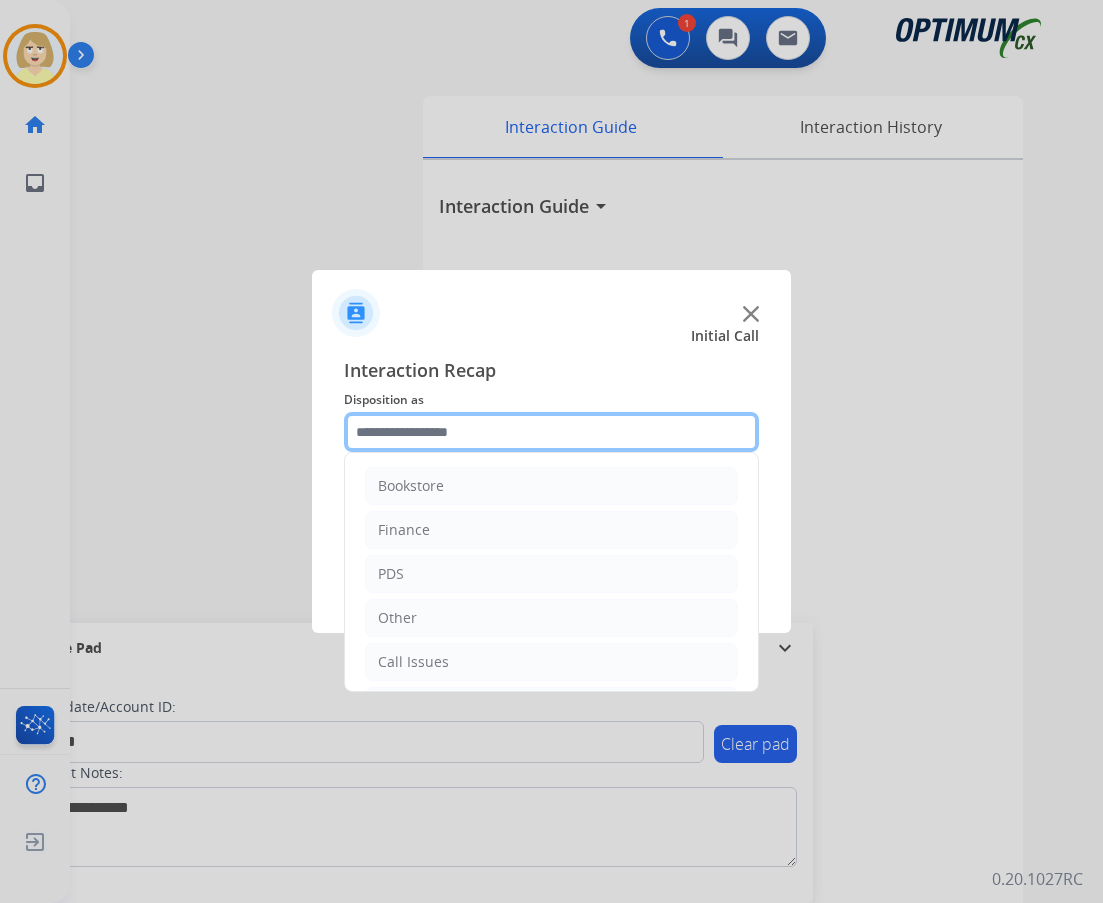 scroll, scrollTop: 136, scrollLeft: 0, axis: vertical 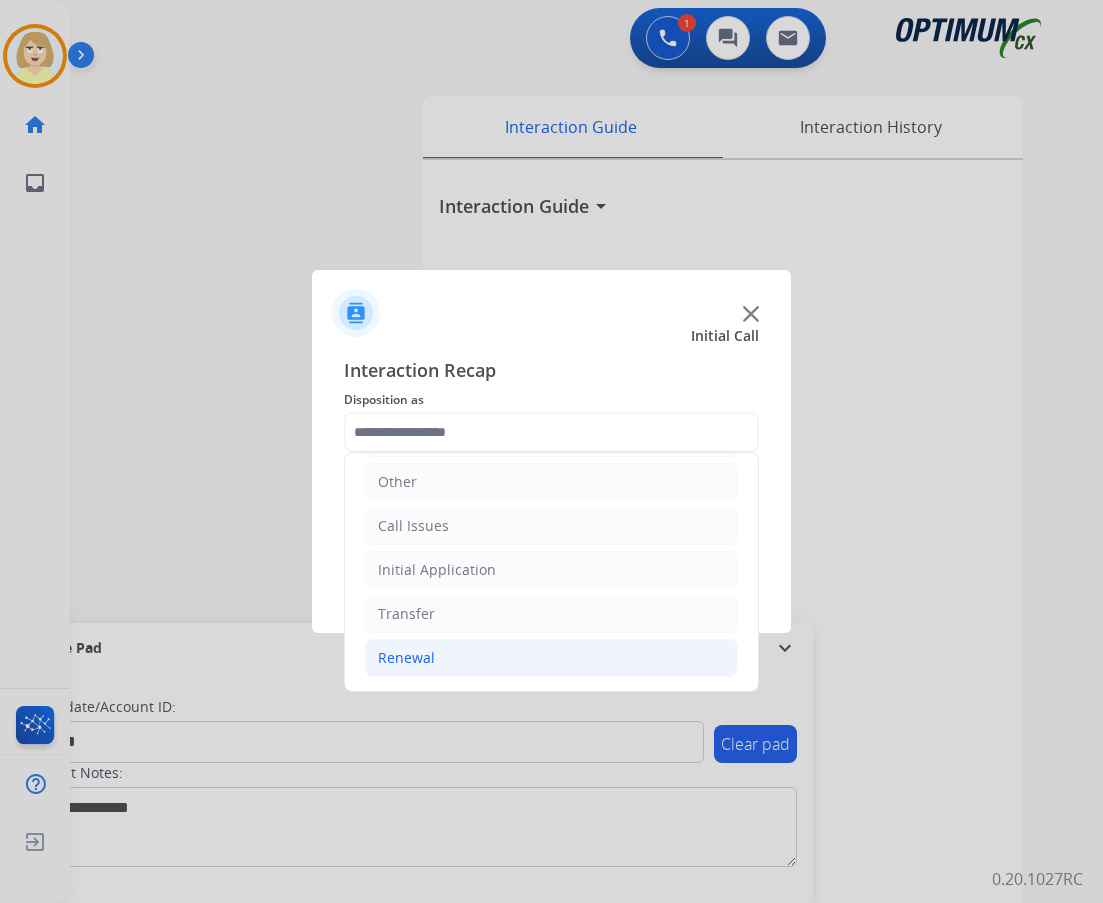 click on "Renewal" 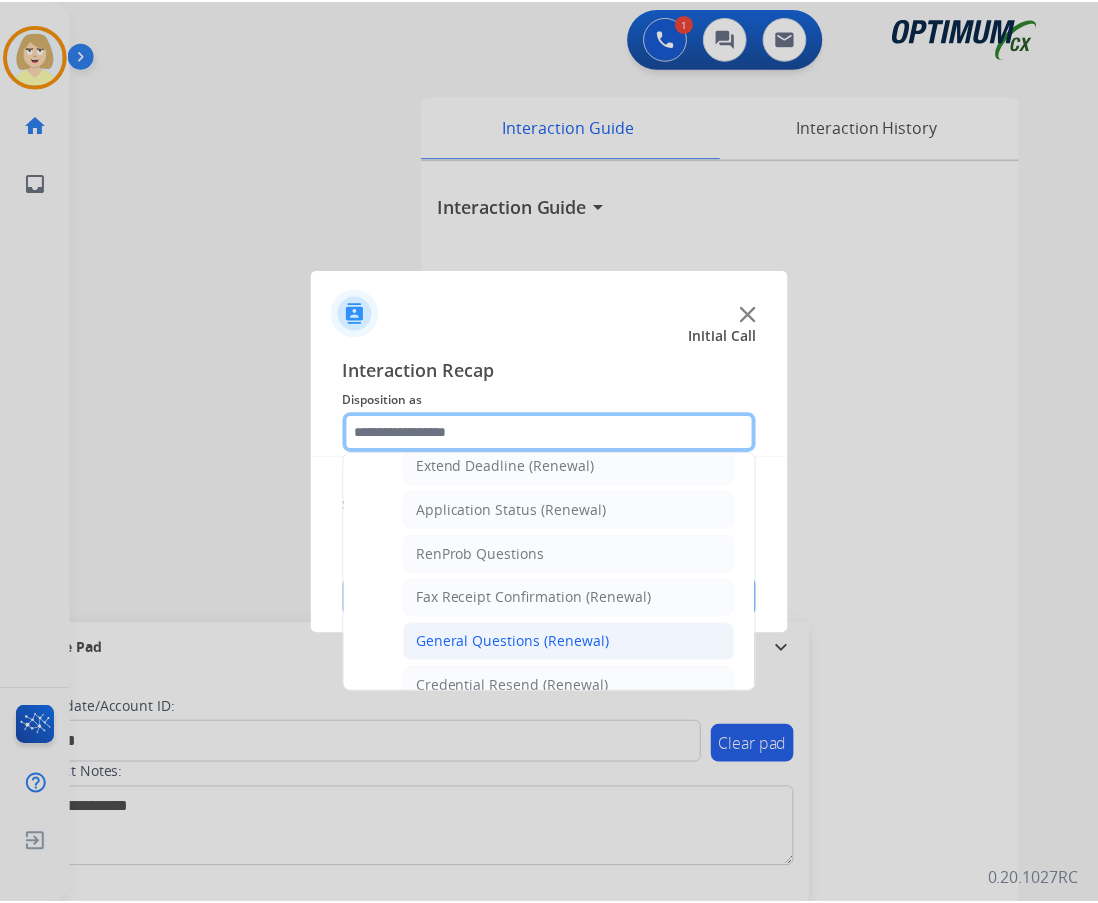 scroll, scrollTop: 736, scrollLeft: 0, axis: vertical 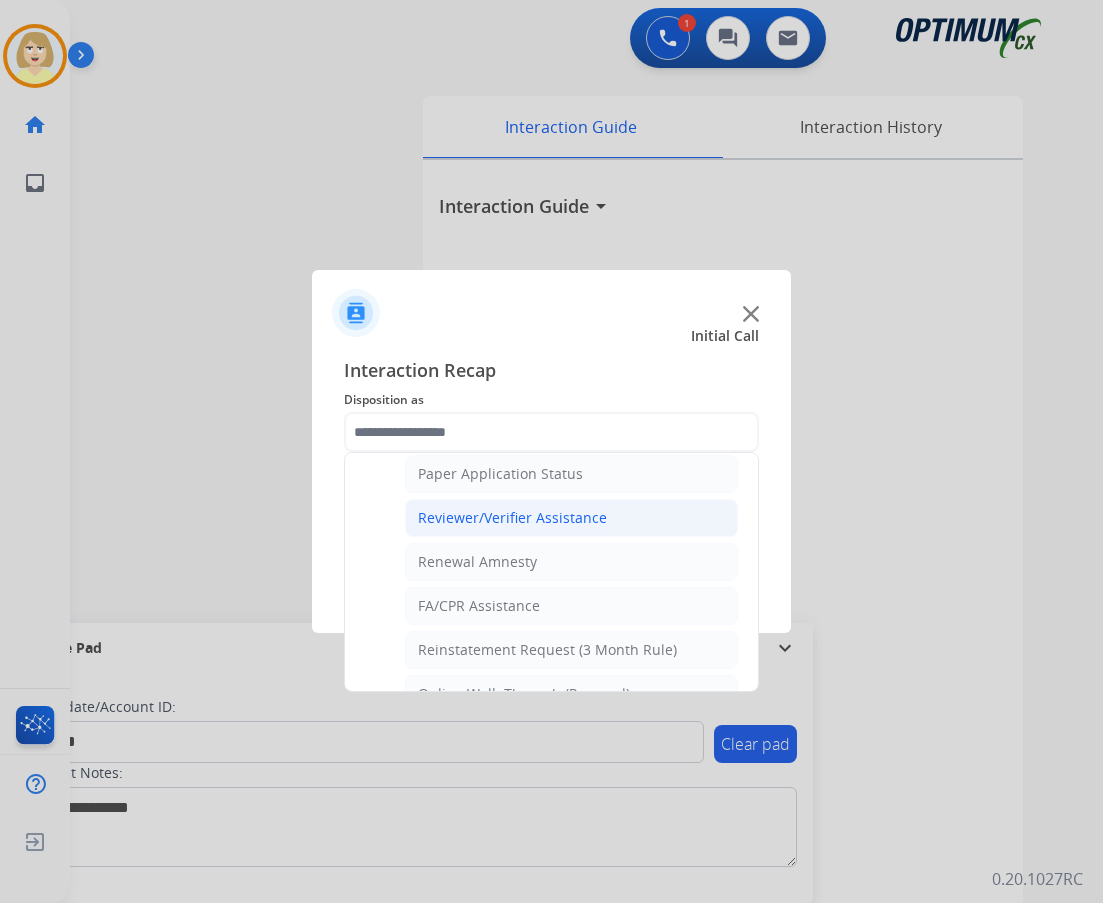 click on "Reviewer/Verifier Assistance" 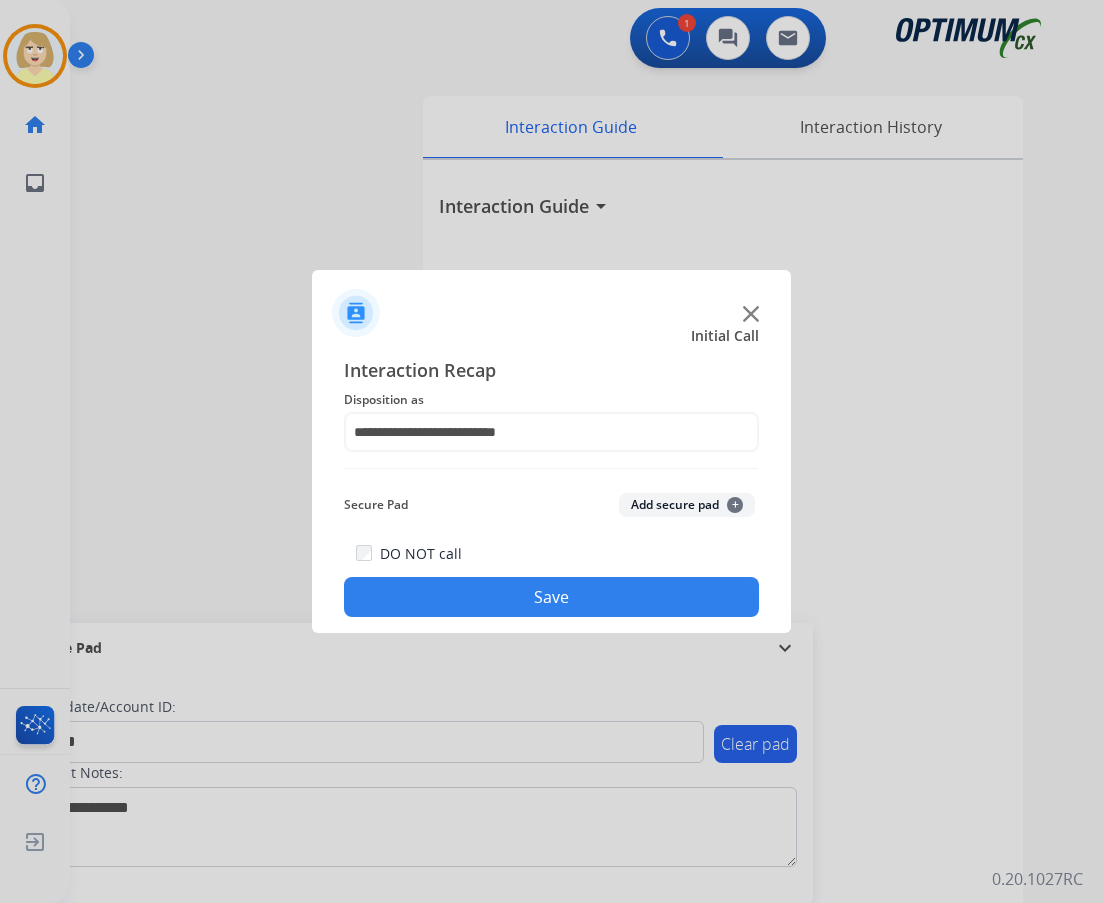 click on "Add secure pad  +" 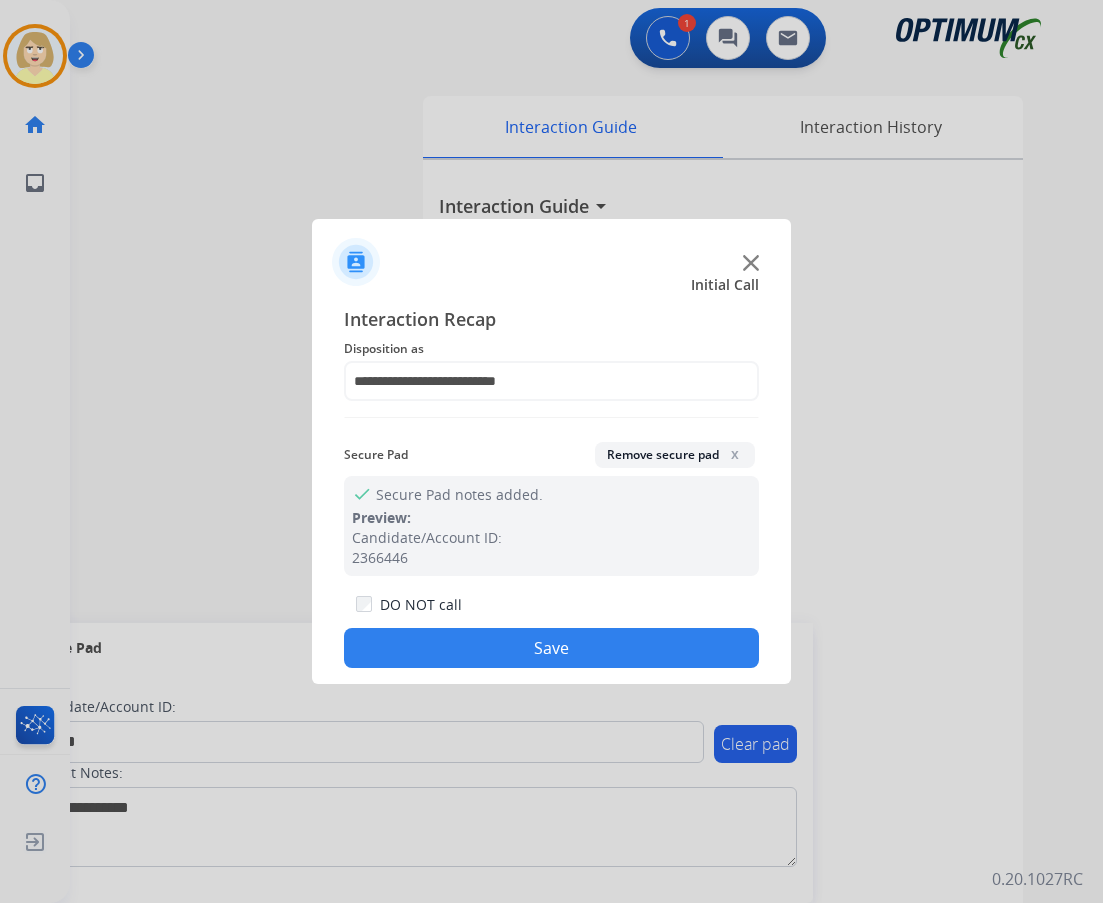 click on "Save" 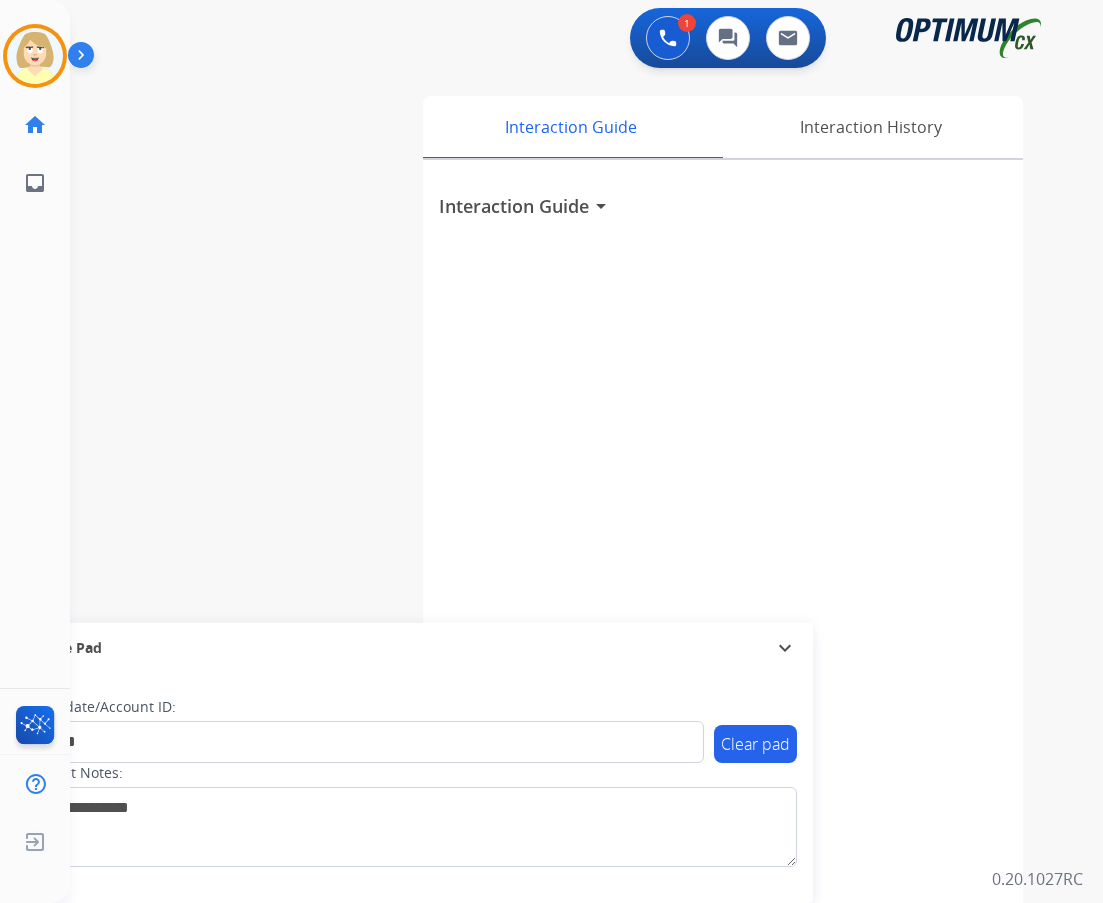 type 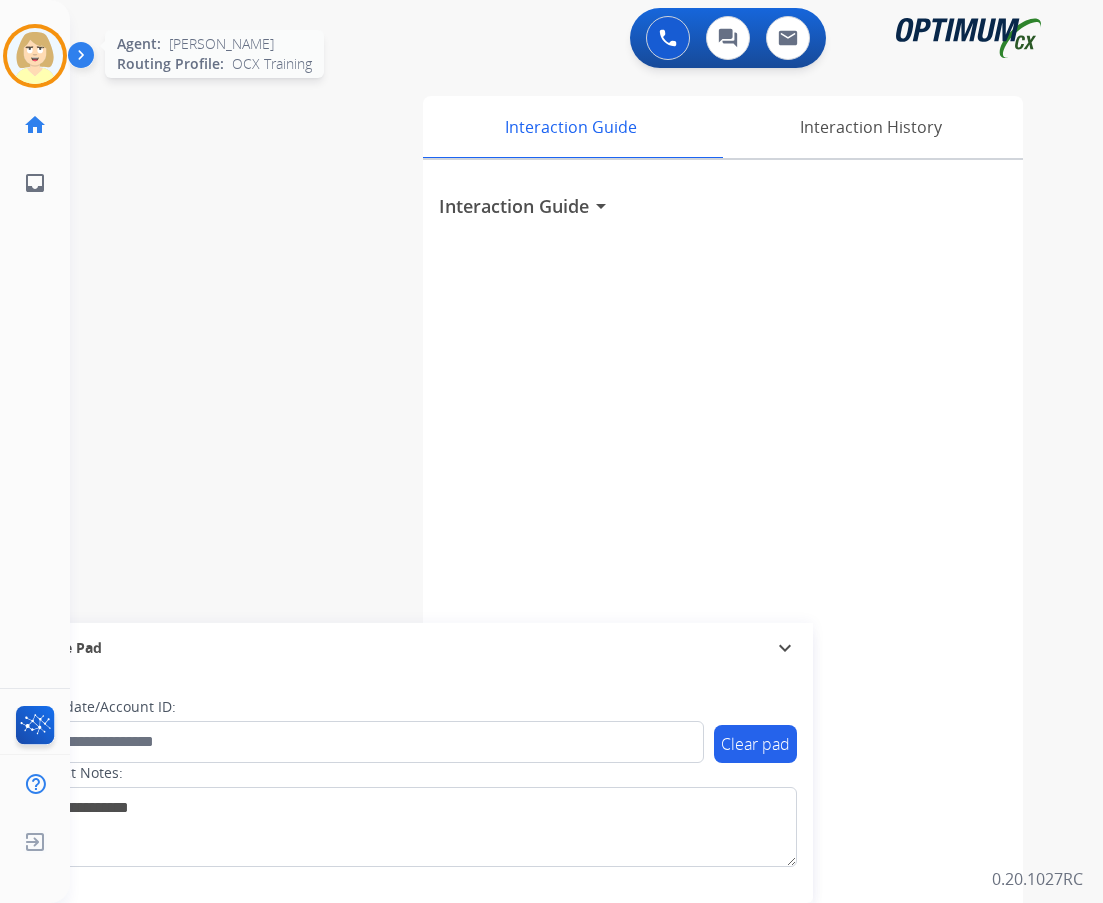 drag, startPoint x: 37, startPoint y: 45, endPoint x: 61, endPoint y: 55, distance: 26 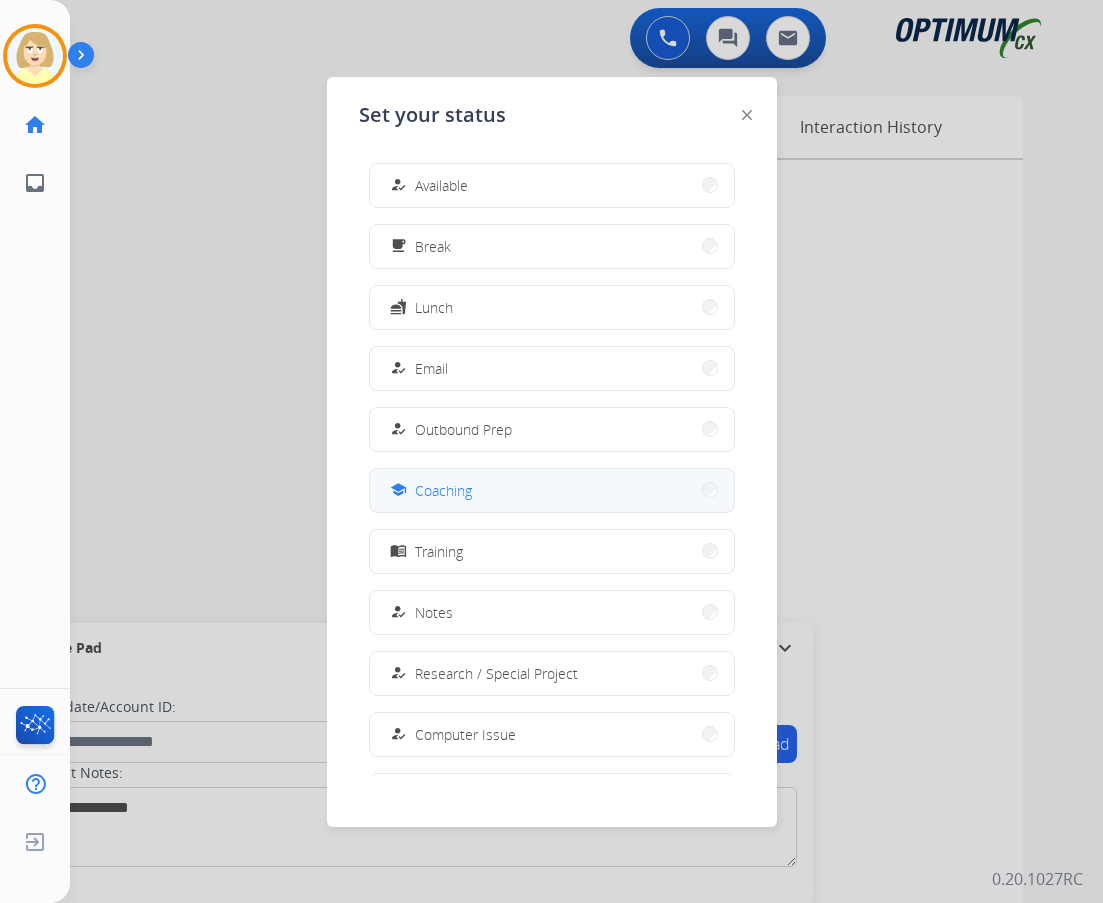 click on "Coaching" at bounding box center [443, 490] 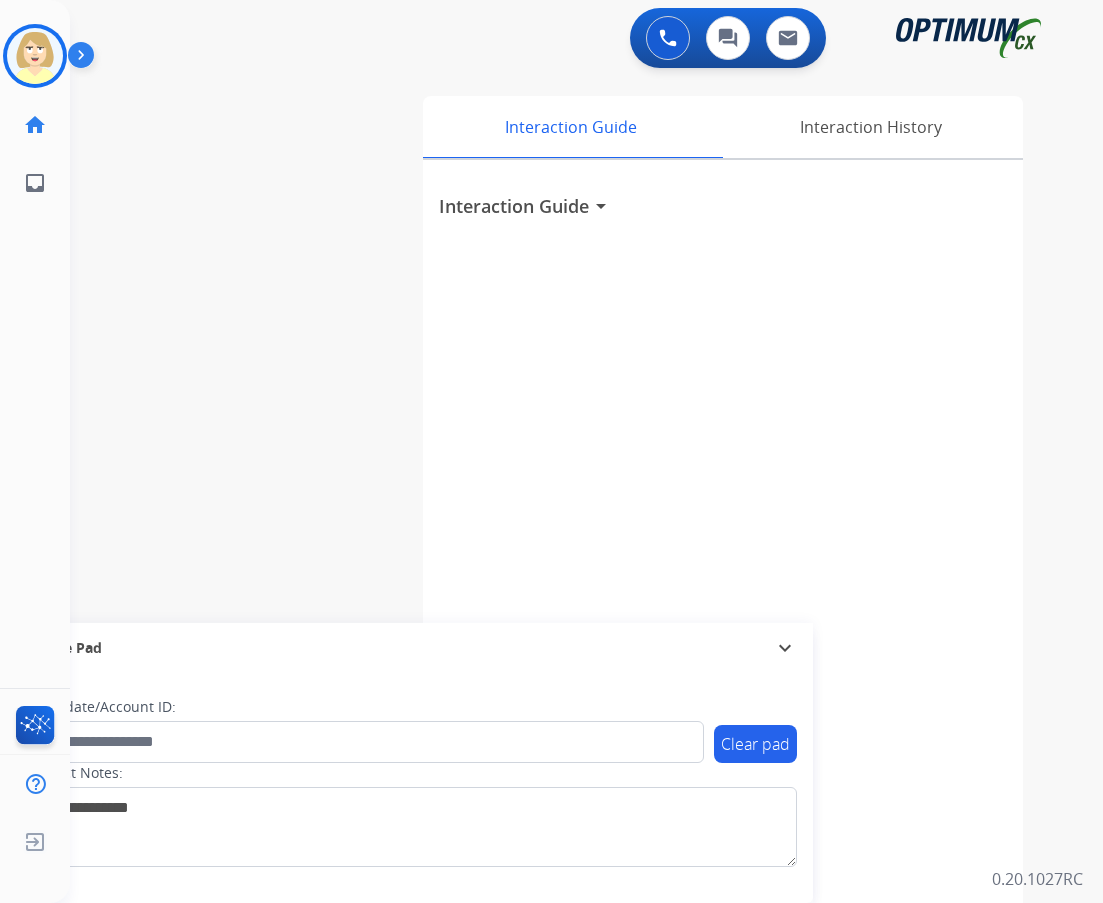 click on "Interaction Guide arrow_drop_down" at bounding box center [723, 533] 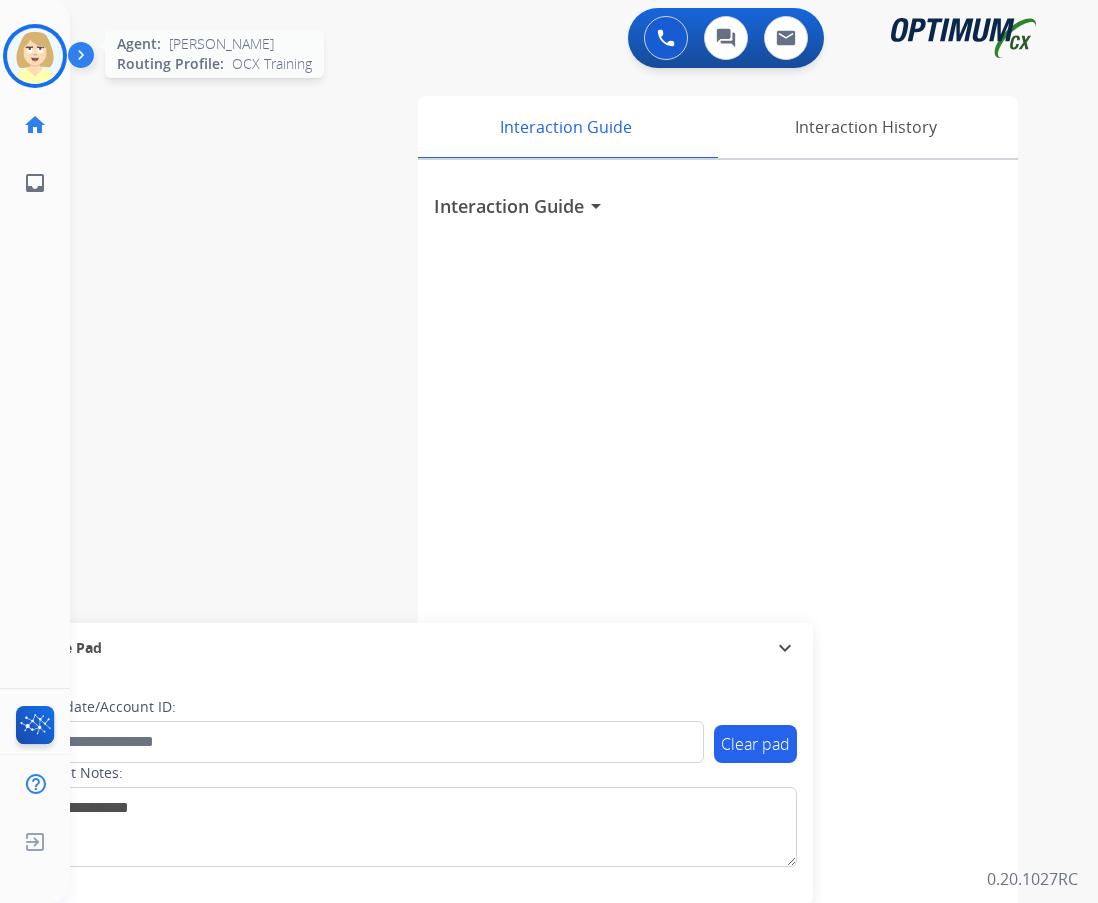 click at bounding box center (35, 56) 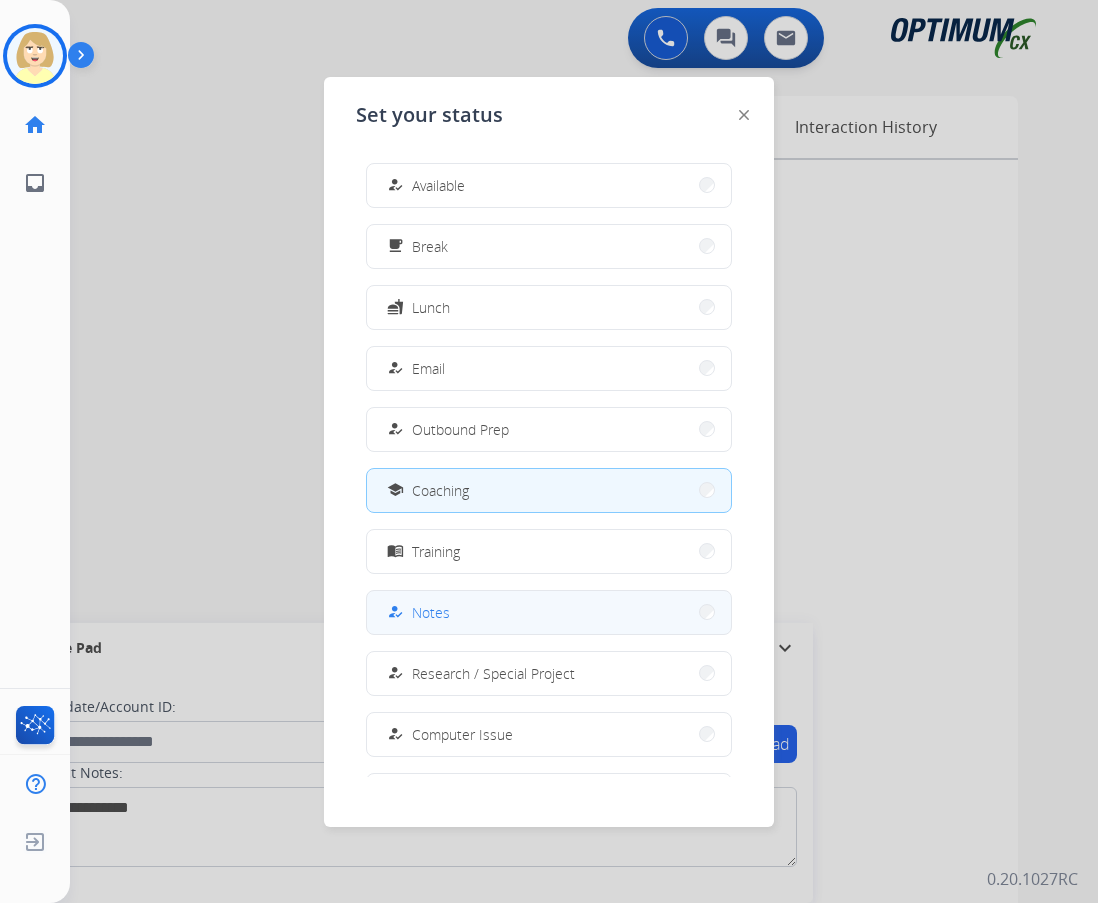 scroll, scrollTop: 189, scrollLeft: 0, axis: vertical 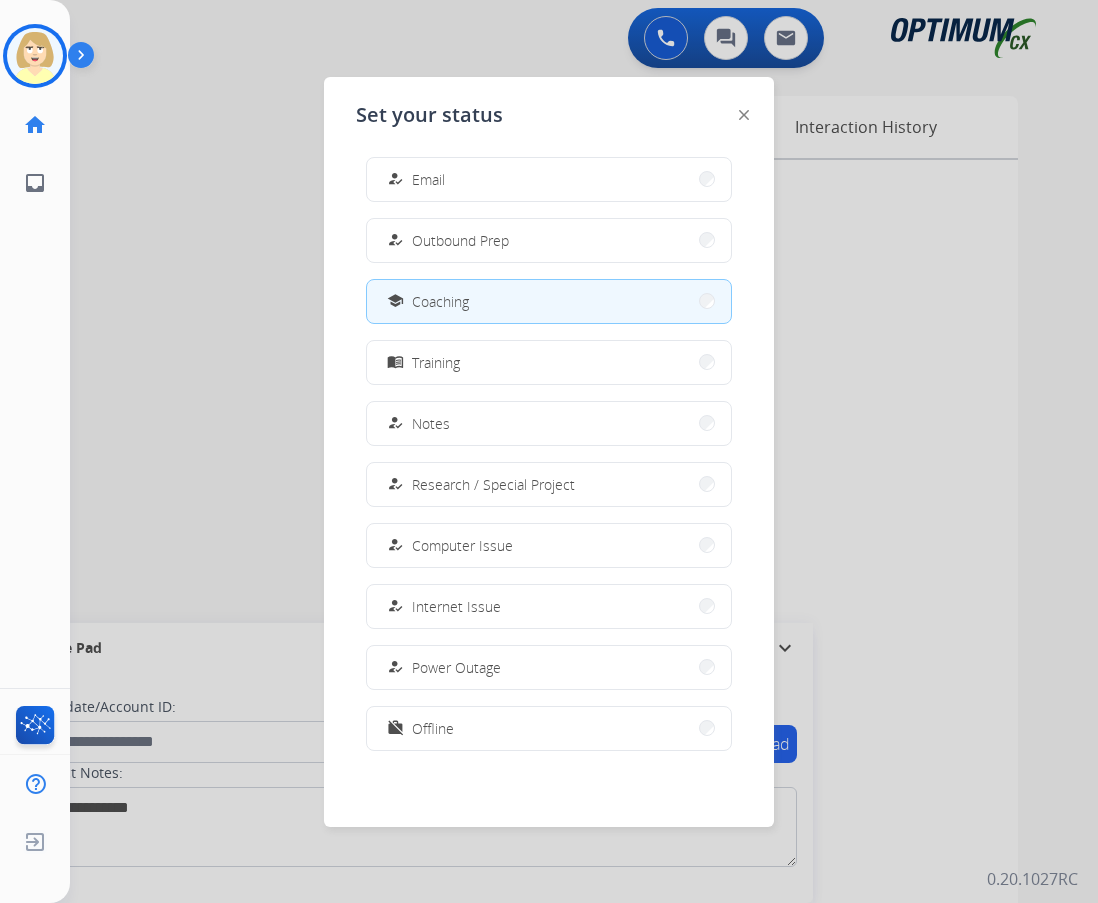 click on "Offline" at bounding box center (433, 728) 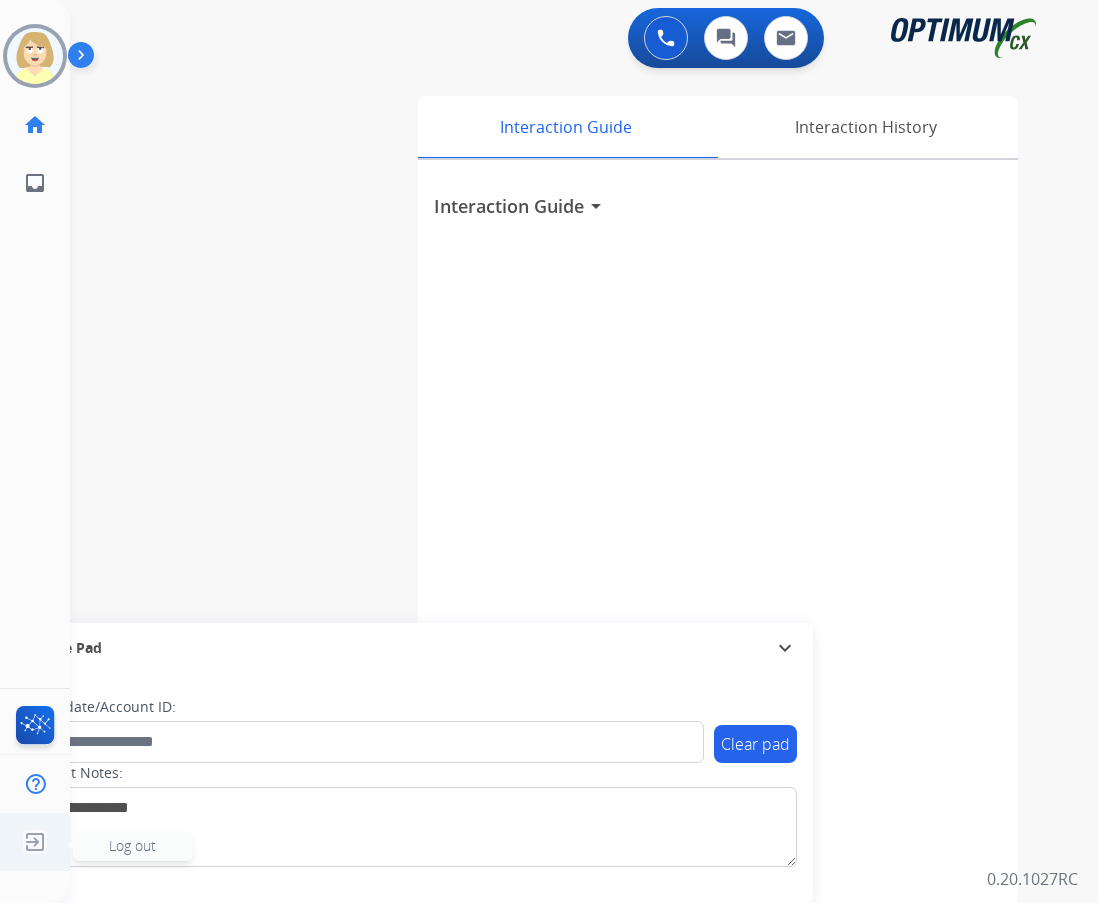 click on "Log out" 